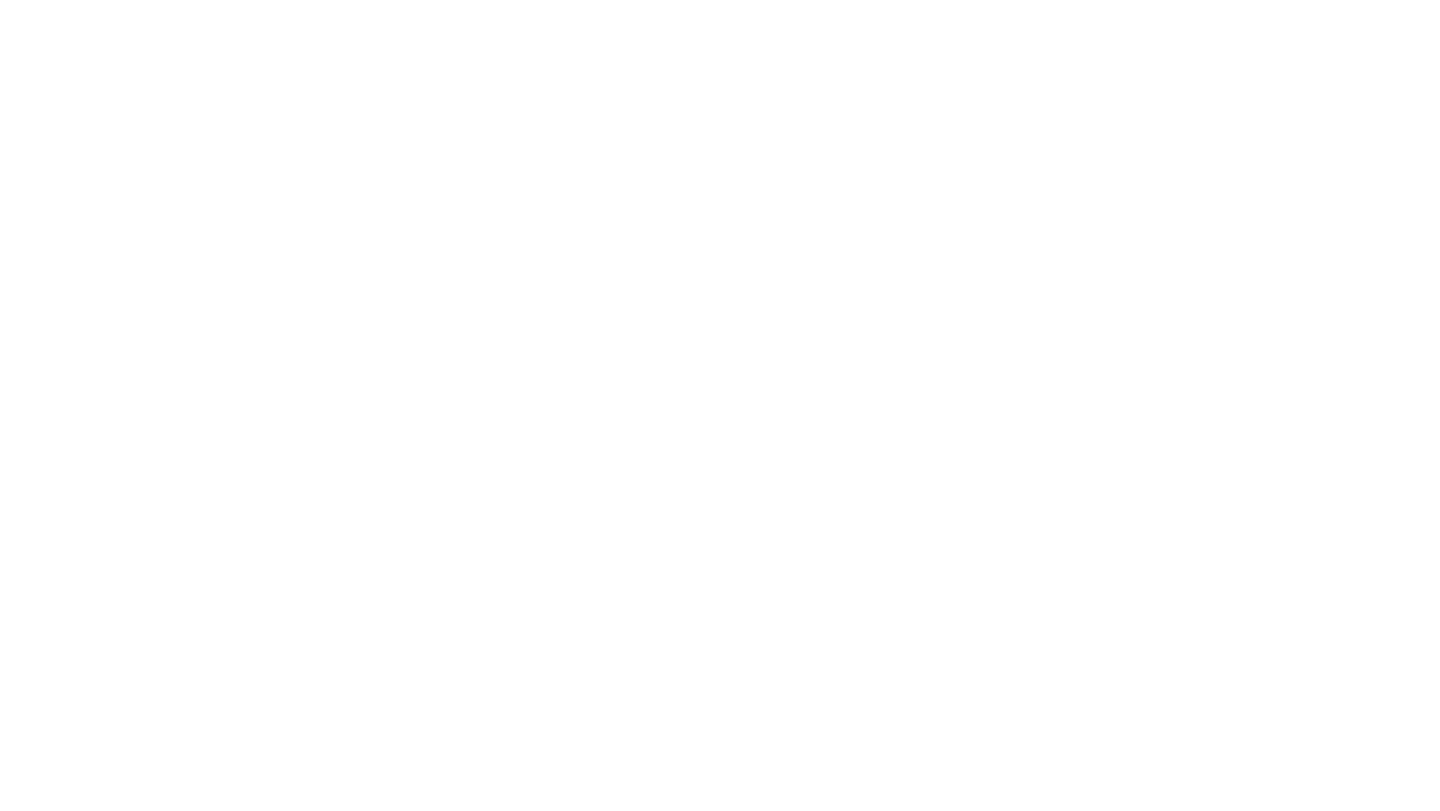 scroll, scrollTop: 0, scrollLeft: 0, axis: both 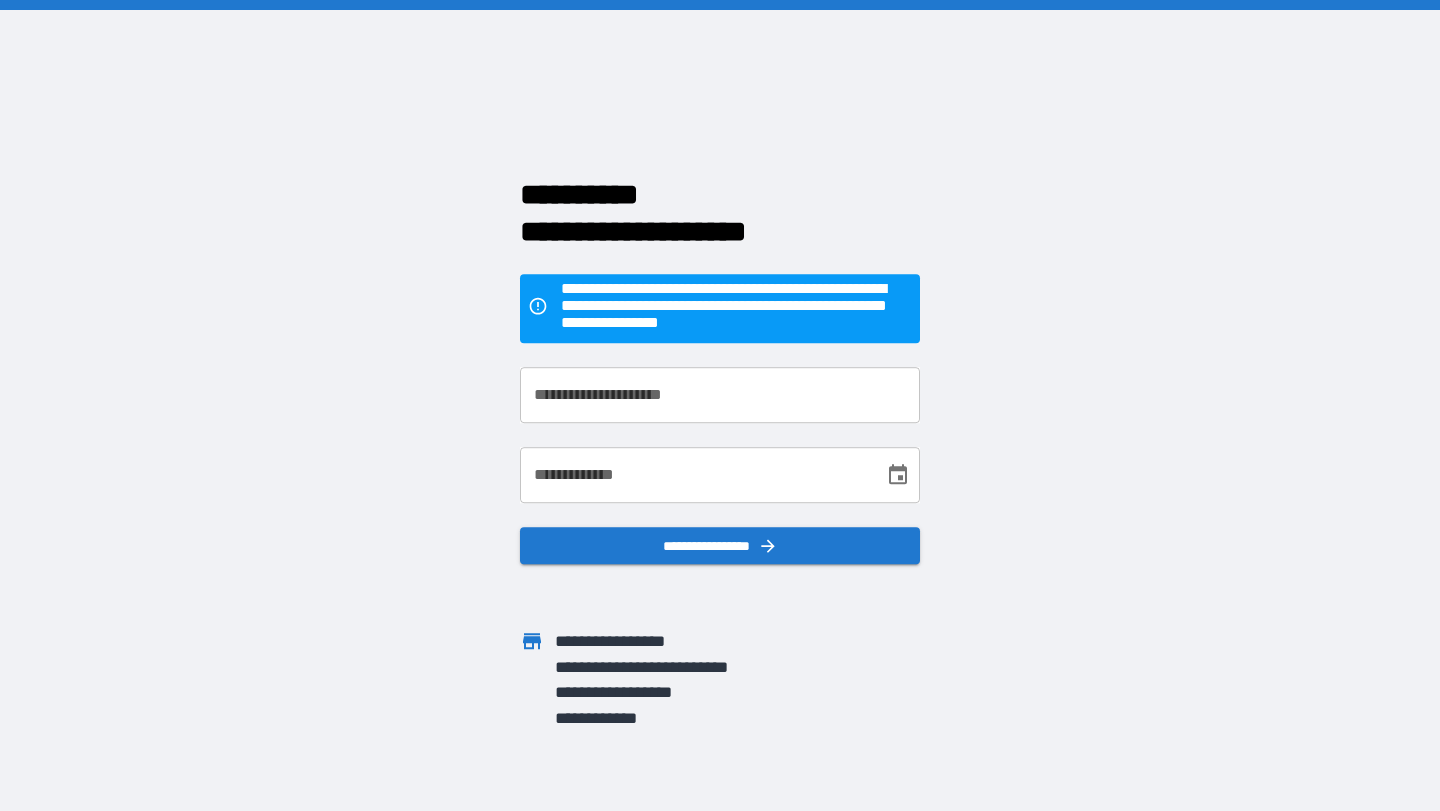 click on "**********" at bounding box center [720, 395] 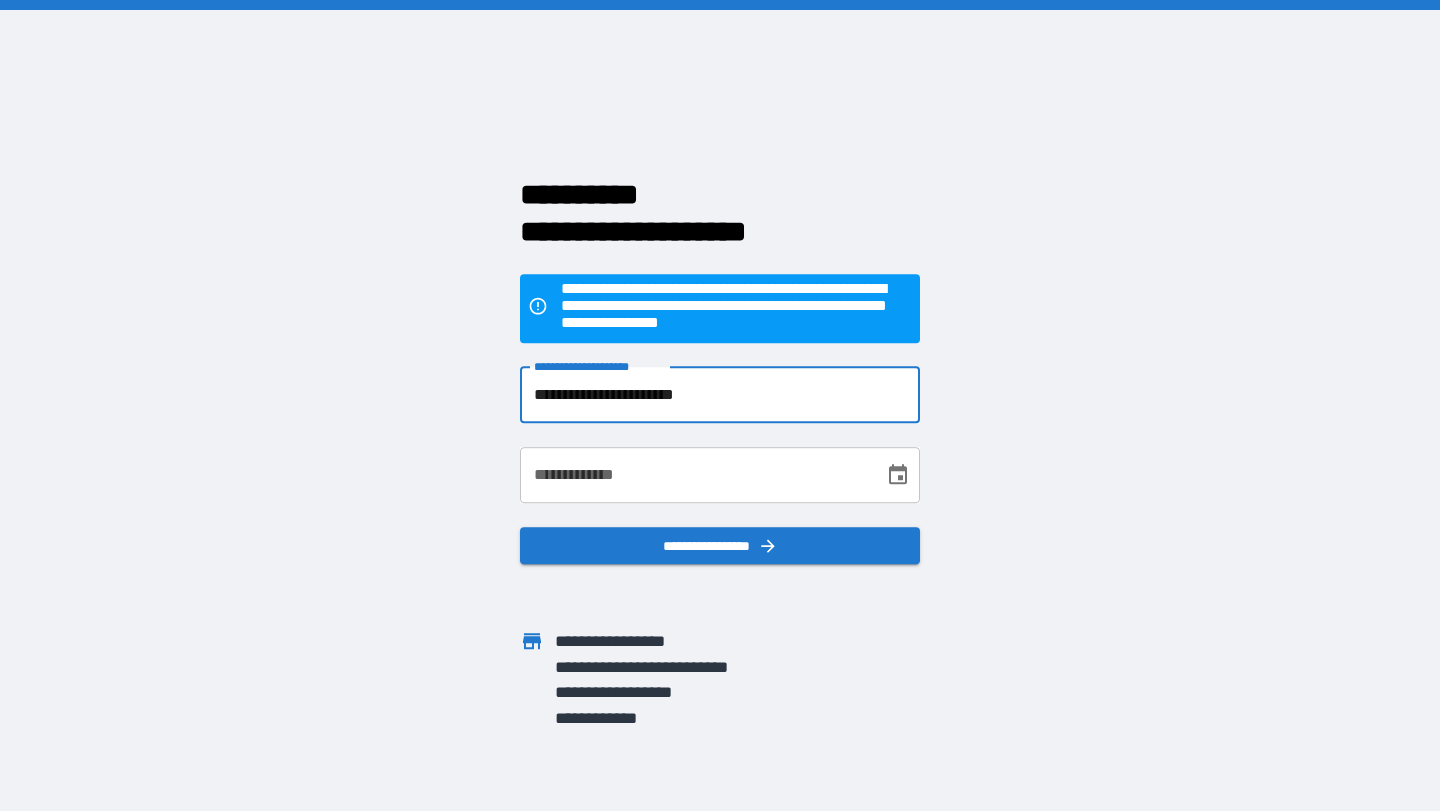 type on "**********" 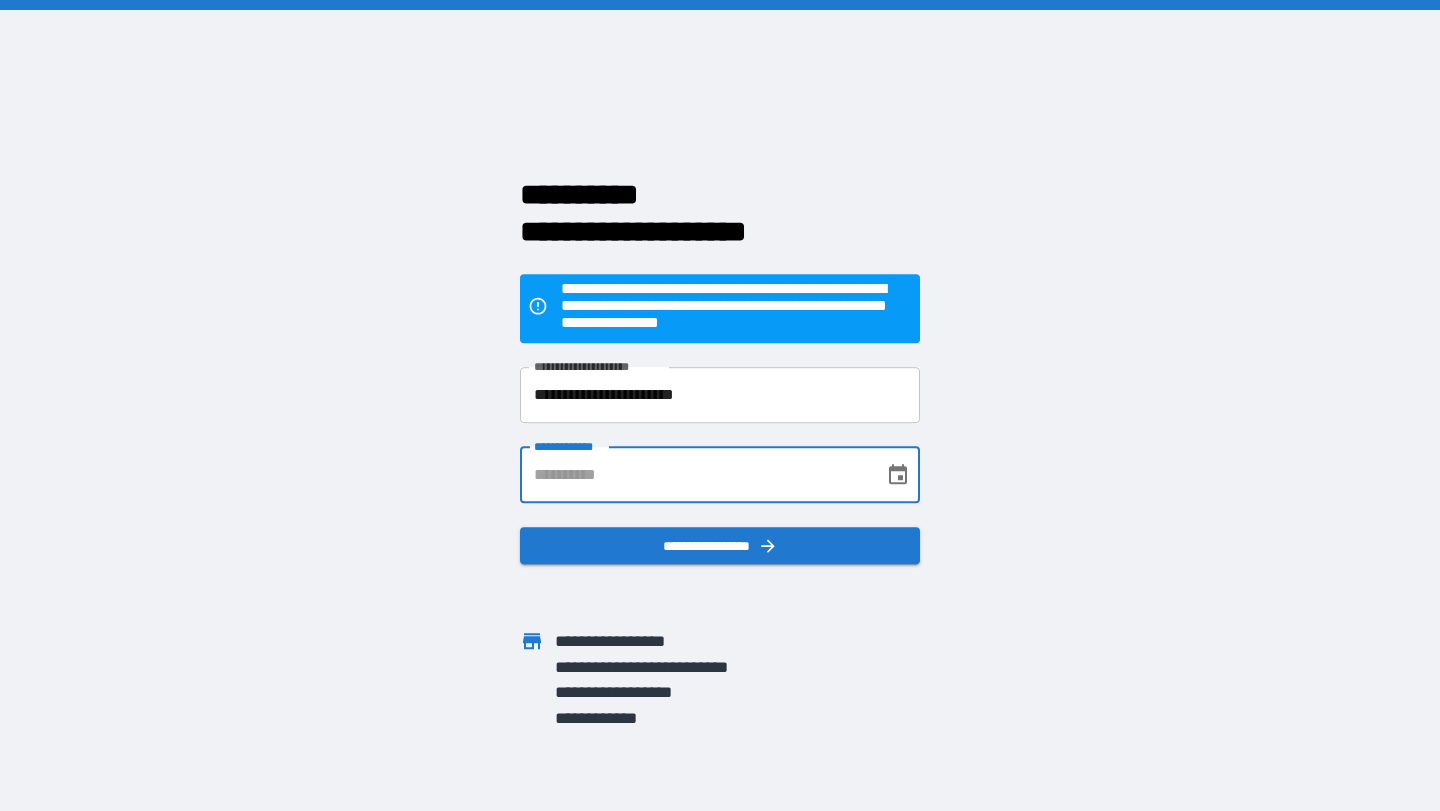 click on "**********" at bounding box center [695, 475] 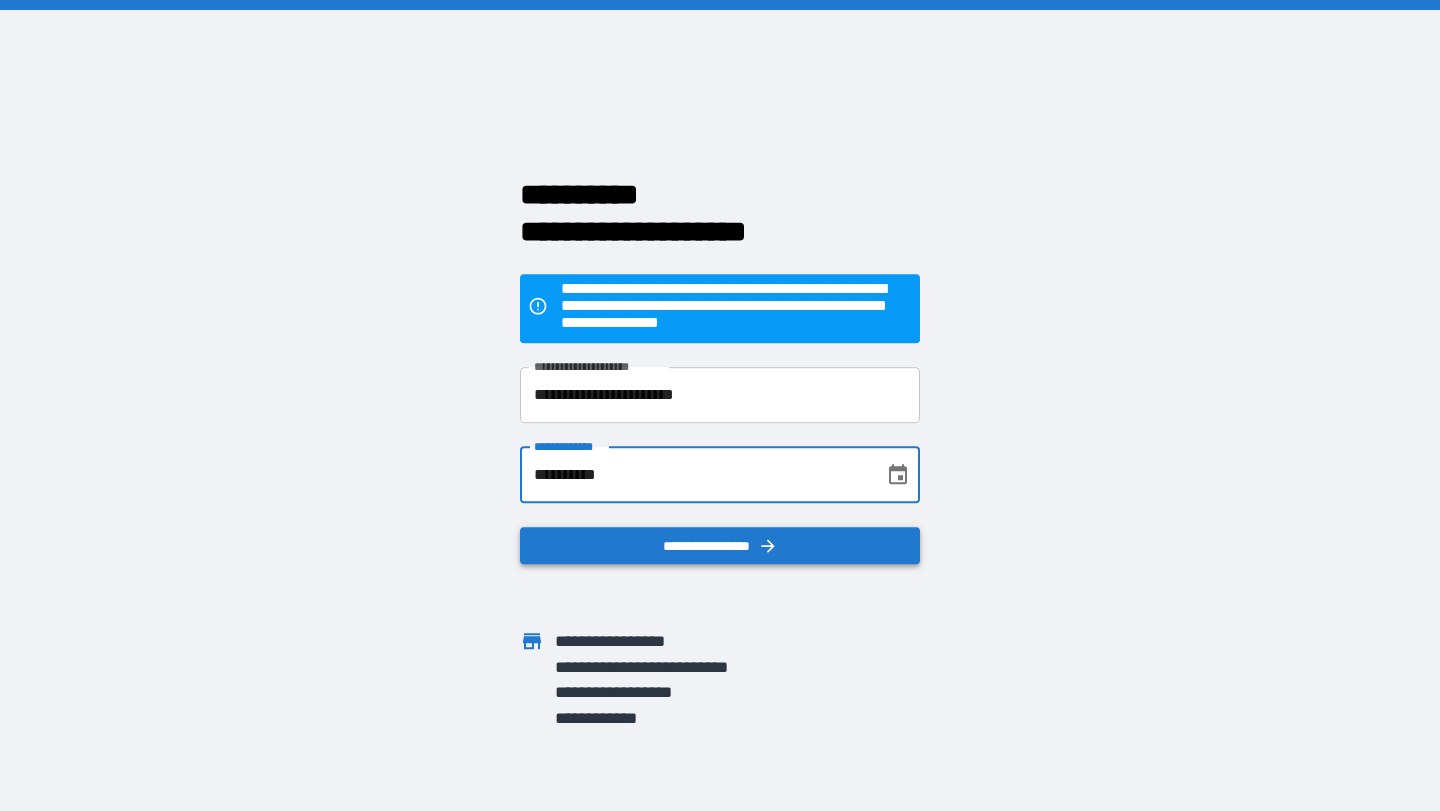 type on "**********" 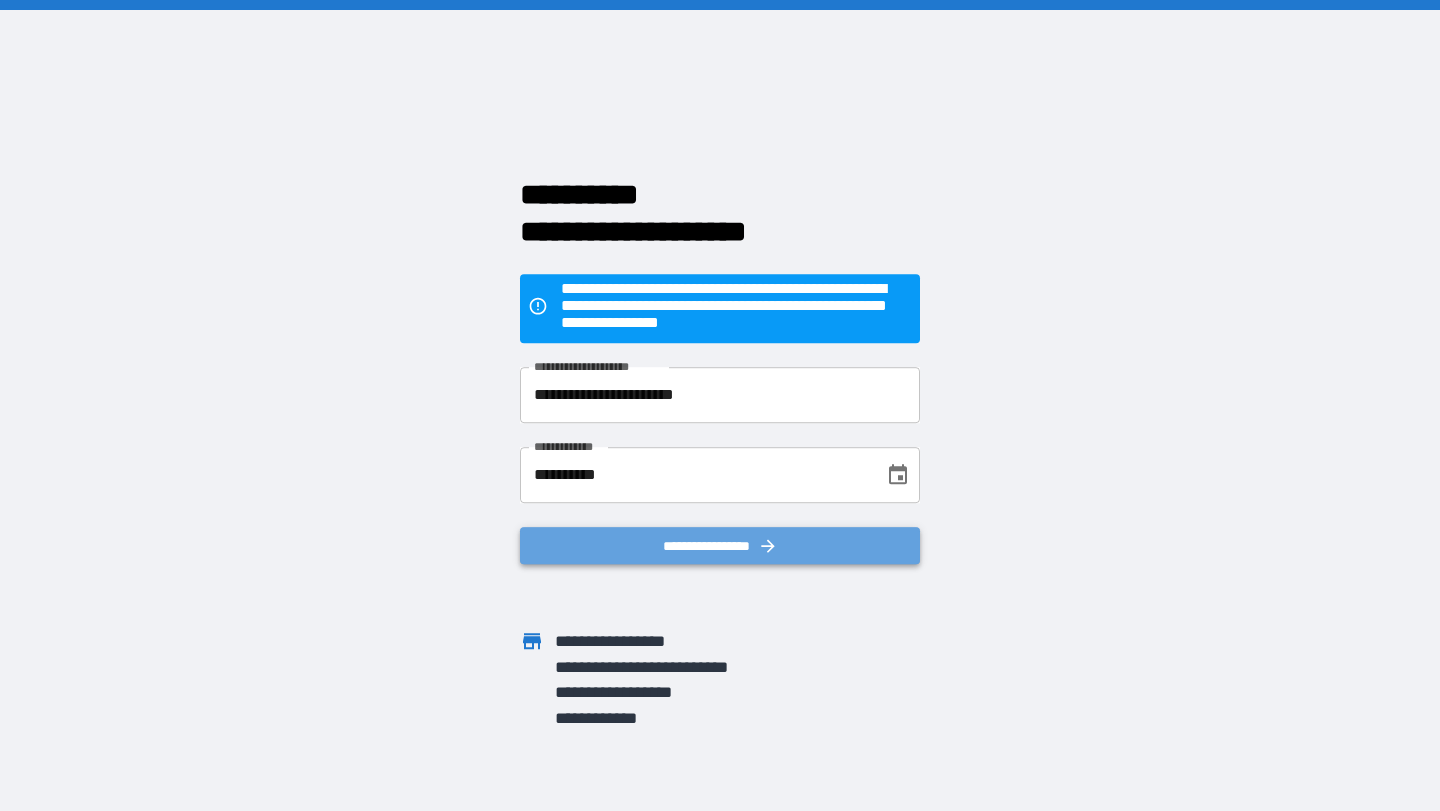click on "**********" at bounding box center [720, 546] 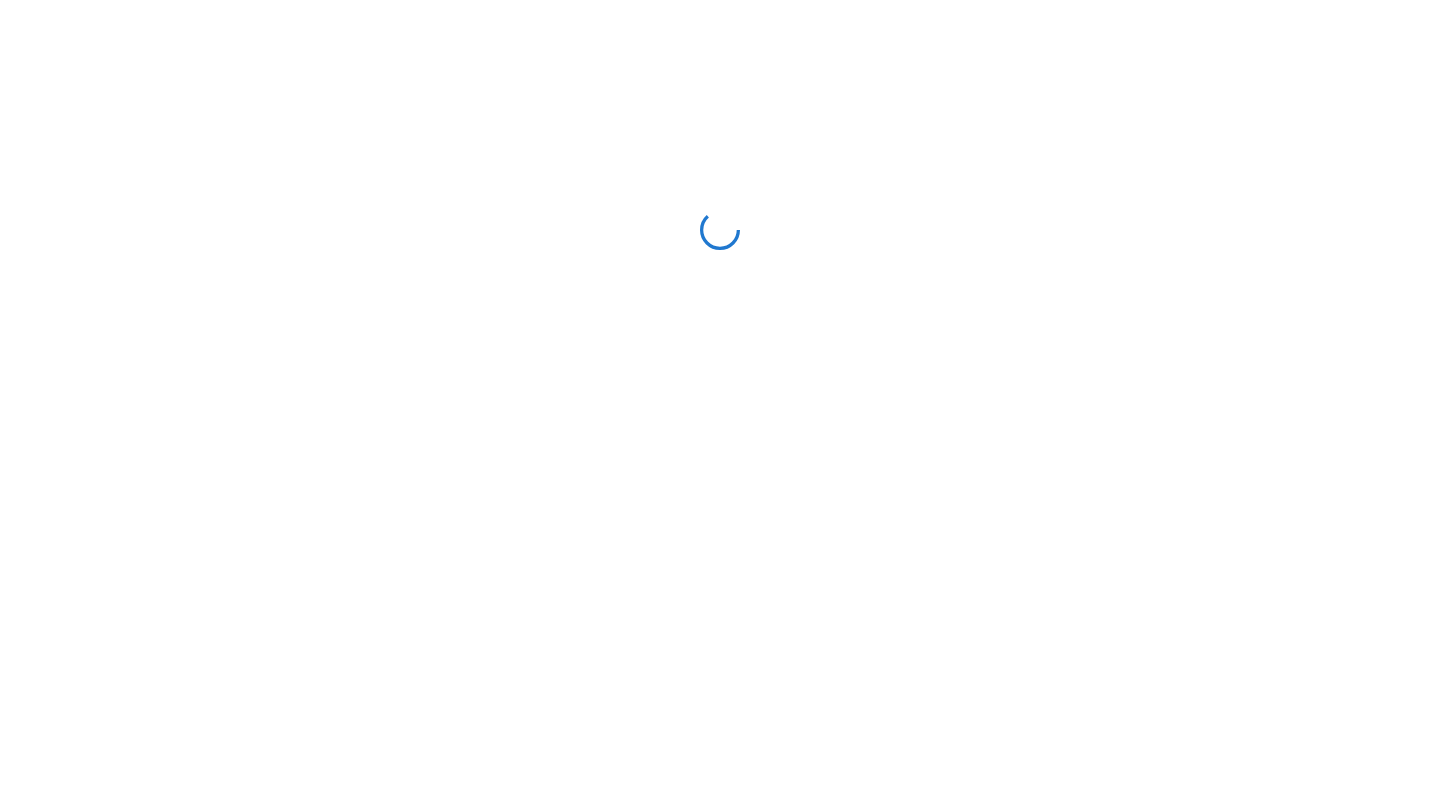 scroll, scrollTop: 0, scrollLeft: 0, axis: both 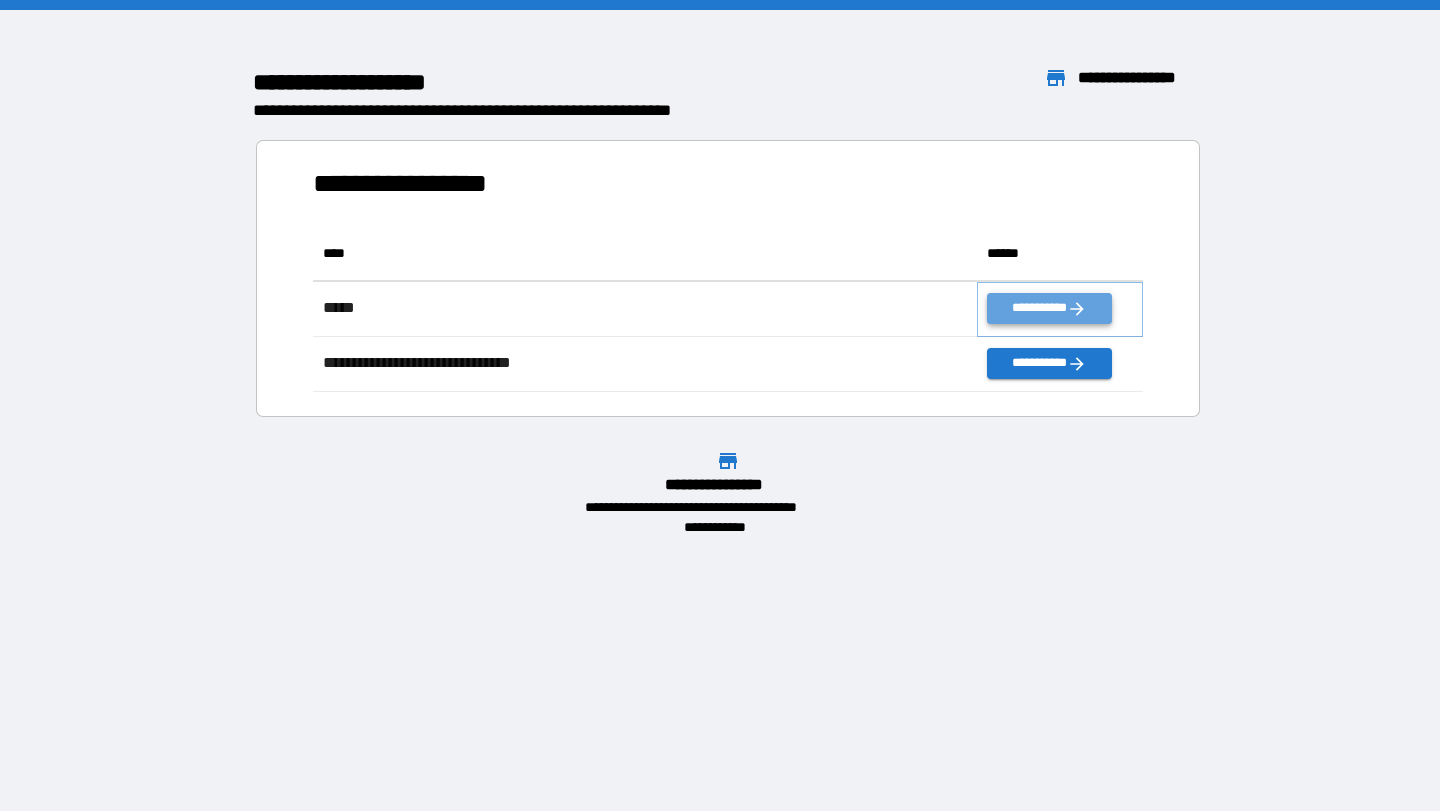 click on "**********" at bounding box center [1049, 308] 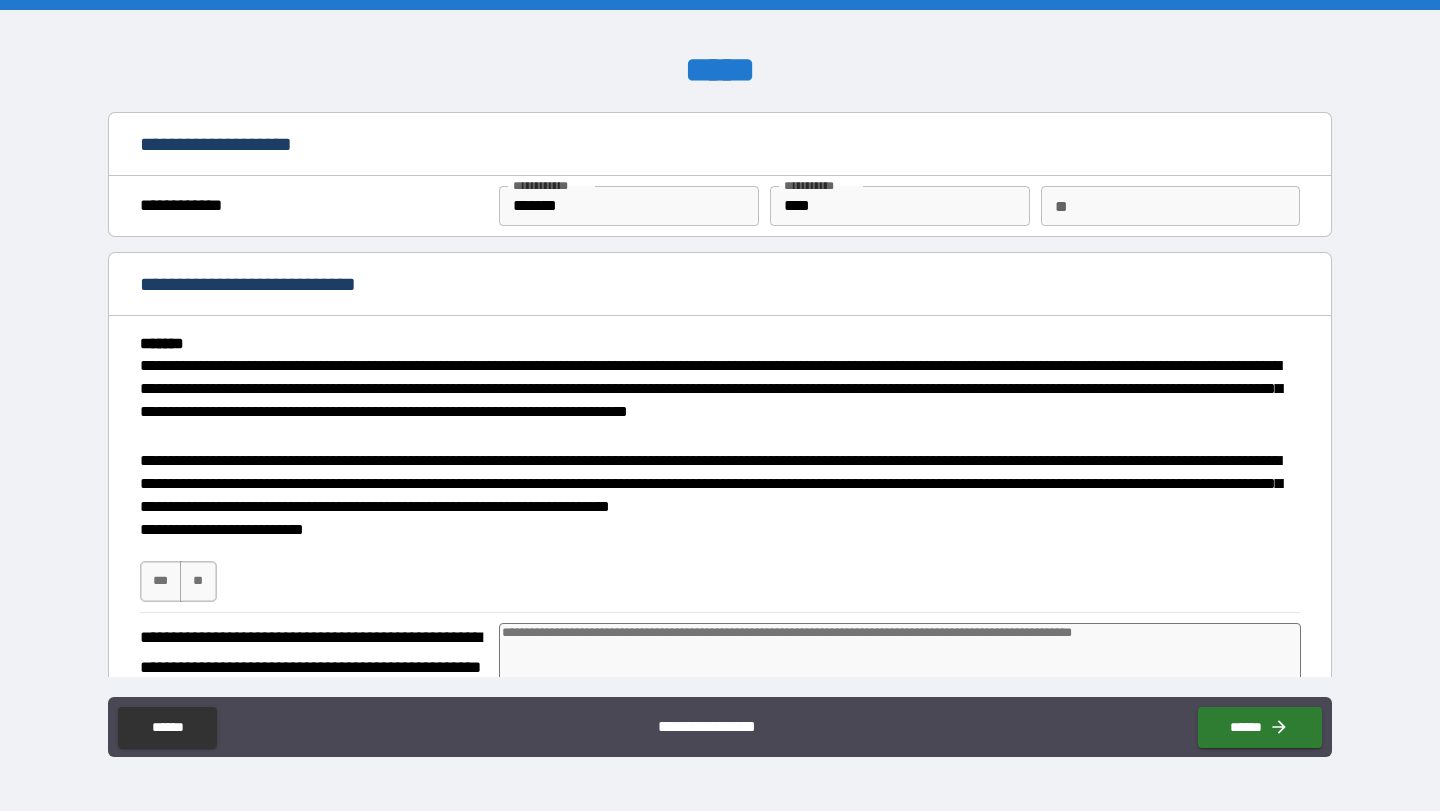 type on "*" 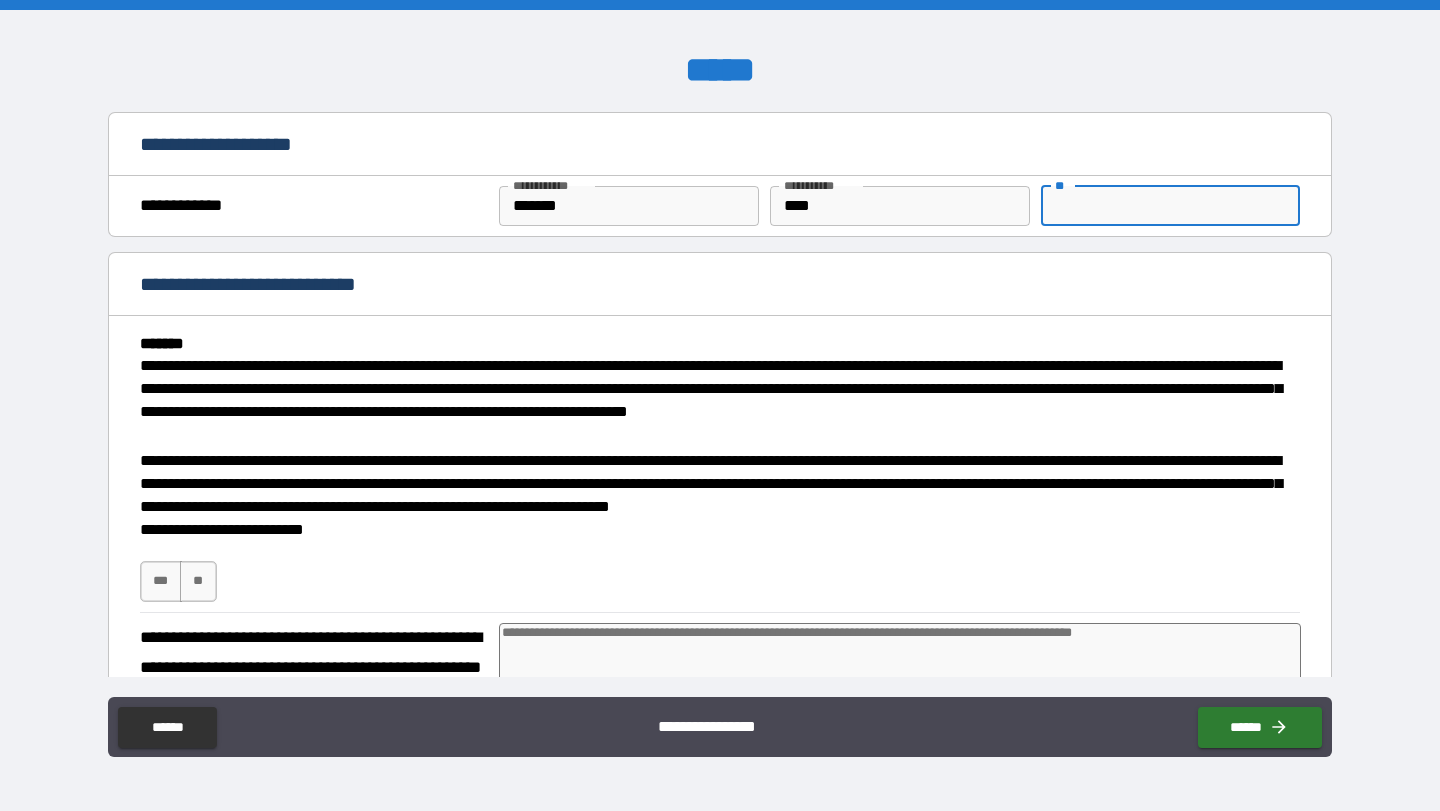 click on "**" at bounding box center (1170, 206) 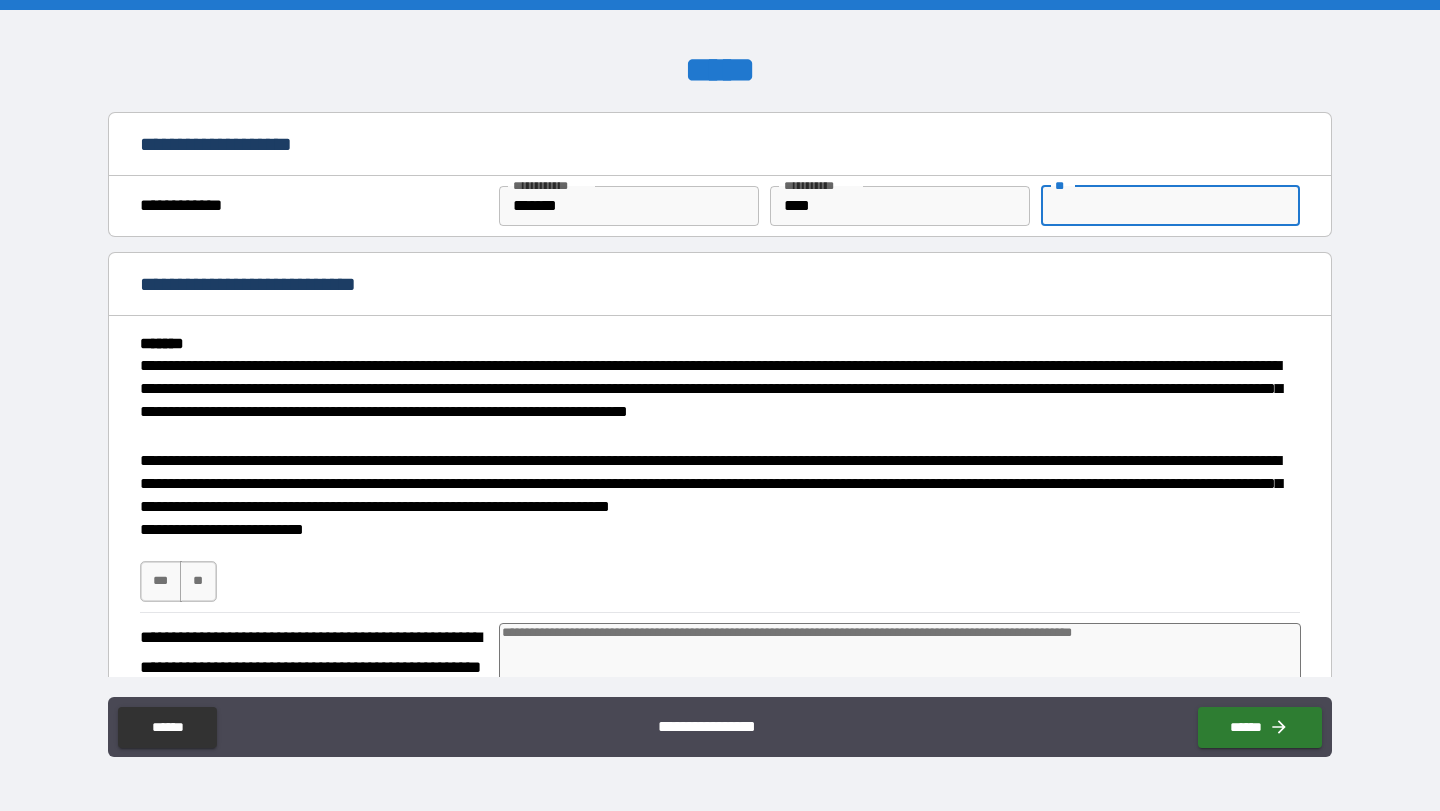 type on "*" 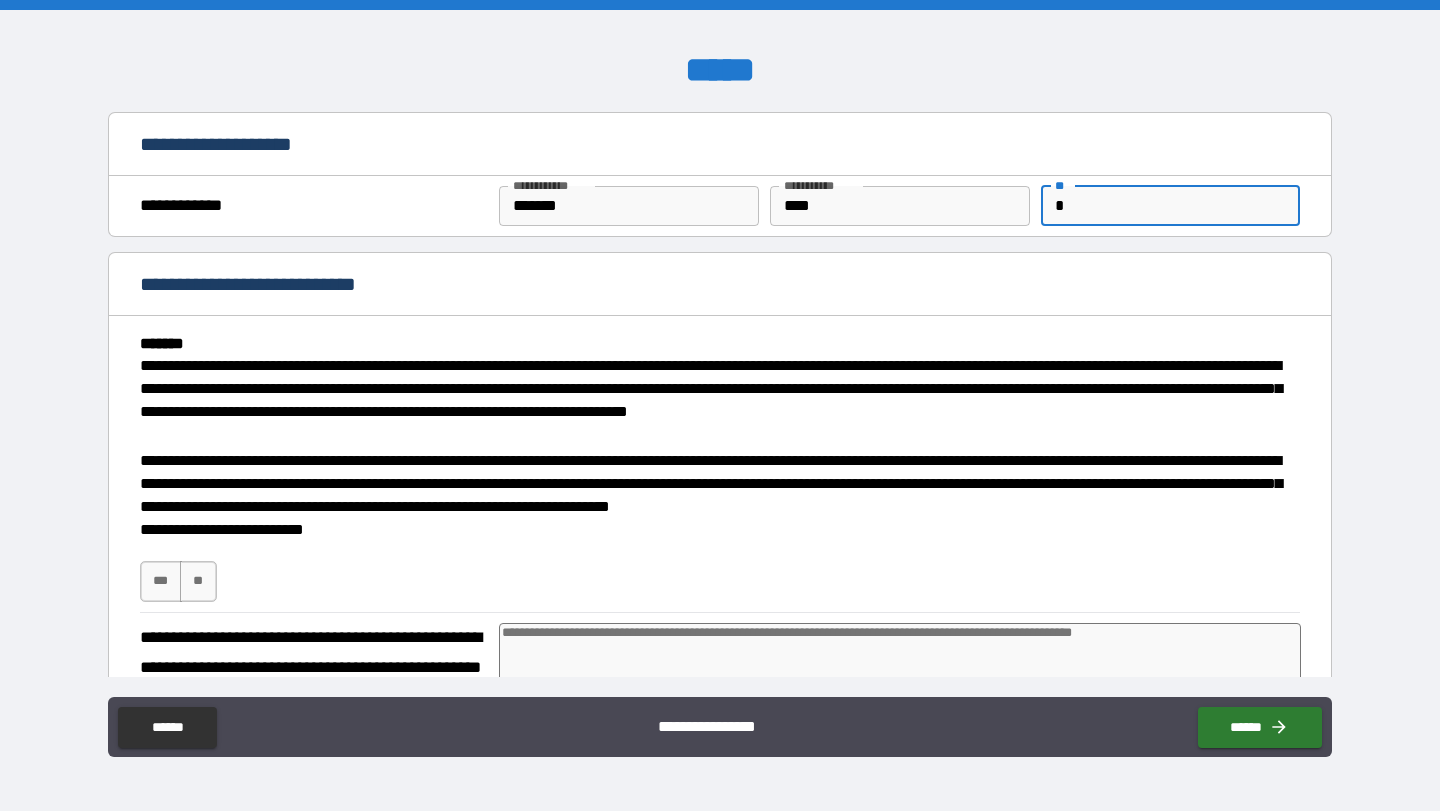 type on "*" 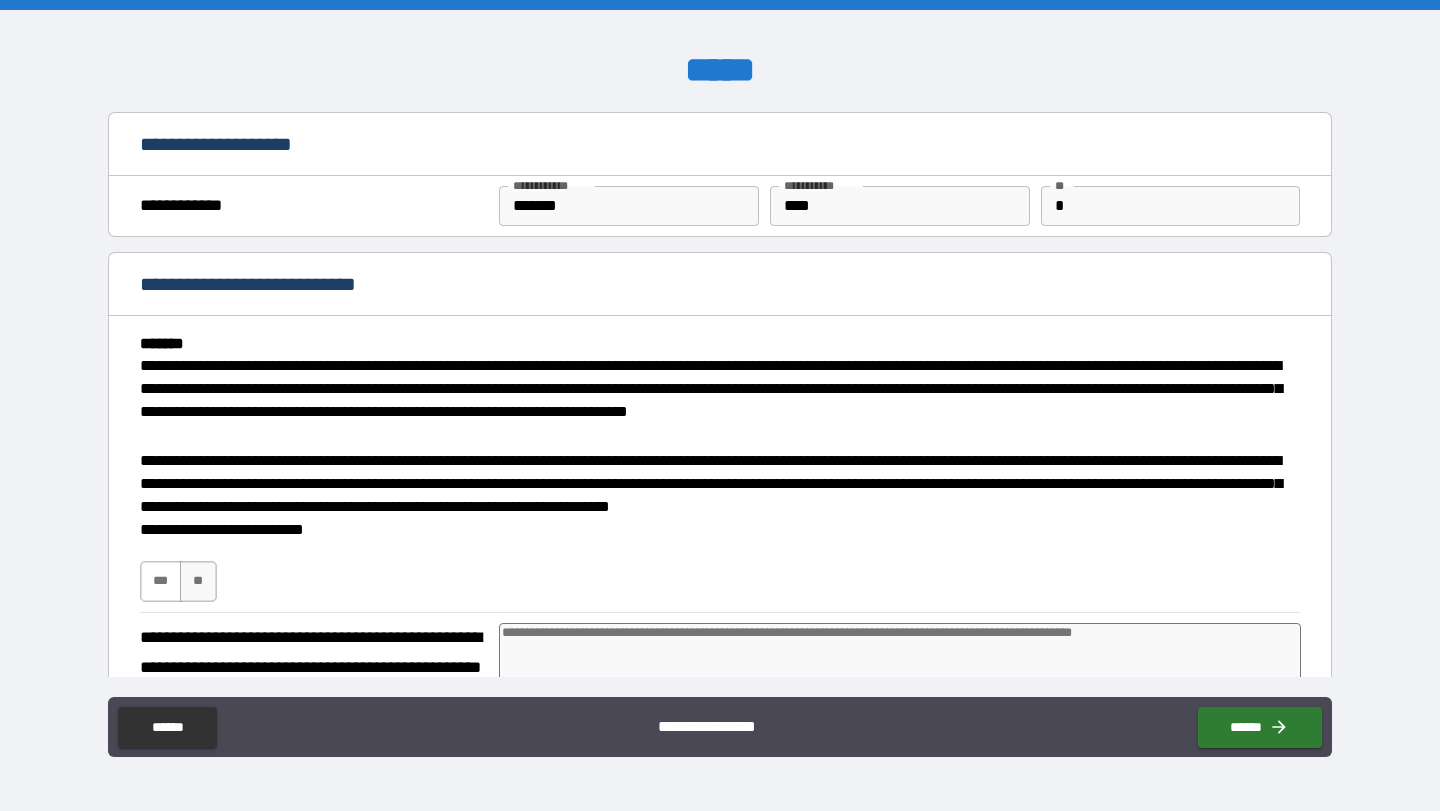click on "***" at bounding box center (161, 581) 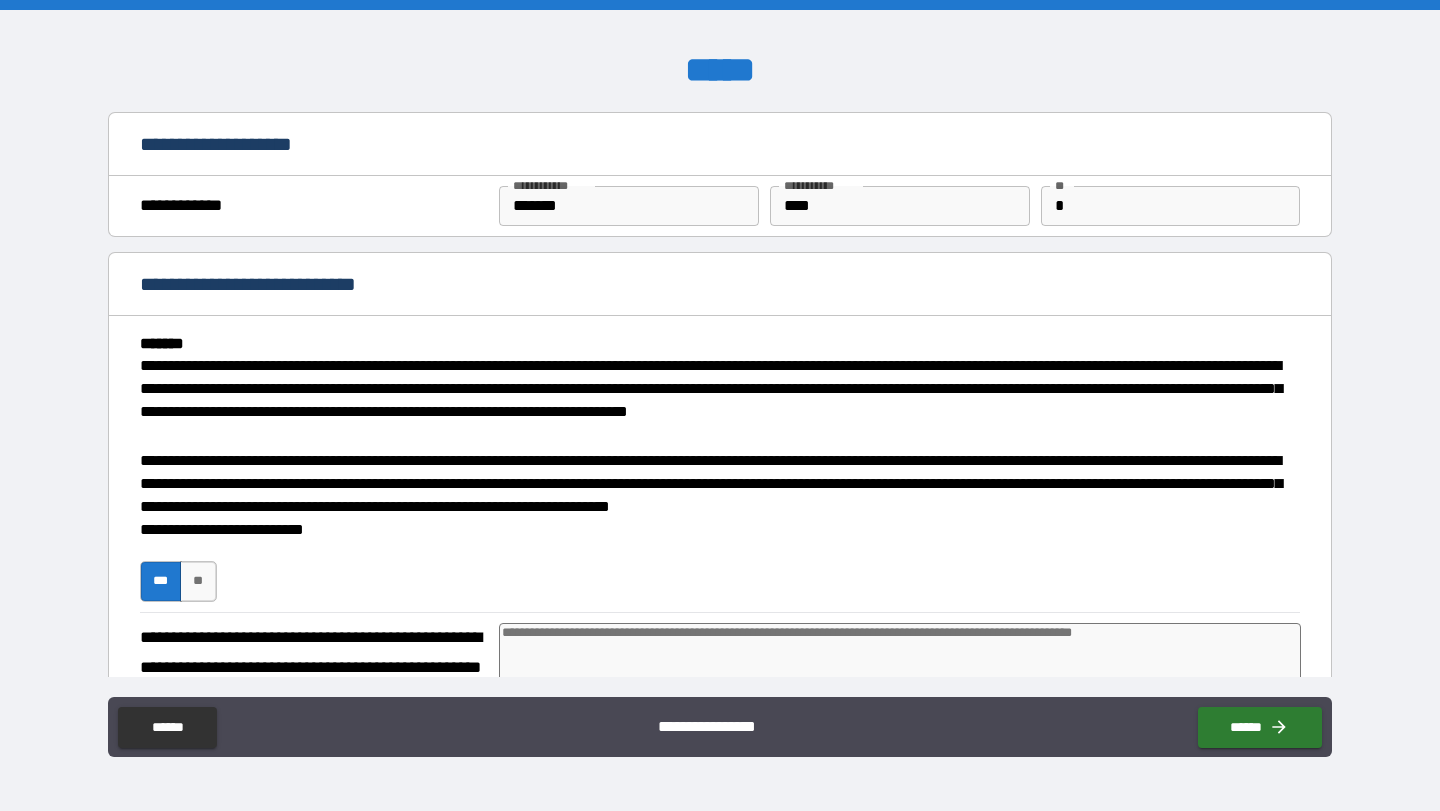 click on "**********" at bounding box center (720, 408) 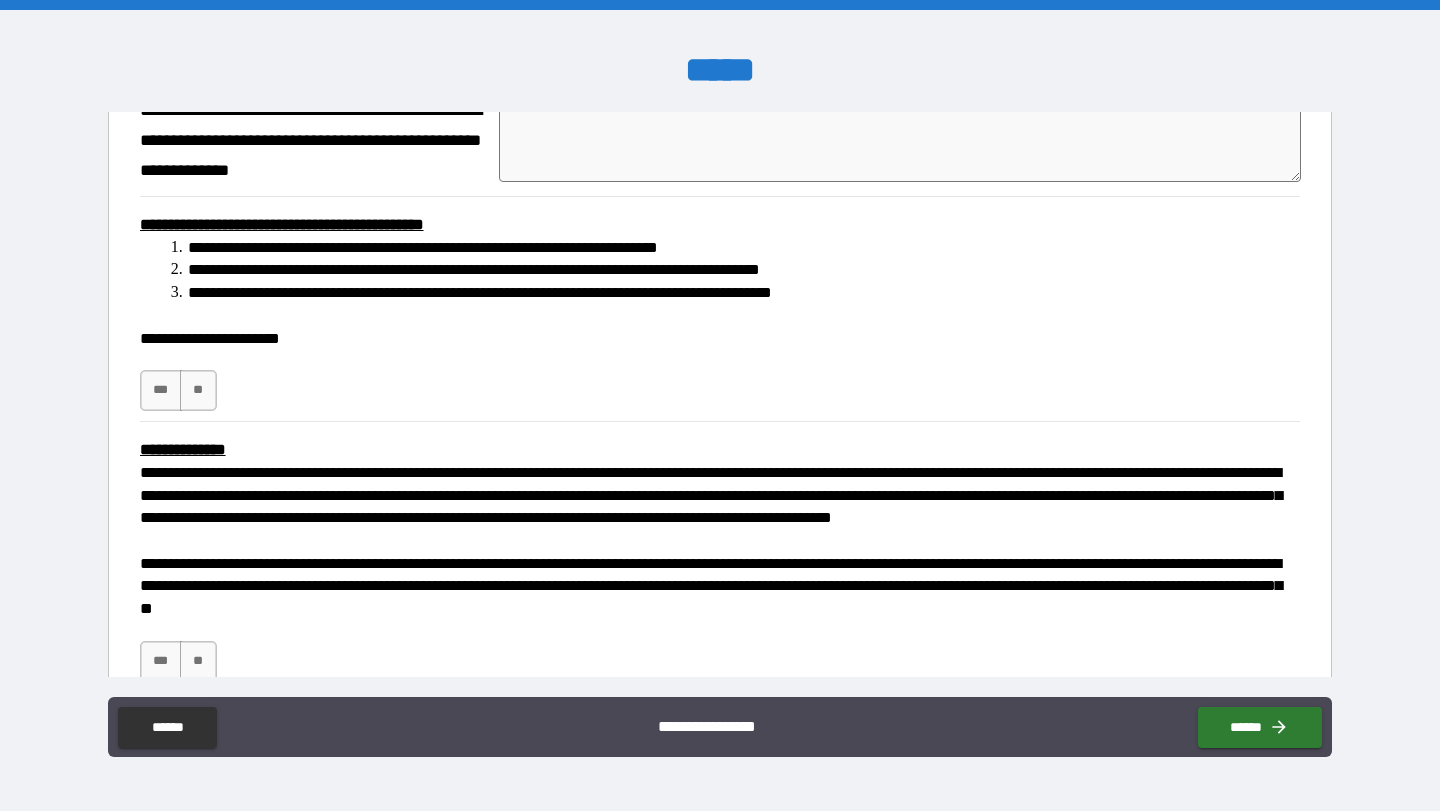 scroll, scrollTop: 530, scrollLeft: 0, axis: vertical 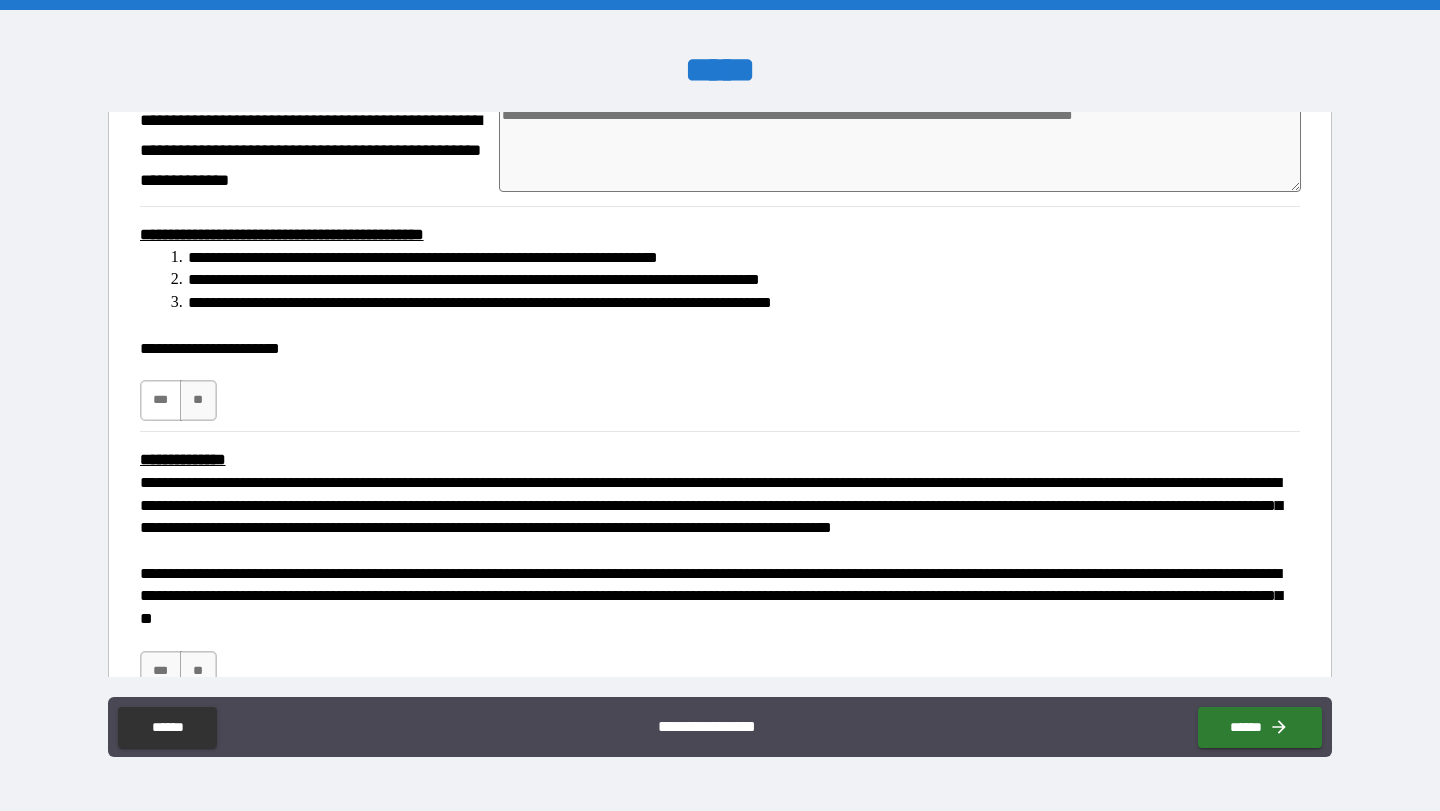 click on "***" at bounding box center (161, 400) 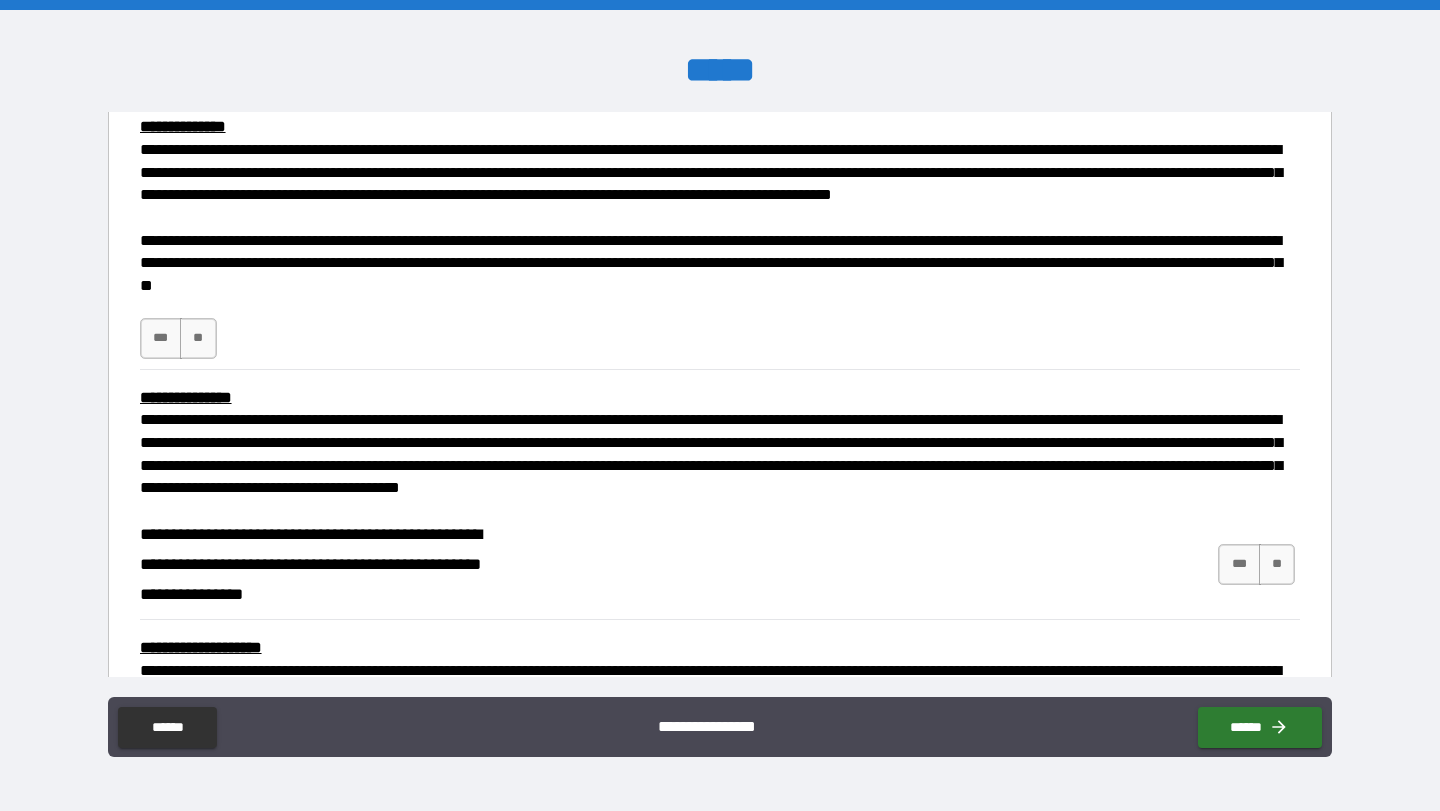 scroll, scrollTop: 844, scrollLeft: 0, axis: vertical 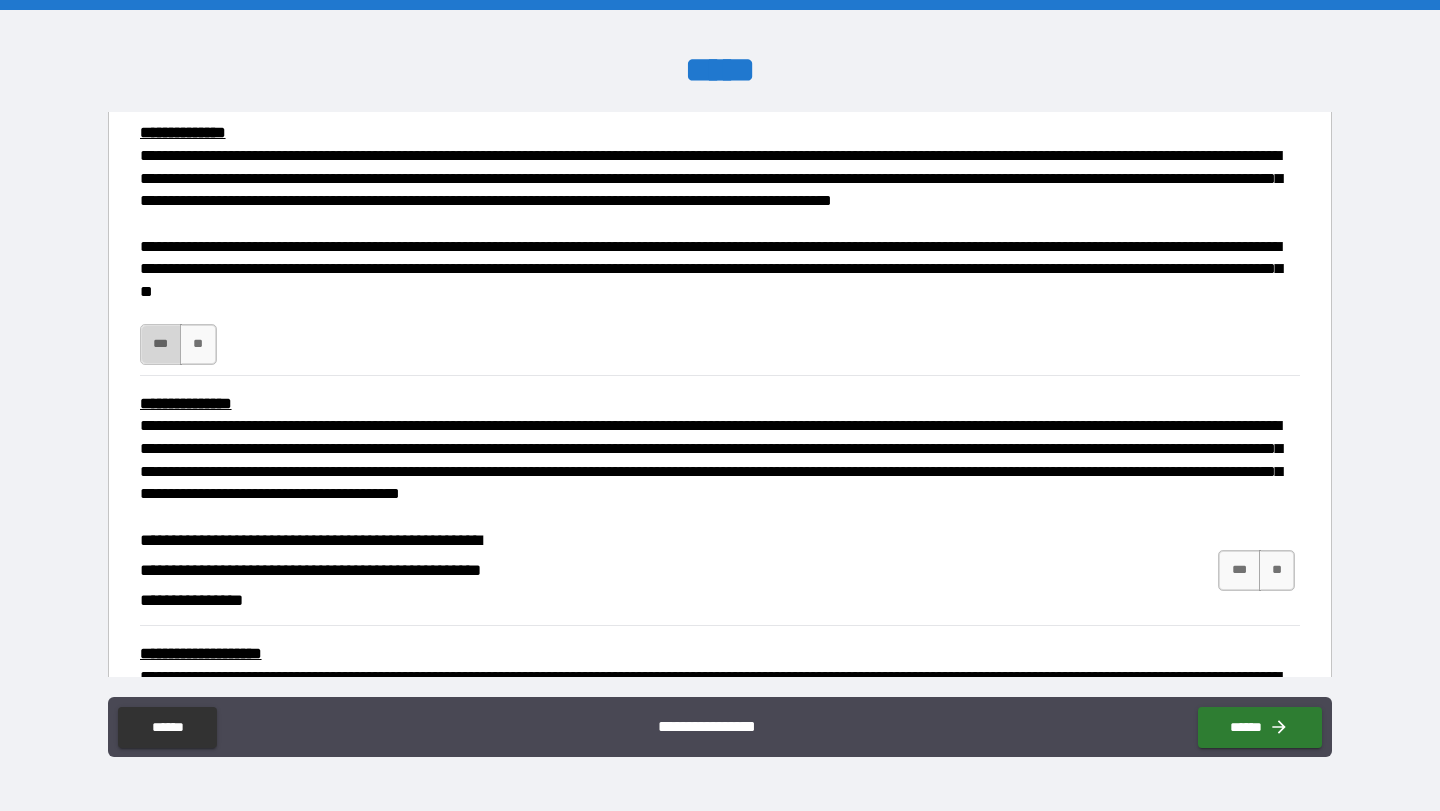 click on "***" at bounding box center [161, 344] 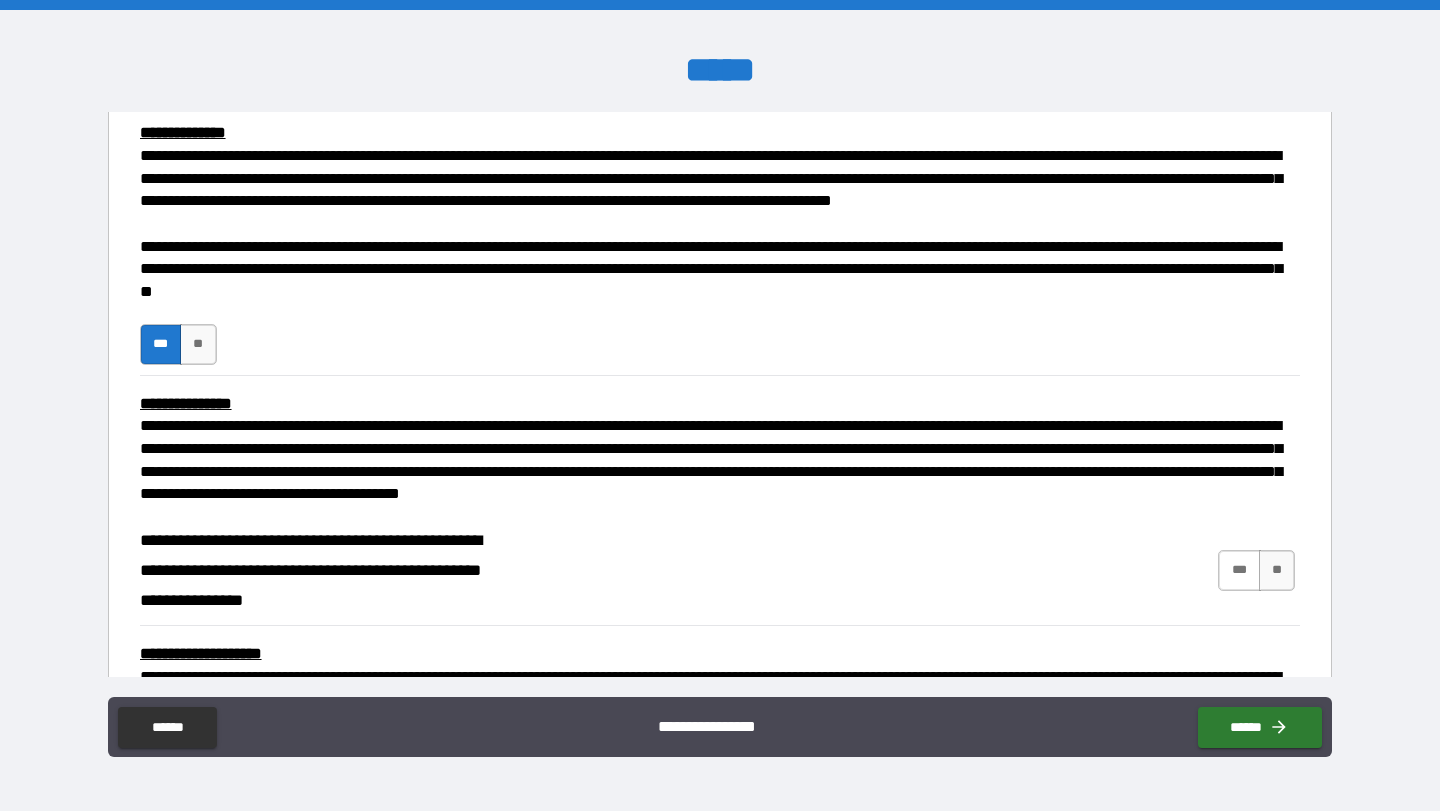 click on "***" at bounding box center (1239, 570) 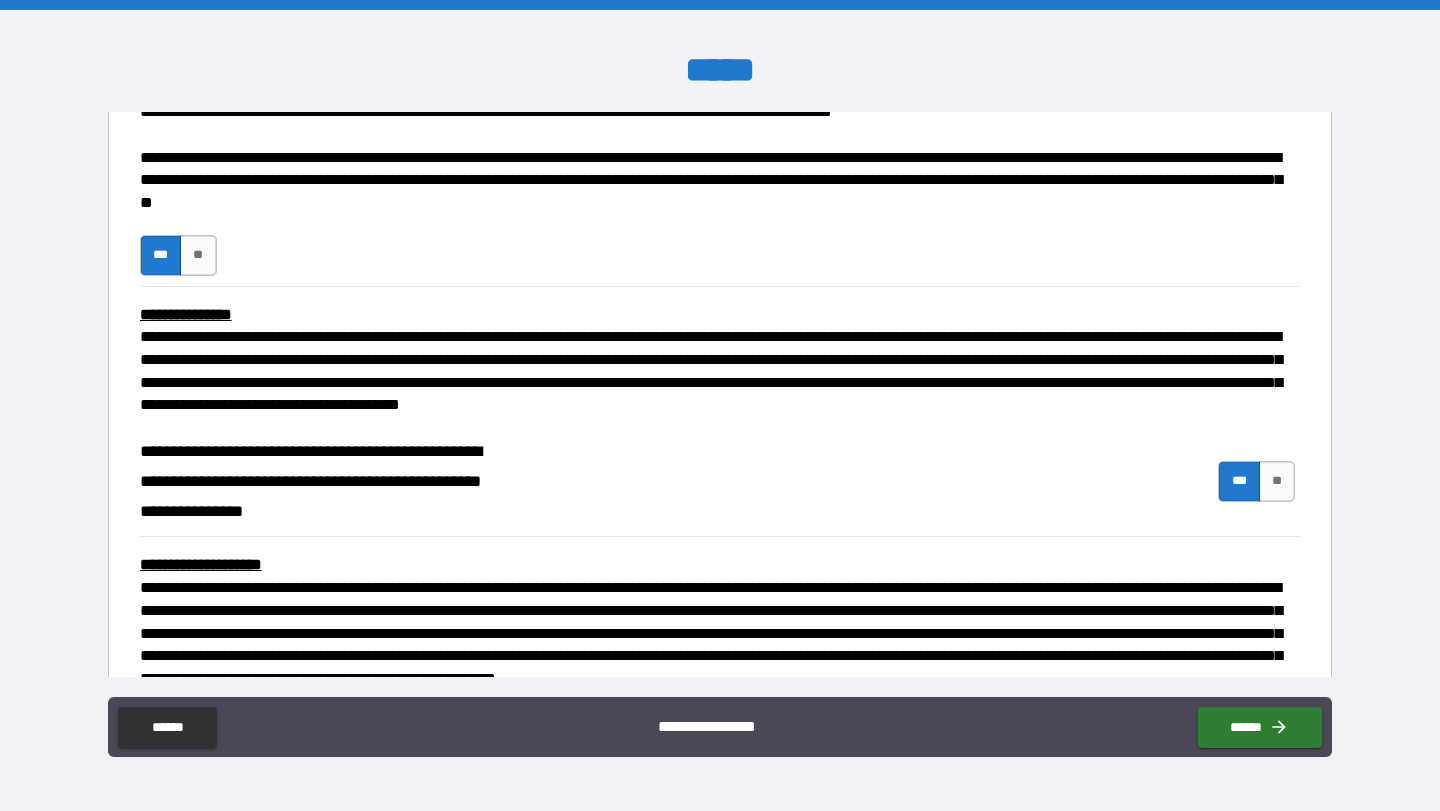 scroll, scrollTop: 1080, scrollLeft: 0, axis: vertical 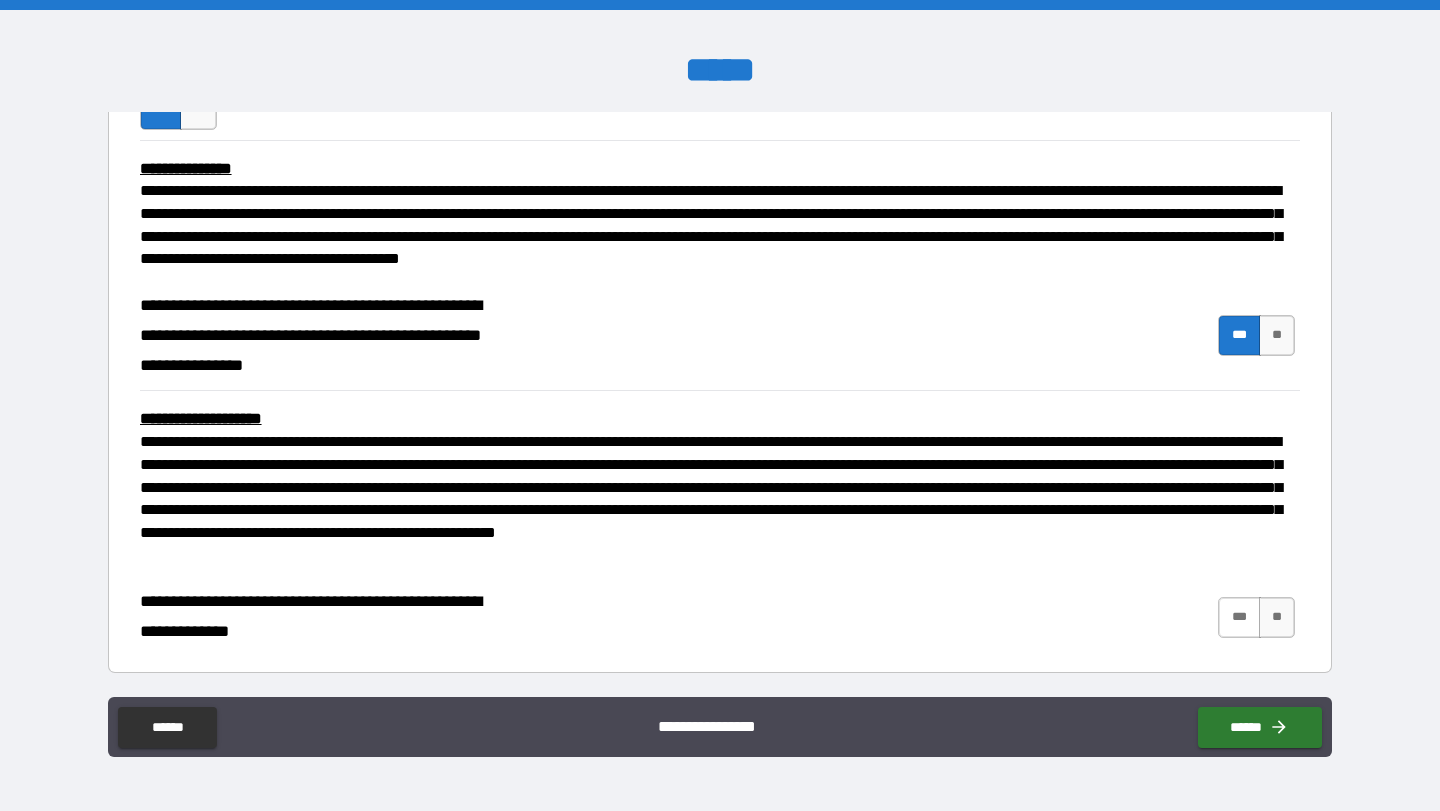 click on "***" at bounding box center [1239, 617] 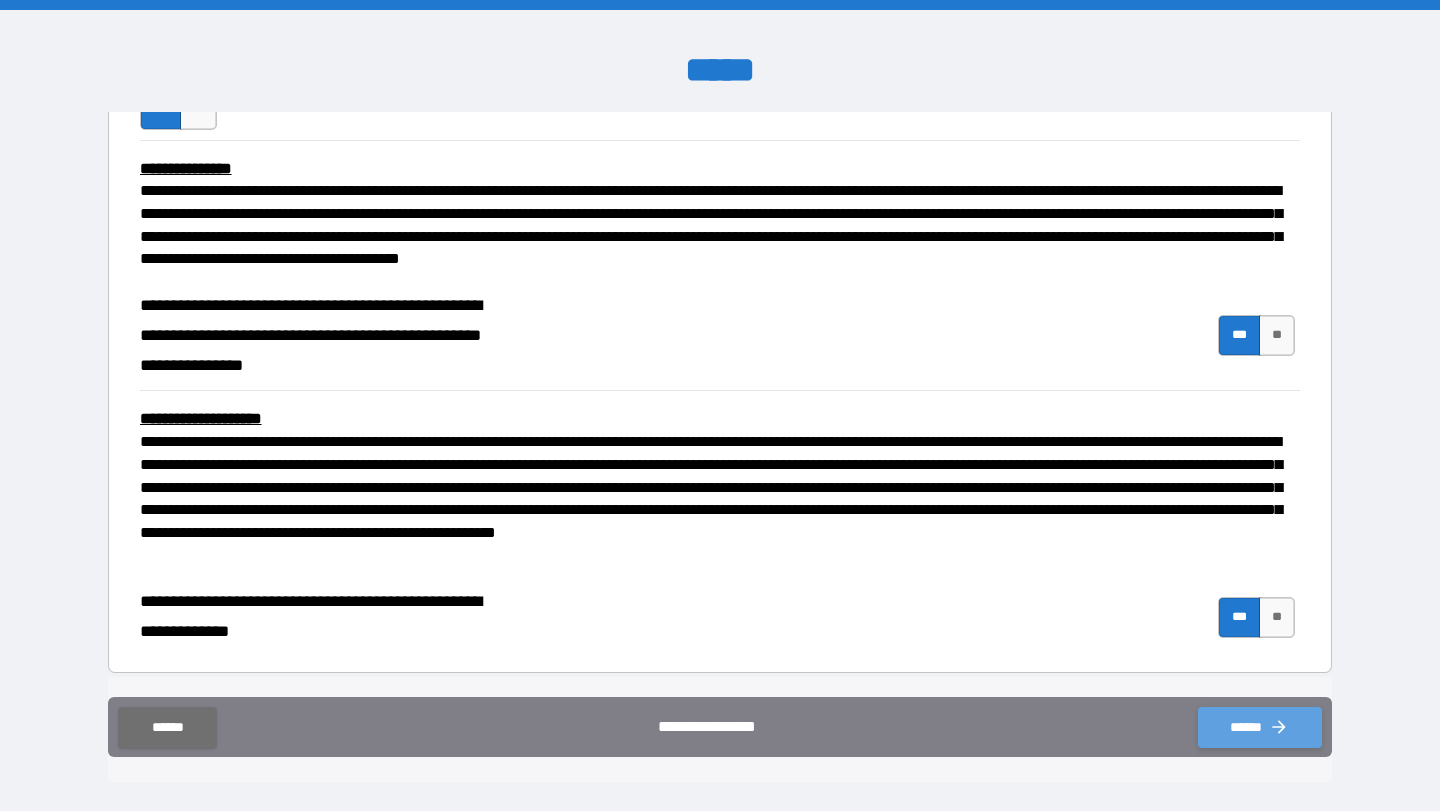 click 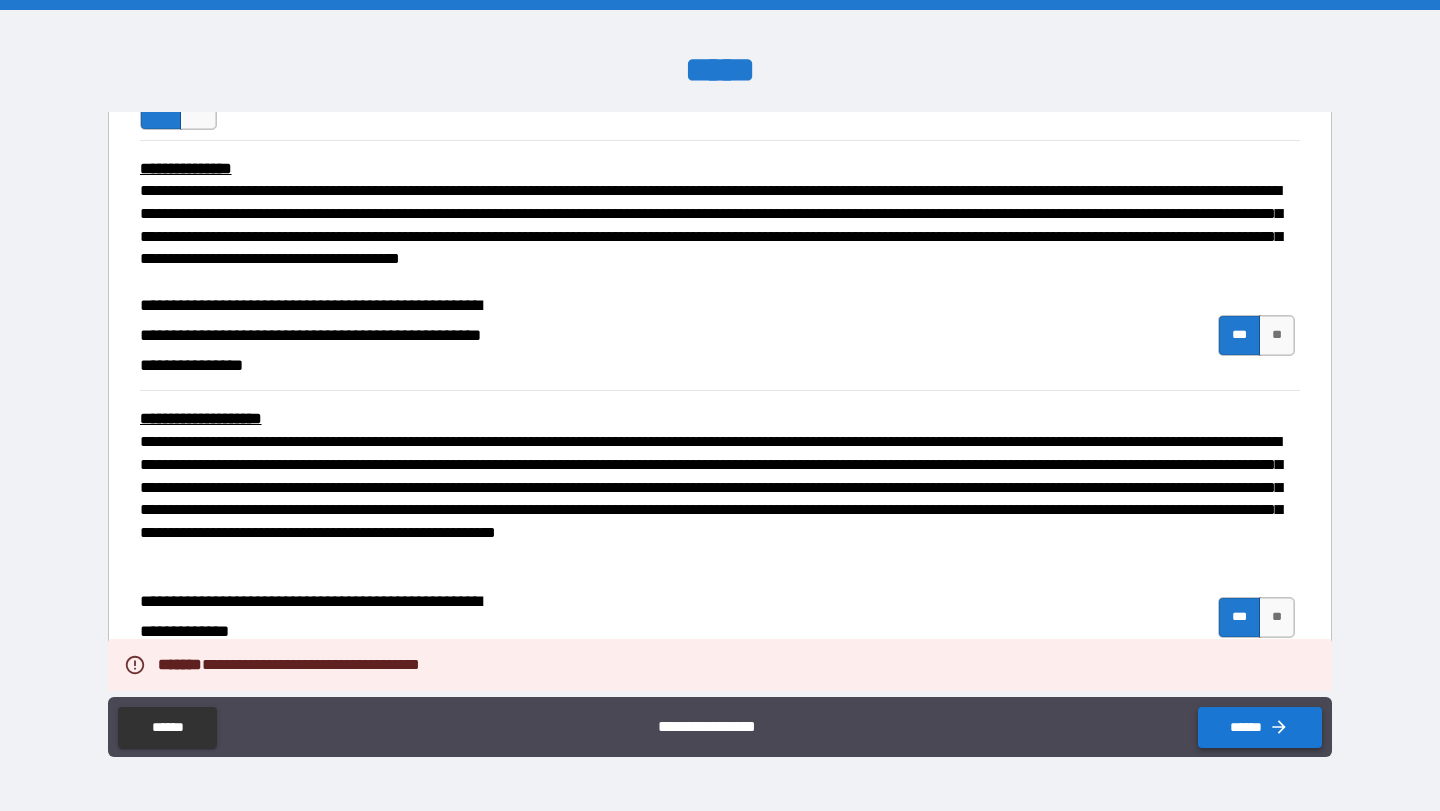 type on "*" 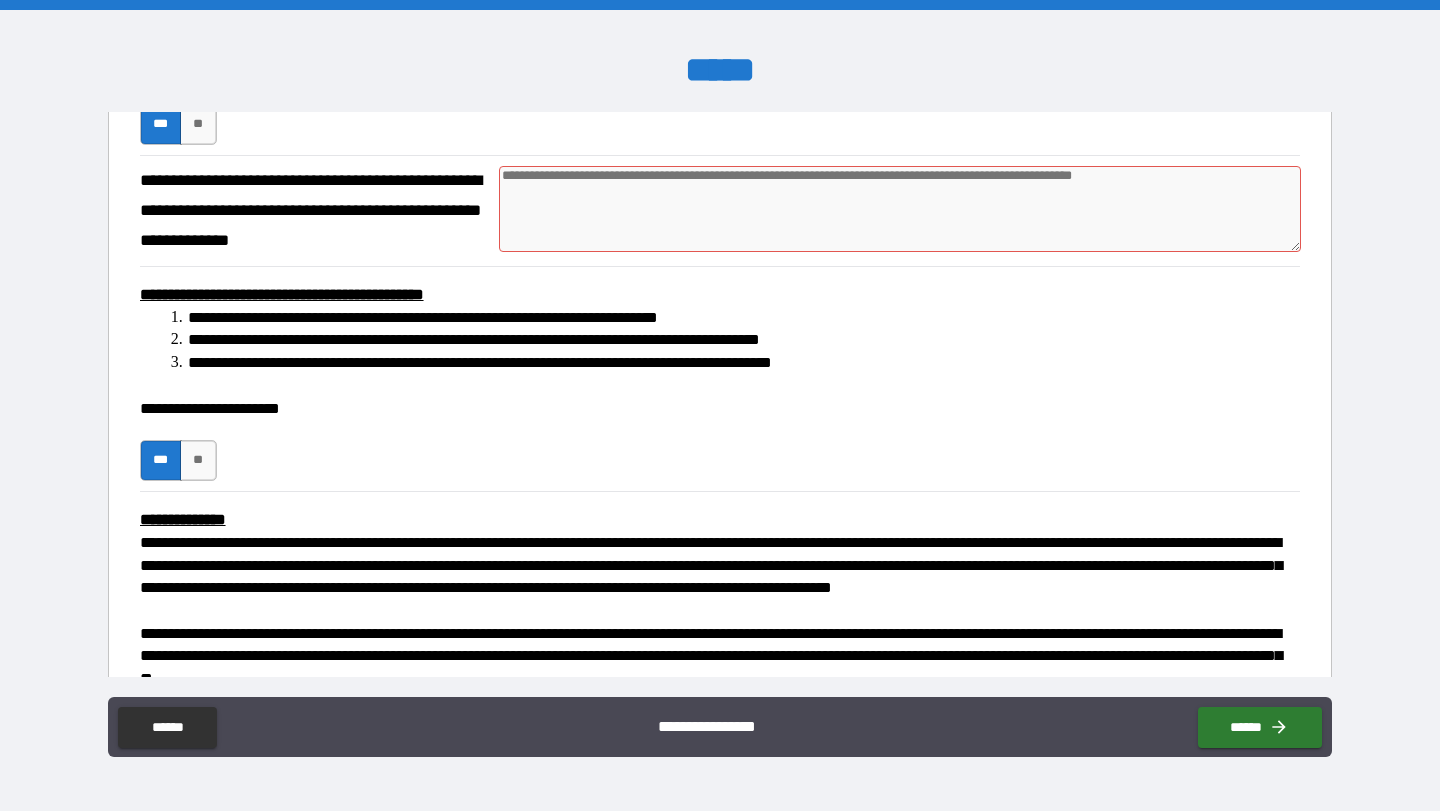 scroll, scrollTop: 458, scrollLeft: 0, axis: vertical 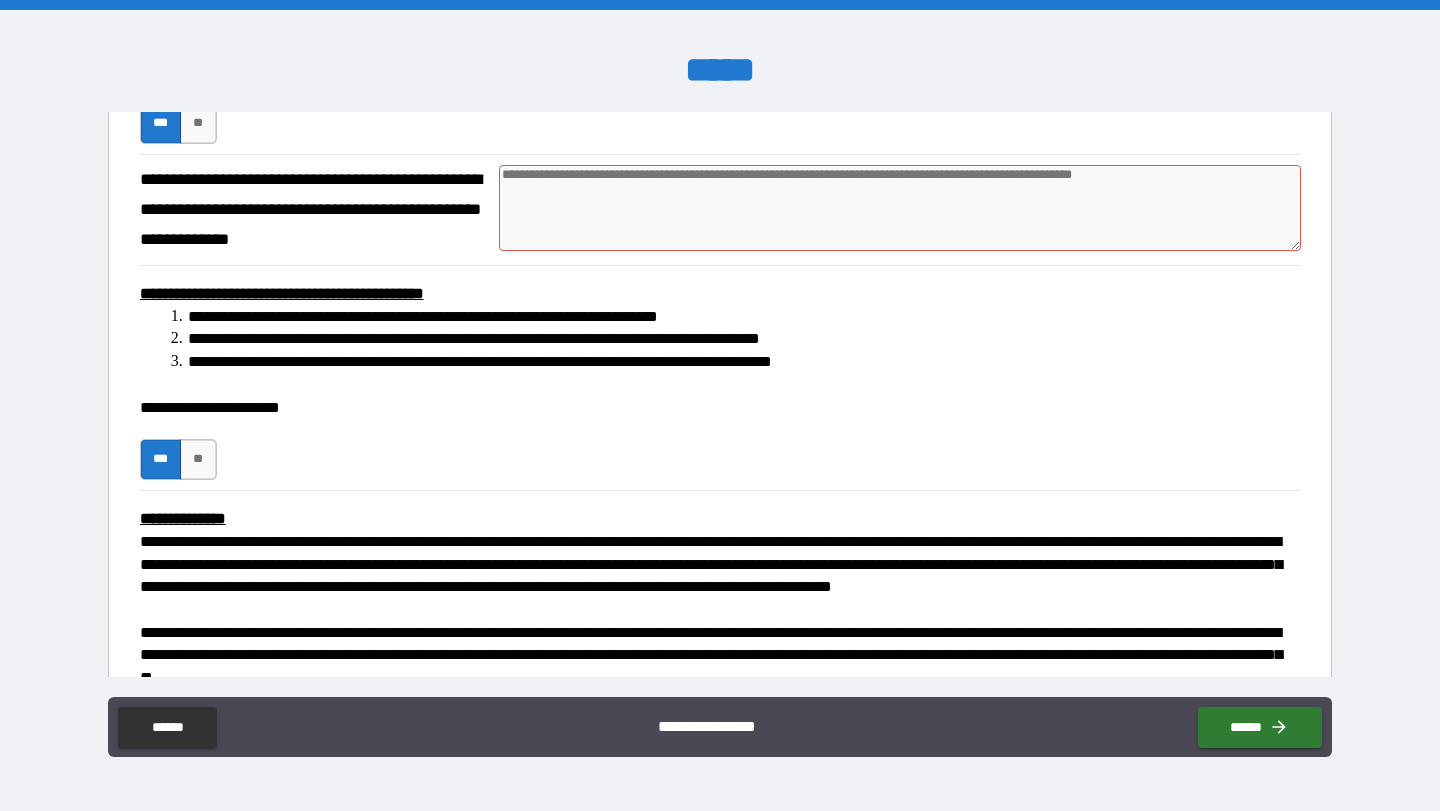 click at bounding box center [900, 208] 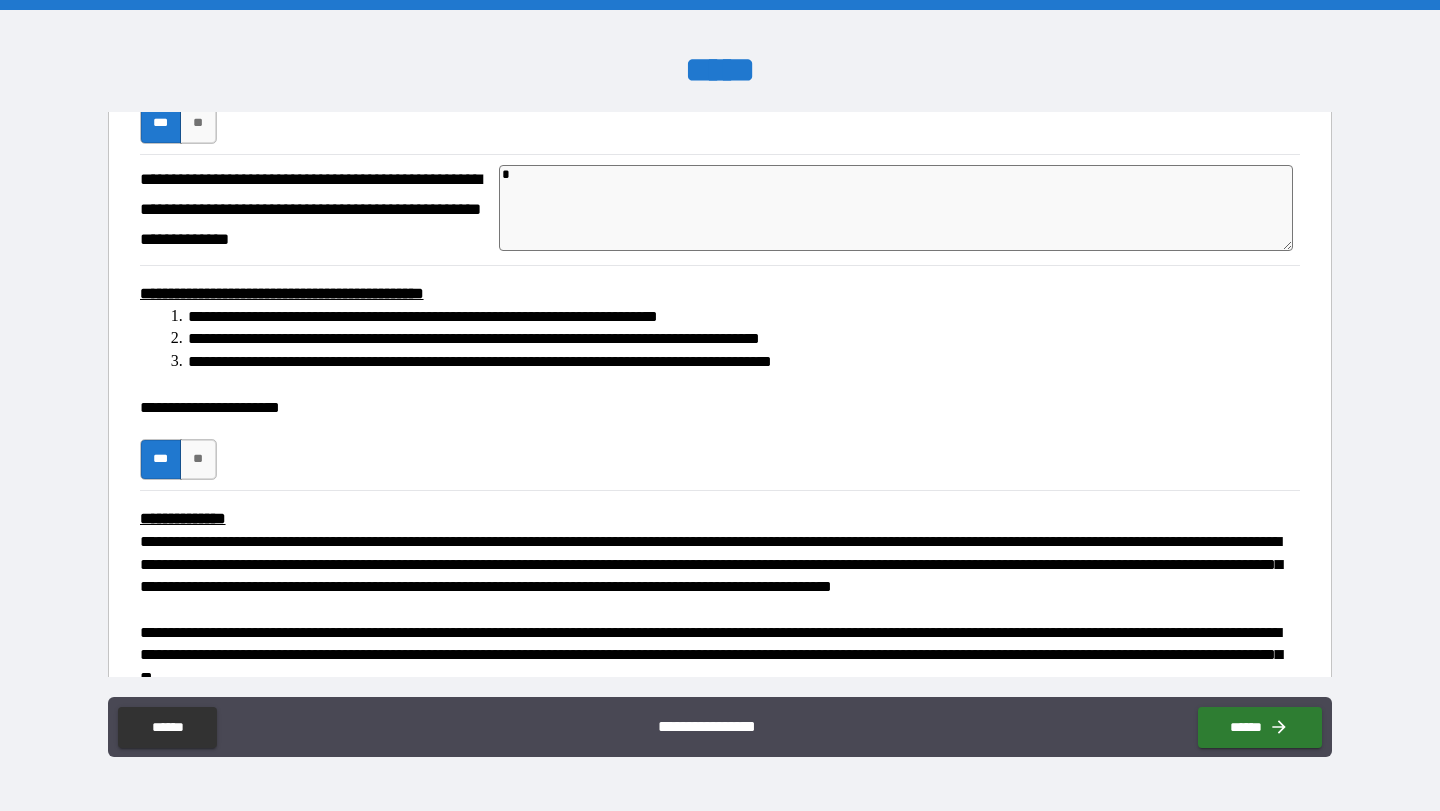 type on "**" 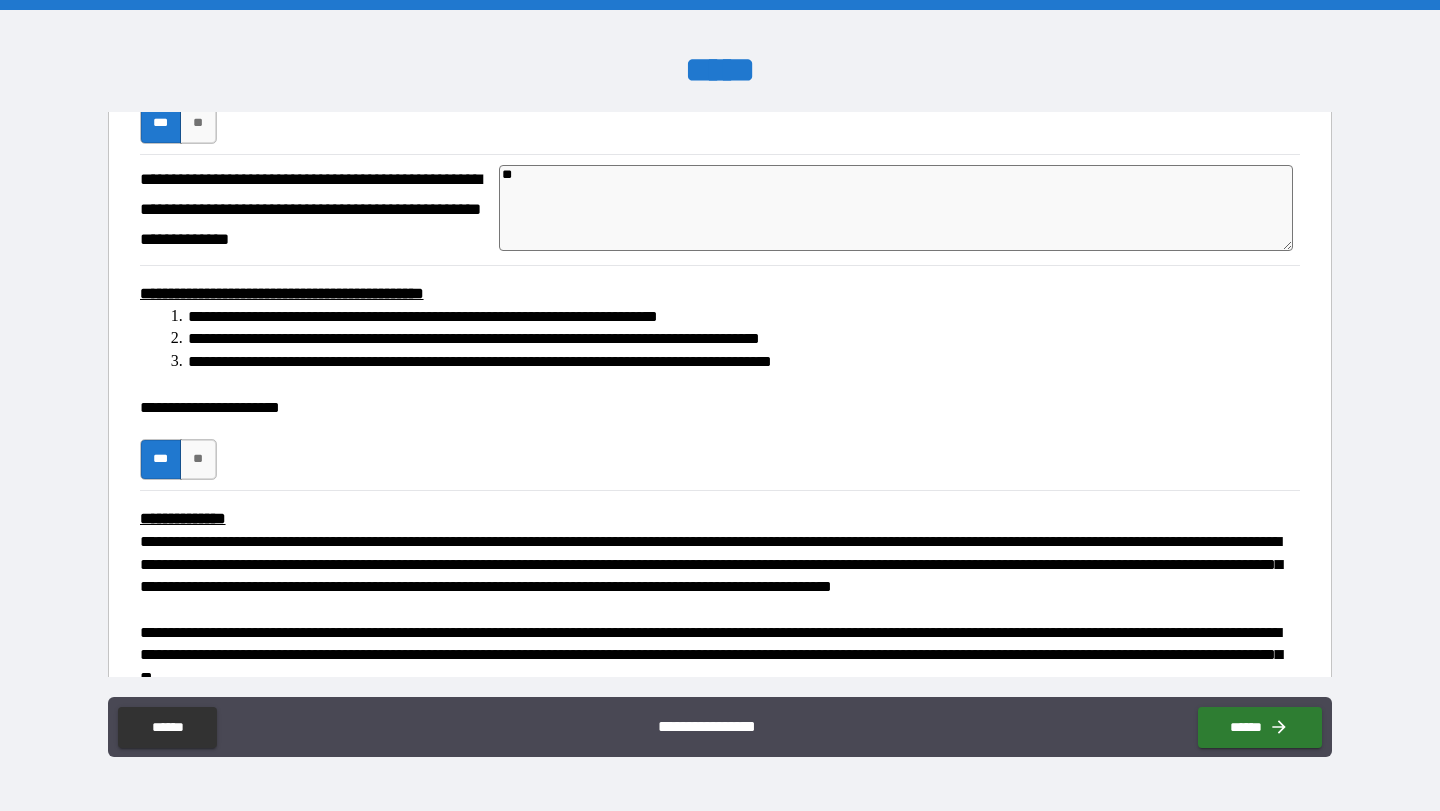 type on "***" 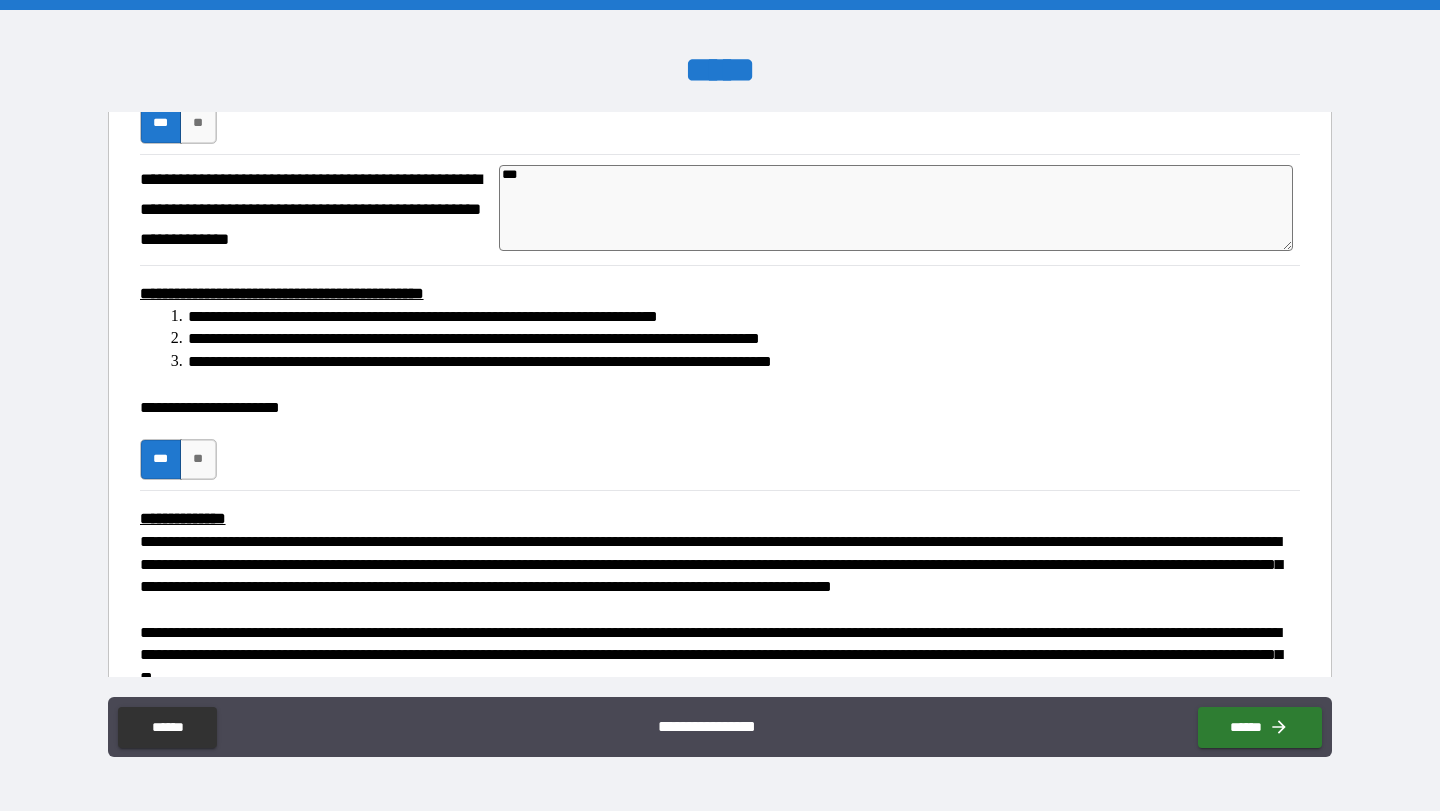 type on "****" 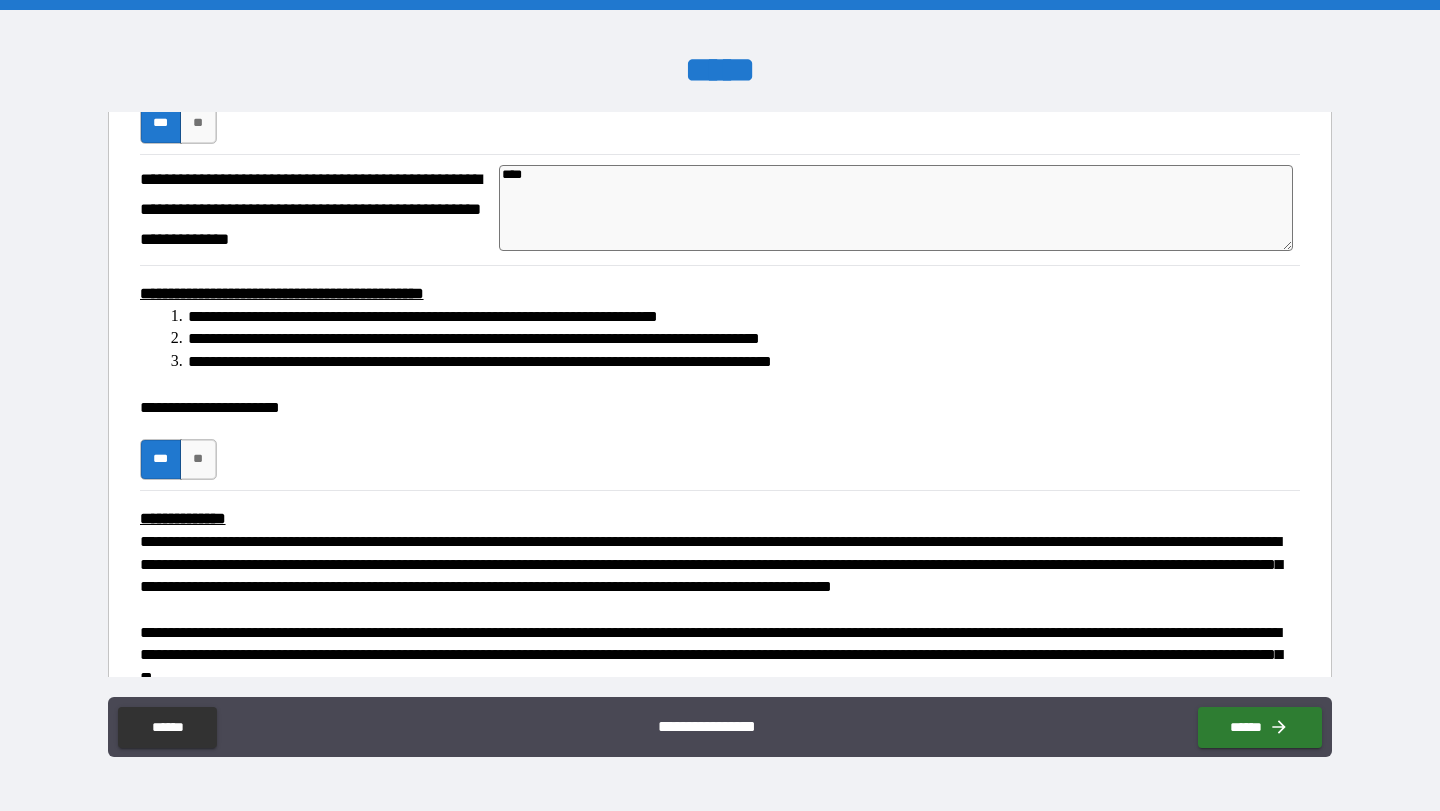 type on "*" 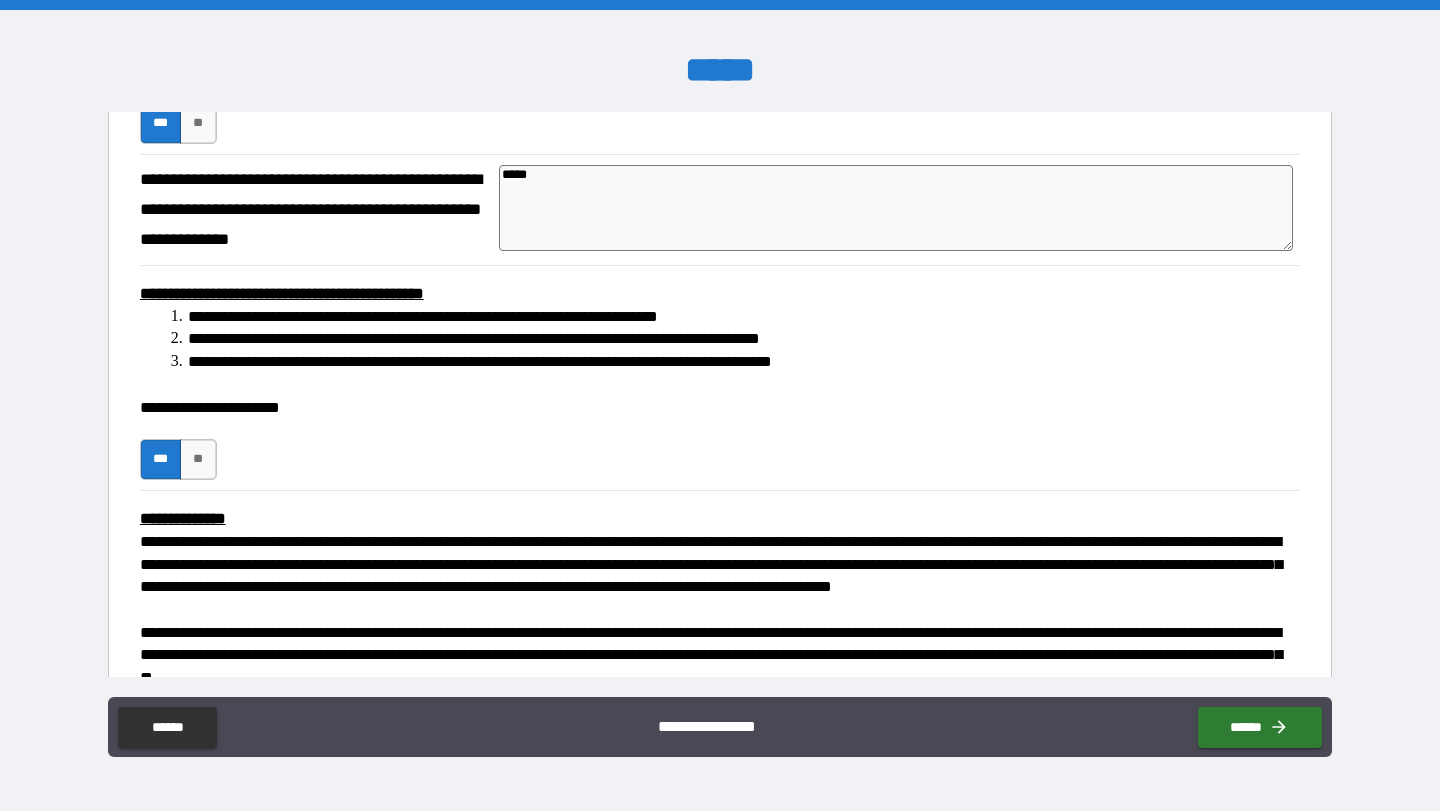 type on "*" 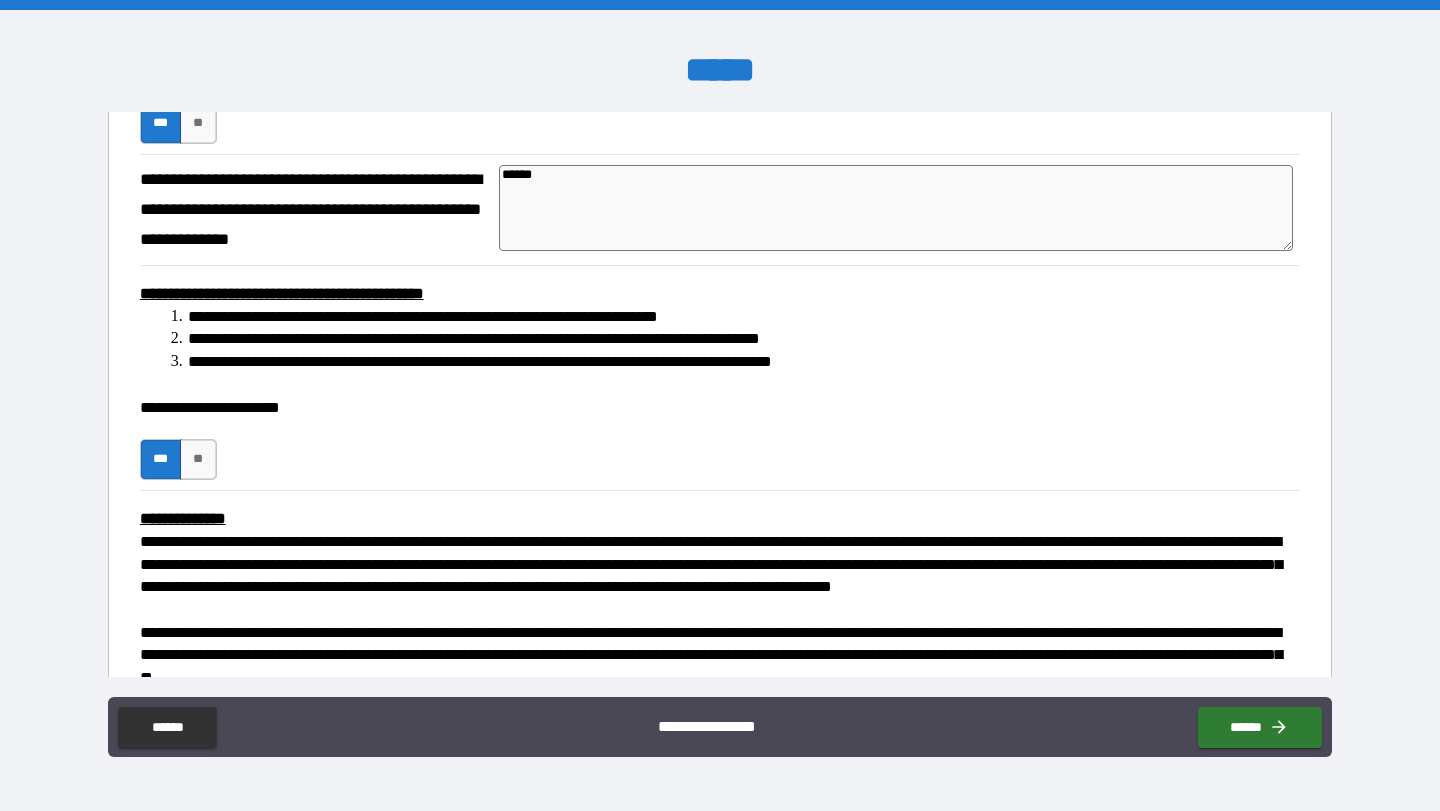 type on "*" 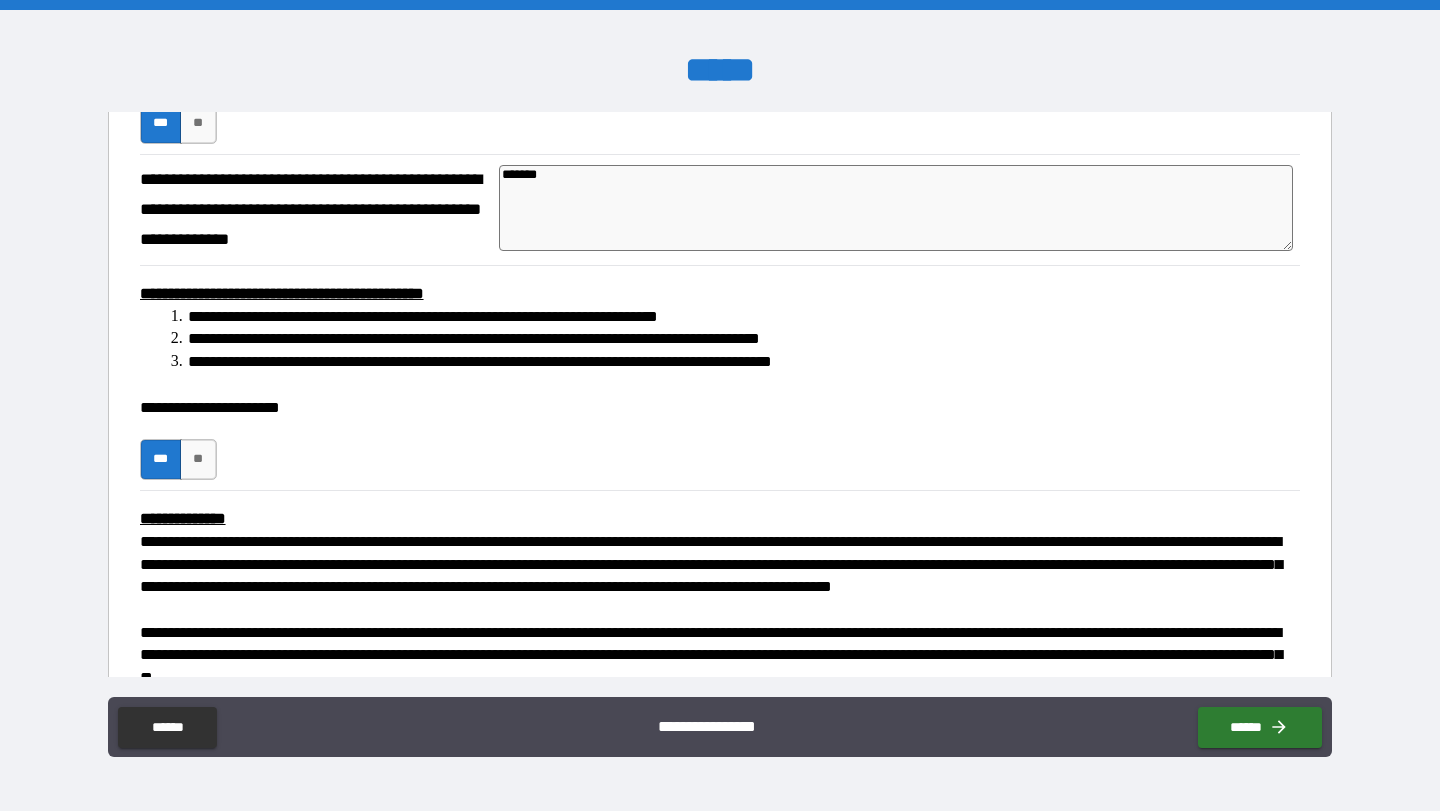 type on "*" 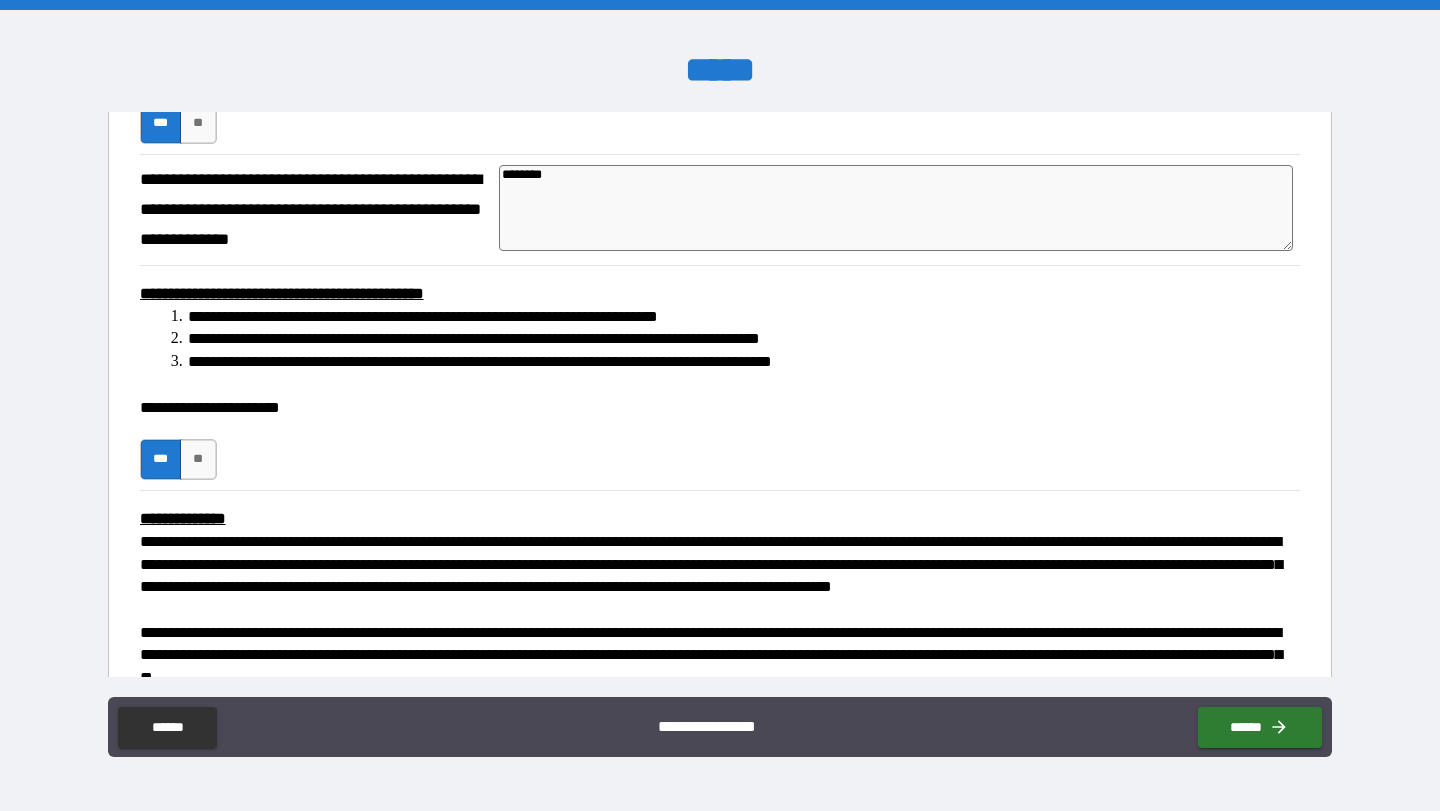 type on "*" 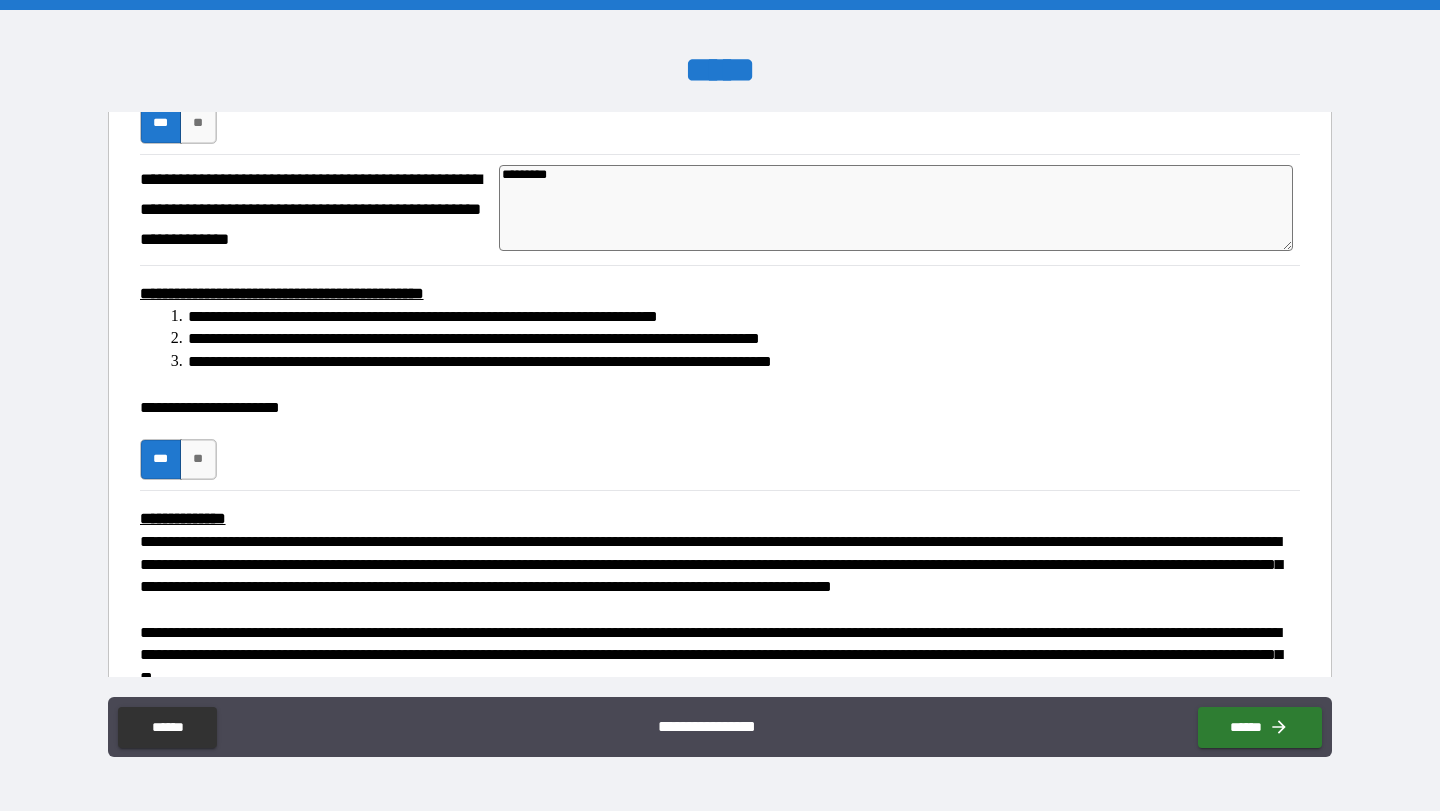 type on "*" 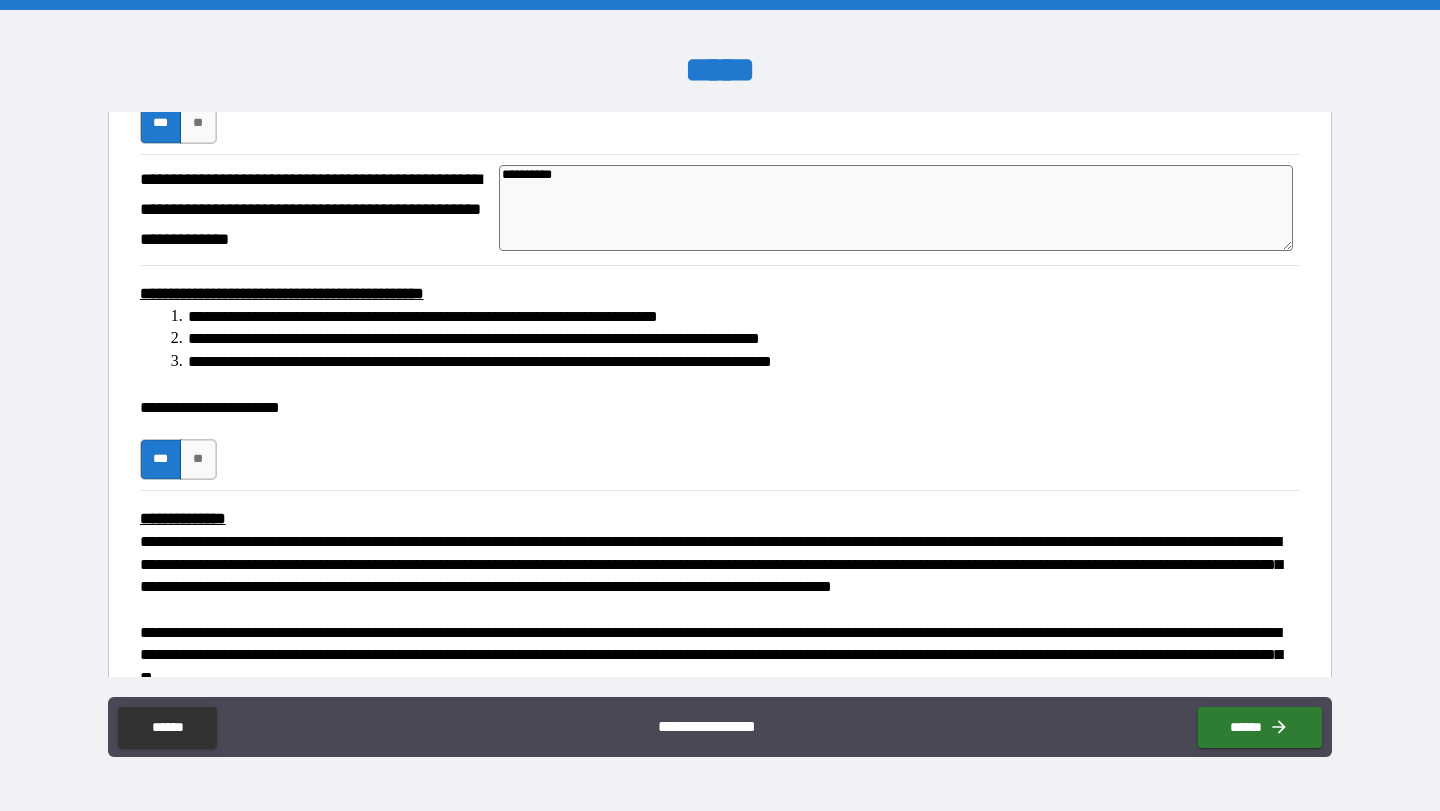 type on "**********" 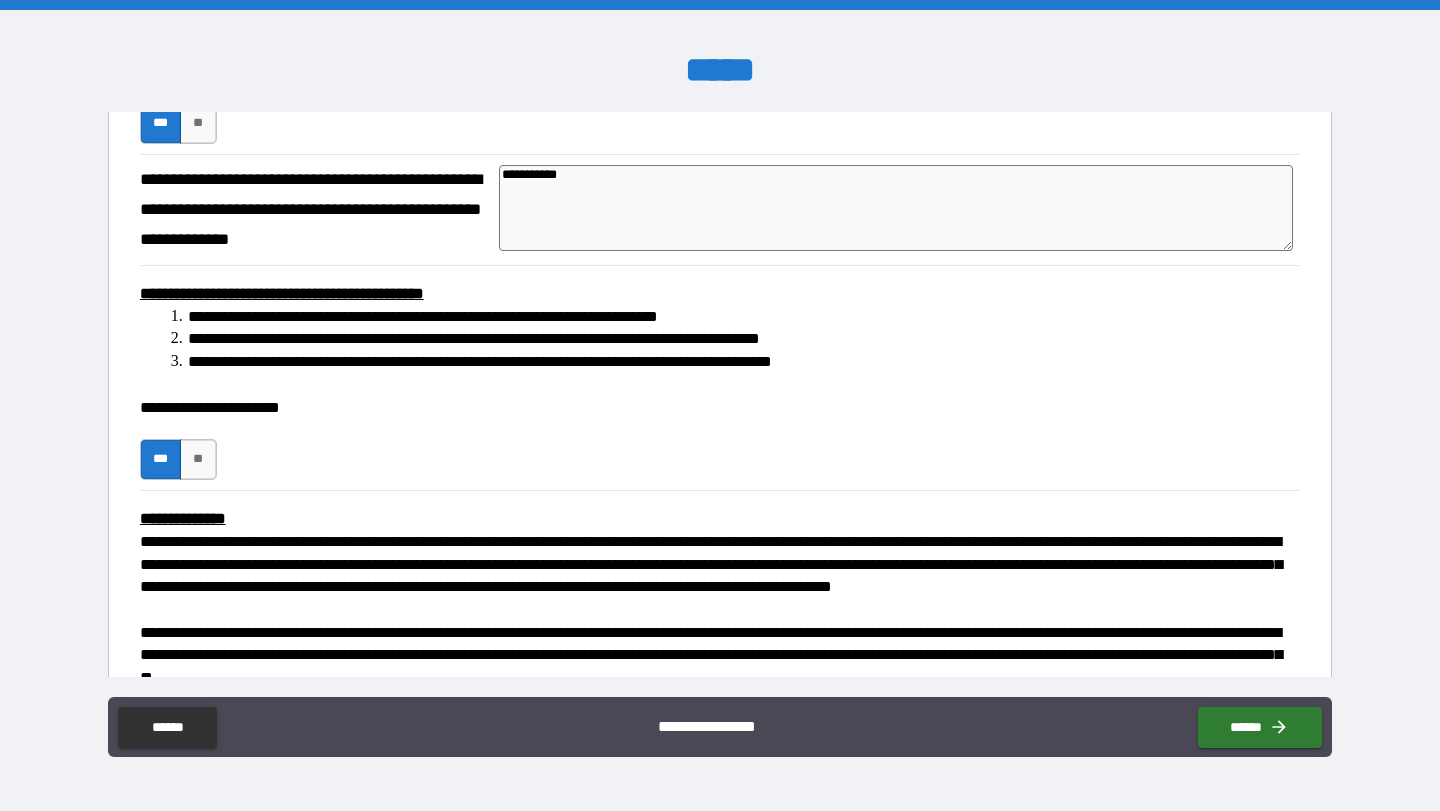 type on "*" 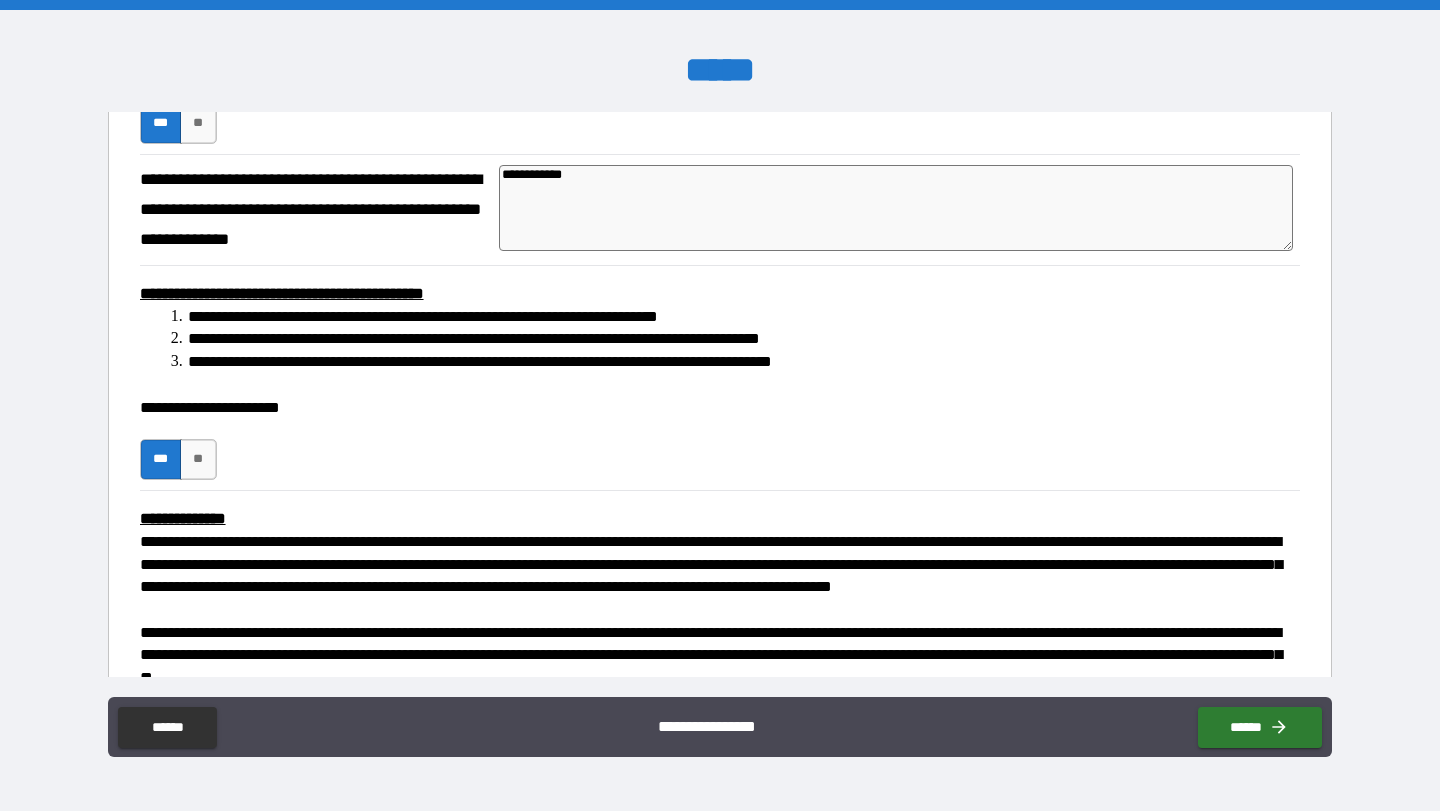 type on "*" 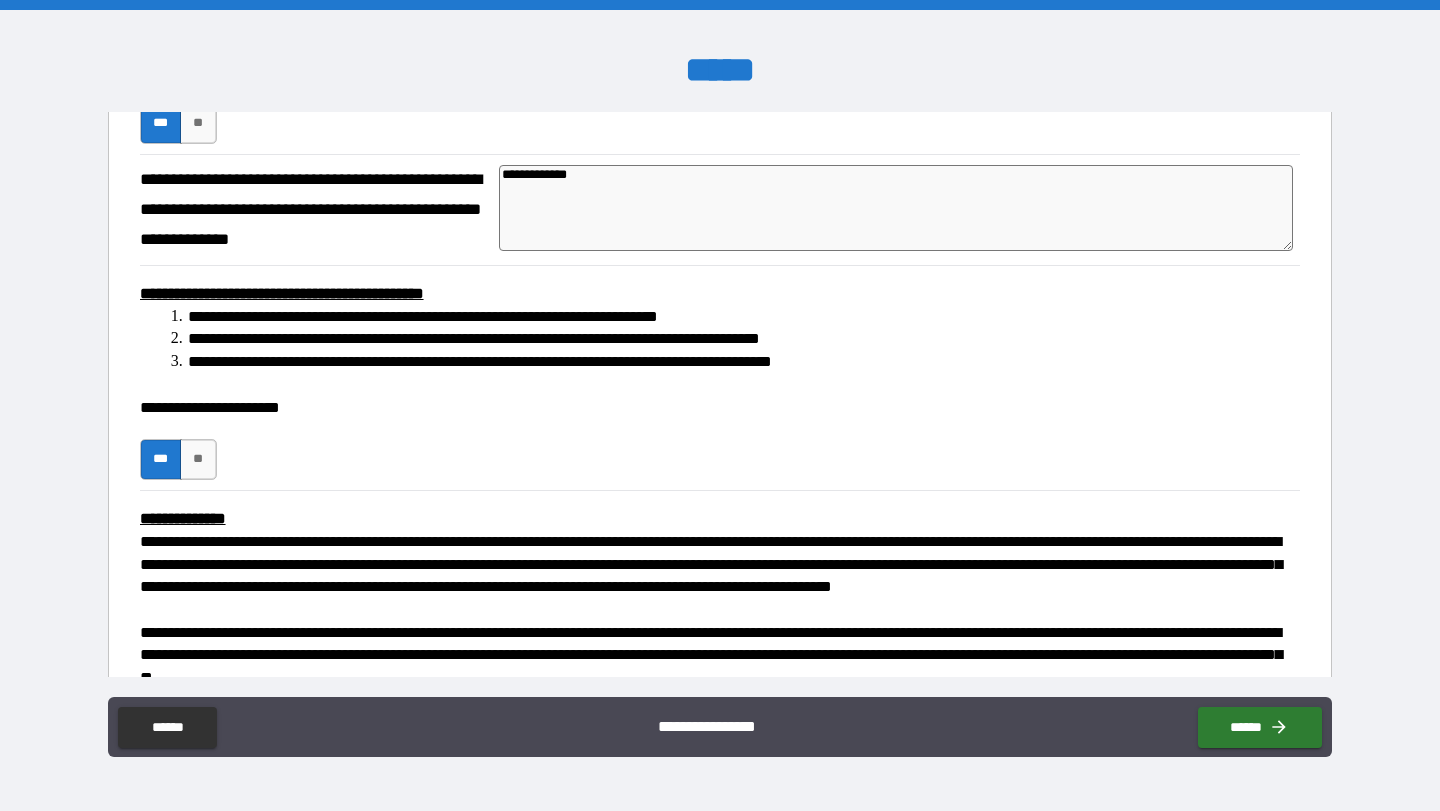 type on "*" 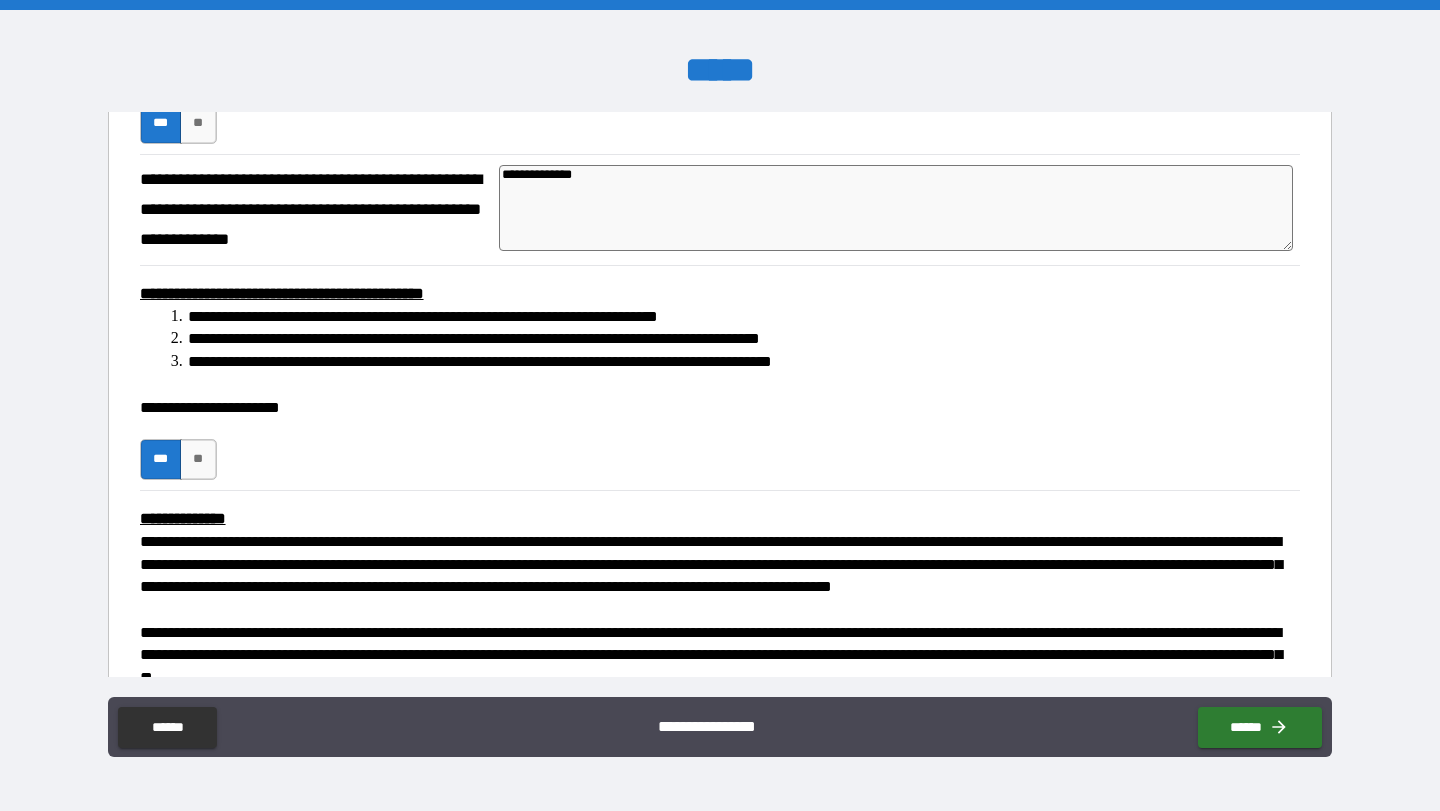 type on "**********" 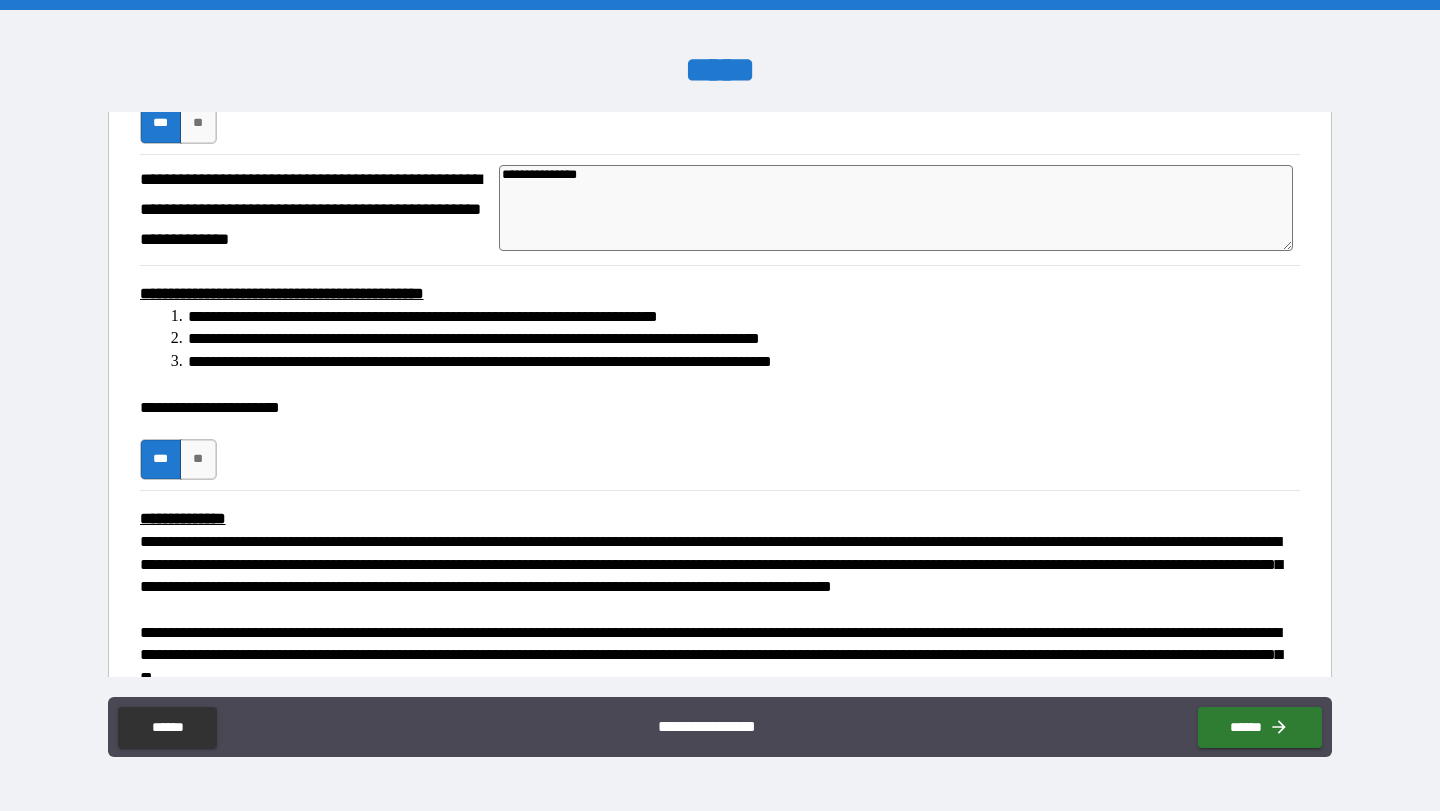 type on "**********" 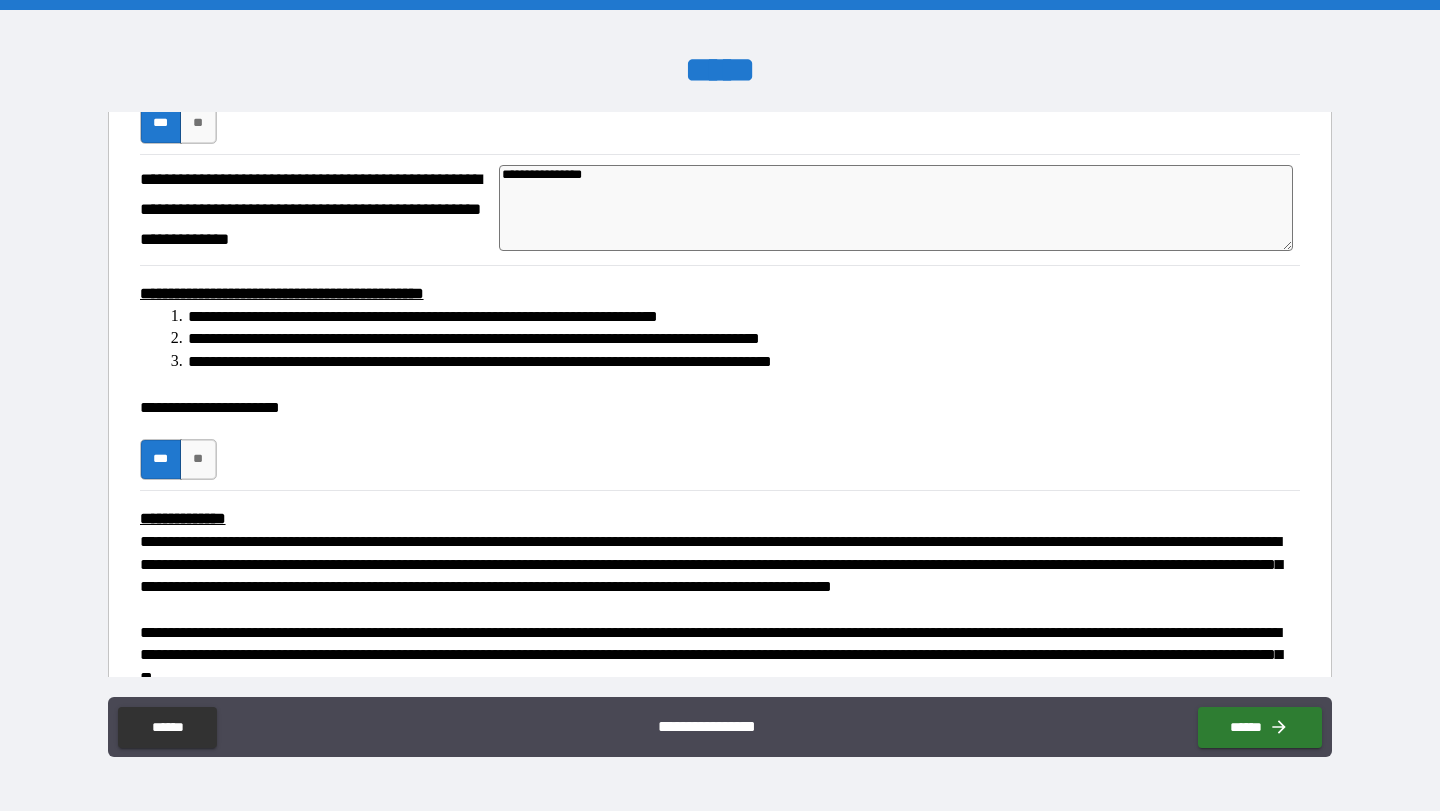 type on "*" 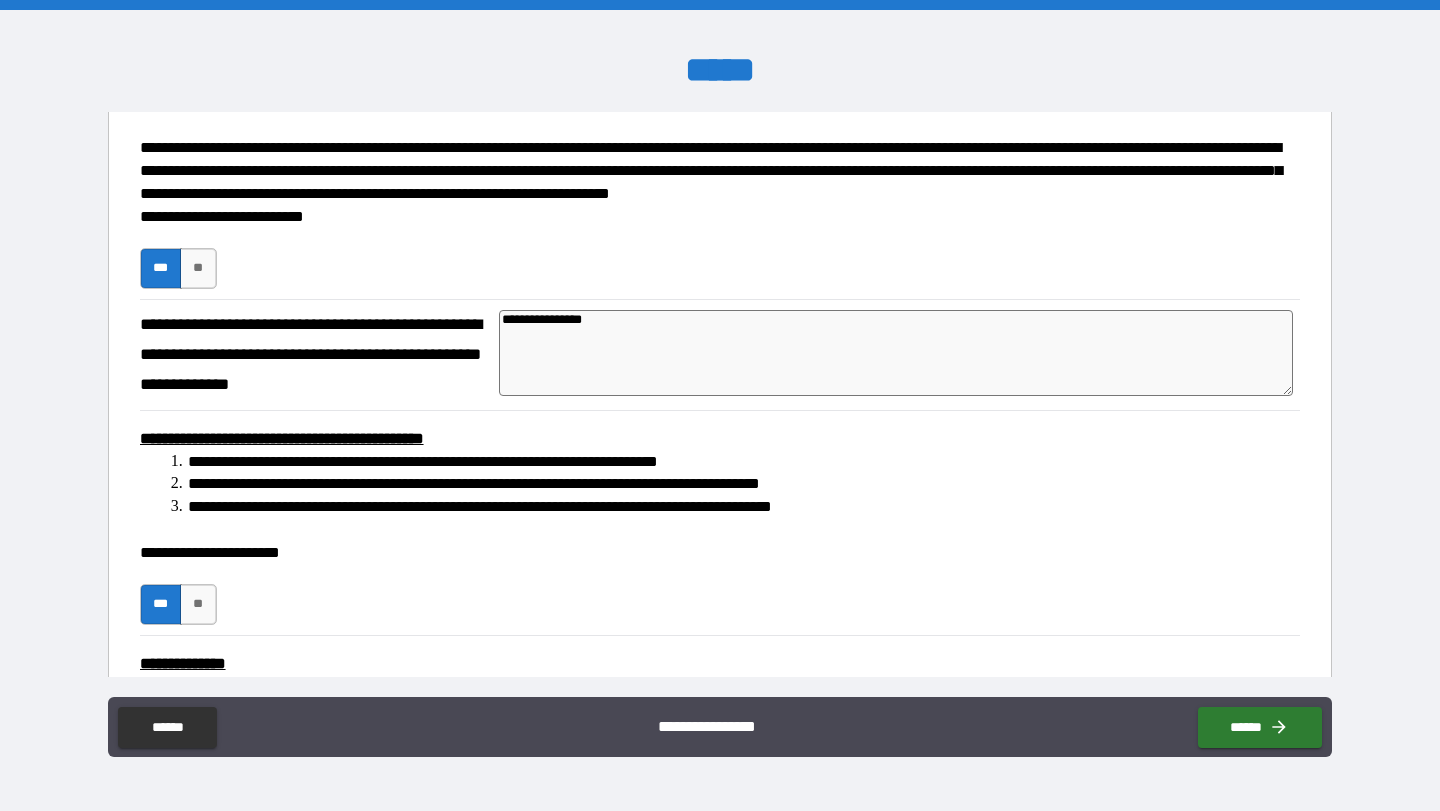 scroll, scrollTop: 310, scrollLeft: 0, axis: vertical 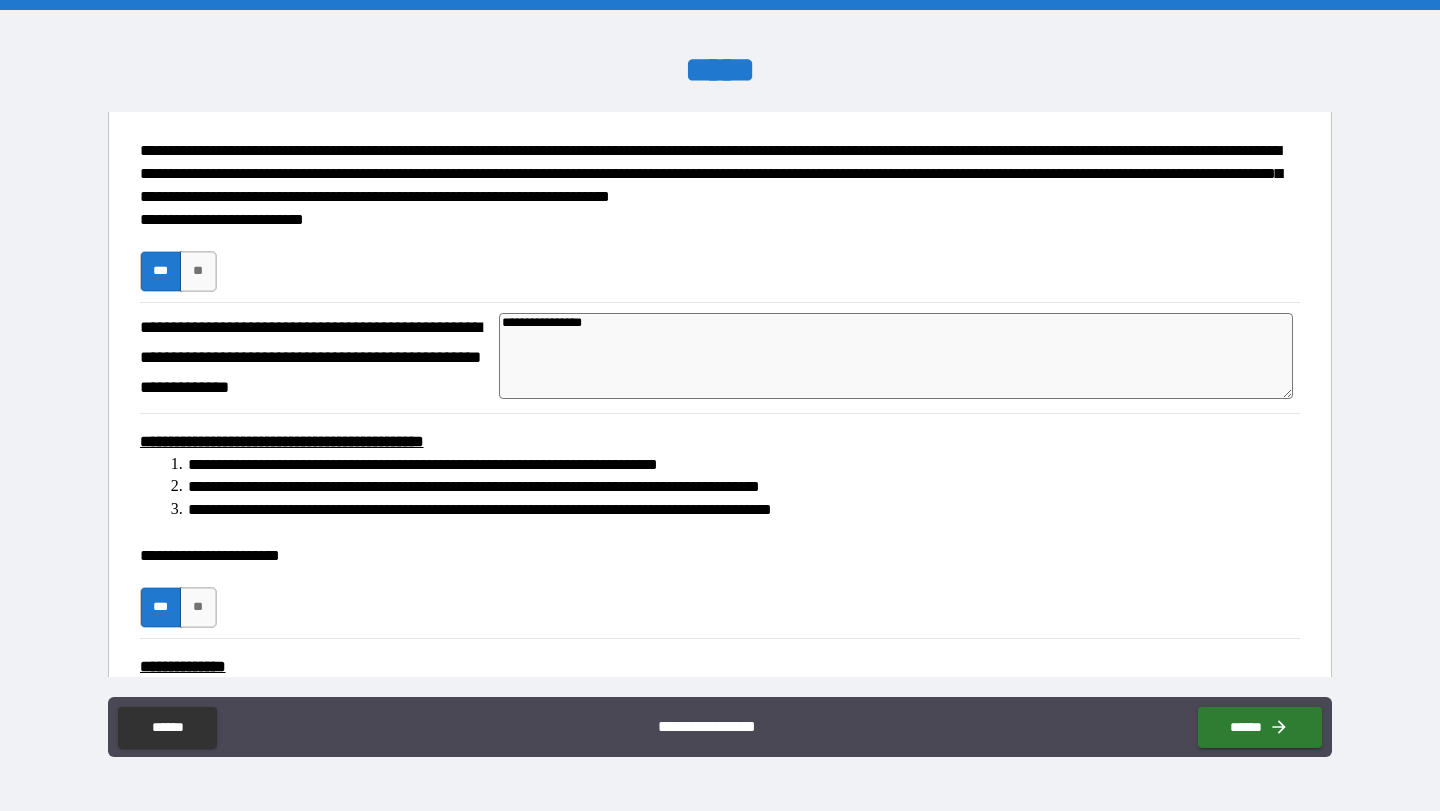 type on "**********" 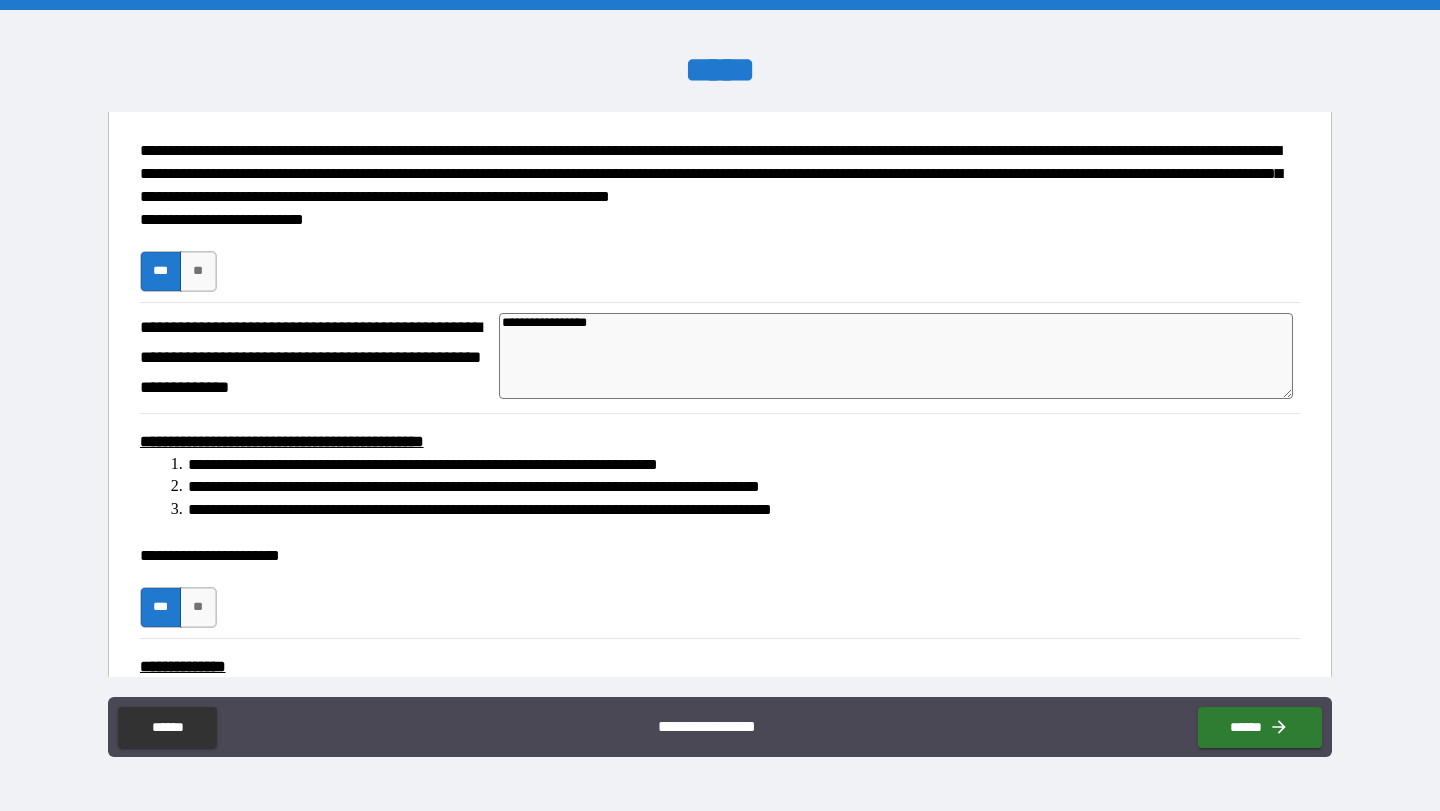 type on "*" 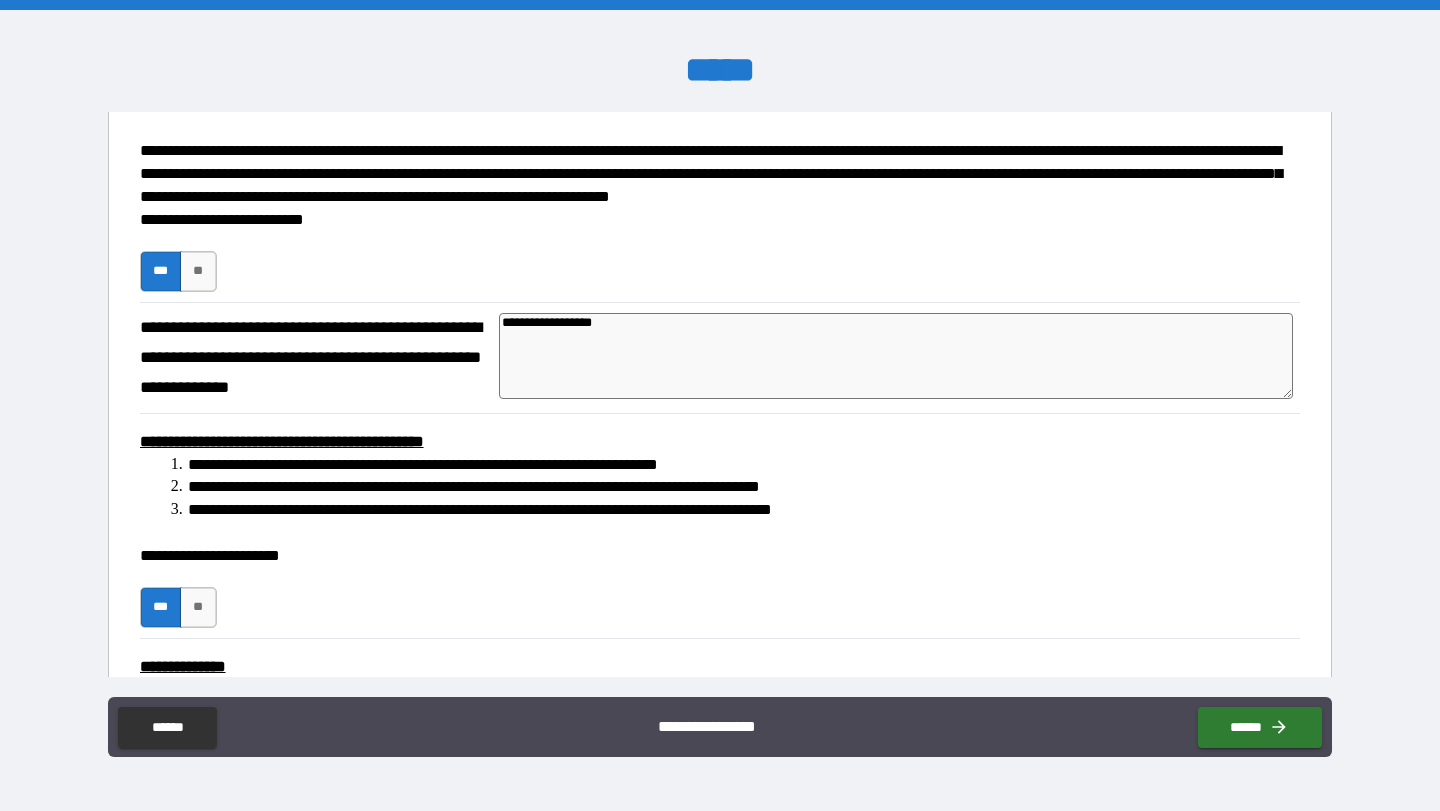 type on "*" 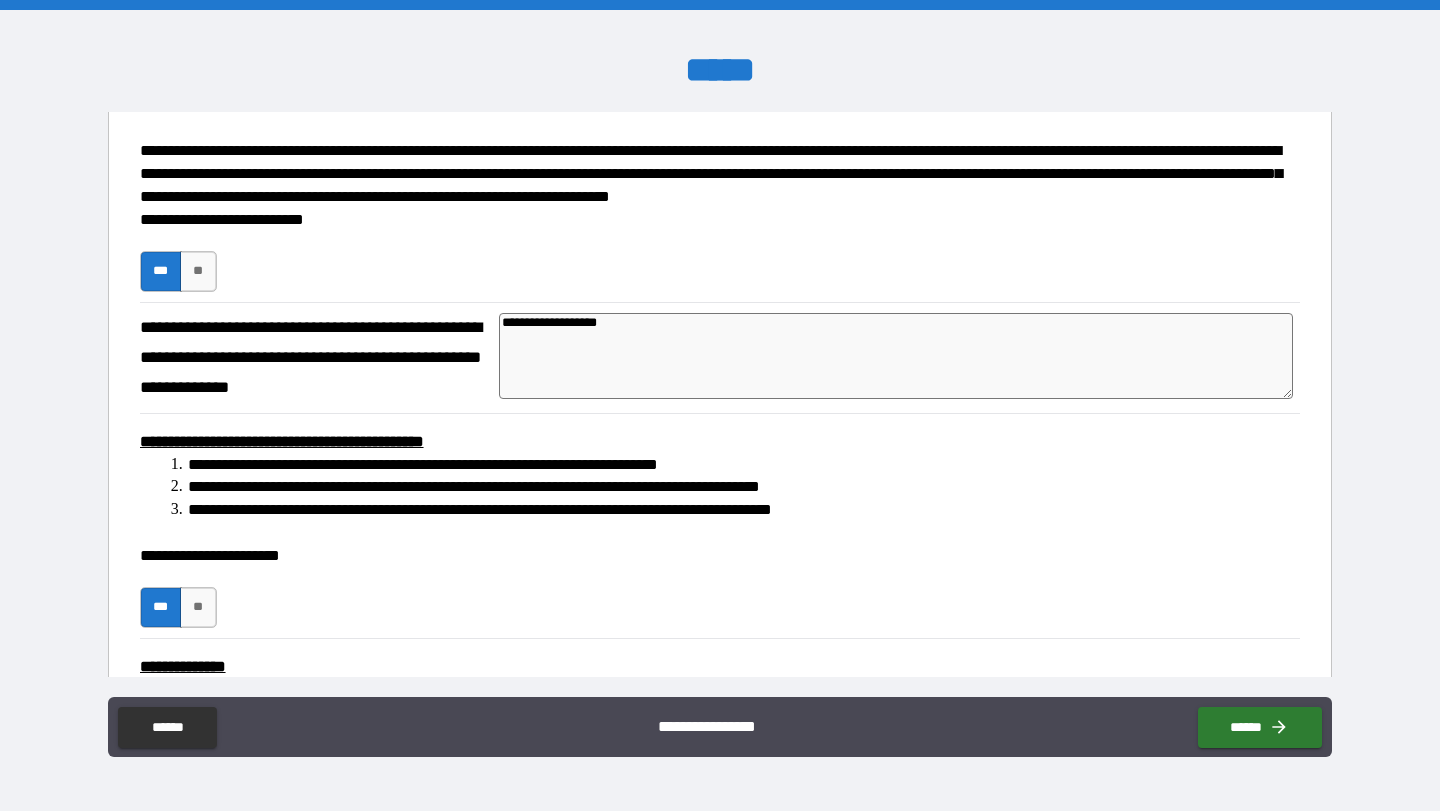 type on "*" 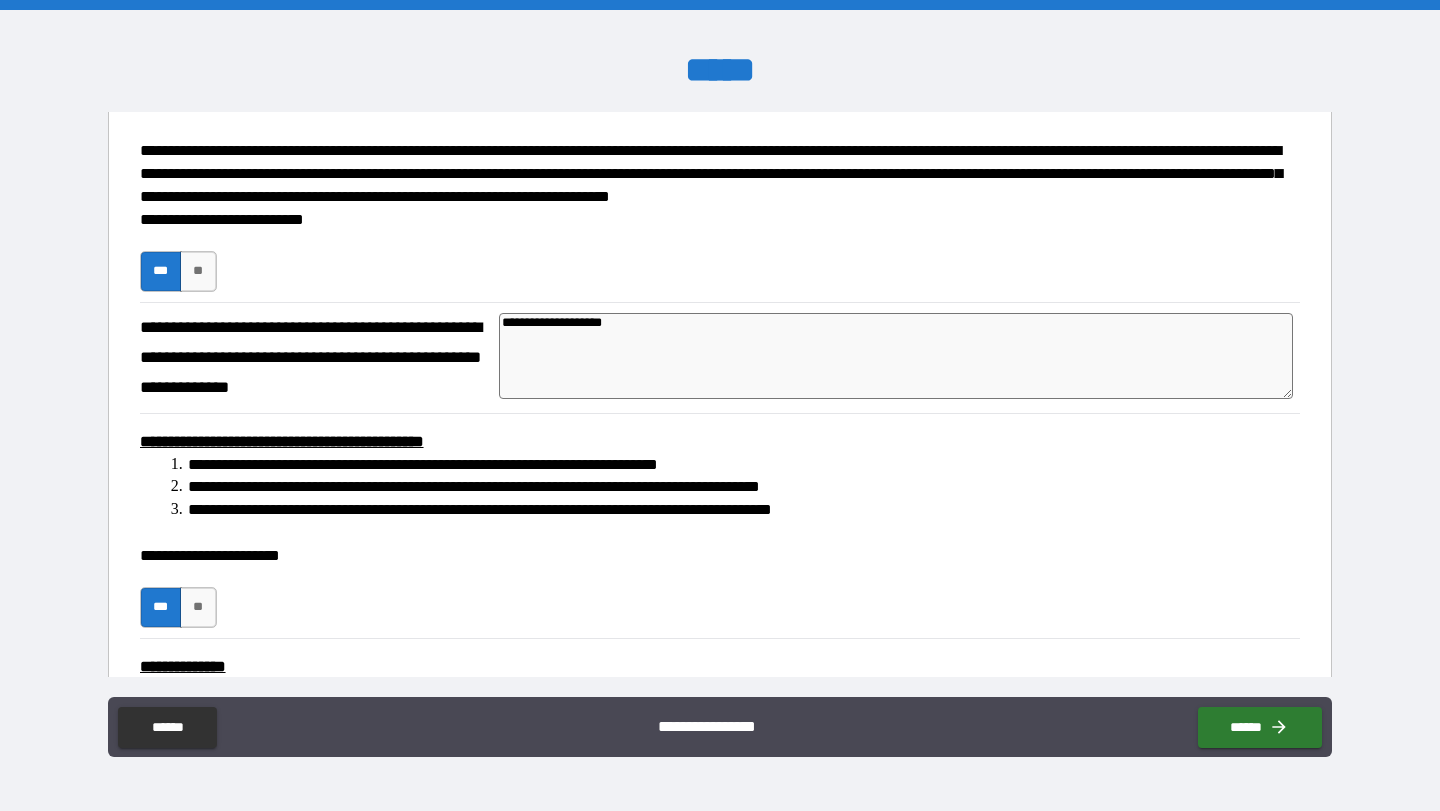 type on "**********" 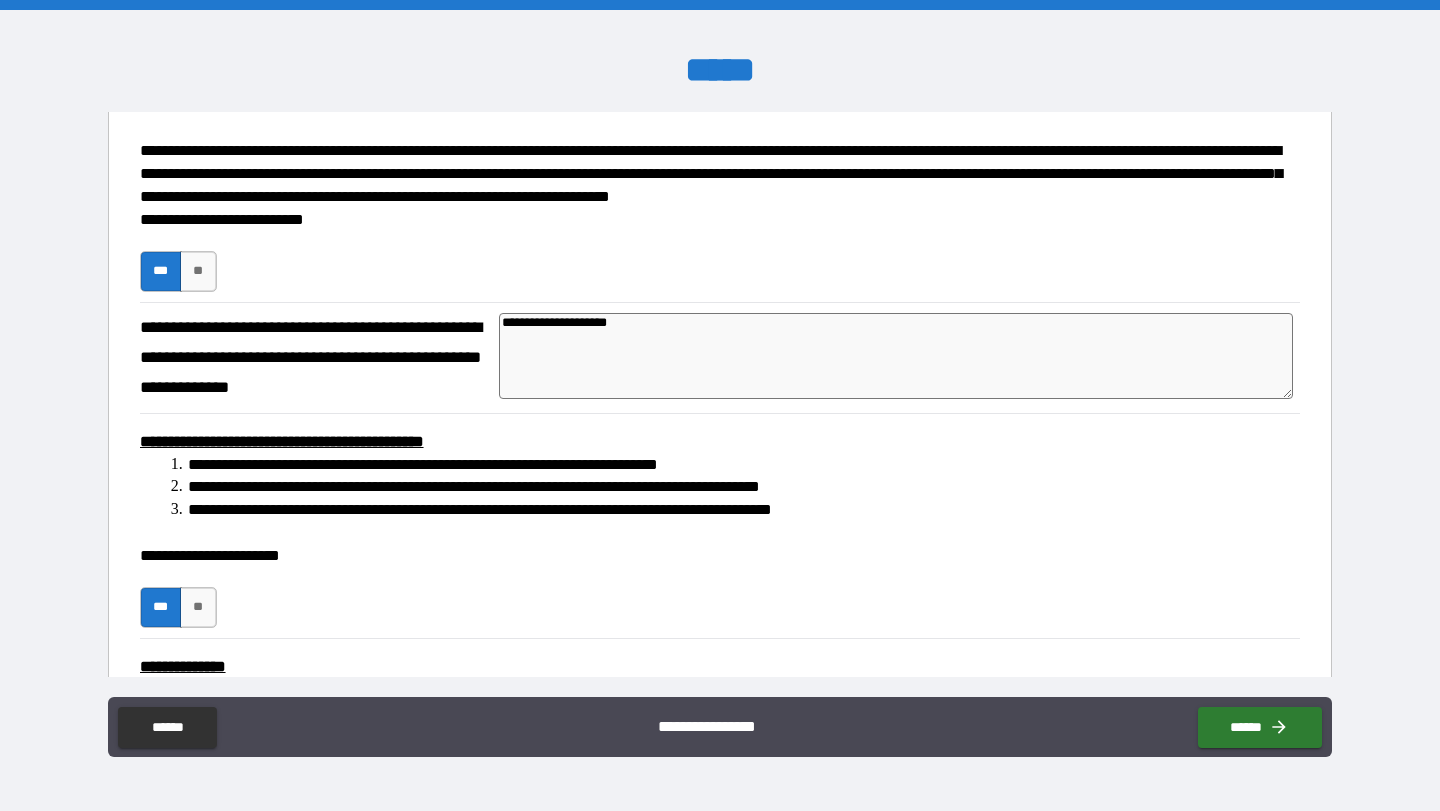 type on "*" 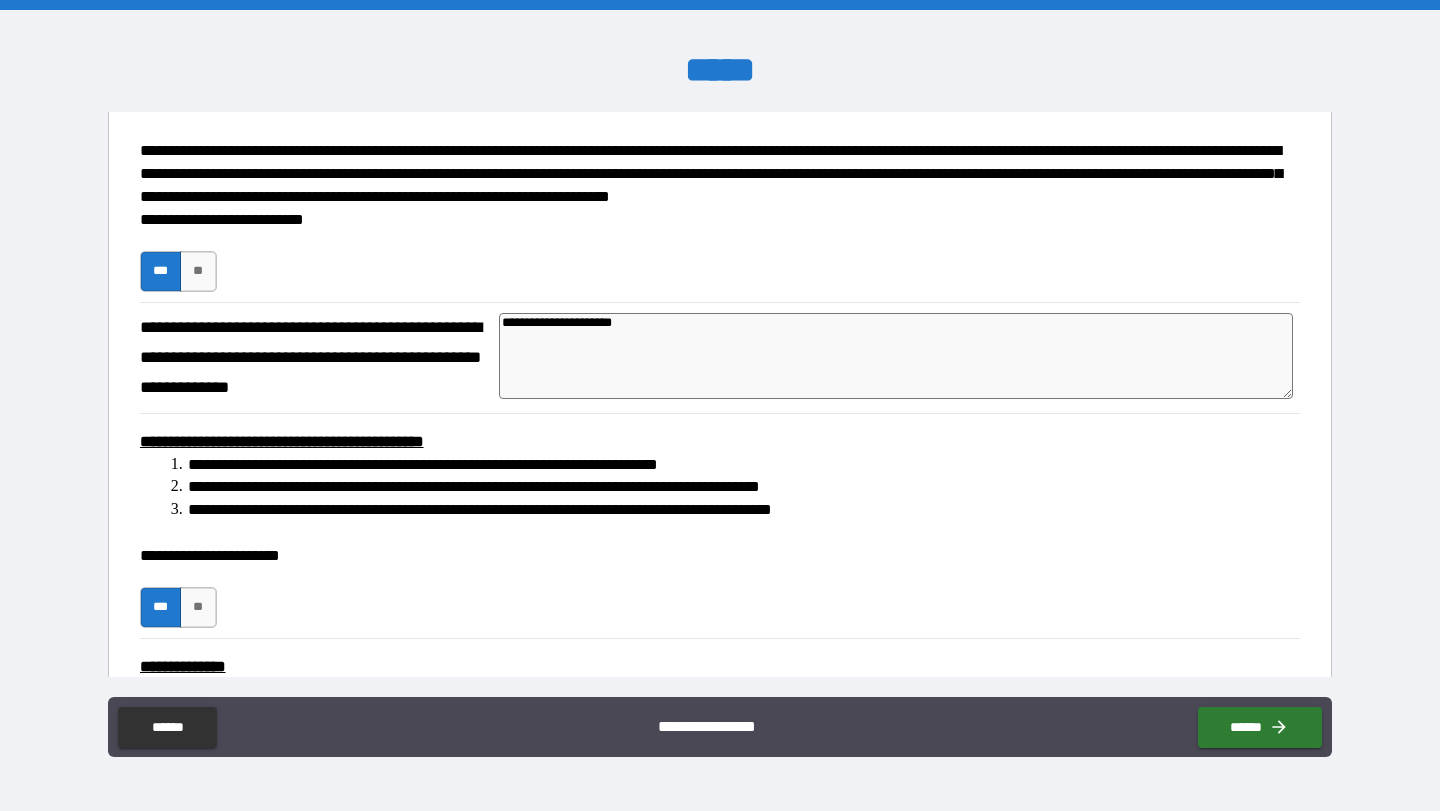 type on "*" 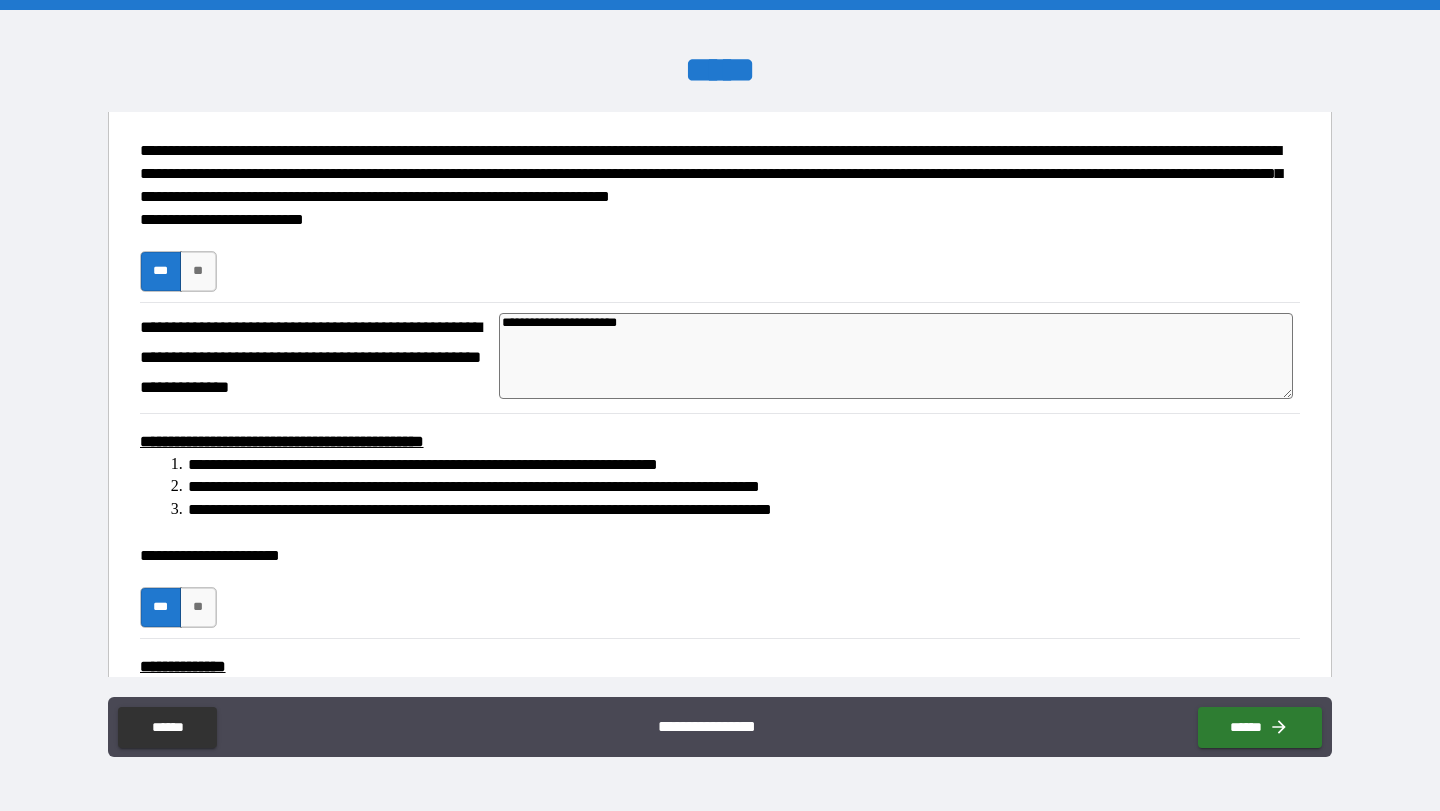 type on "**********" 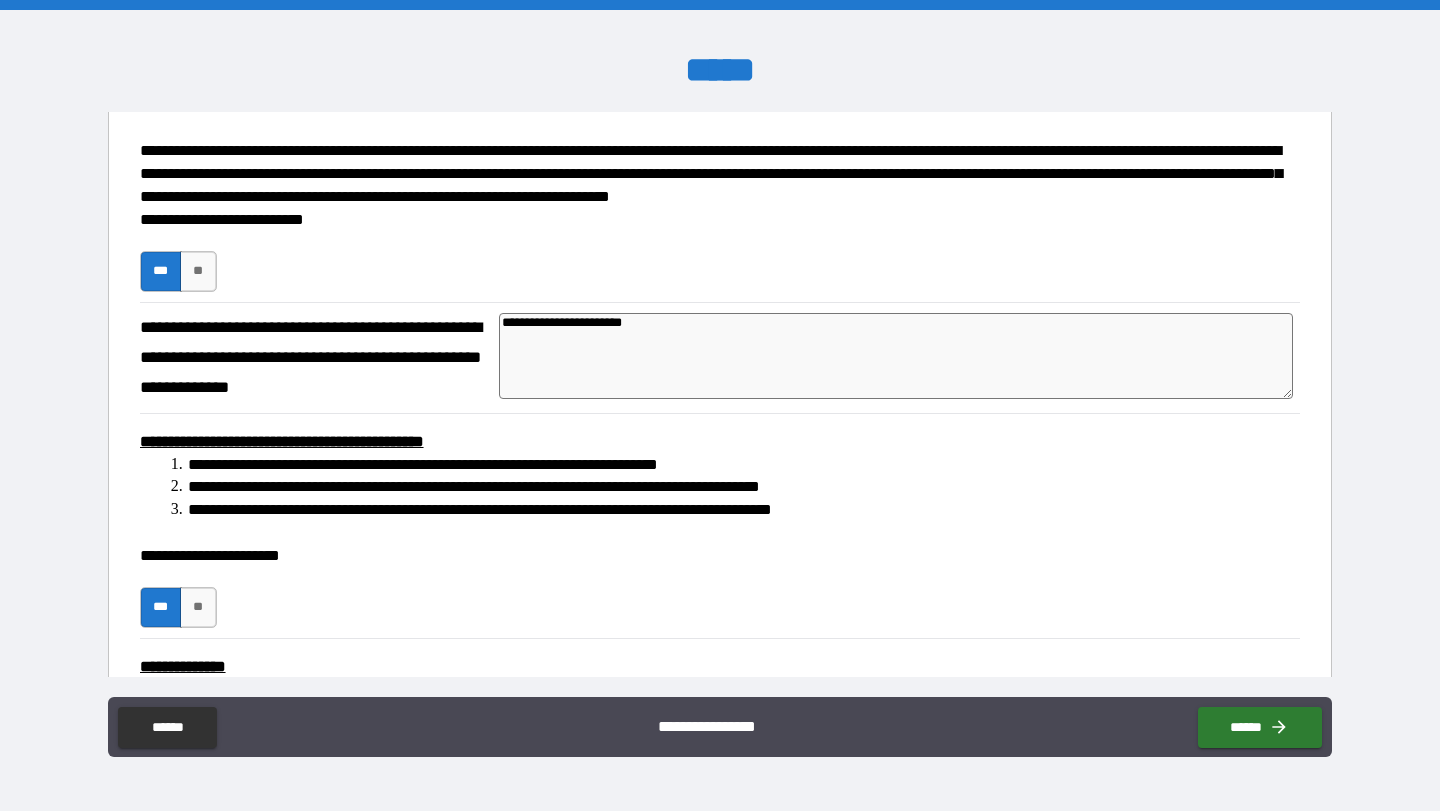 type on "**********" 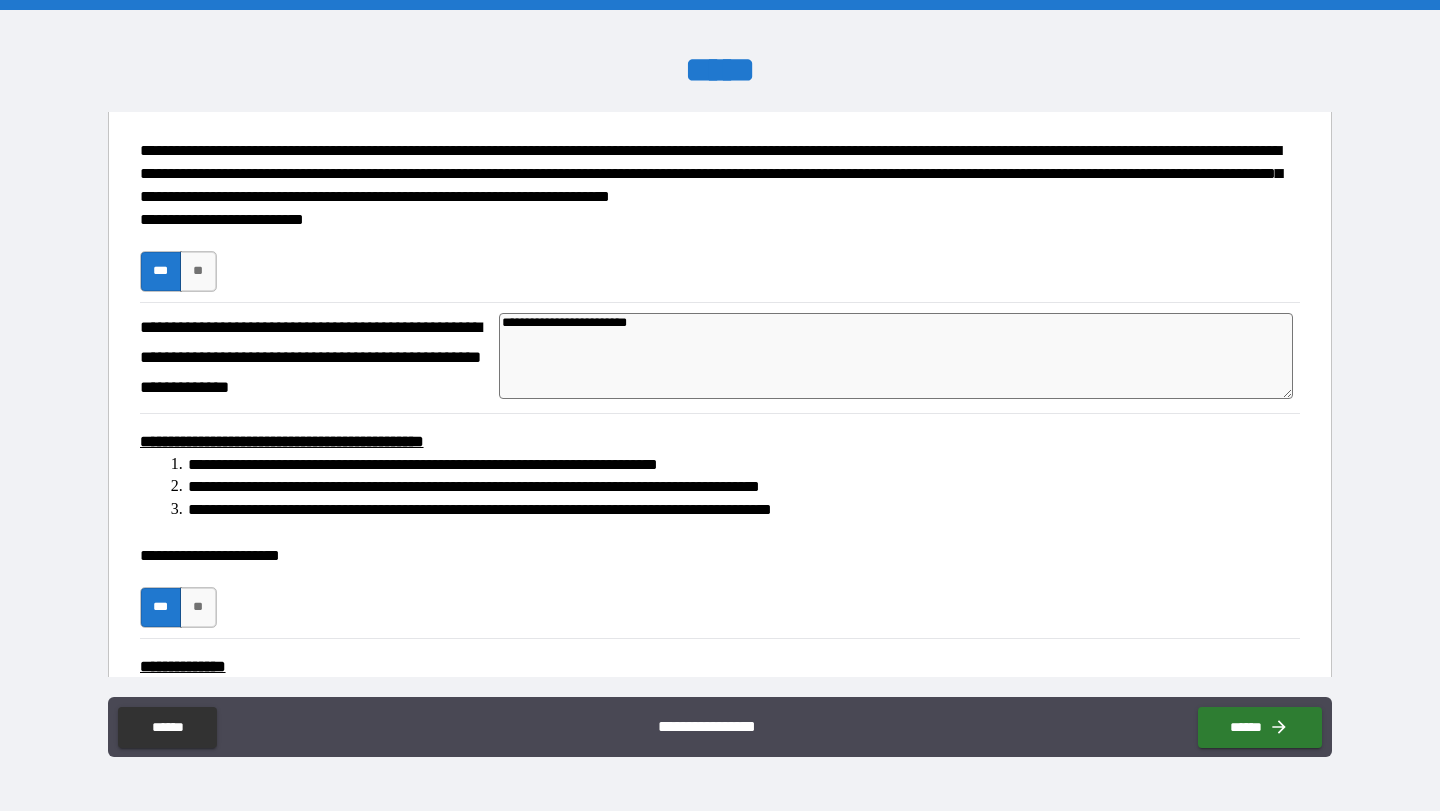 type on "*" 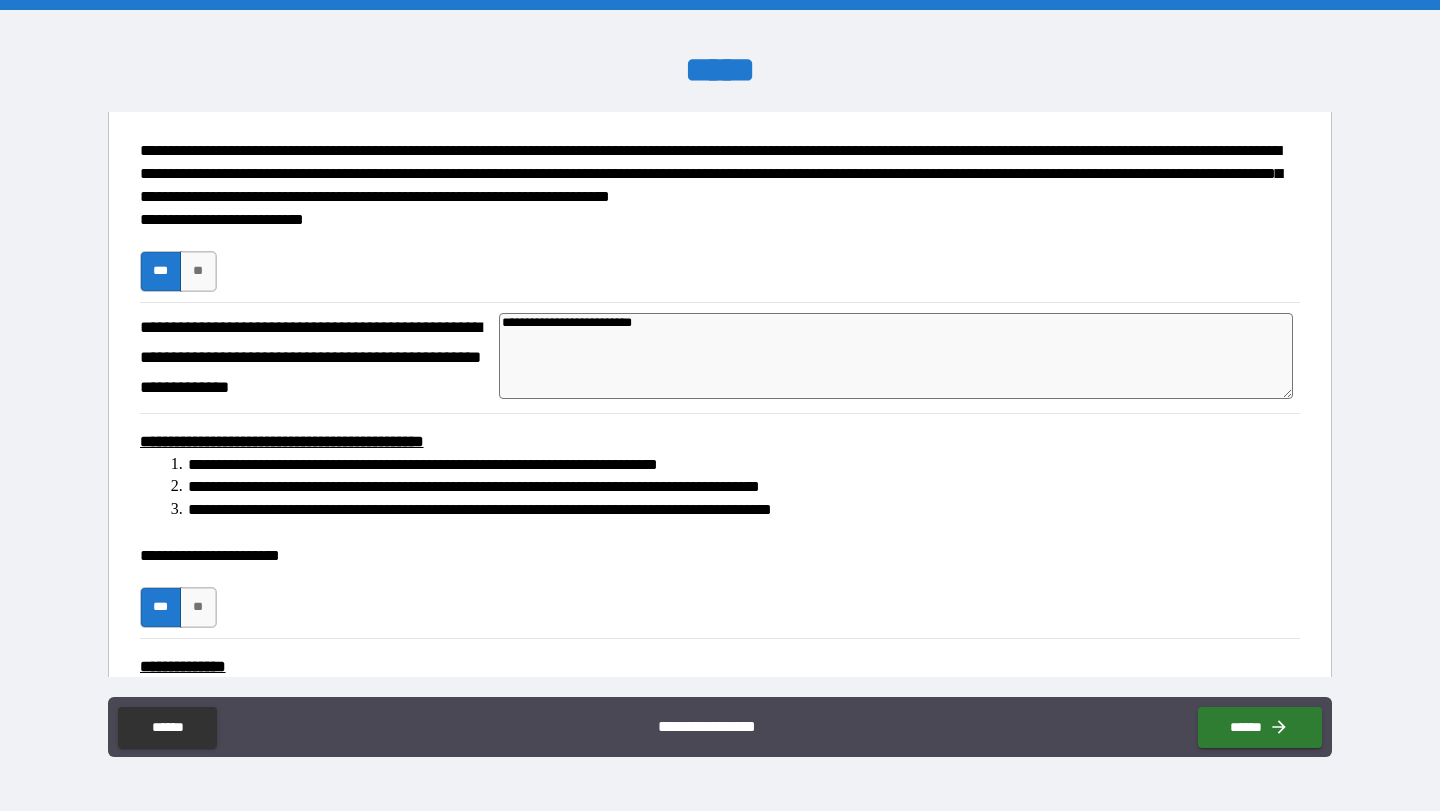type on "*" 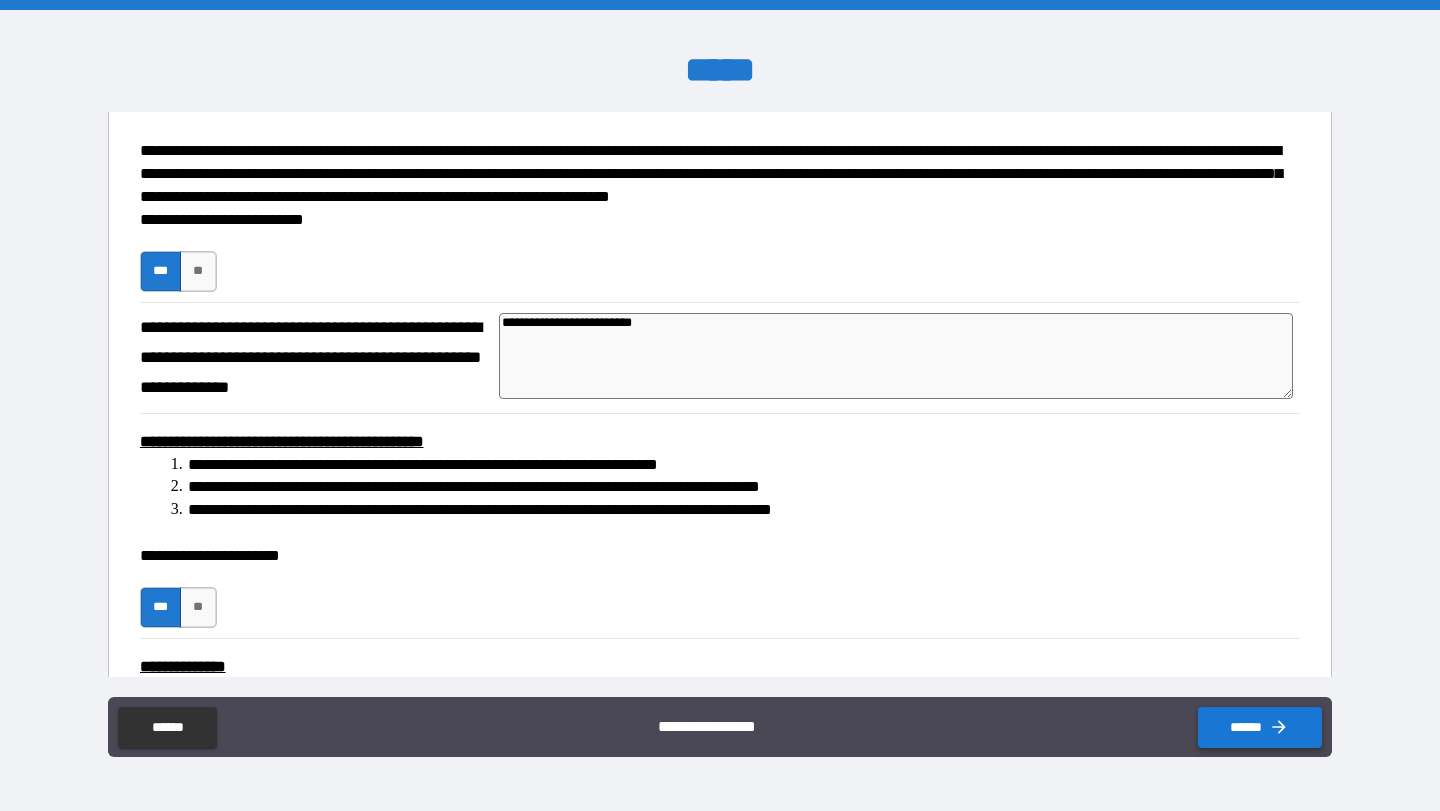type on "**********" 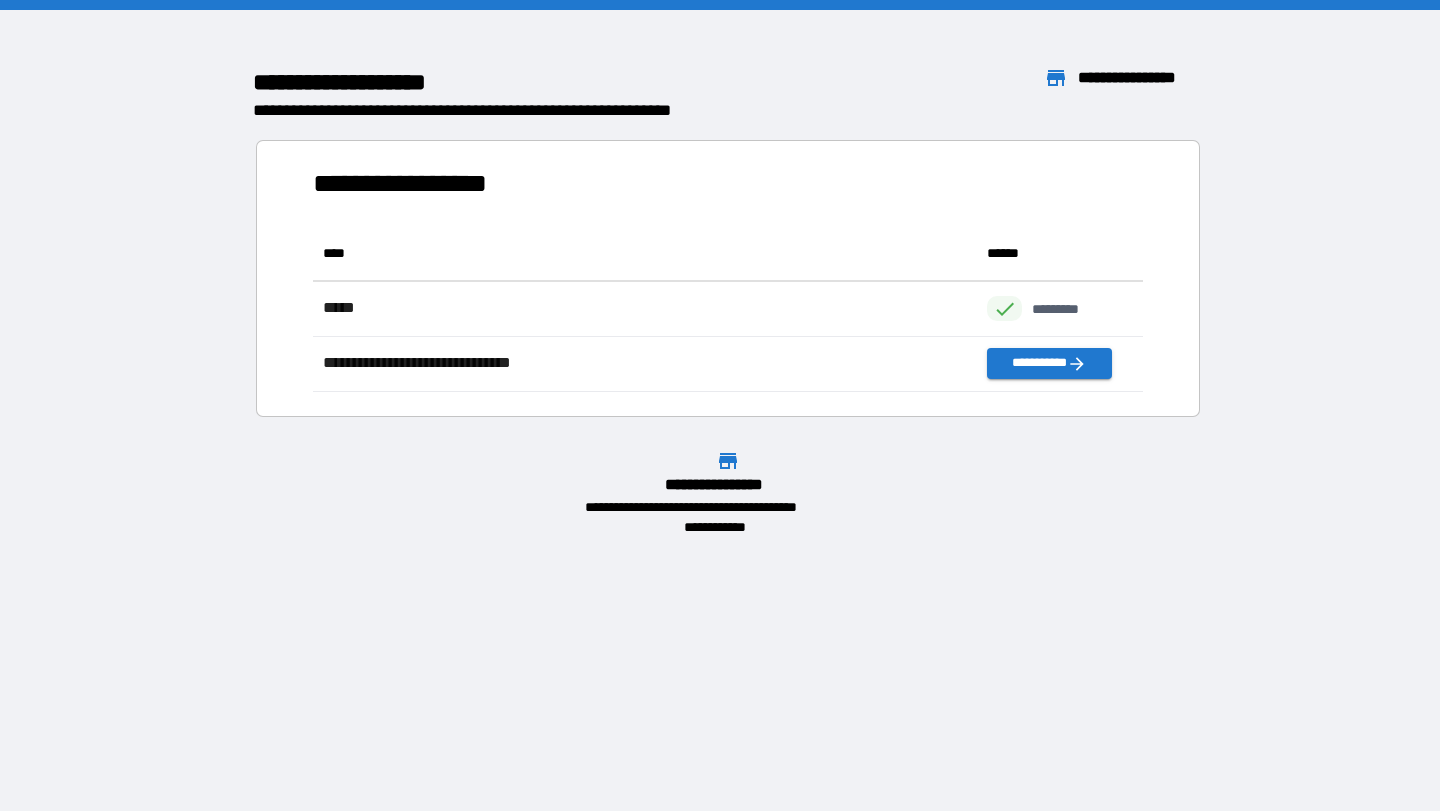 scroll, scrollTop: 1, scrollLeft: 1, axis: both 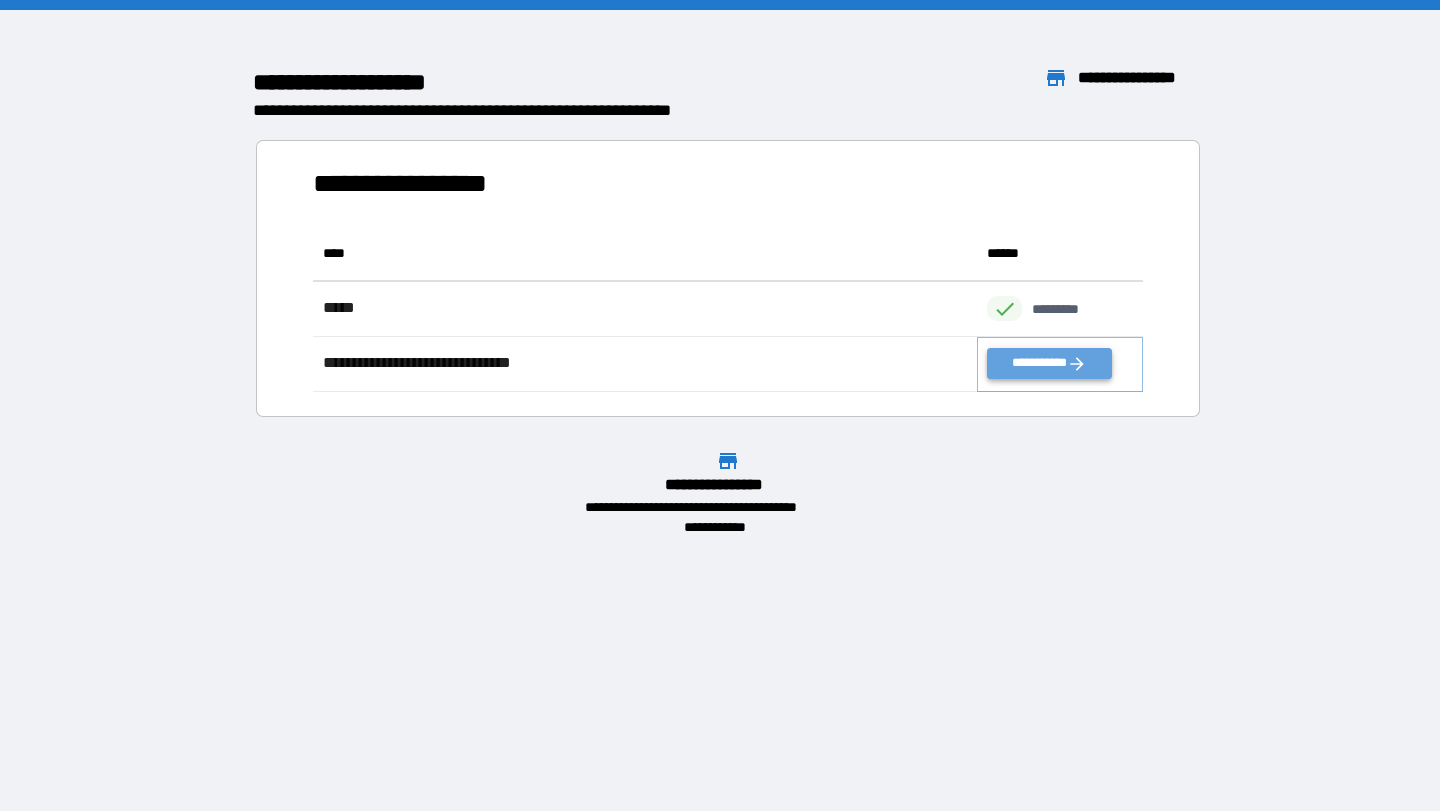 click on "**********" at bounding box center (1049, 363) 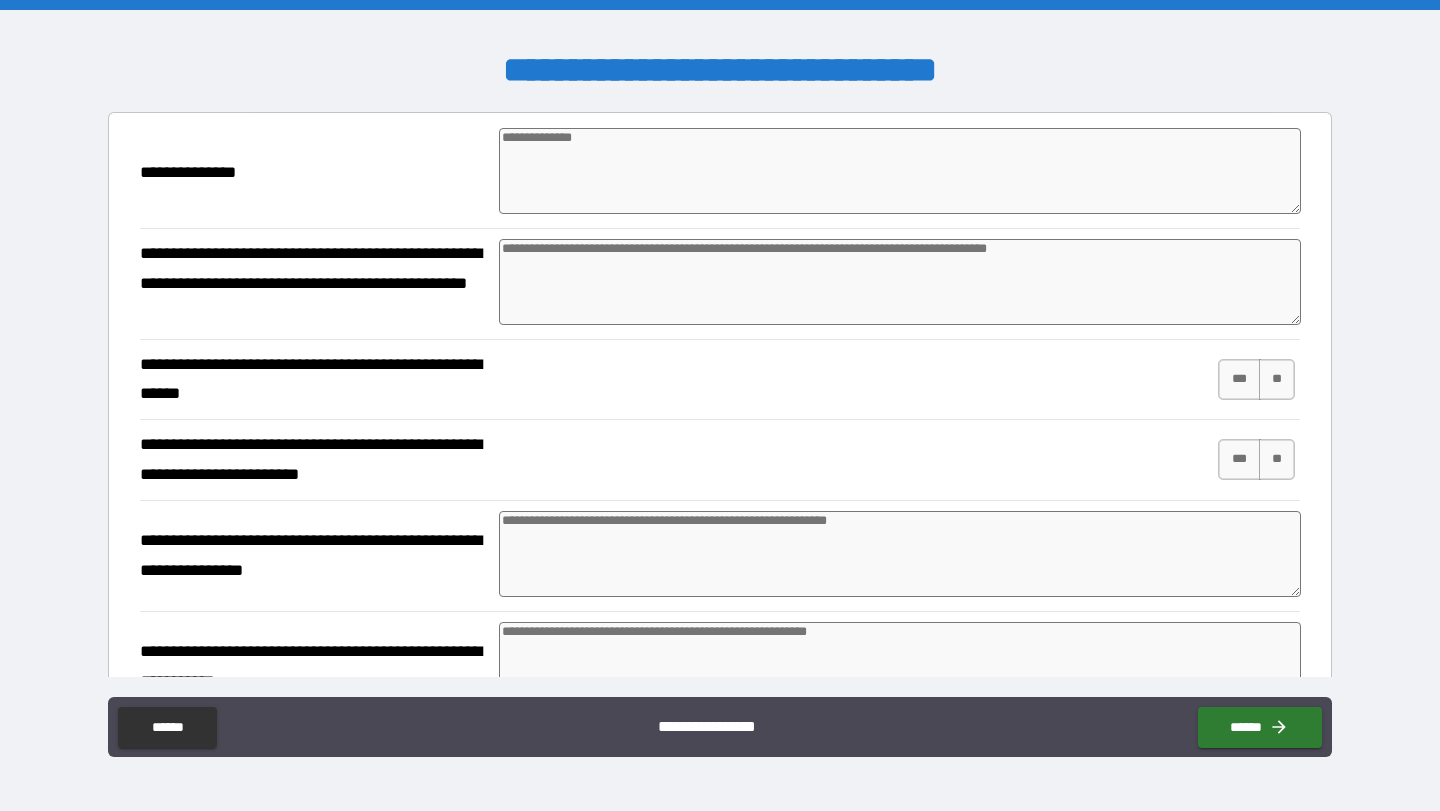 type on "*" 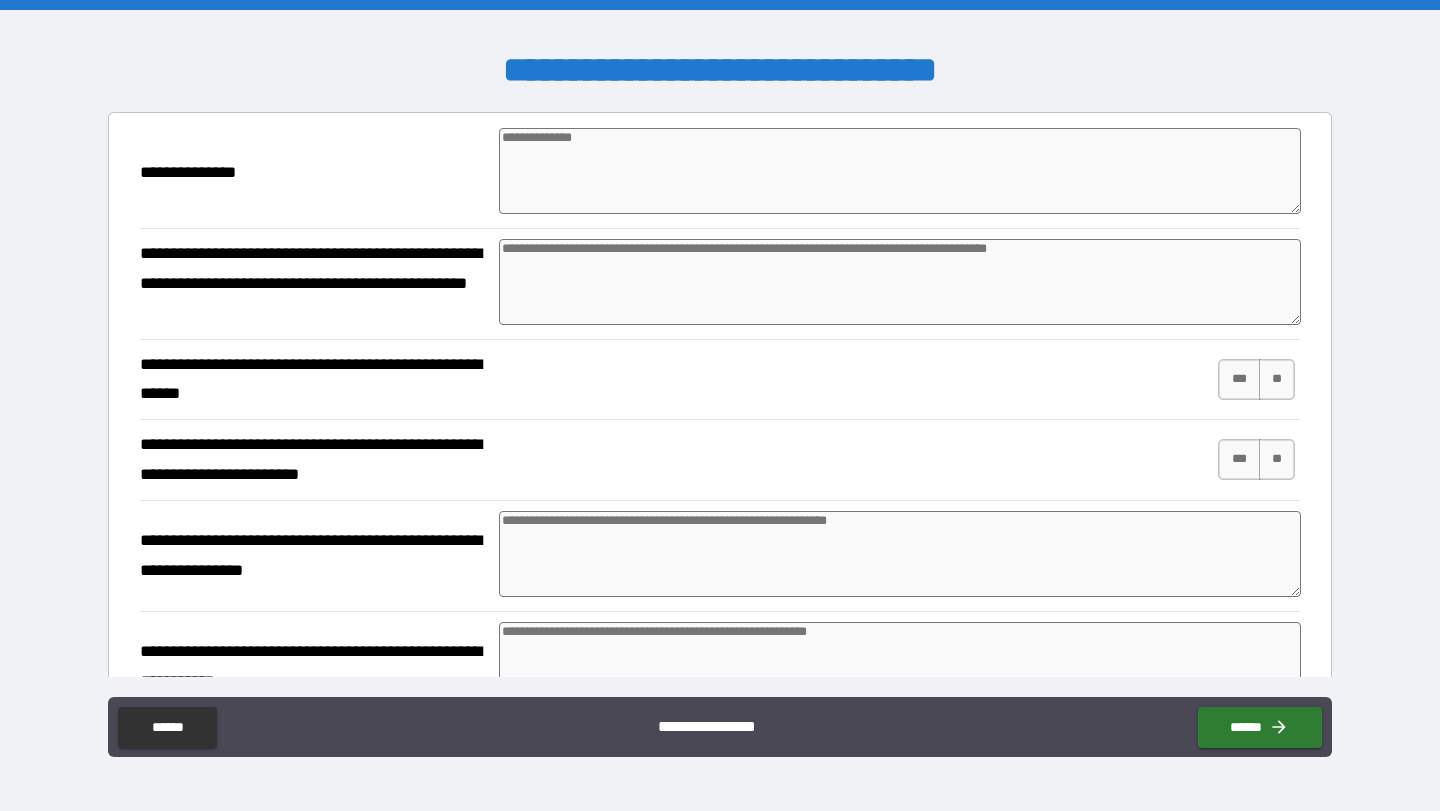 type on "*" 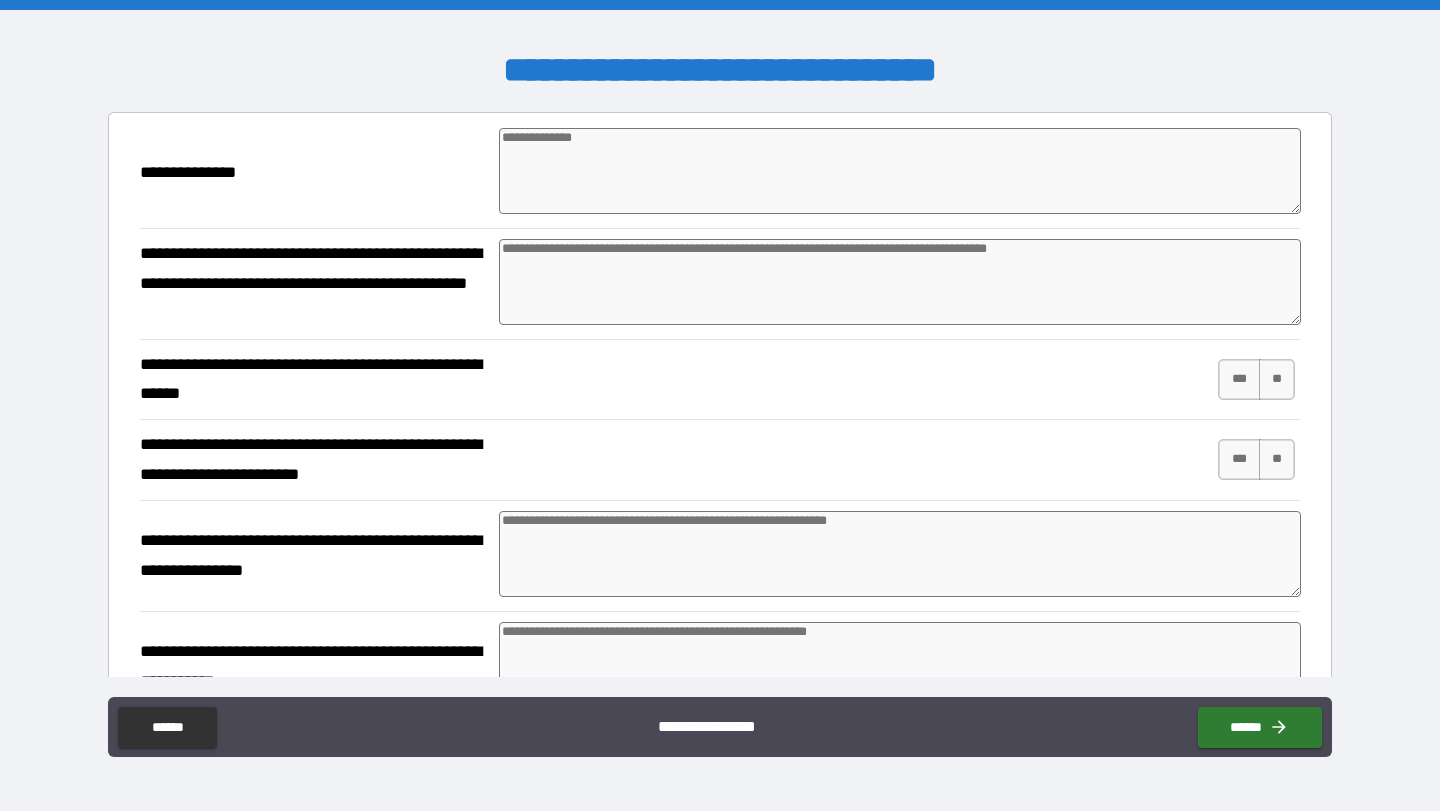 type on "*" 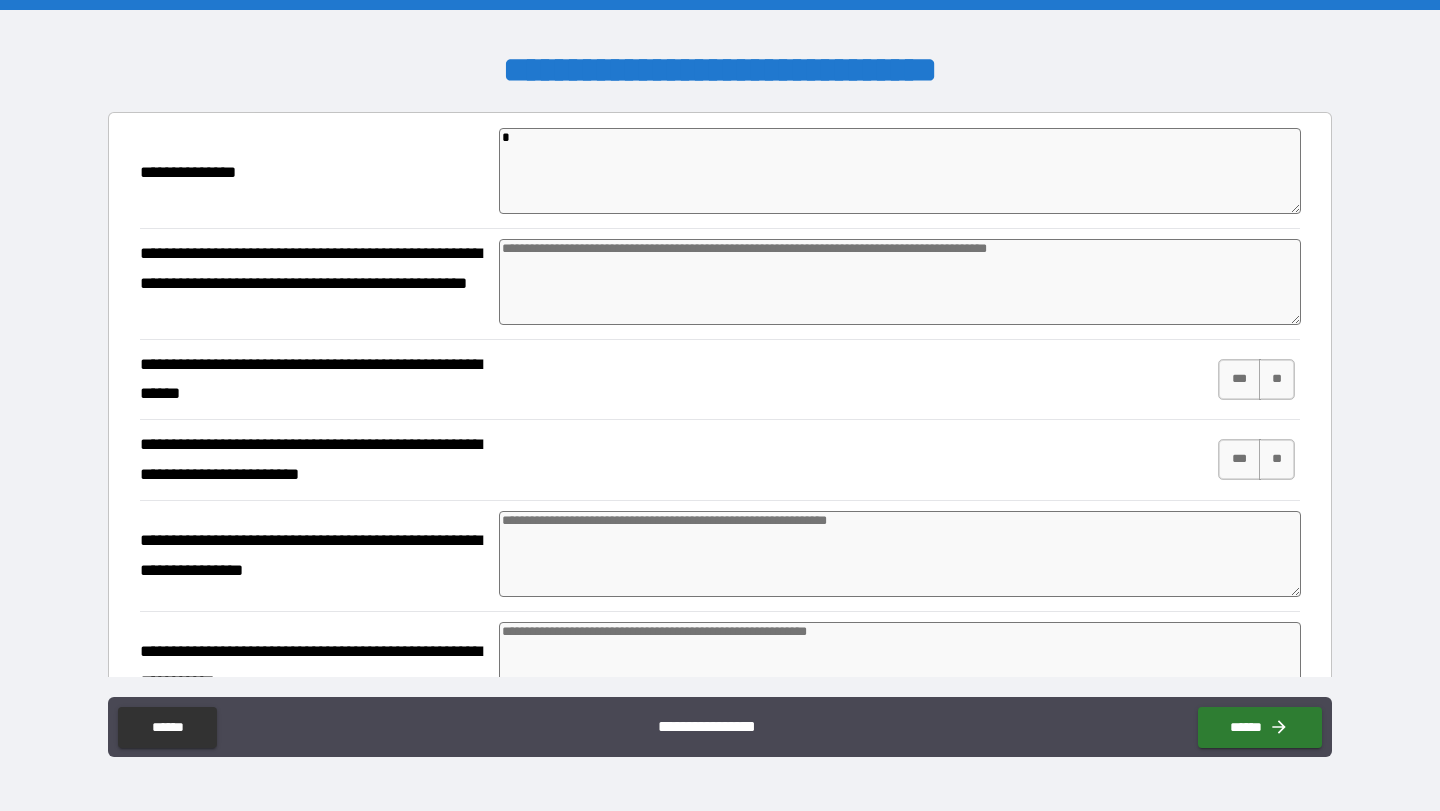 type on "*" 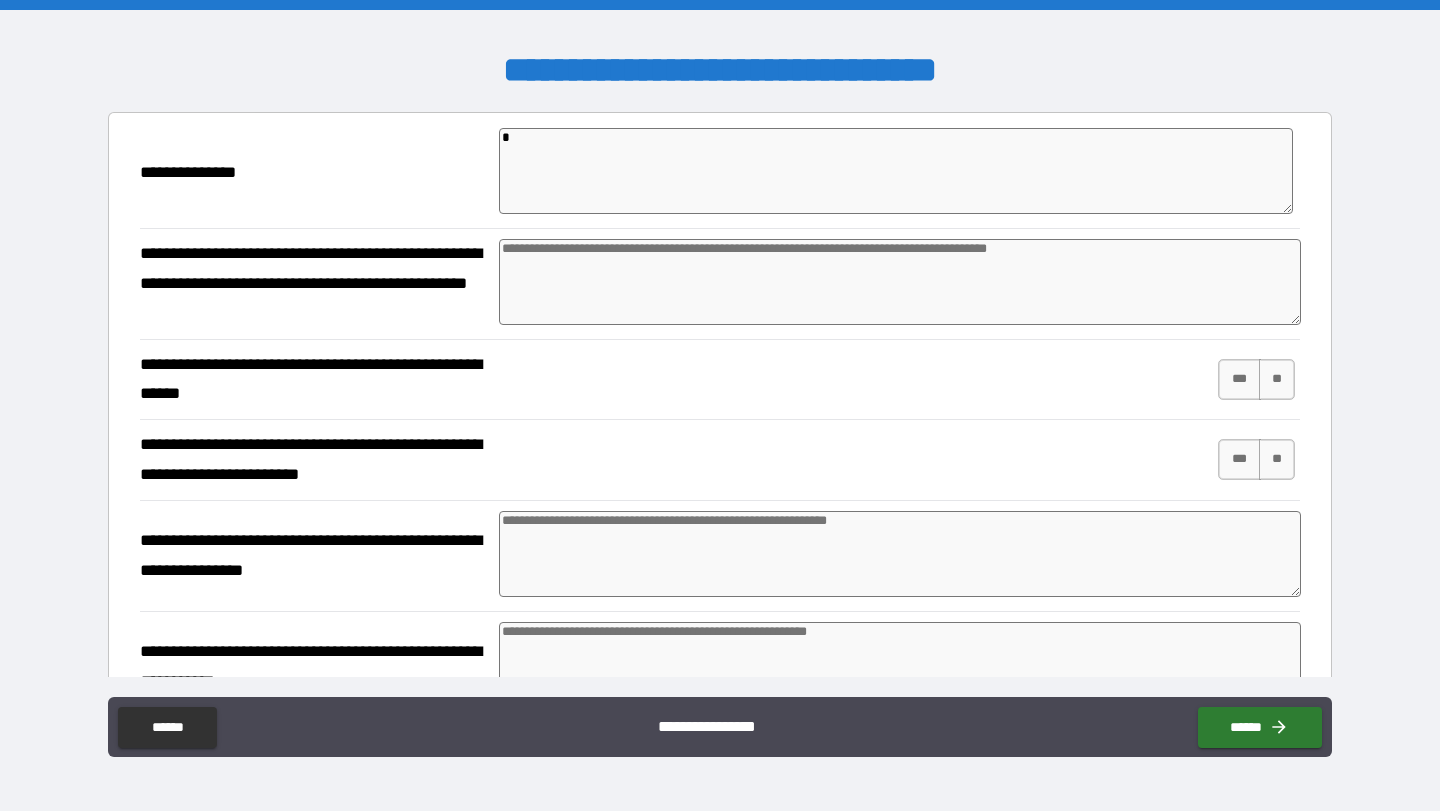 type on "**" 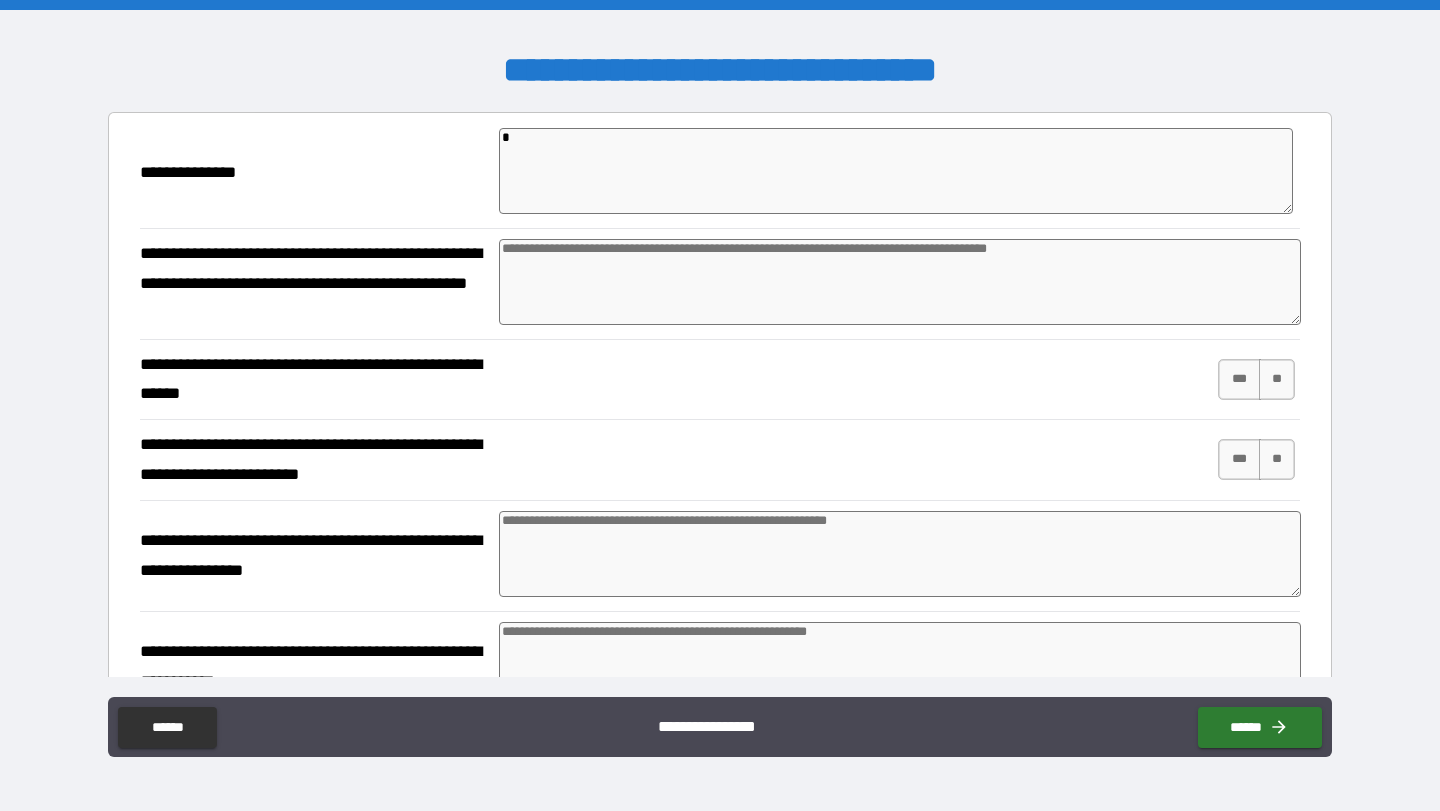 type on "*" 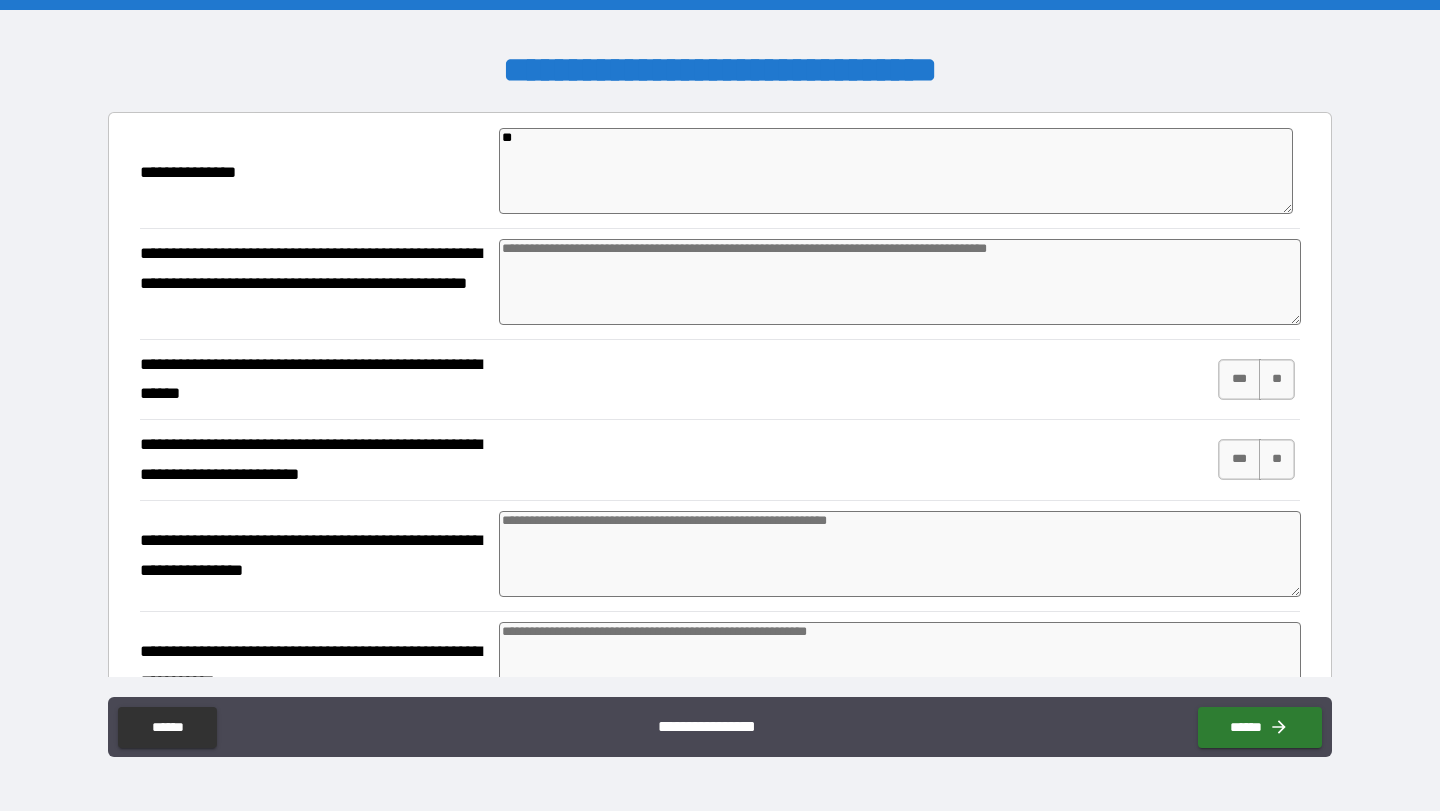 type on "***" 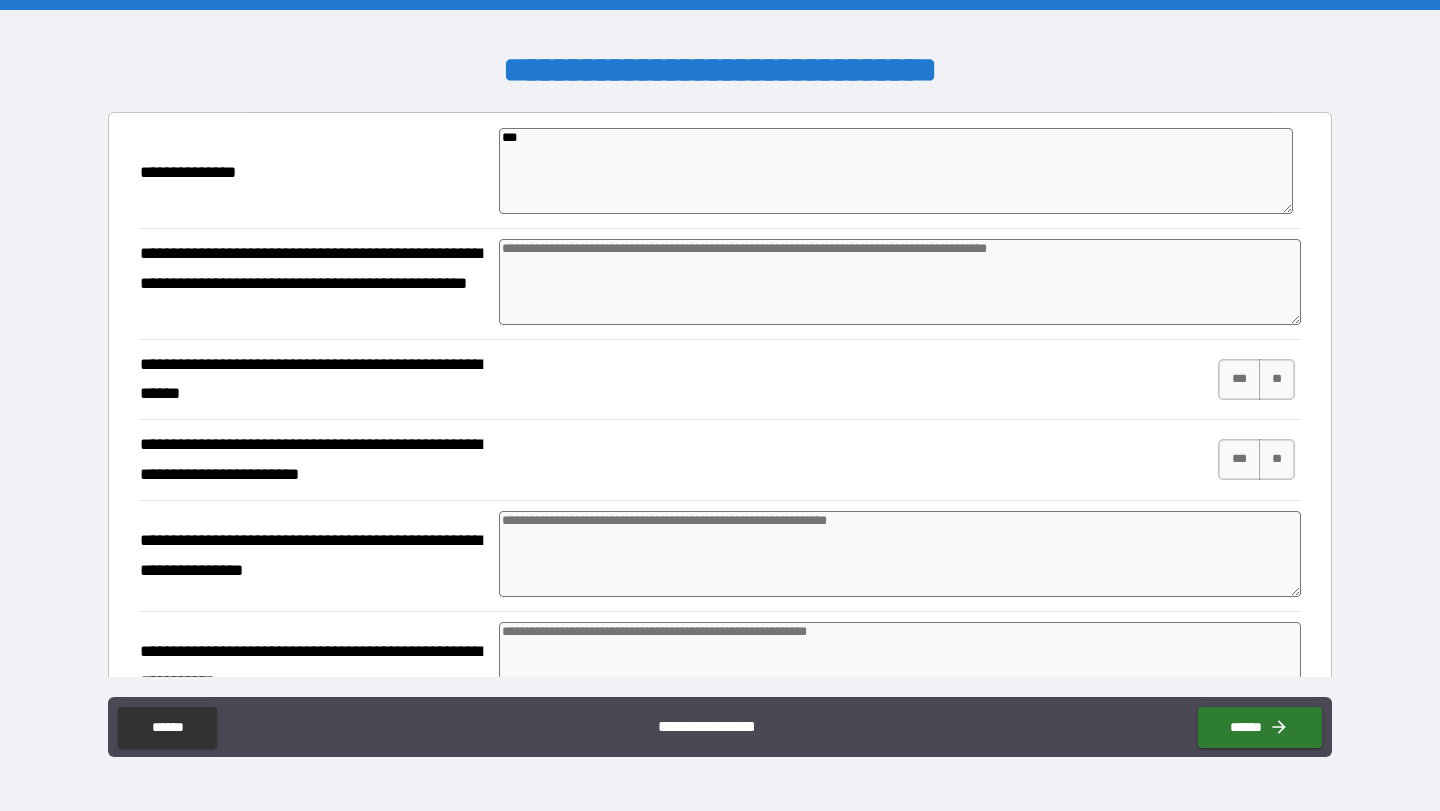 type on "*" 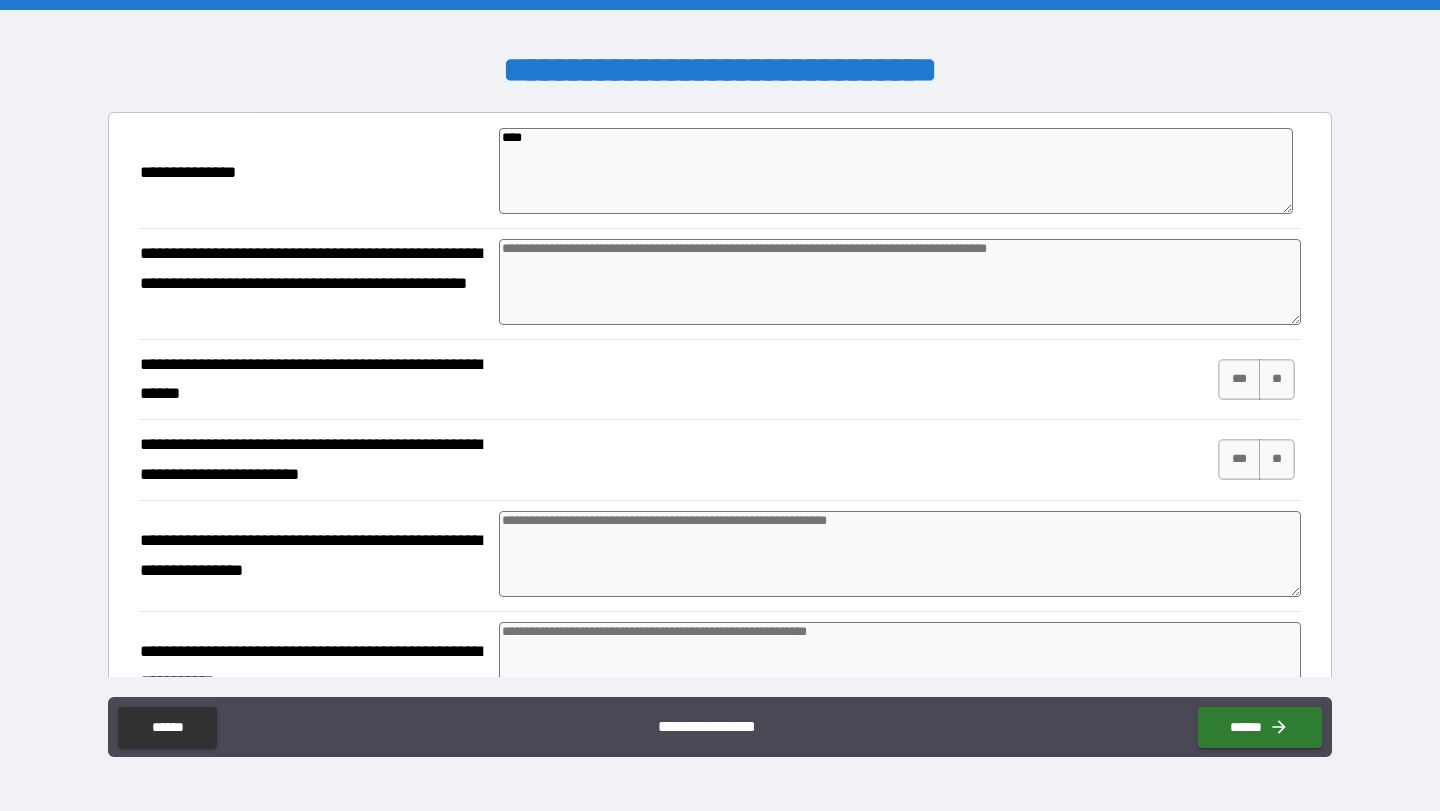 type on "*****" 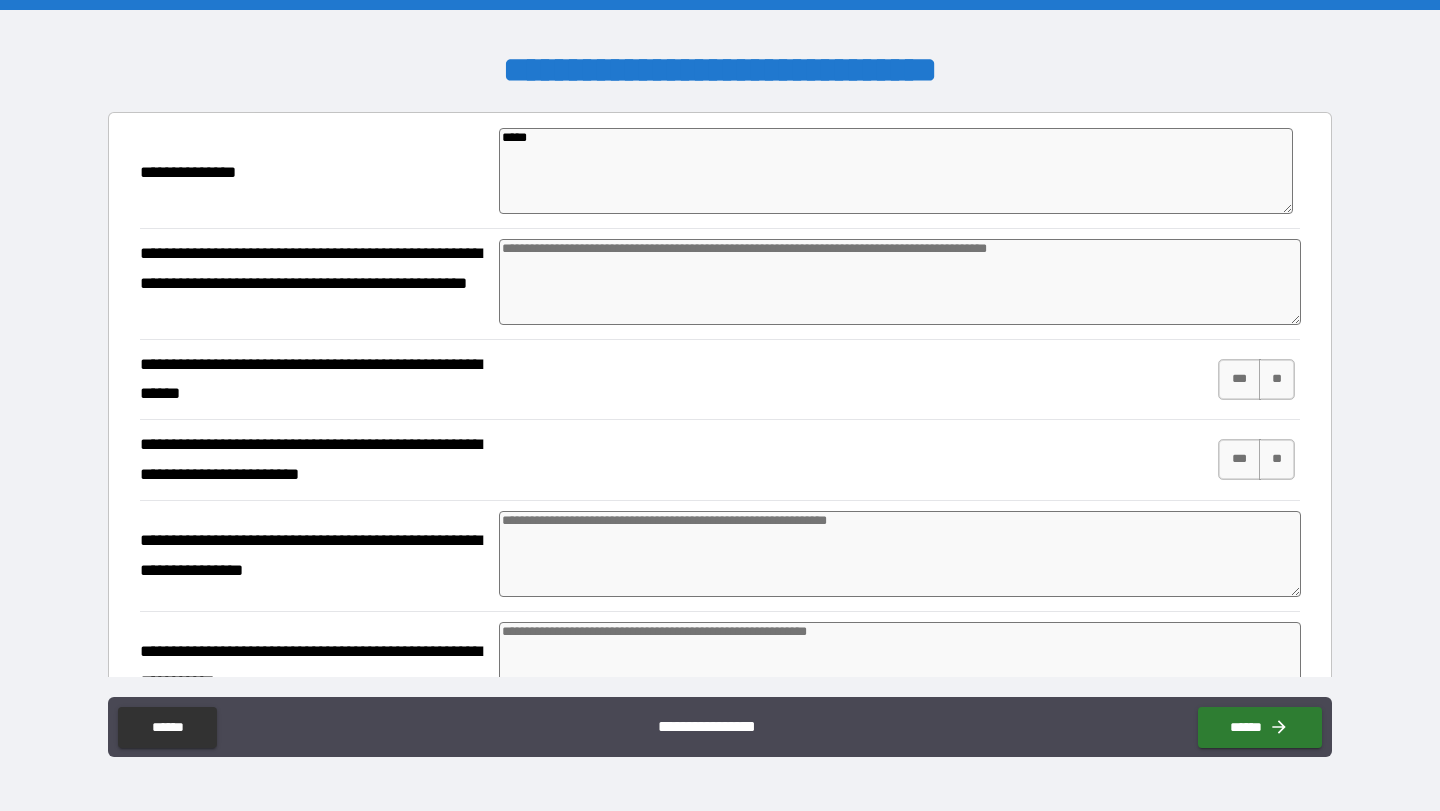 type on "******" 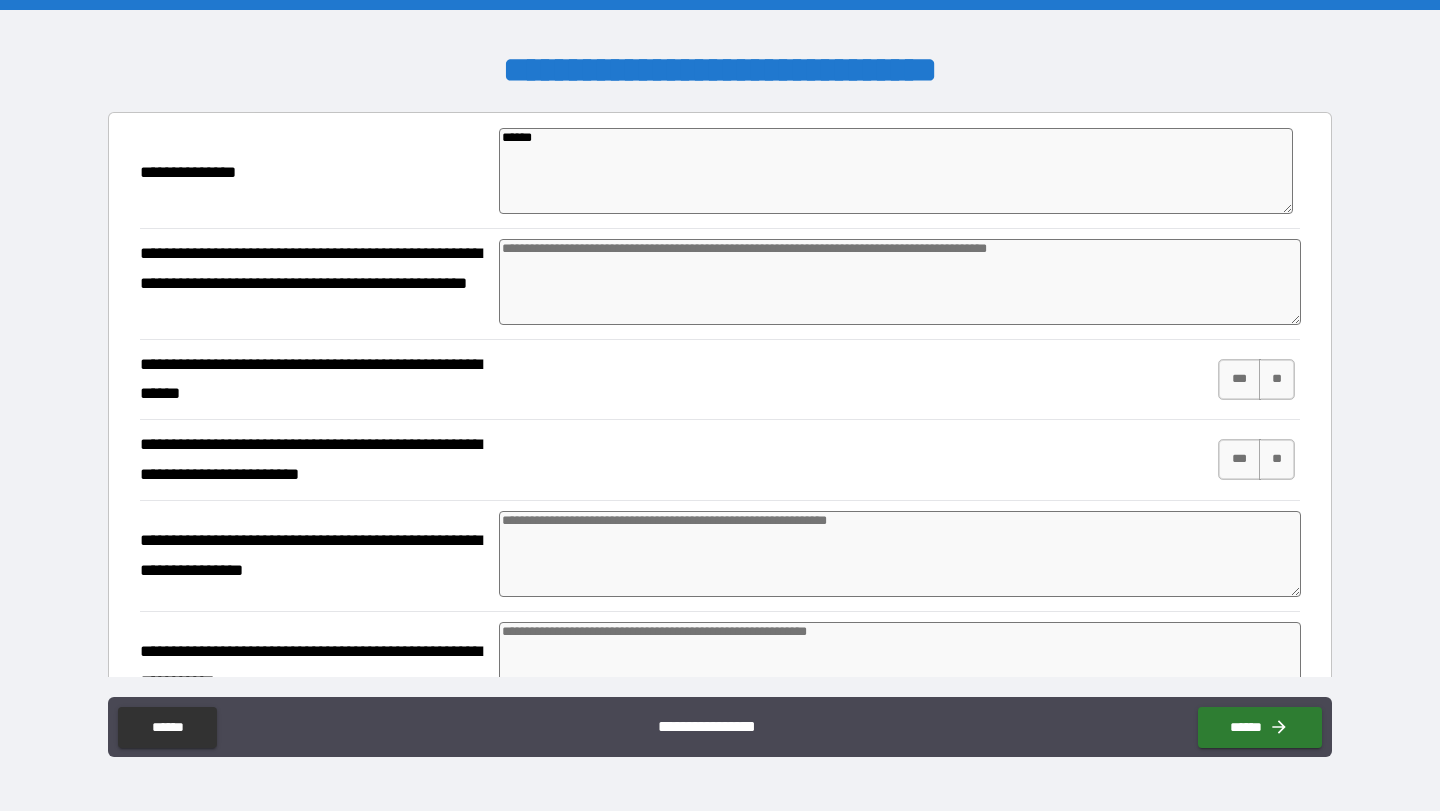 type on "*" 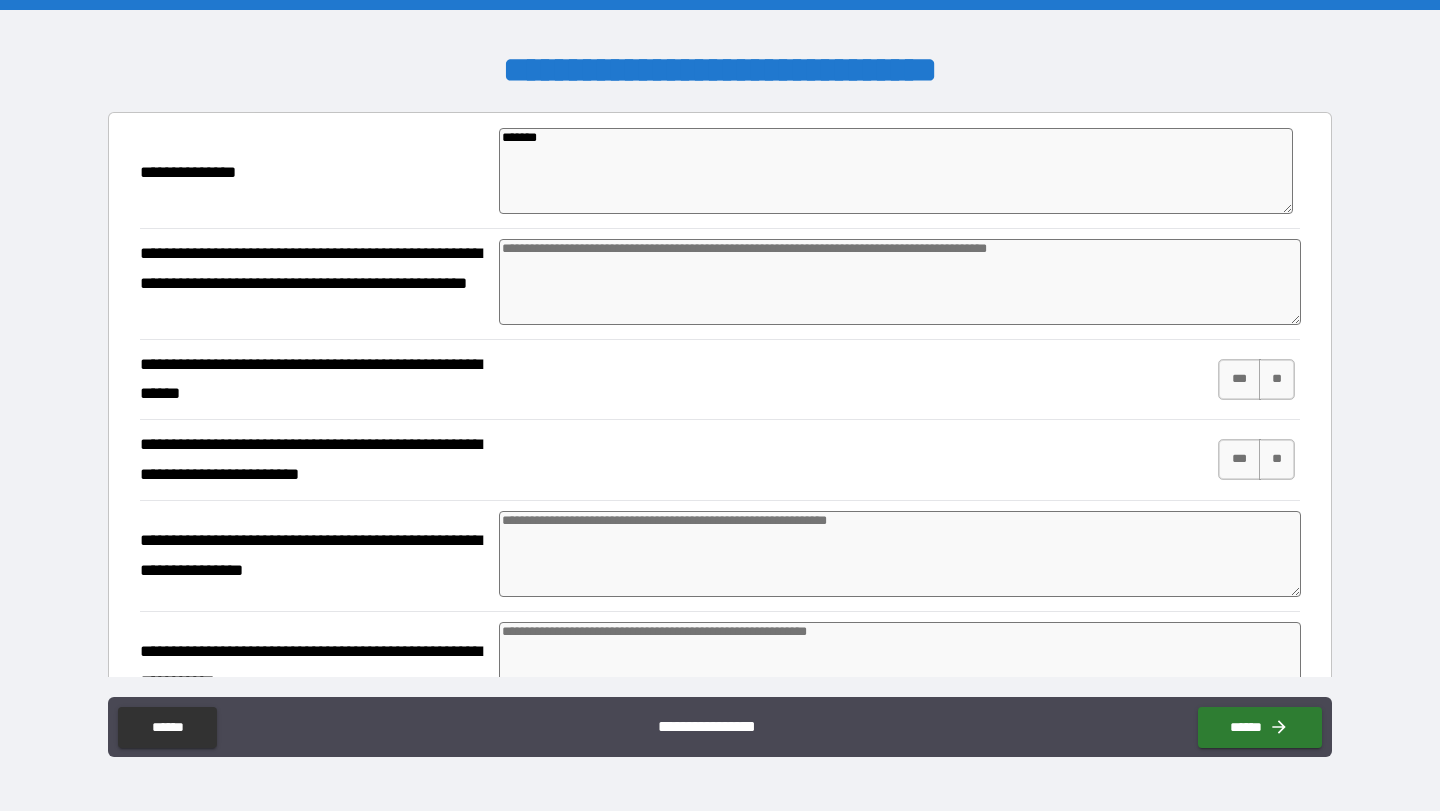 type on "*" 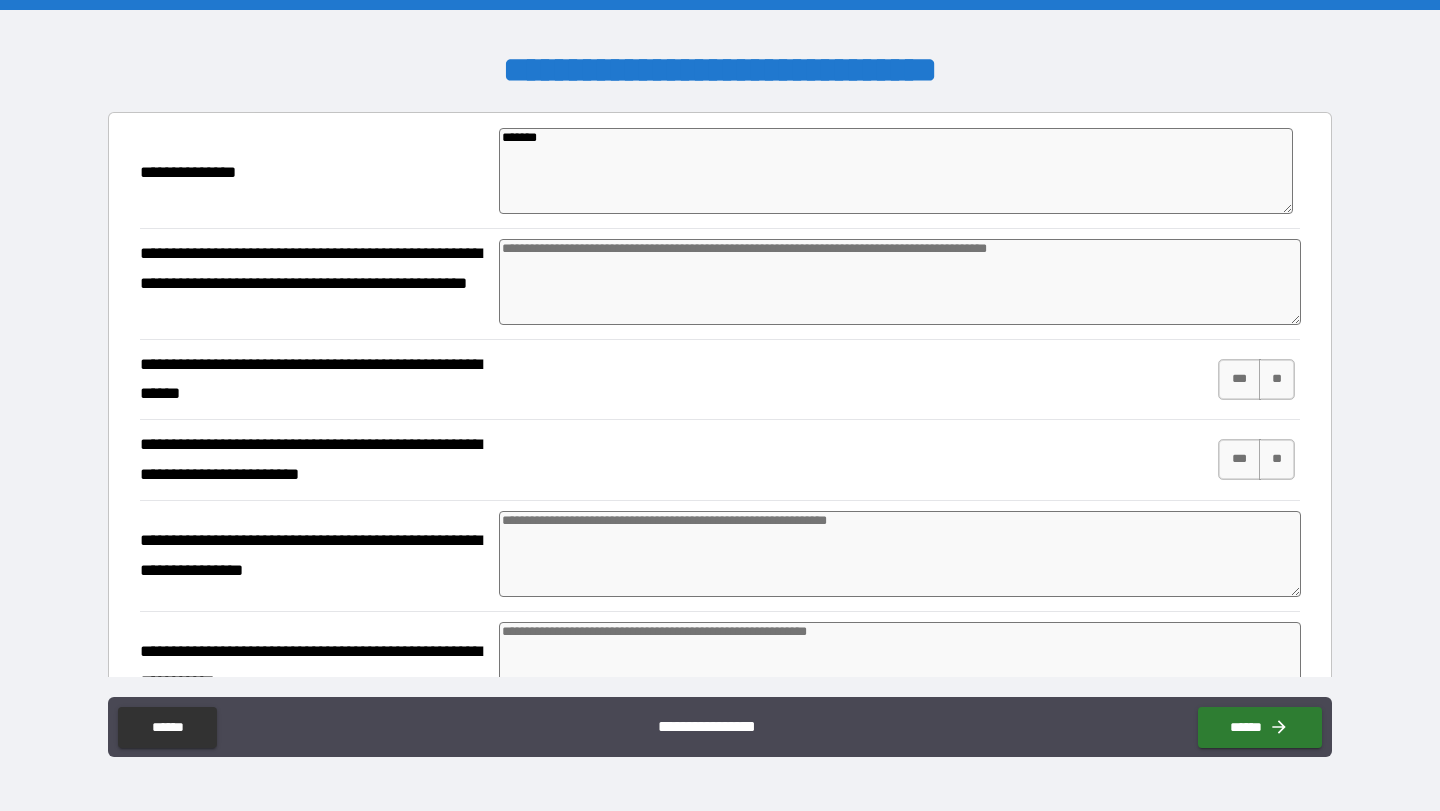 type on "*******" 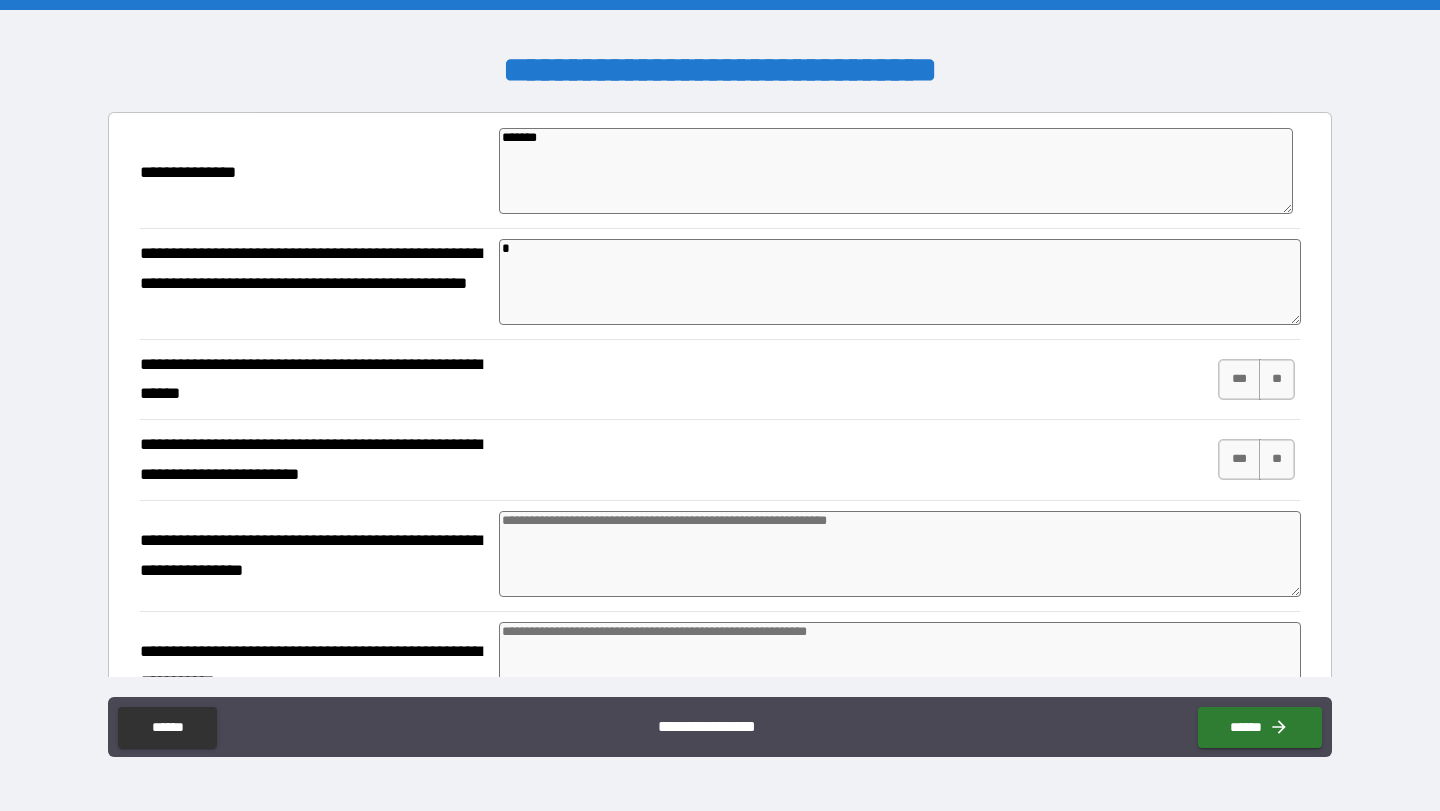 type on "*" 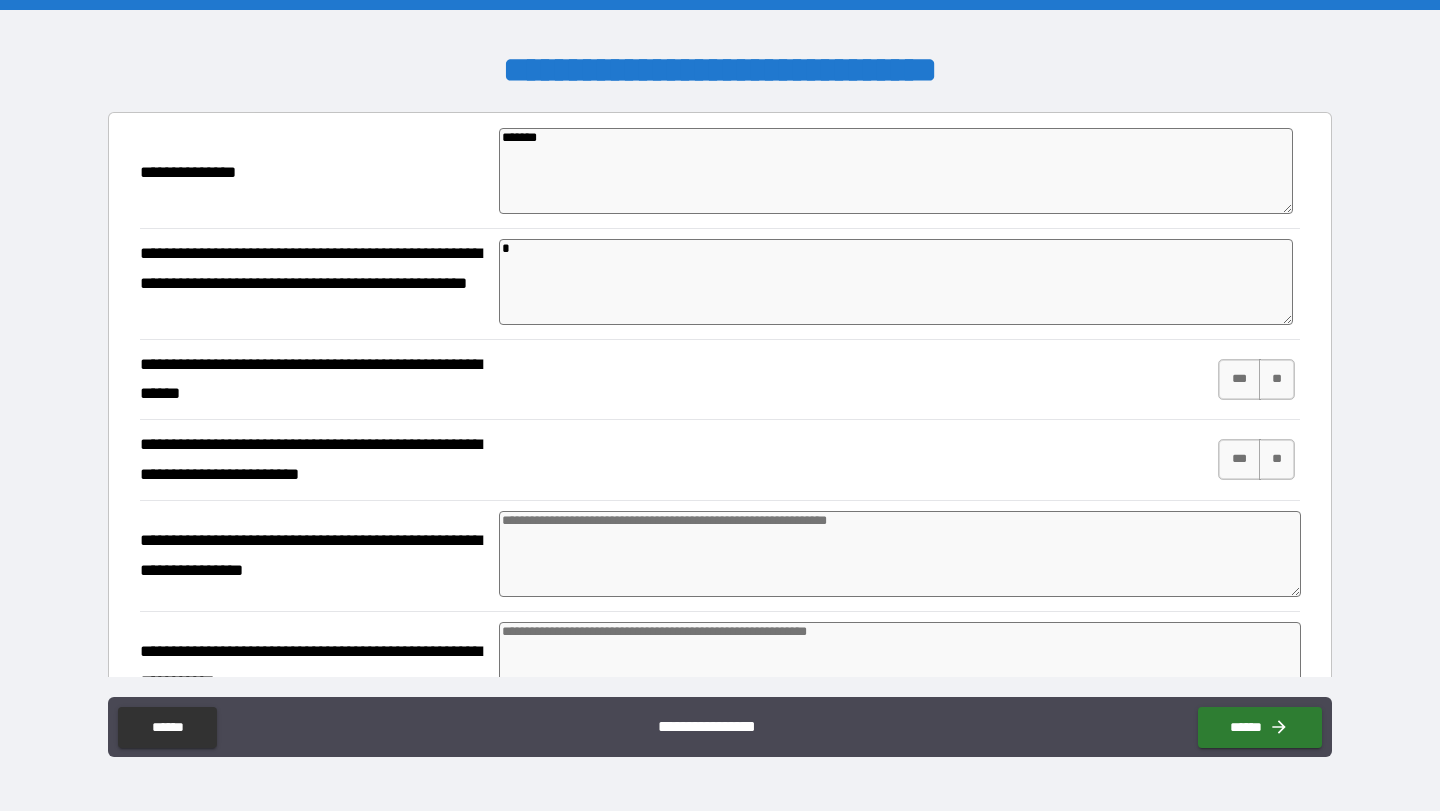 type on "*" 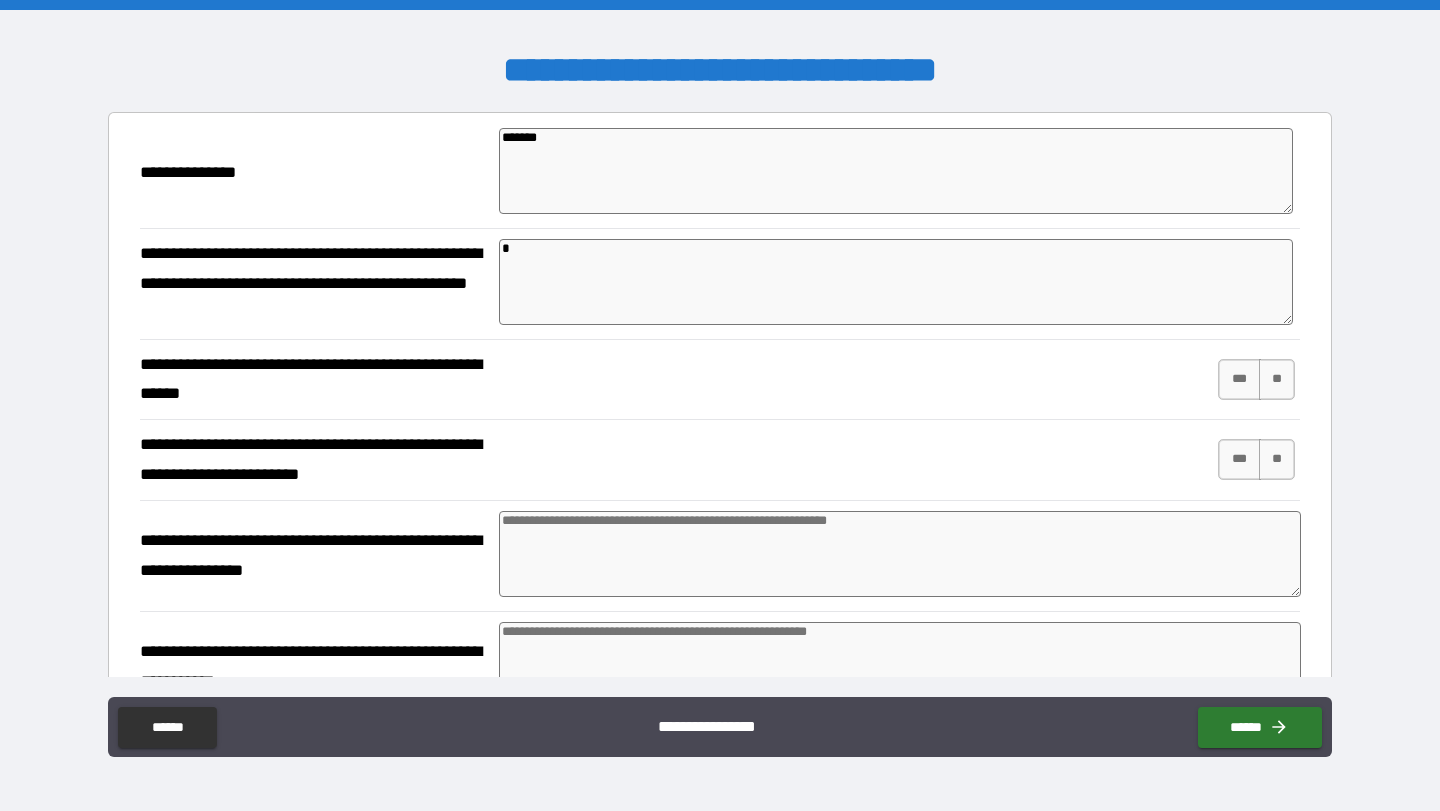 type on "**" 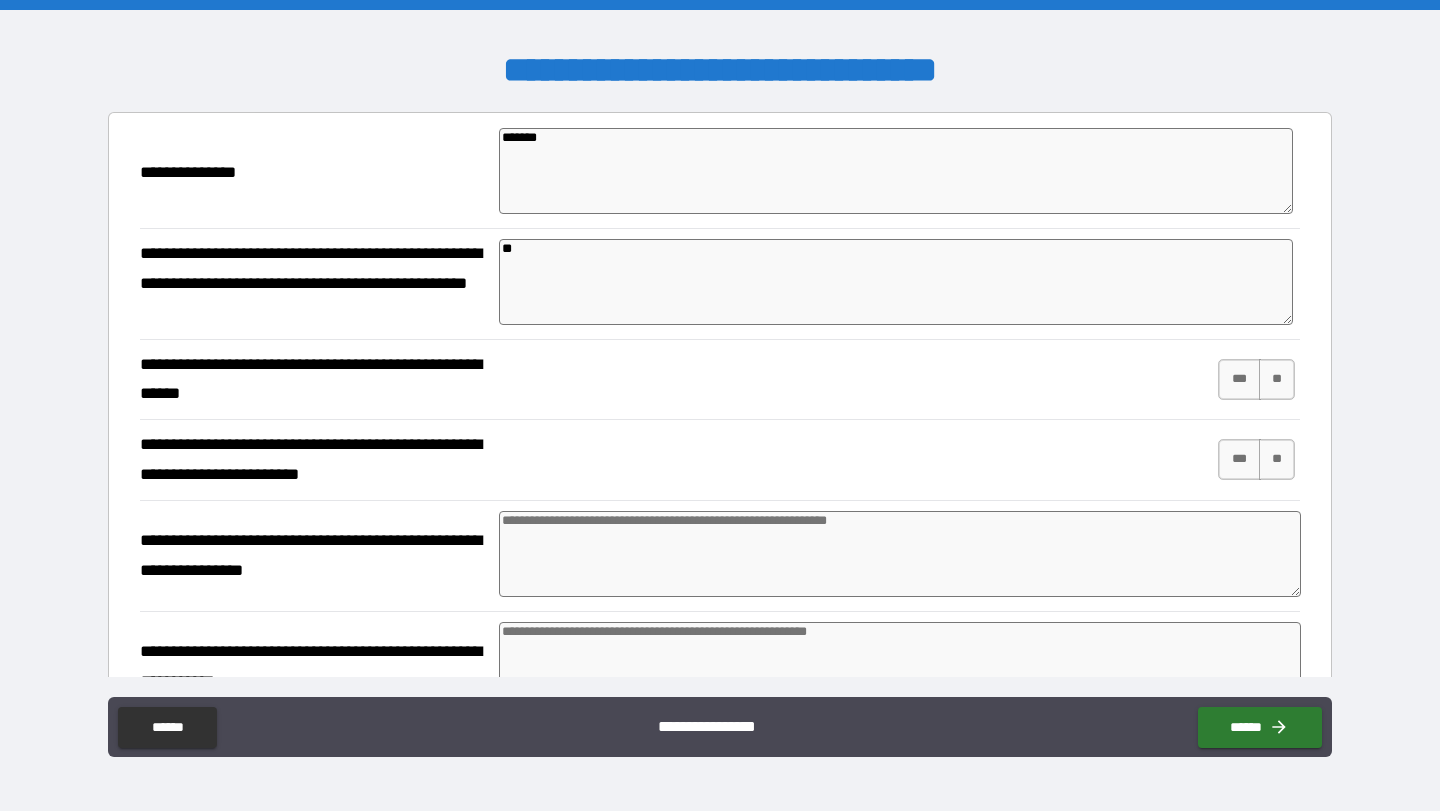 type 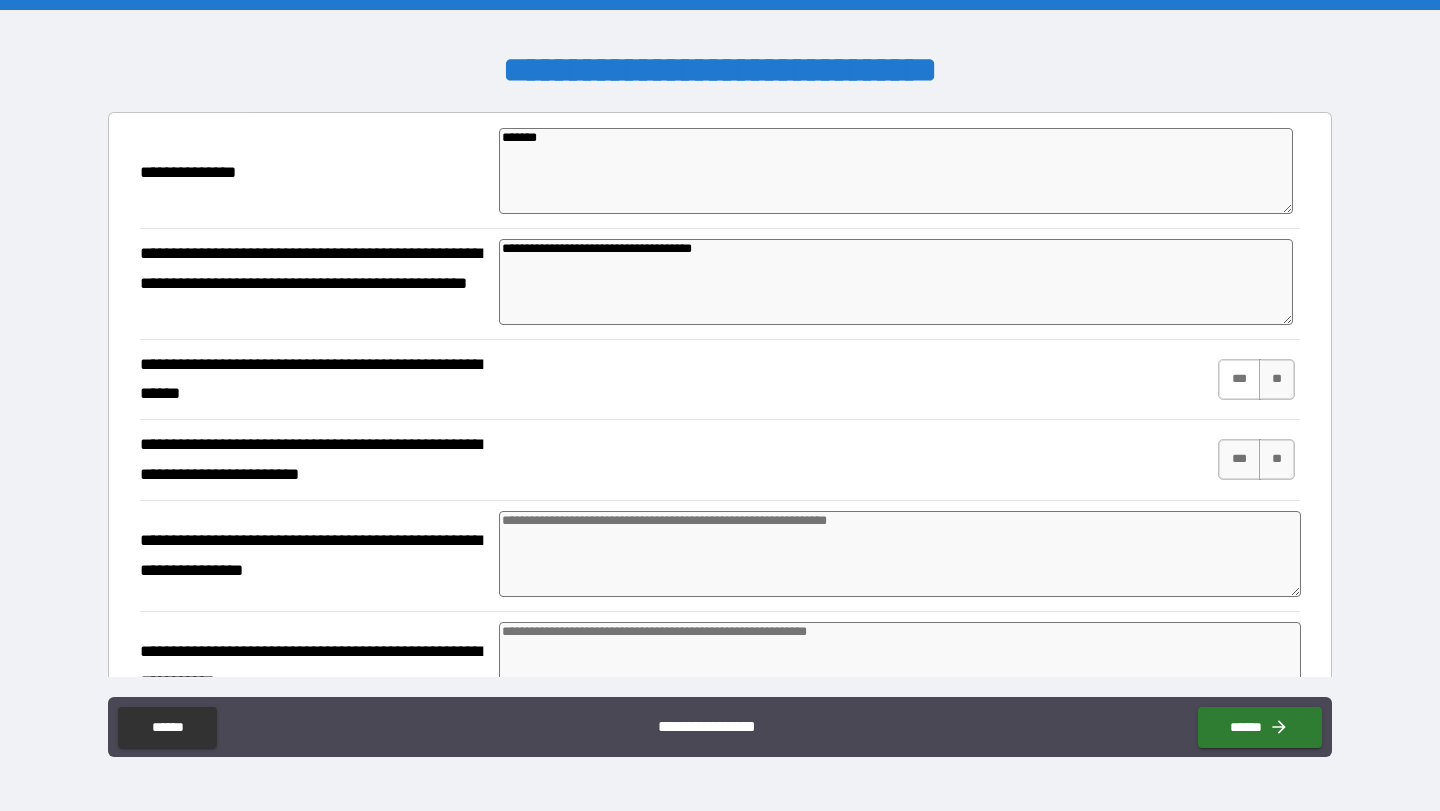 click on "***" at bounding box center (1239, 379) 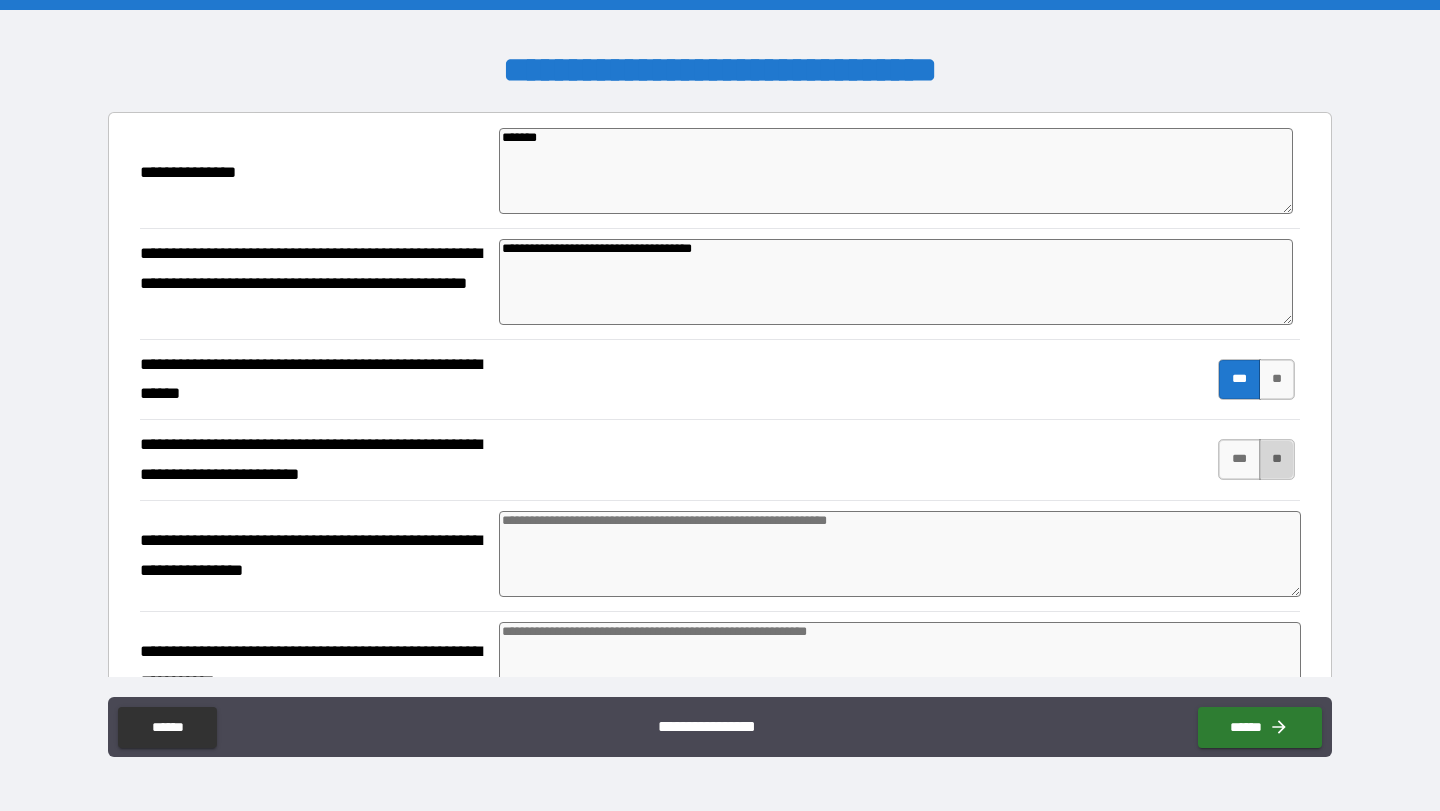 click on "**" at bounding box center (1277, 459) 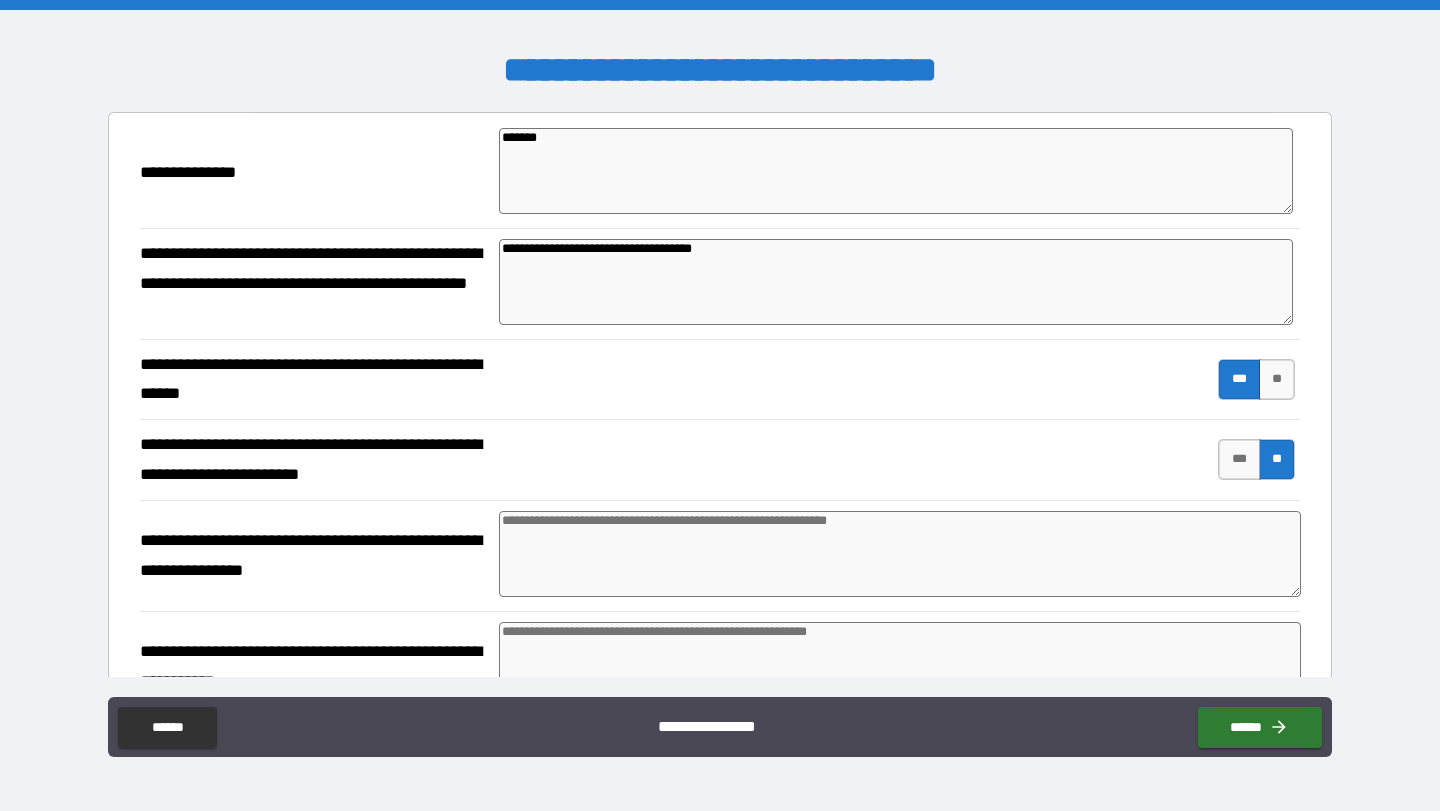 click at bounding box center (900, 554) 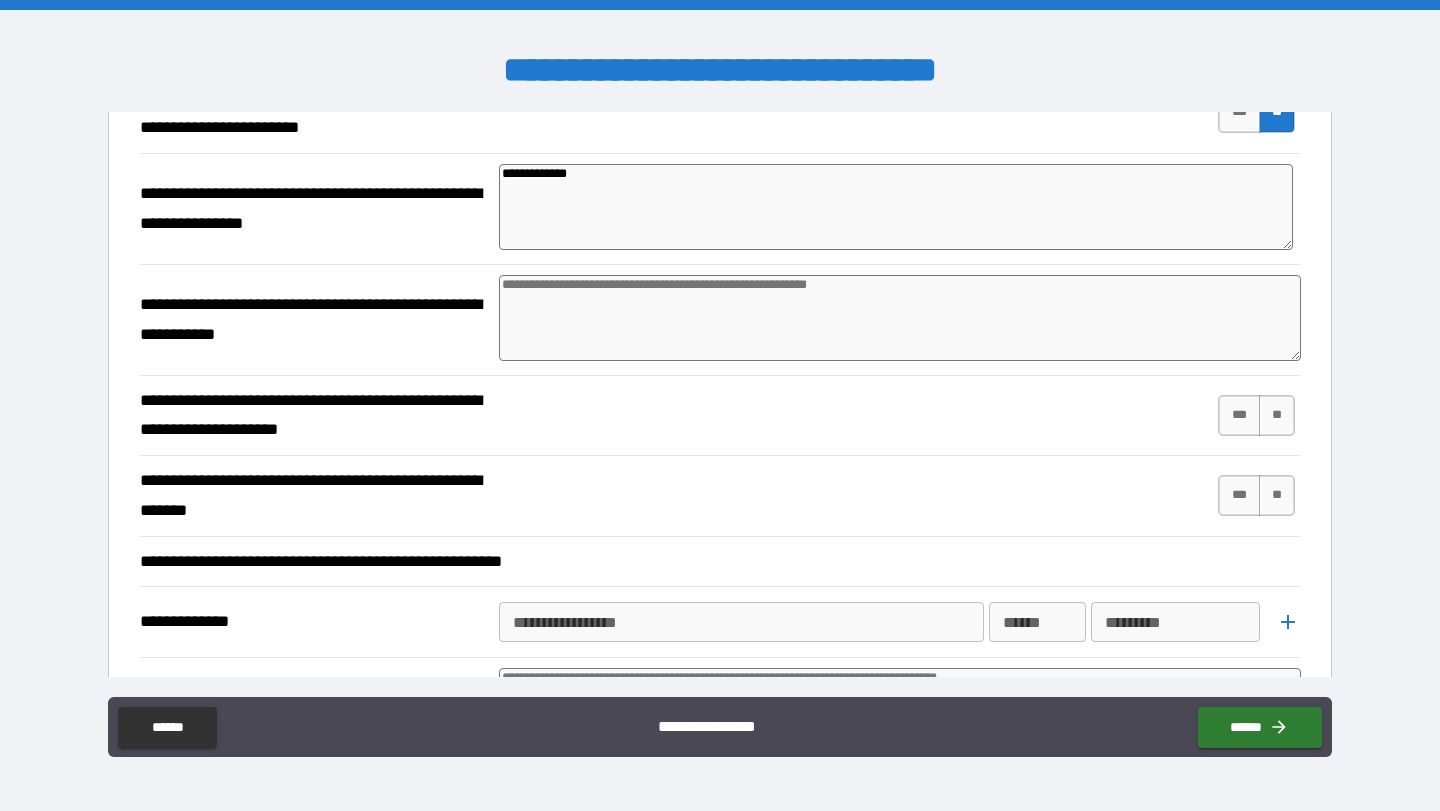 scroll, scrollTop: 320, scrollLeft: 0, axis: vertical 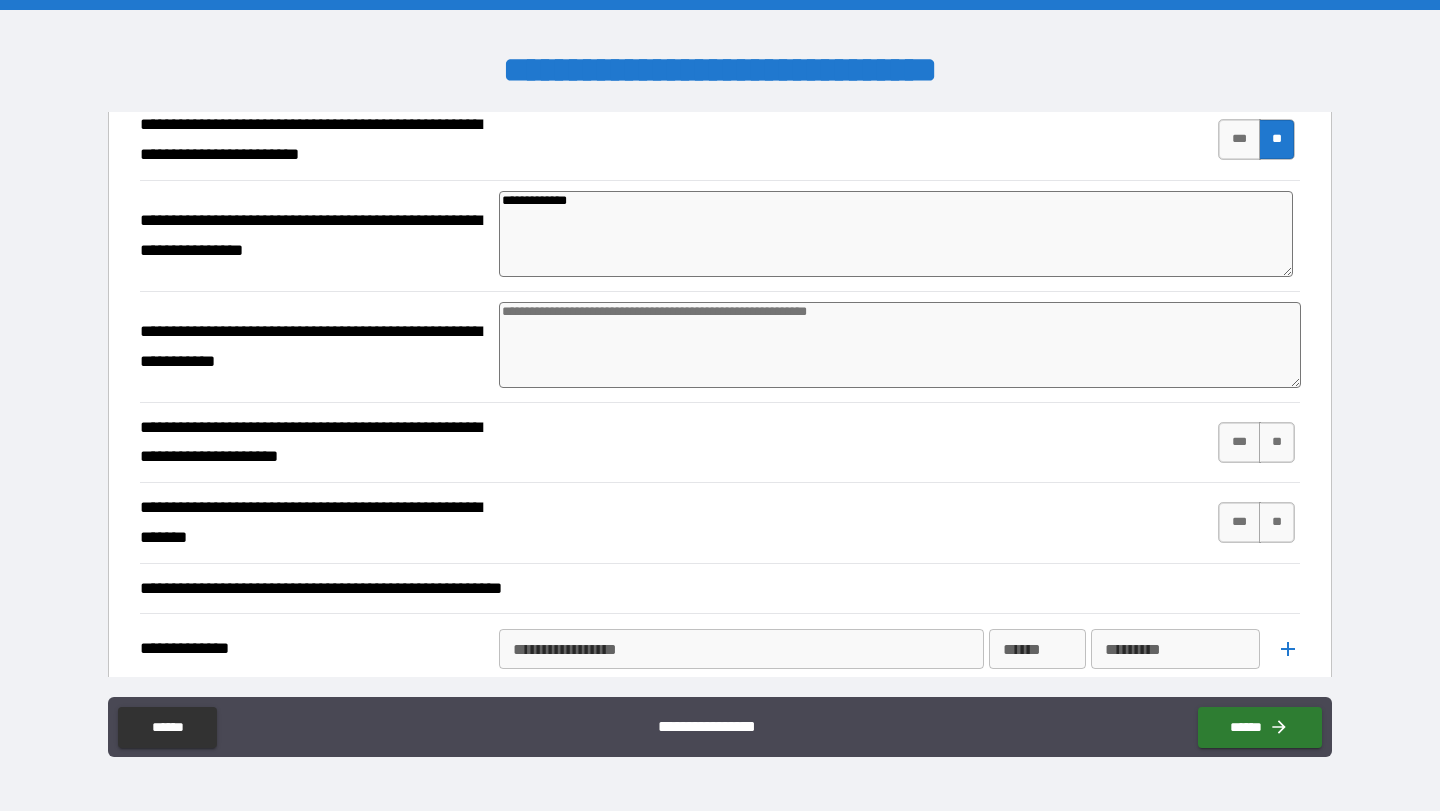 click at bounding box center [900, 345] 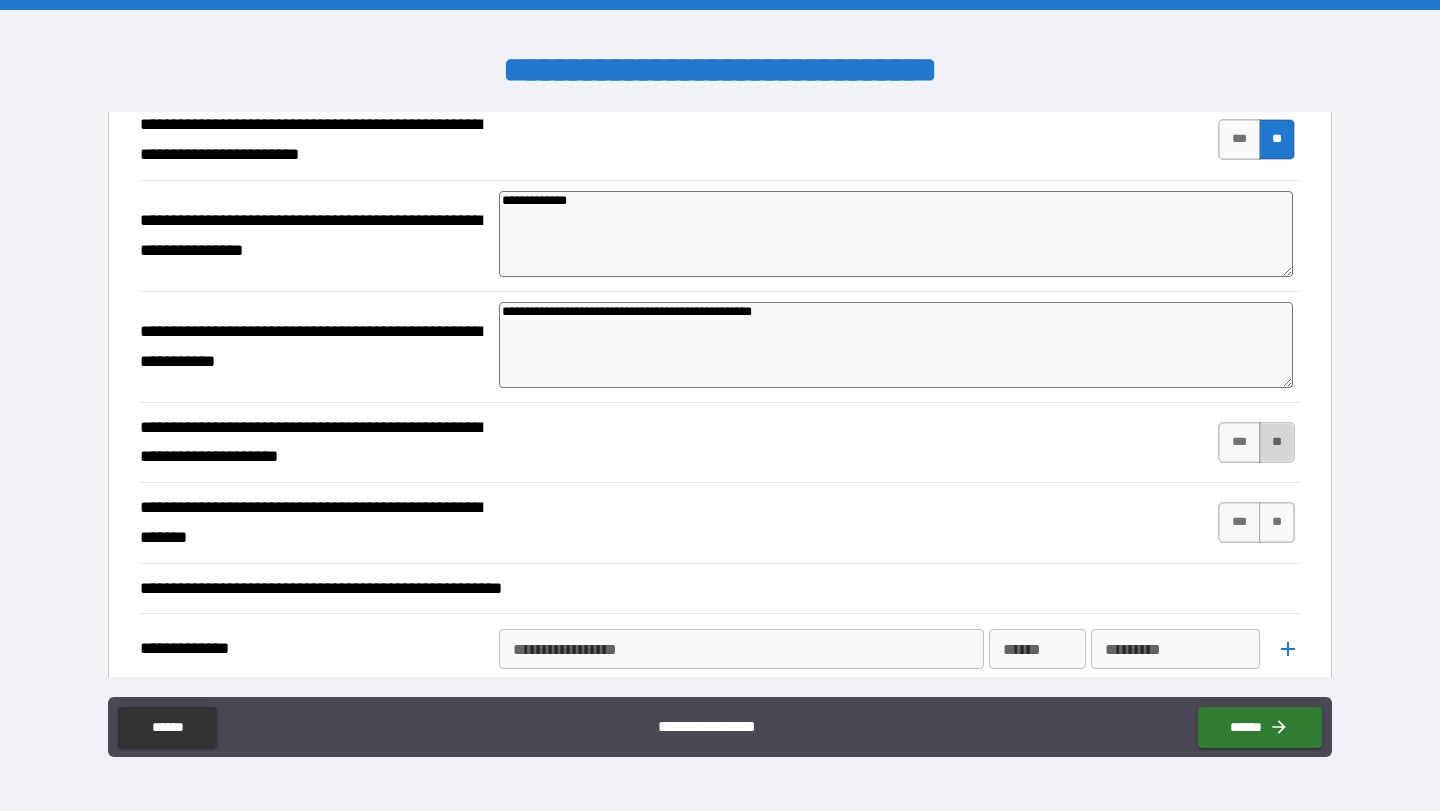 click on "**" at bounding box center (1277, 442) 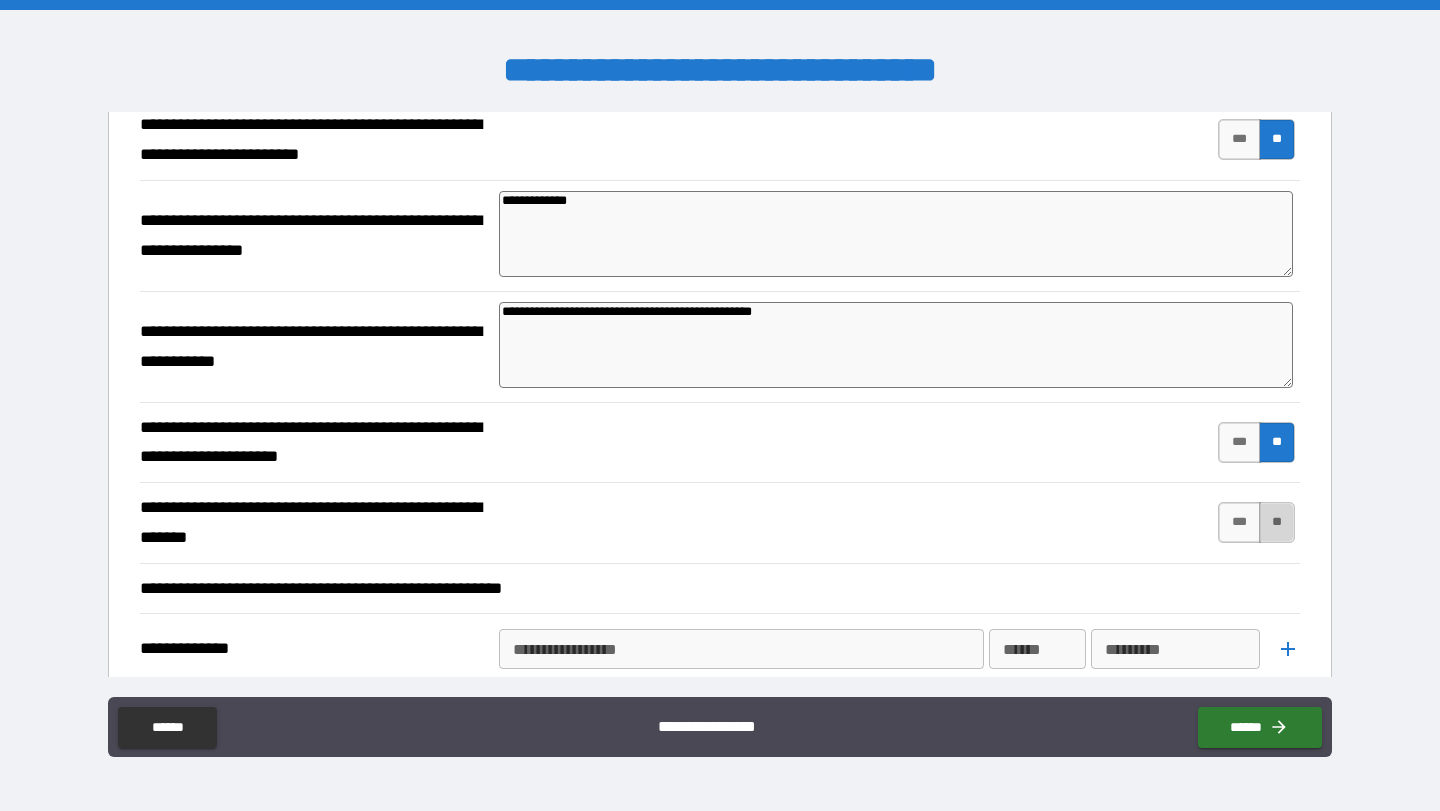 click on "**" at bounding box center [1277, 522] 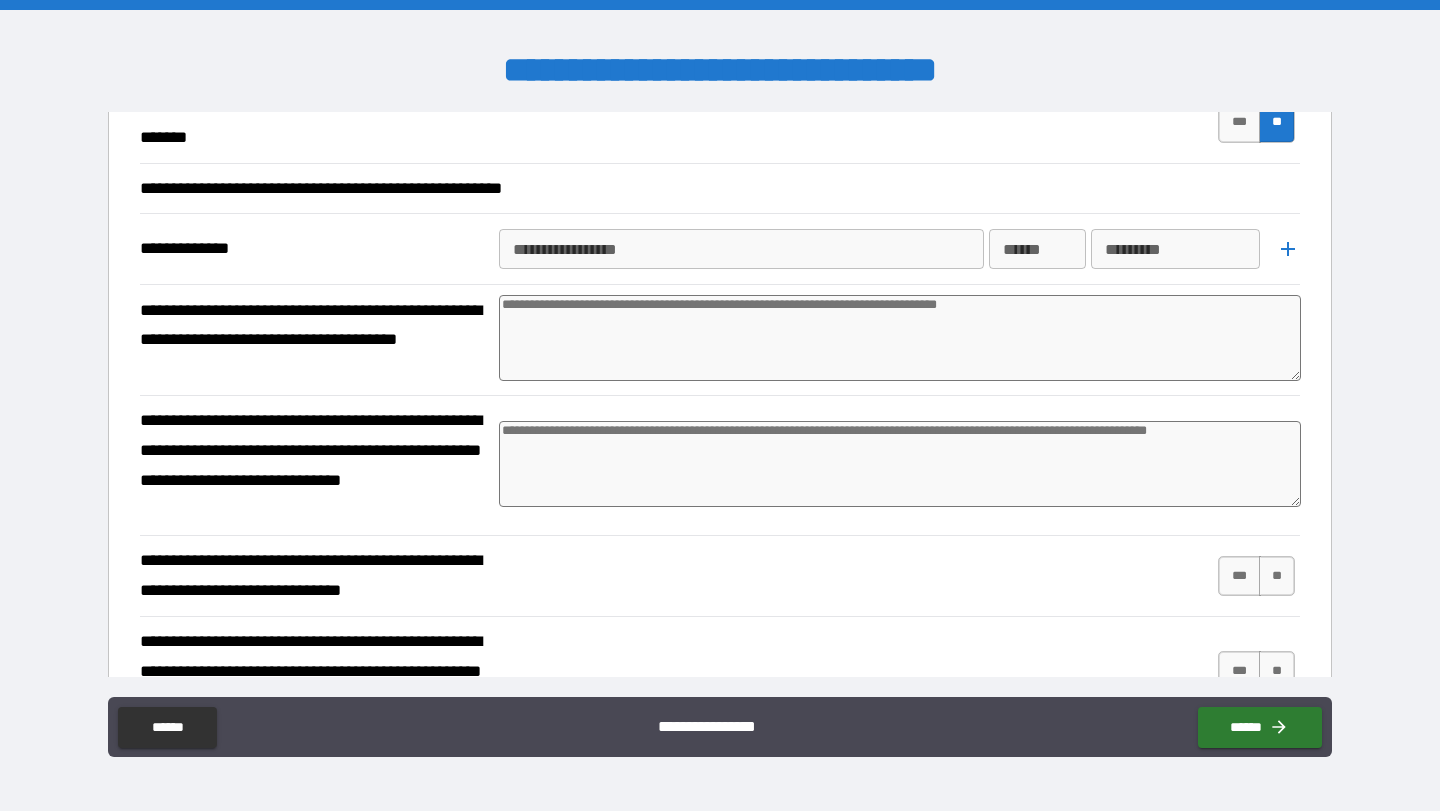 scroll, scrollTop: 676, scrollLeft: 0, axis: vertical 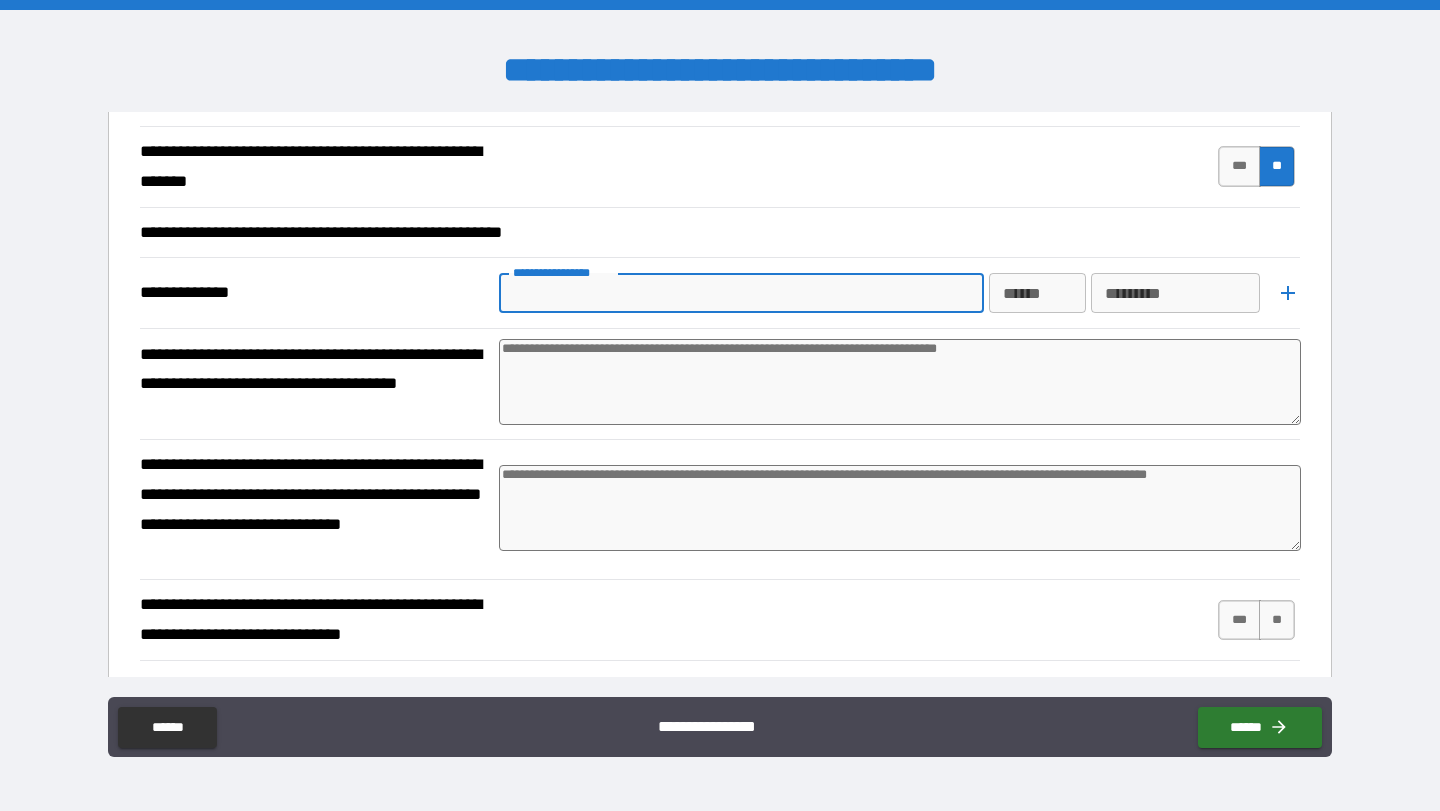 click on "**********" at bounding box center [740, 293] 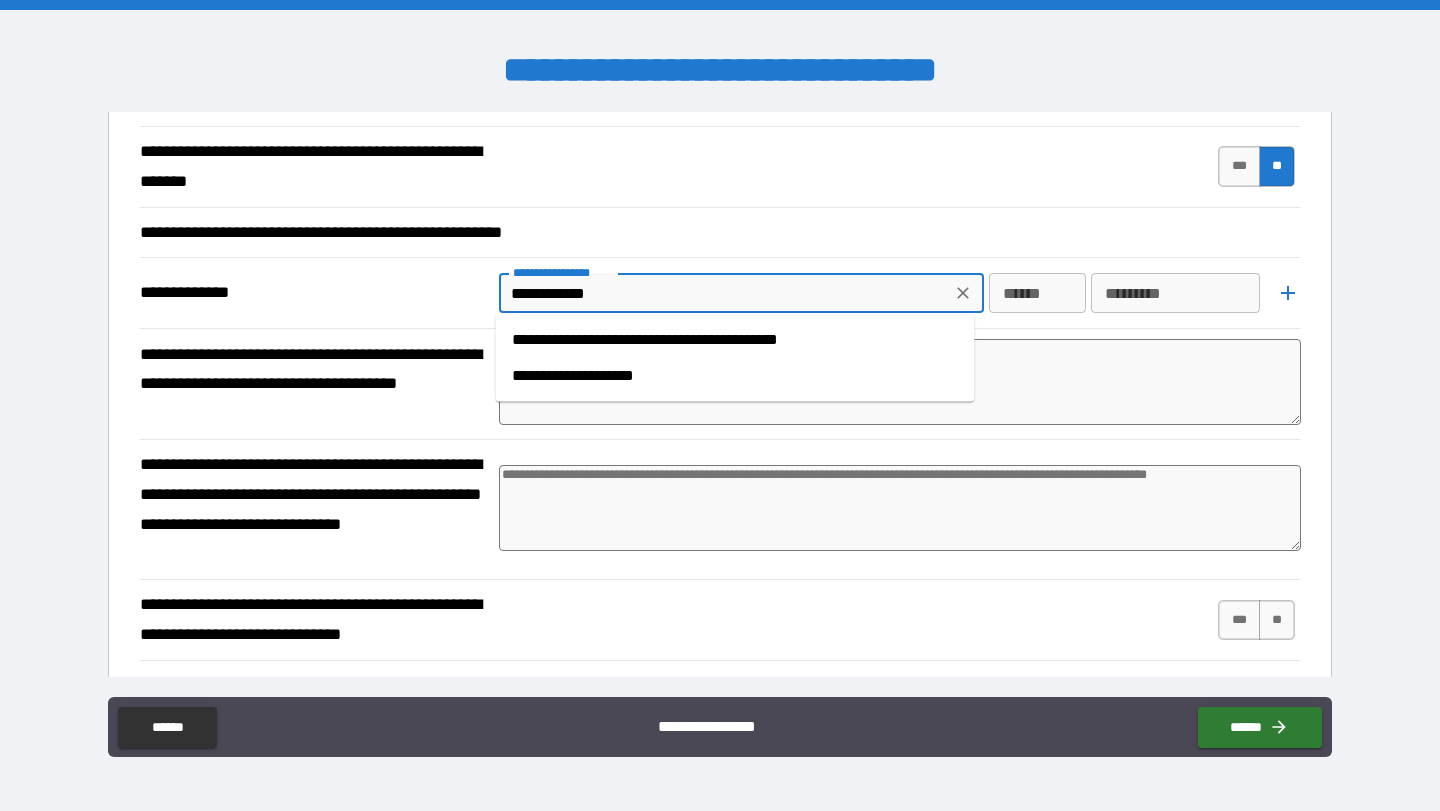 click on "**********" at bounding box center (735, 376) 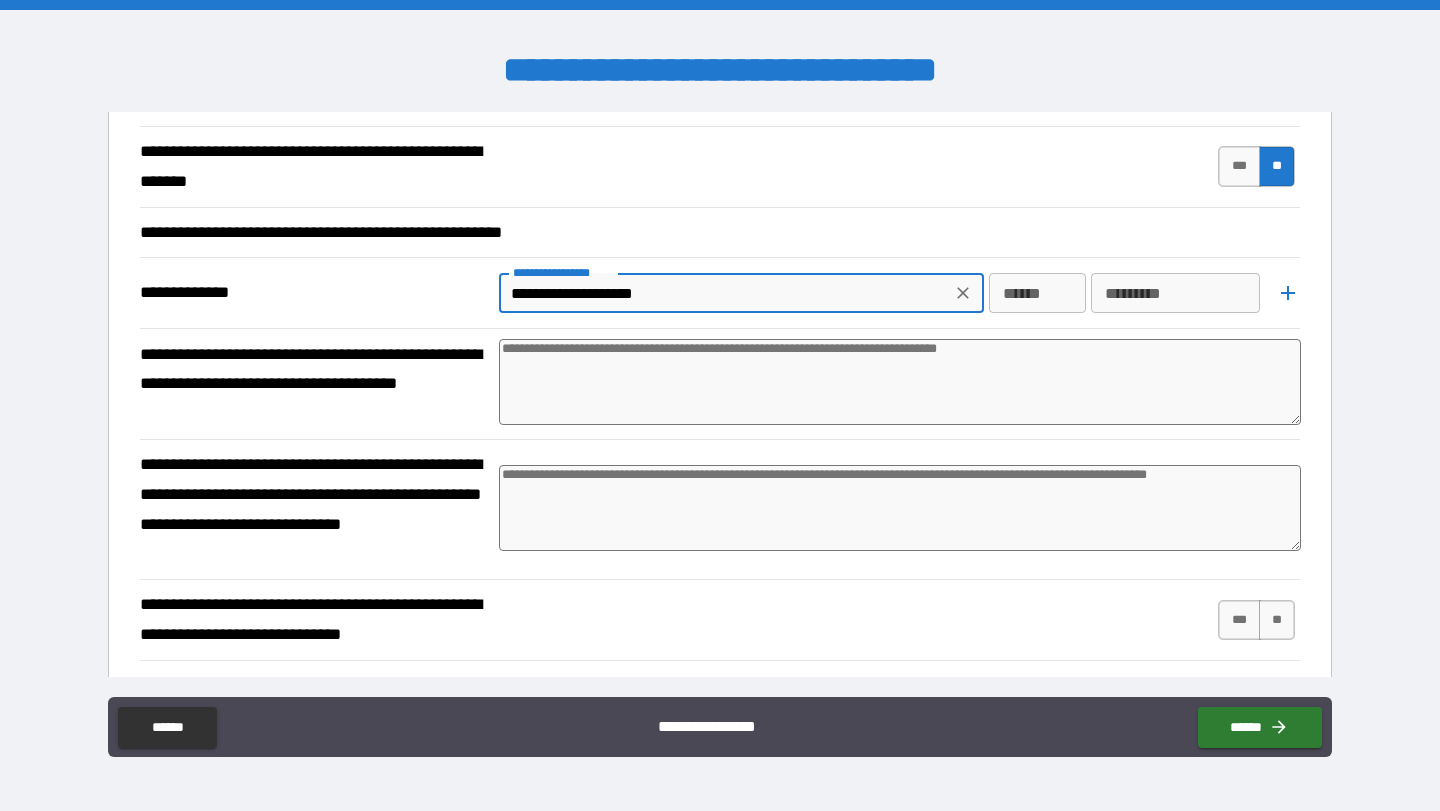 click on "******" at bounding box center [1037, 293] 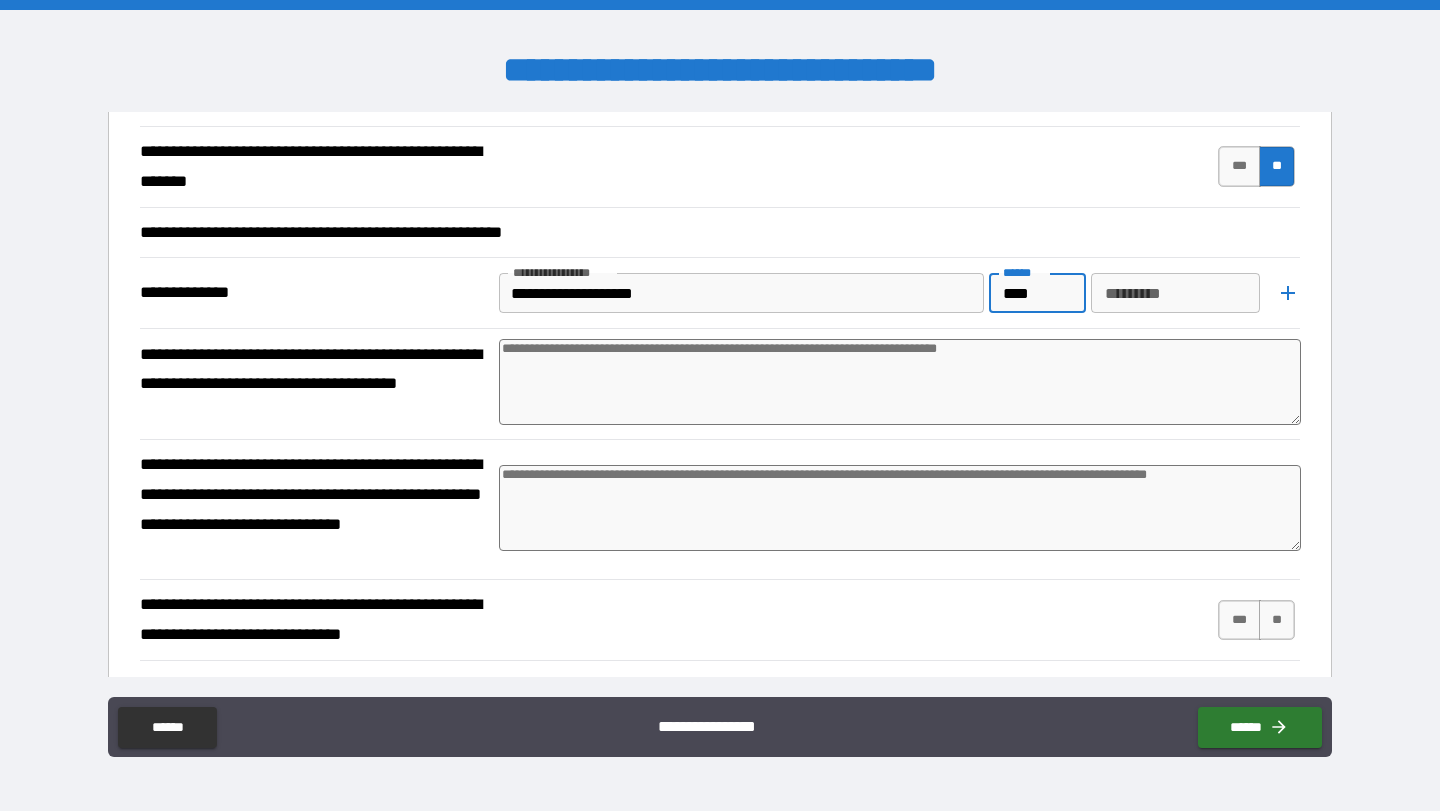 click on "*********" at bounding box center [1176, 293] 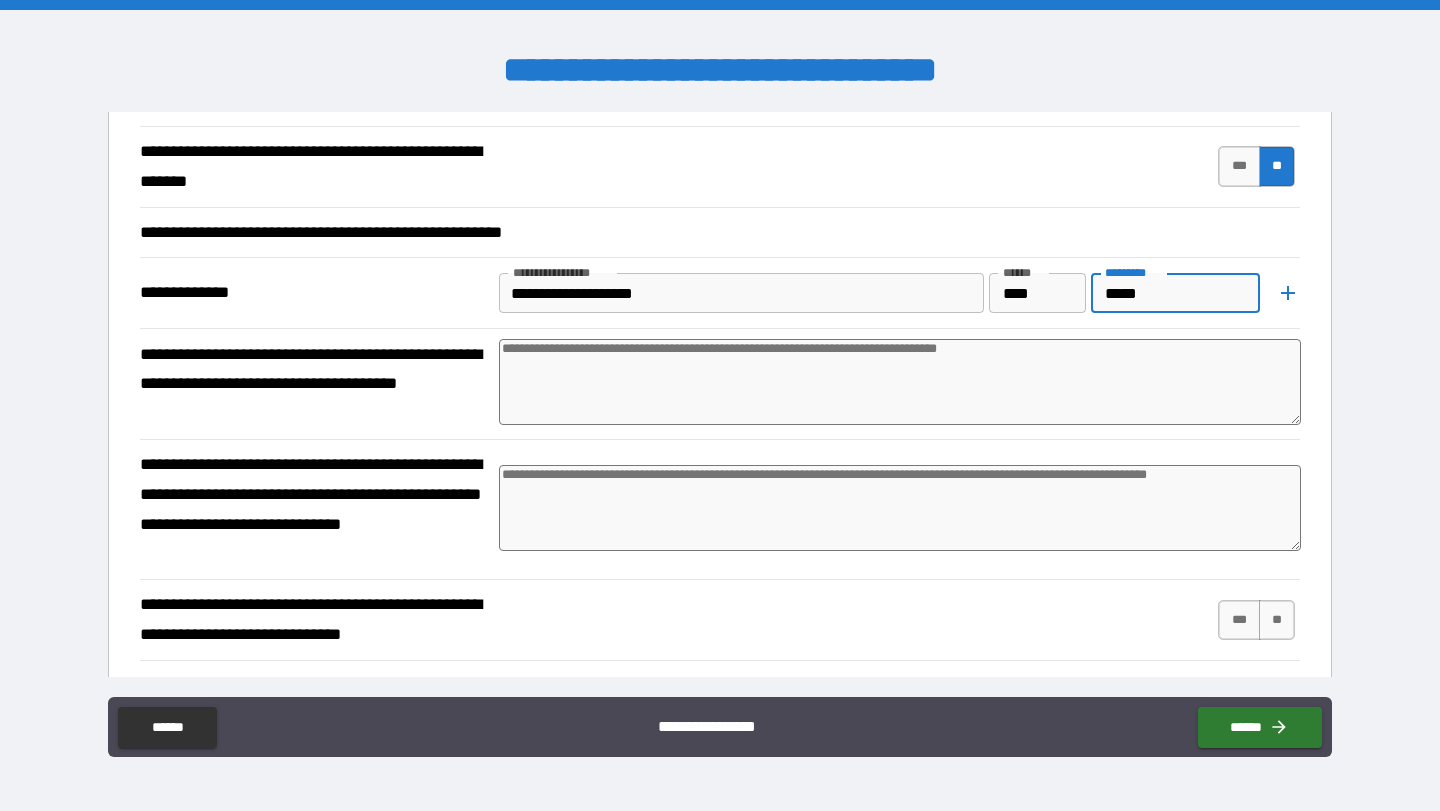 click 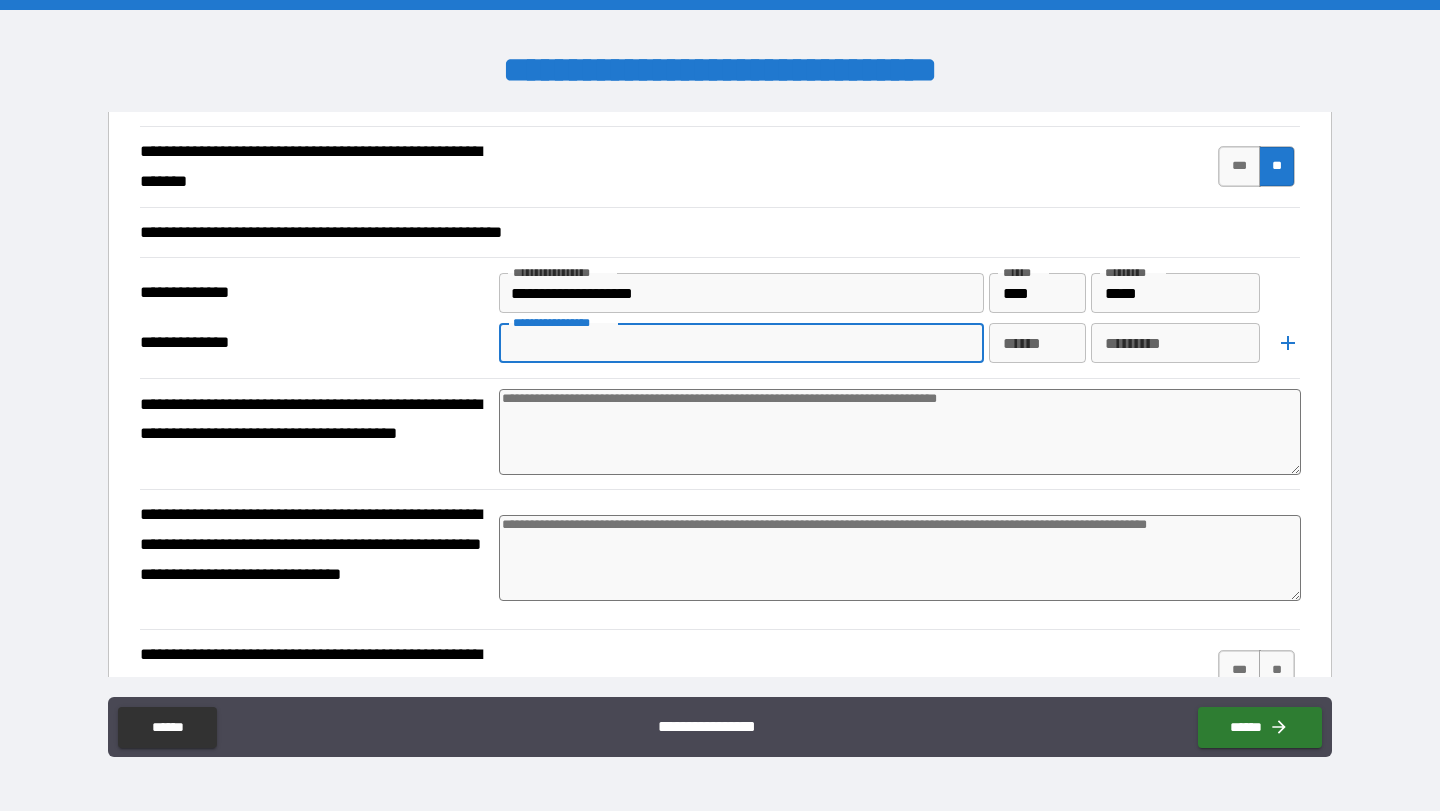 click on "**********" at bounding box center [740, 343] 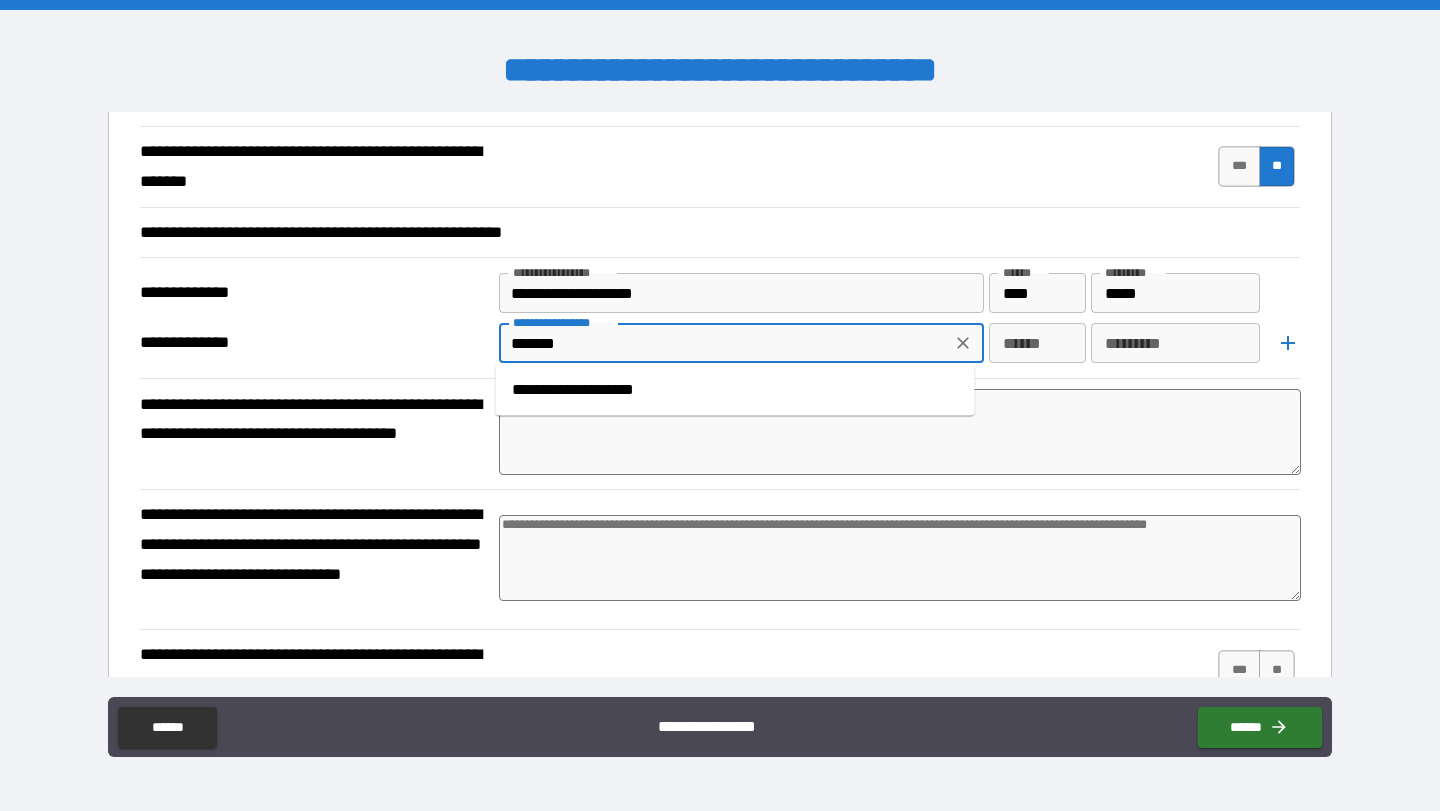 click on "**********" at bounding box center [735, 390] 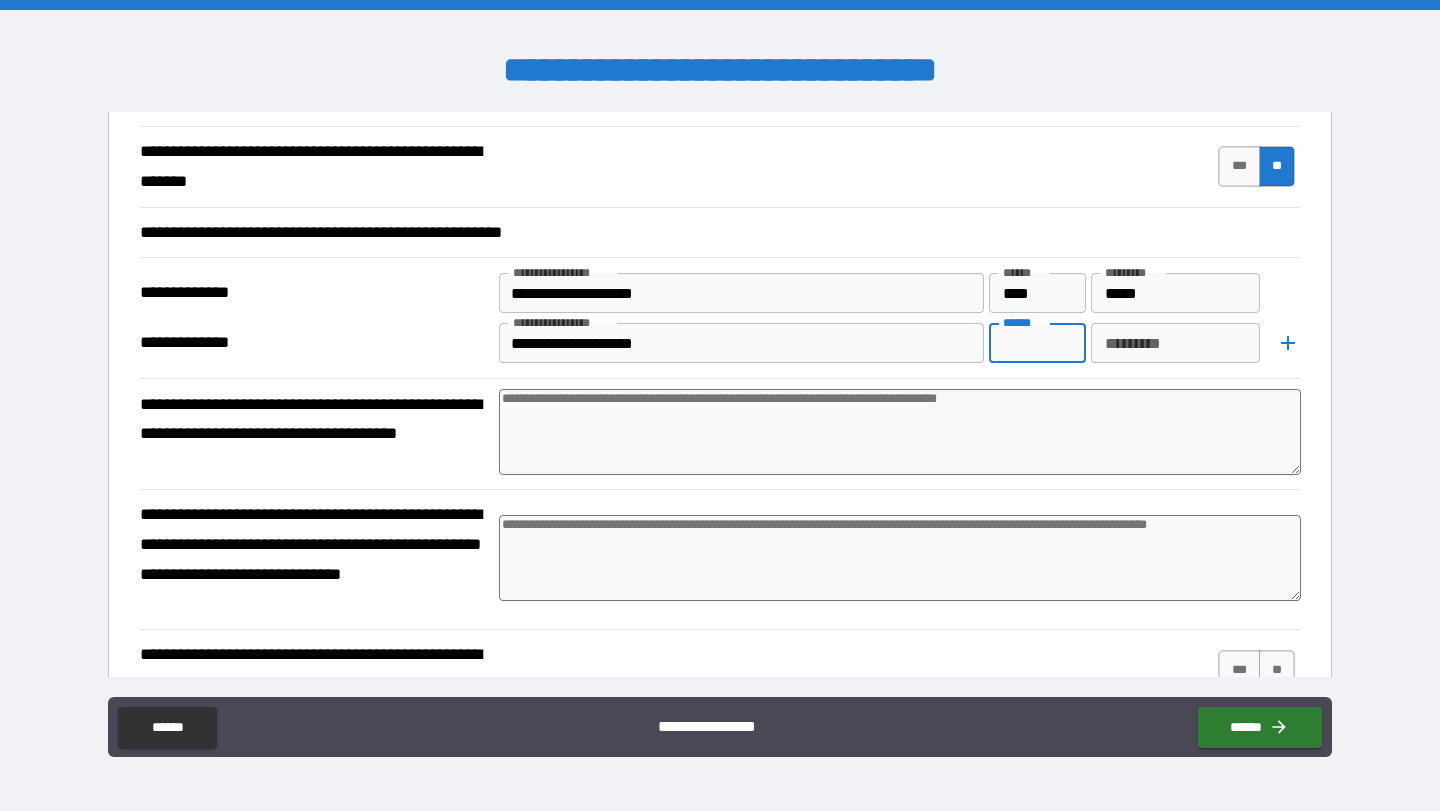 click on "******" at bounding box center (1037, 343) 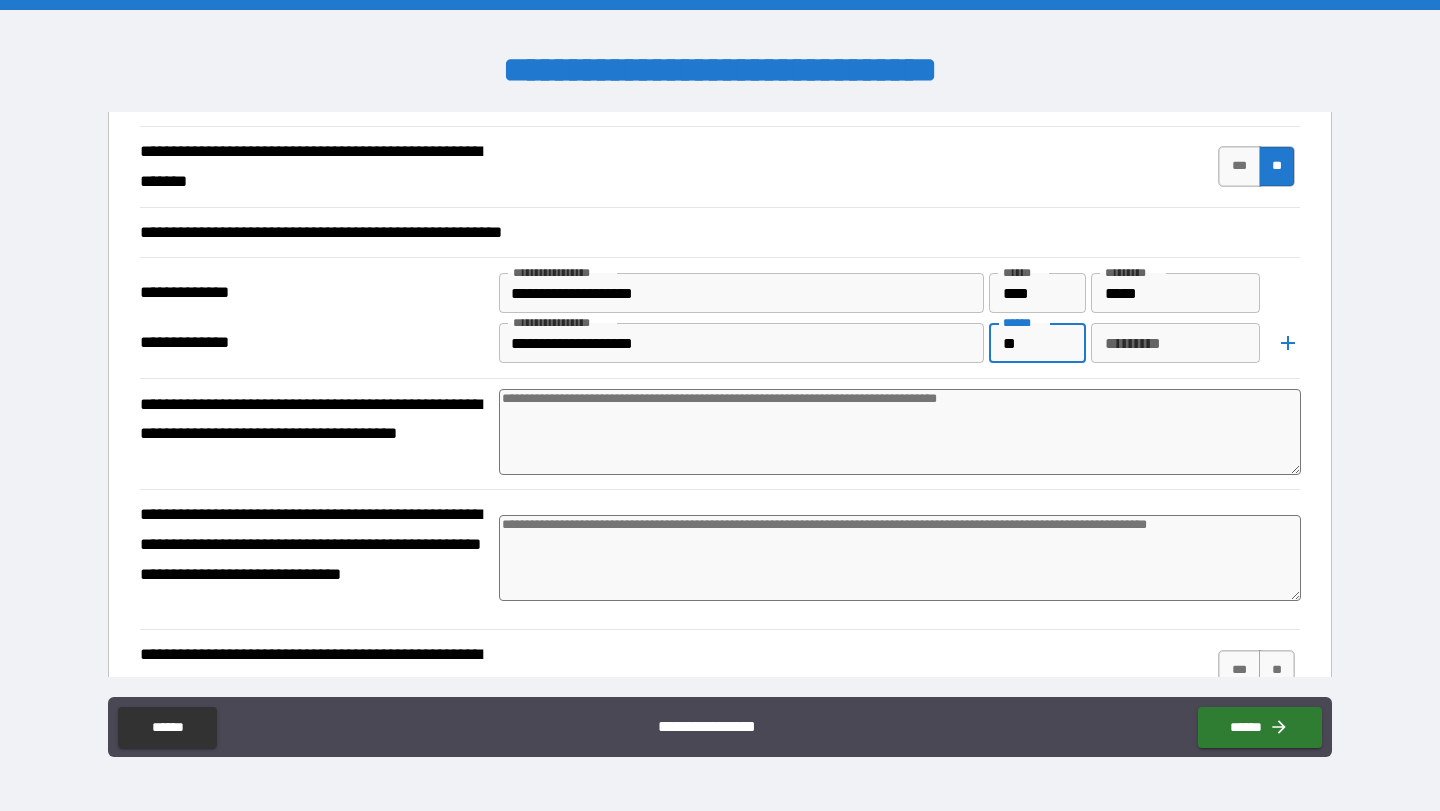click on "*********" at bounding box center (1176, 343) 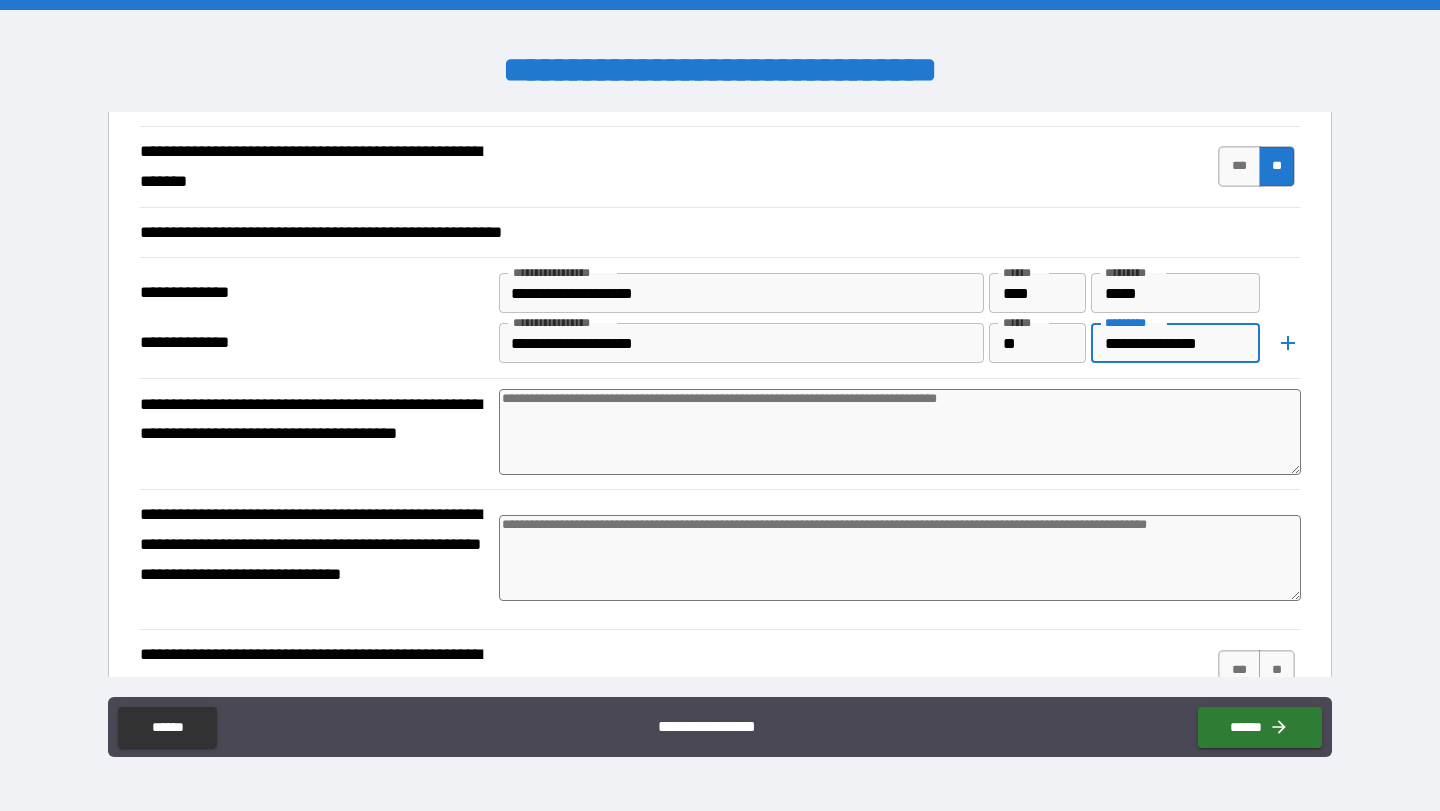 click 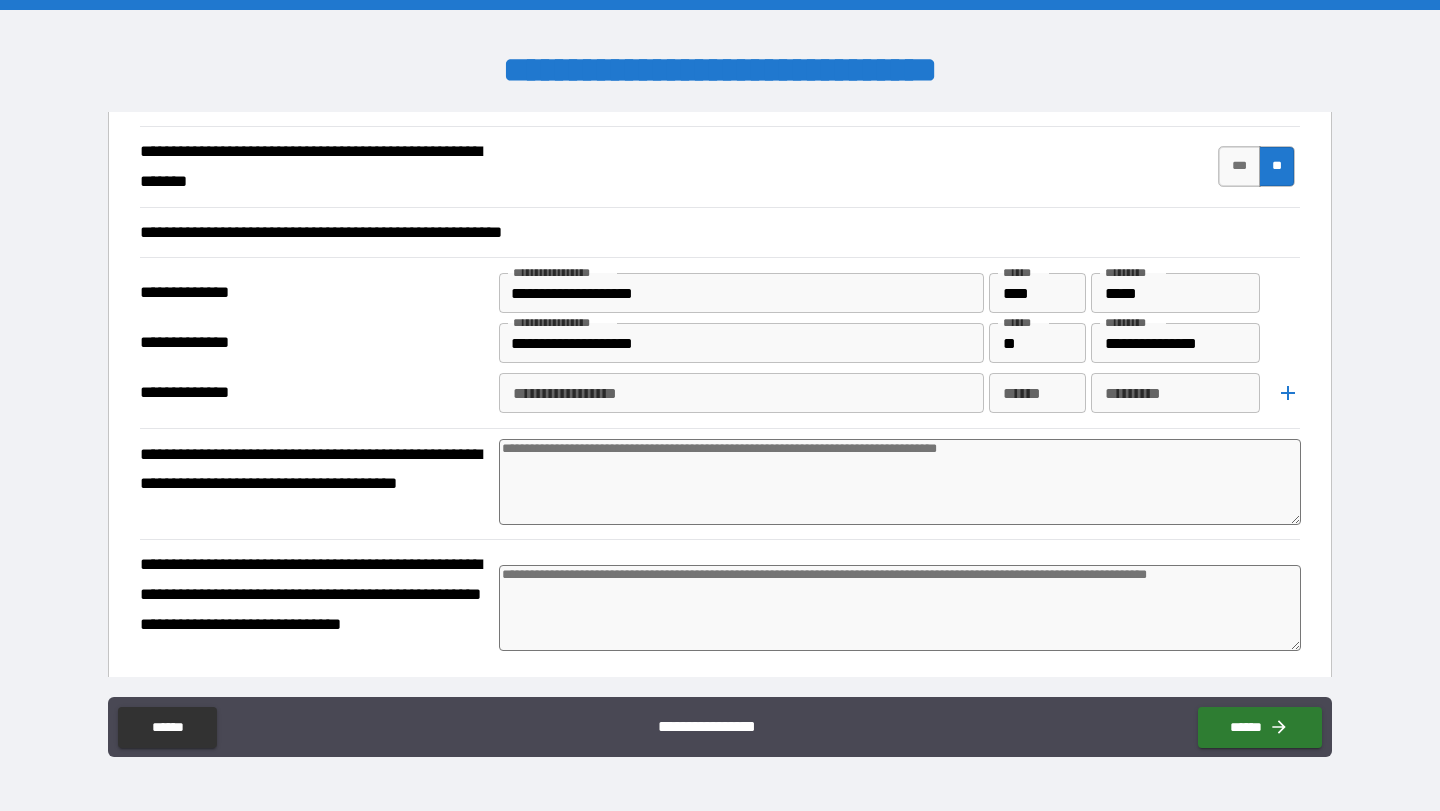 click on "**********" at bounding box center [740, 393] 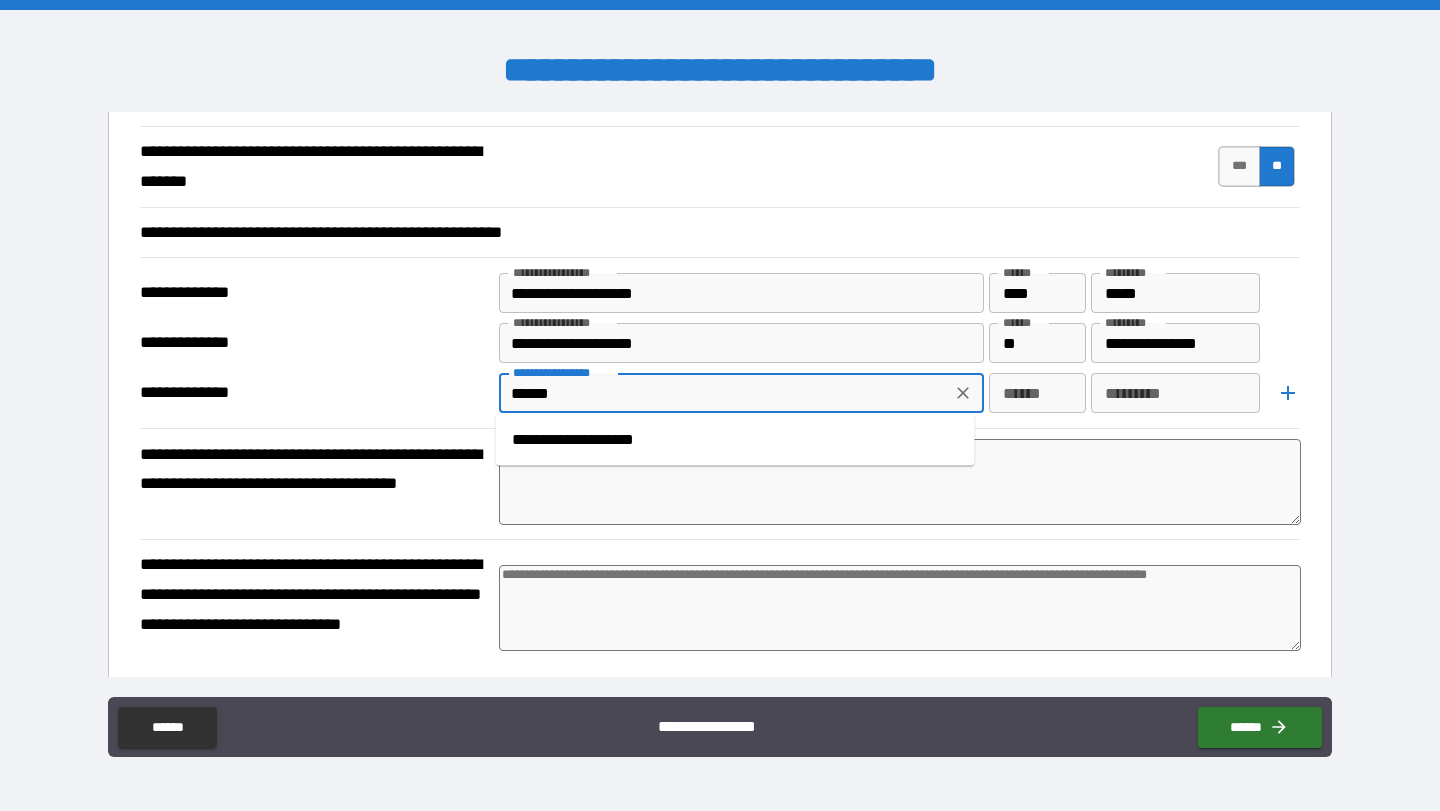 click on "**********" at bounding box center (735, 440) 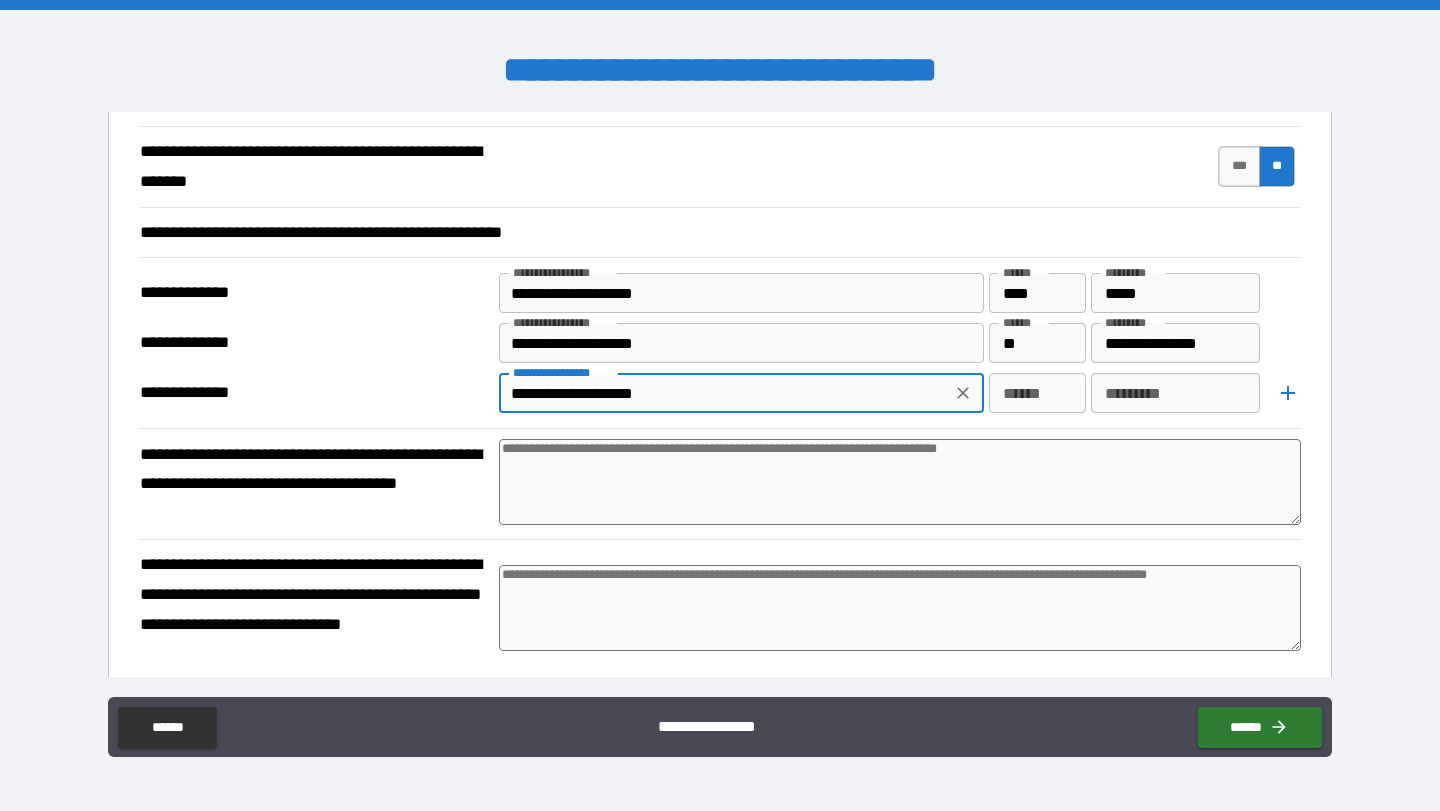 click on "******" at bounding box center [1037, 393] 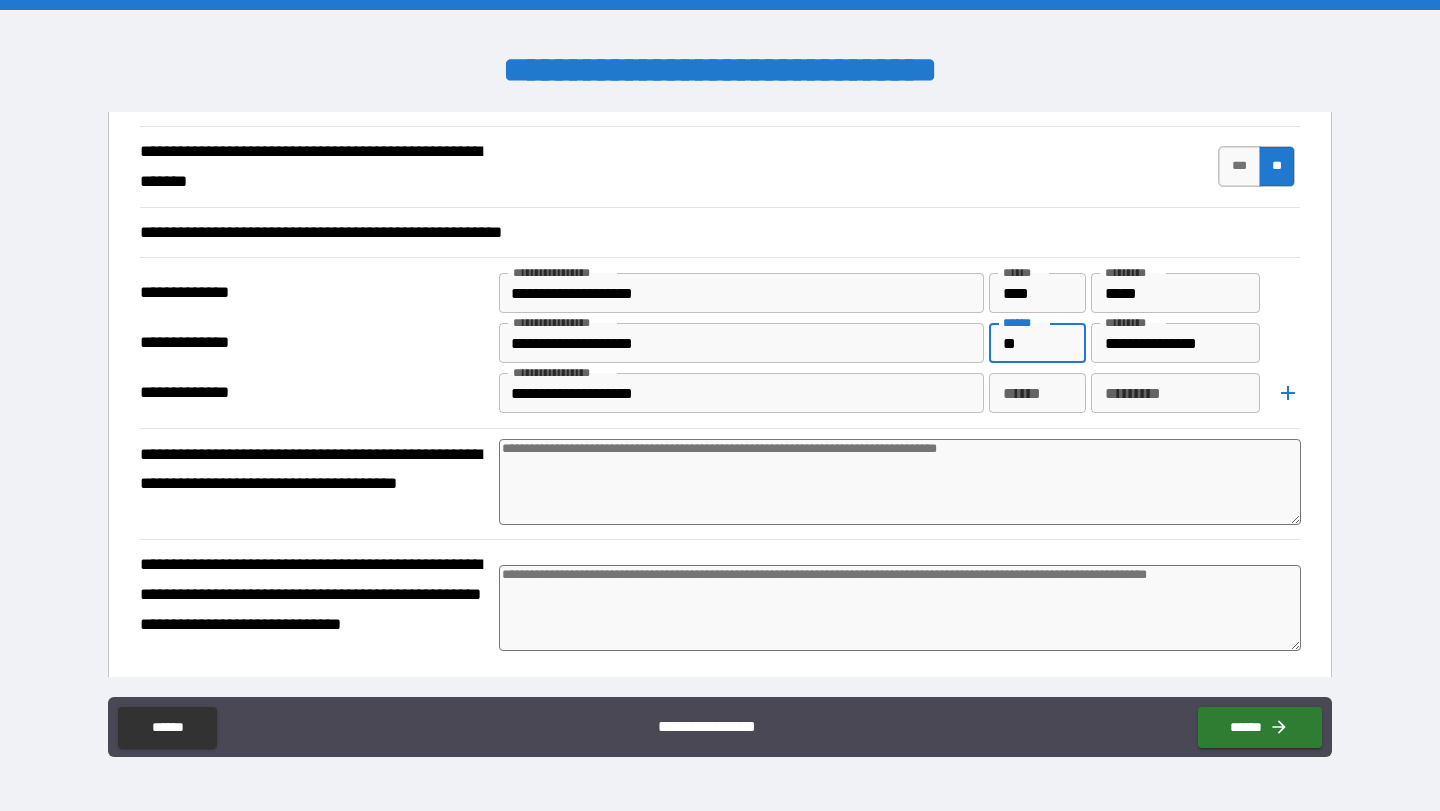 click on "**" at bounding box center [1037, 343] 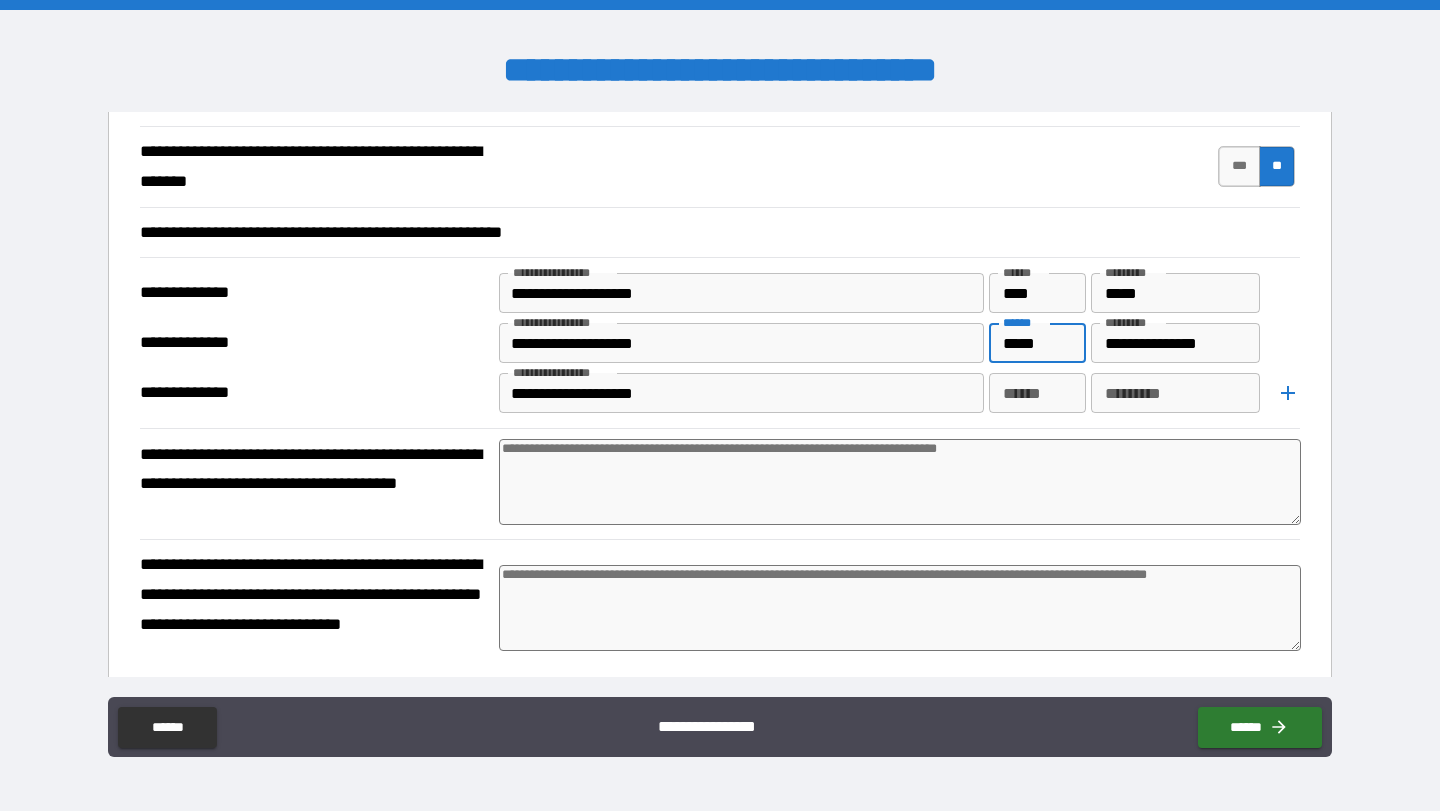 click on "******" at bounding box center (1037, 393) 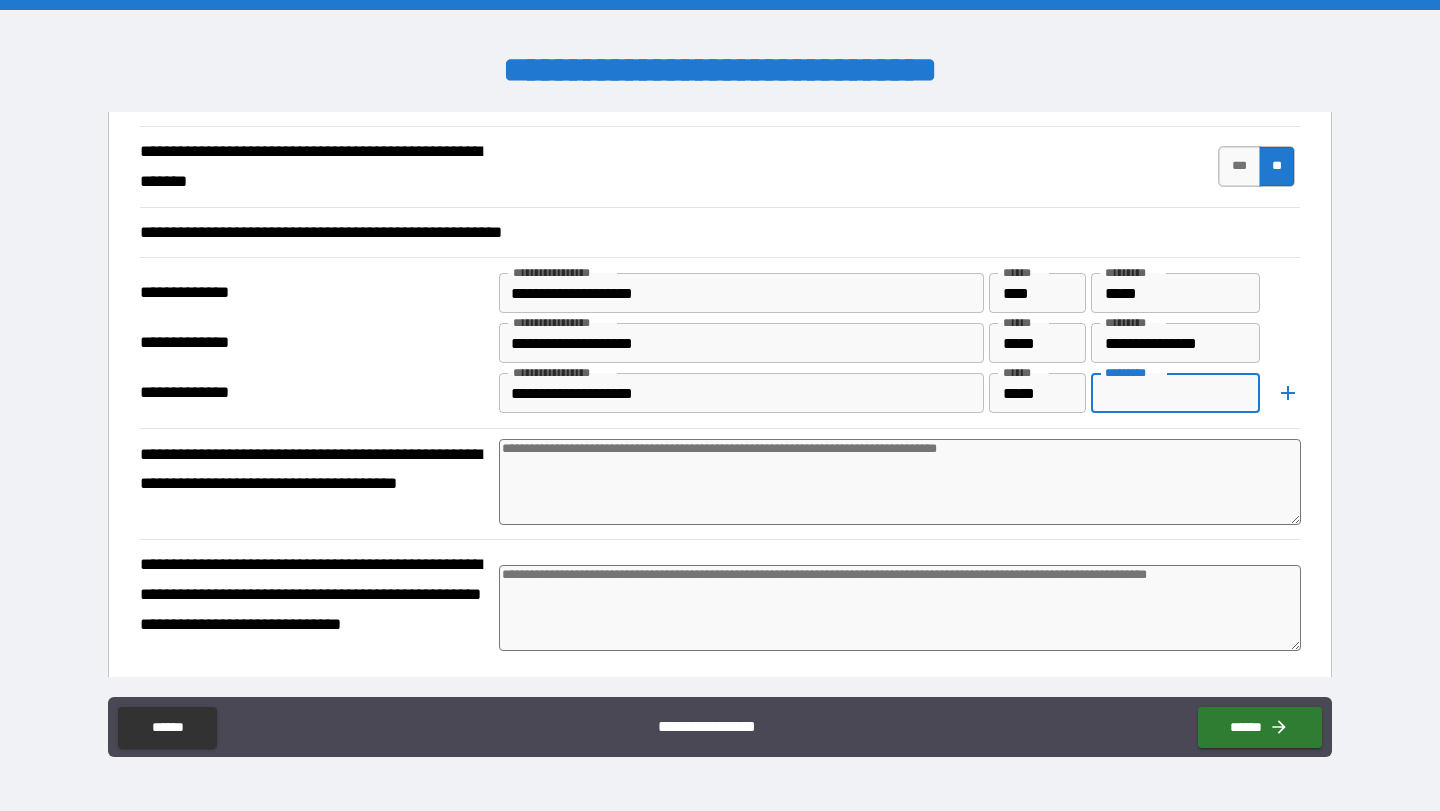 click on "*********" at bounding box center (1176, 393) 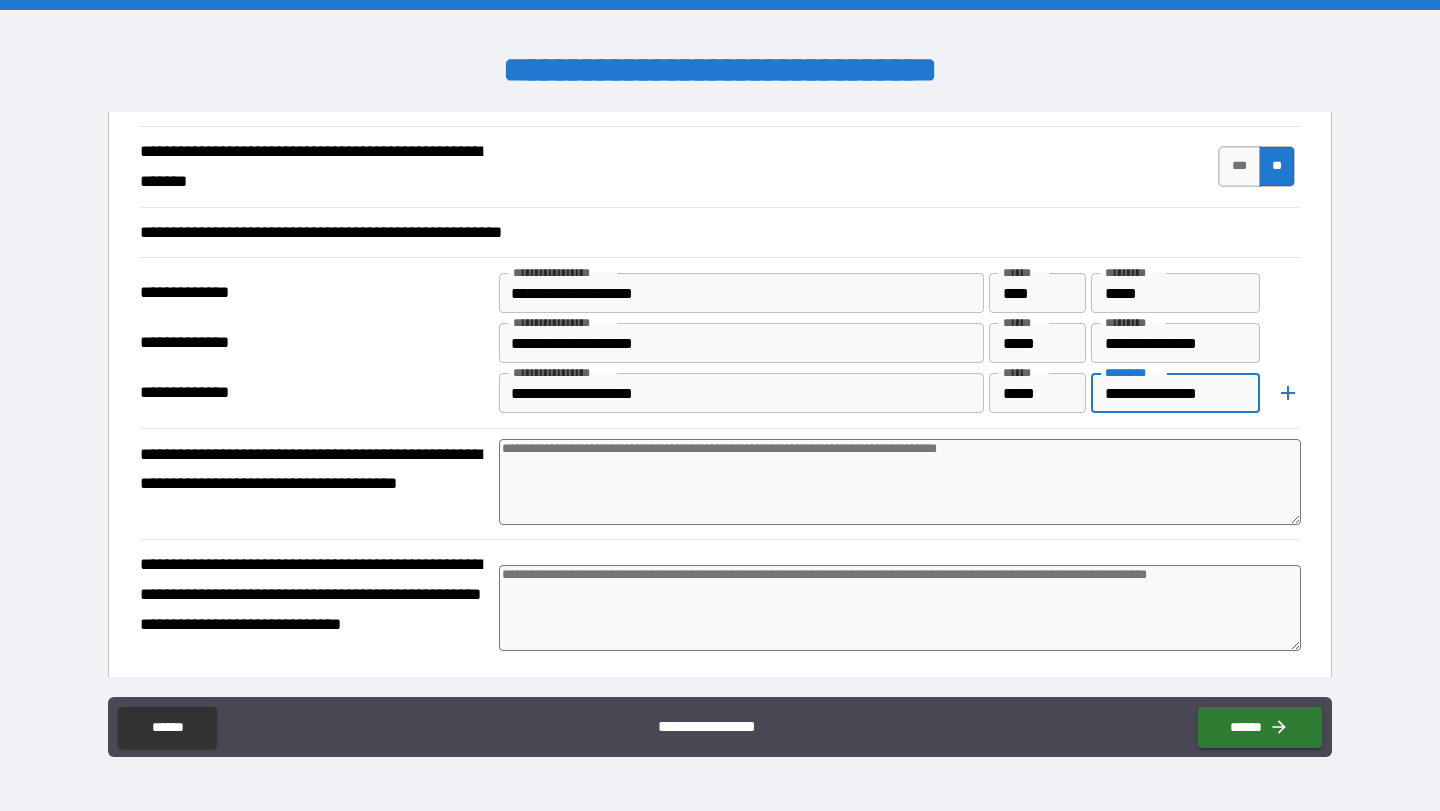 click at bounding box center (900, 482) 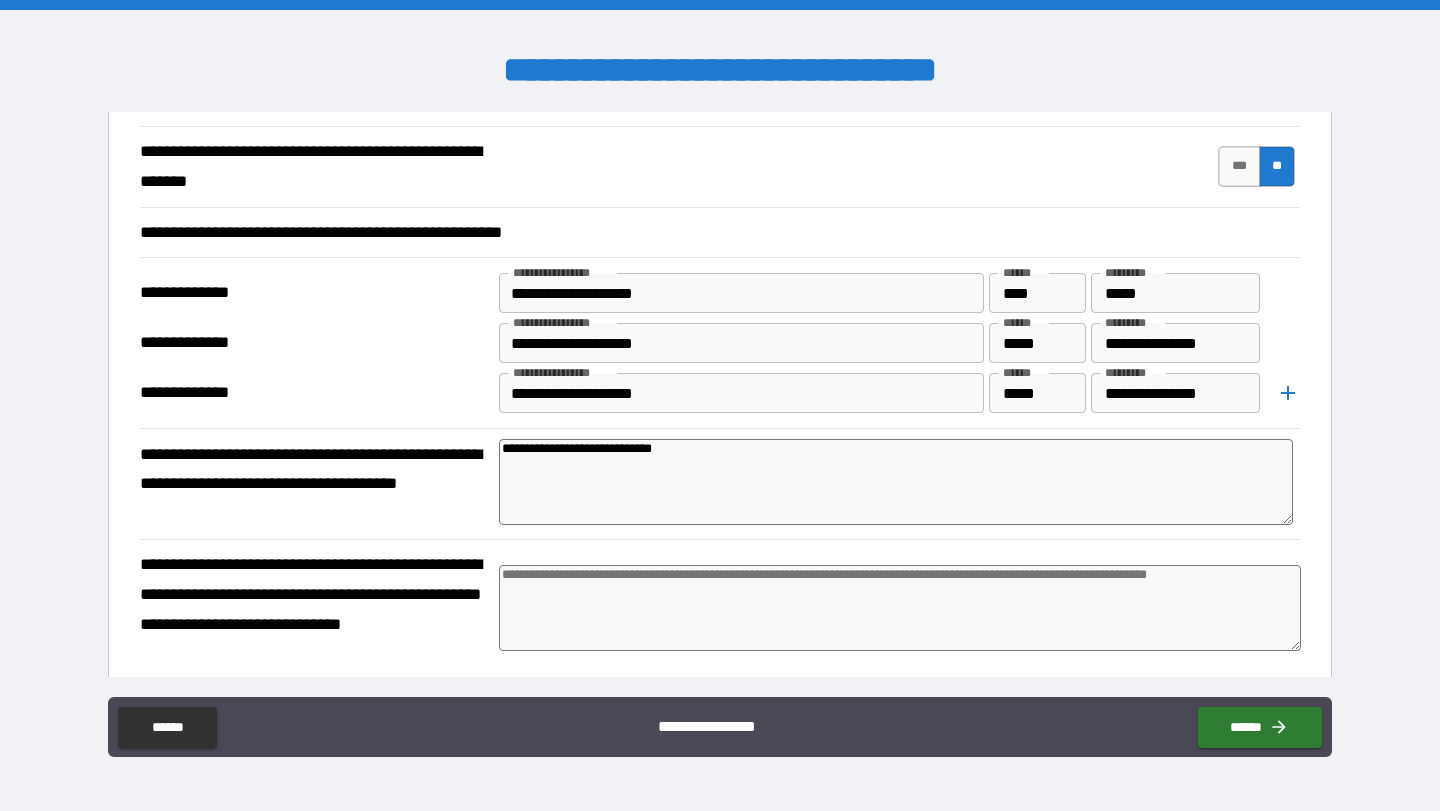 click on "**********" at bounding box center [720, 609] 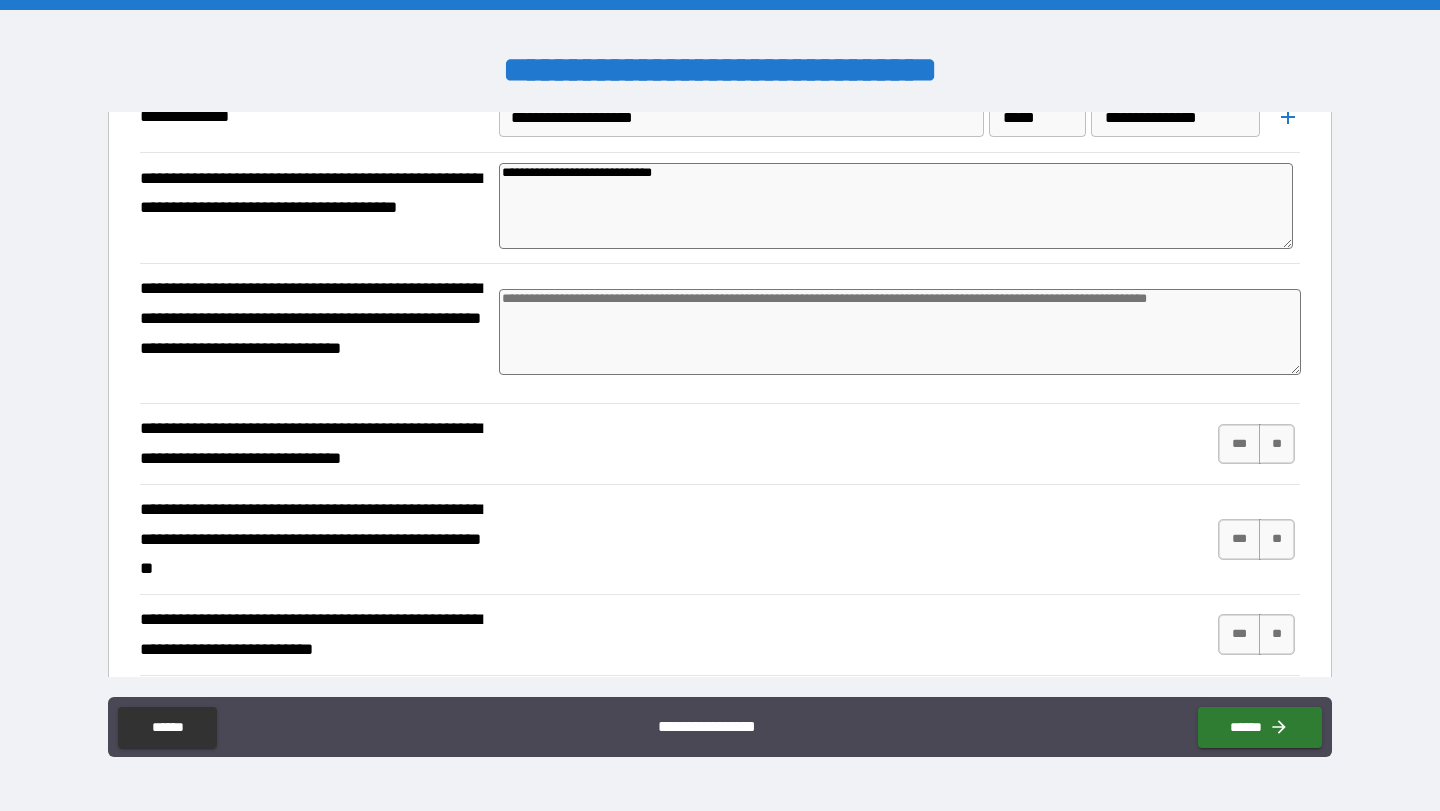 scroll, scrollTop: 956, scrollLeft: 0, axis: vertical 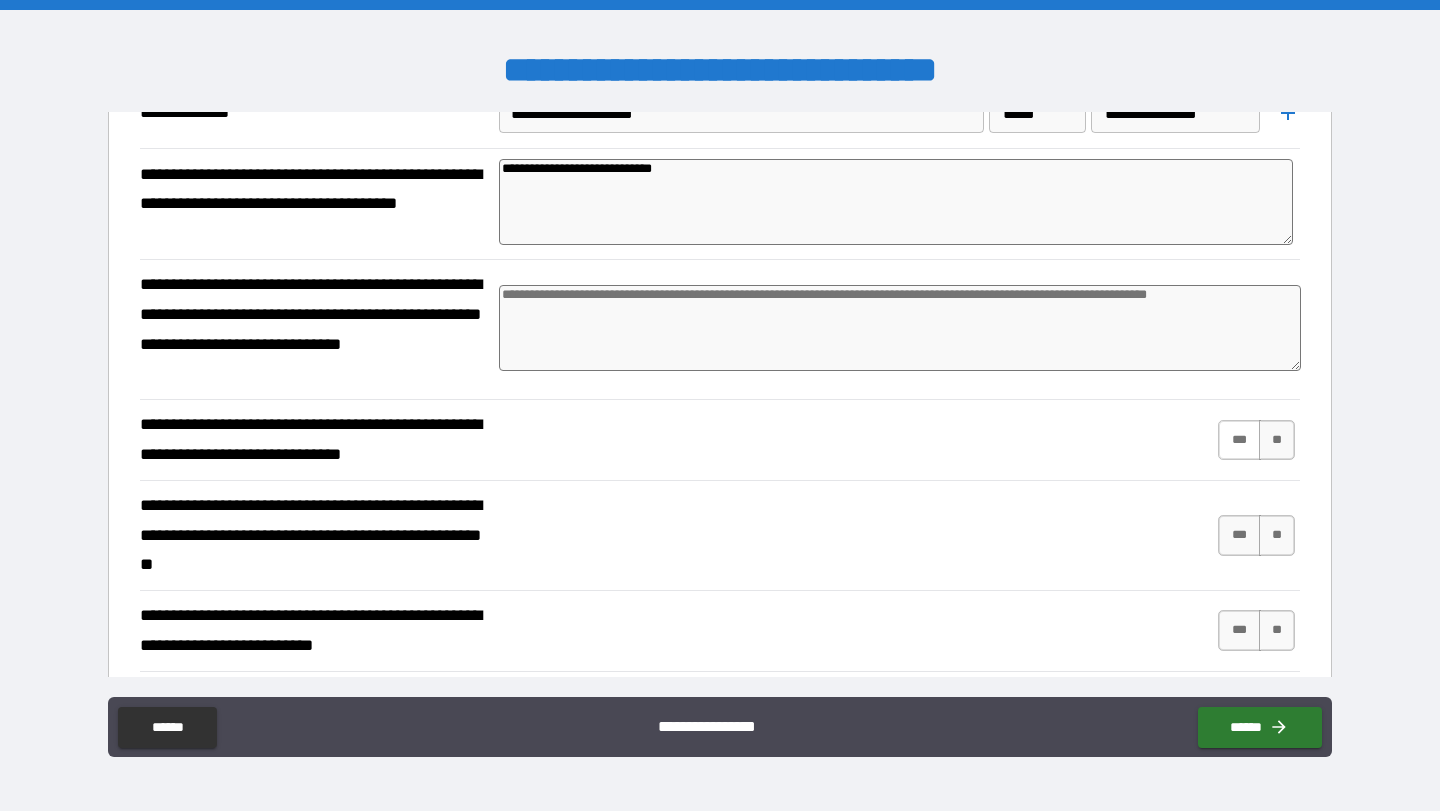 click on "***" at bounding box center (1239, 440) 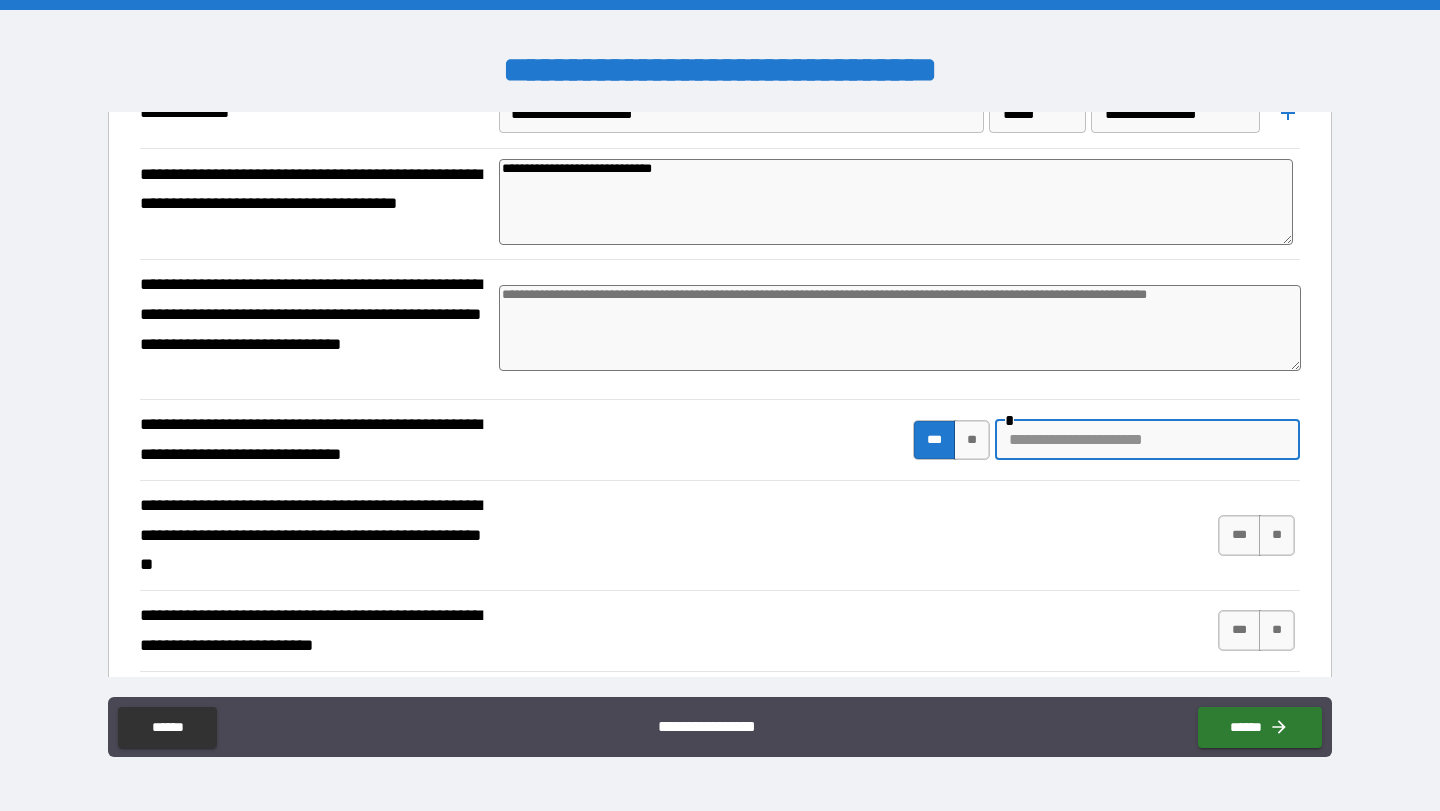 click at bounding box center [1147, 440] 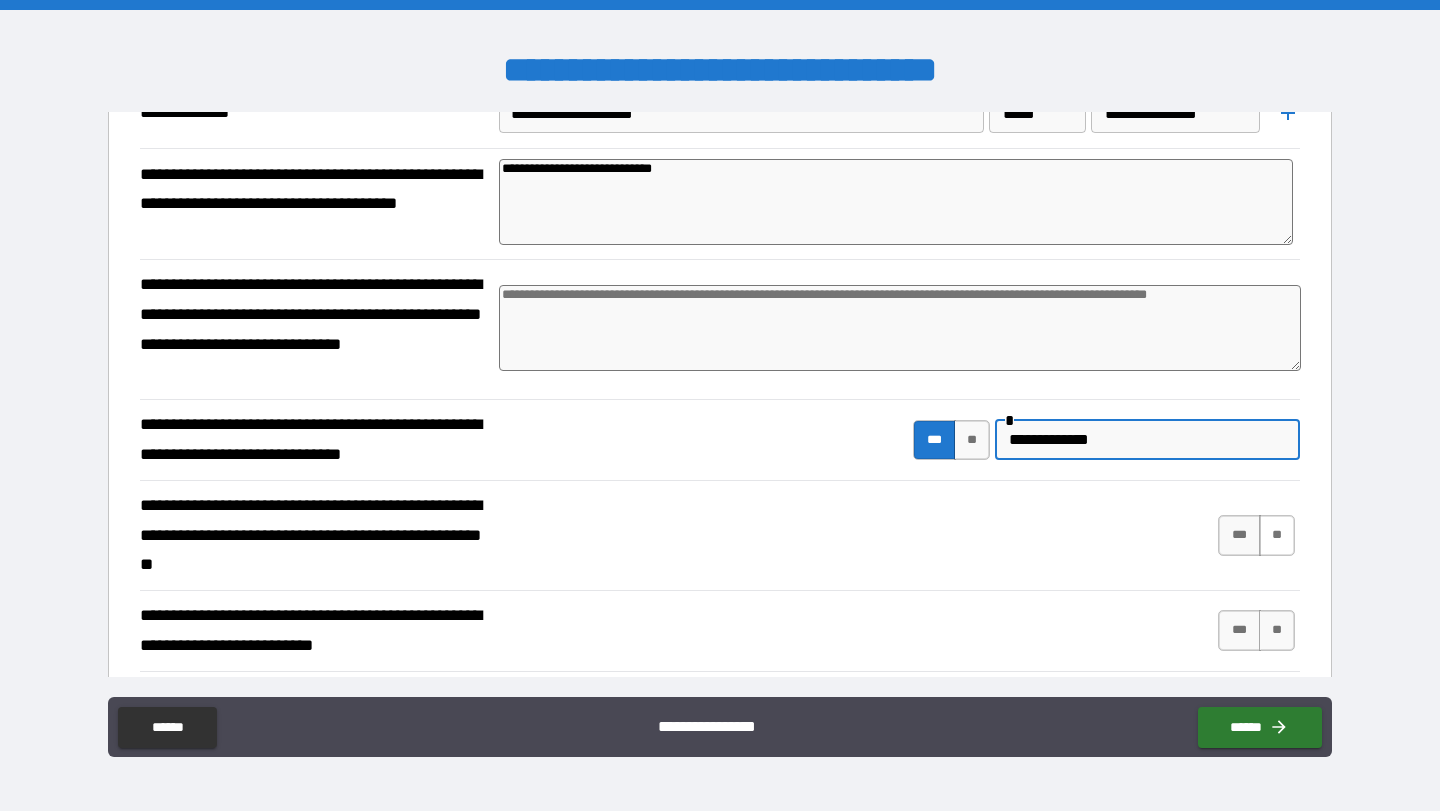 click on "**" at bounding box center [1277, 535] 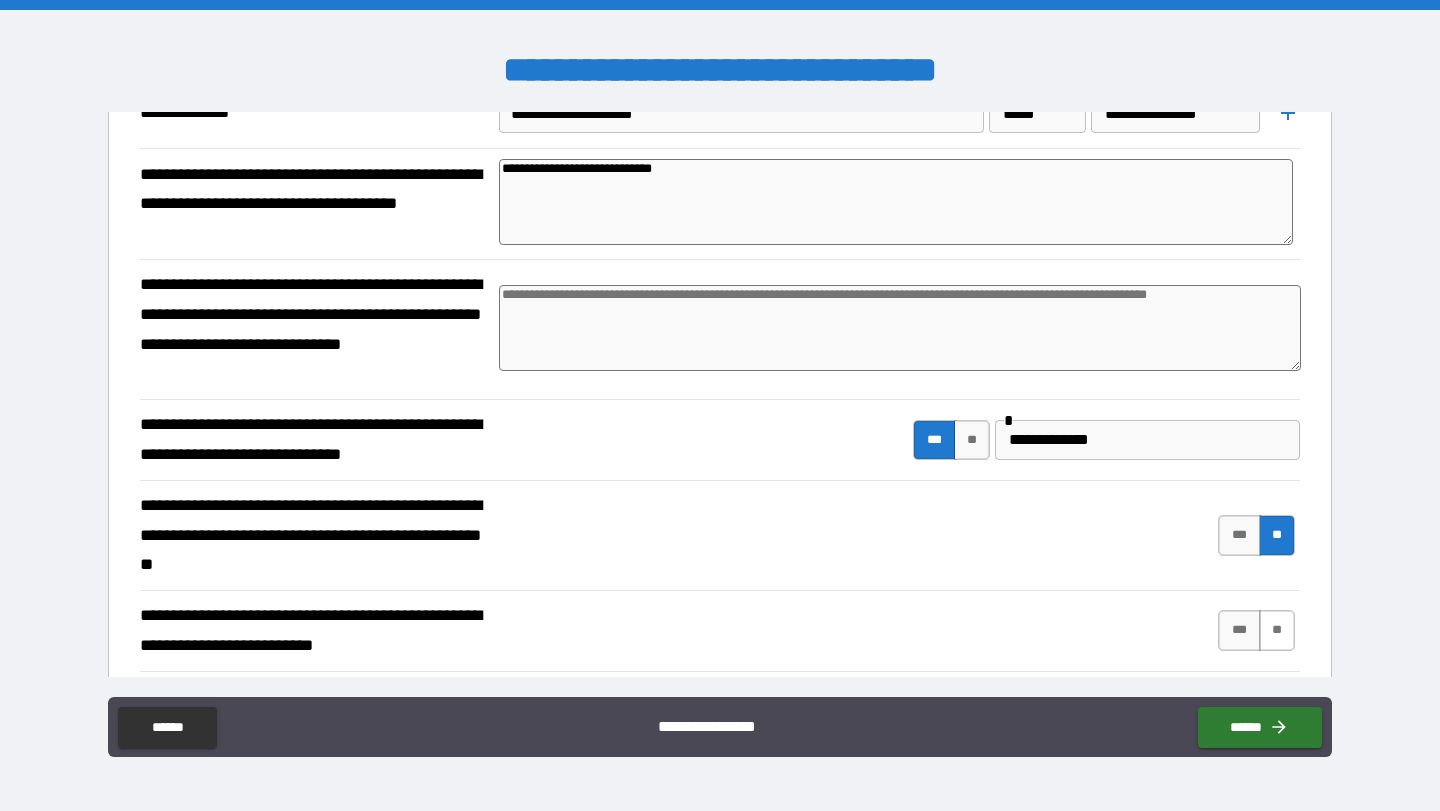 click on "**" at bounding box center [1277, 630] 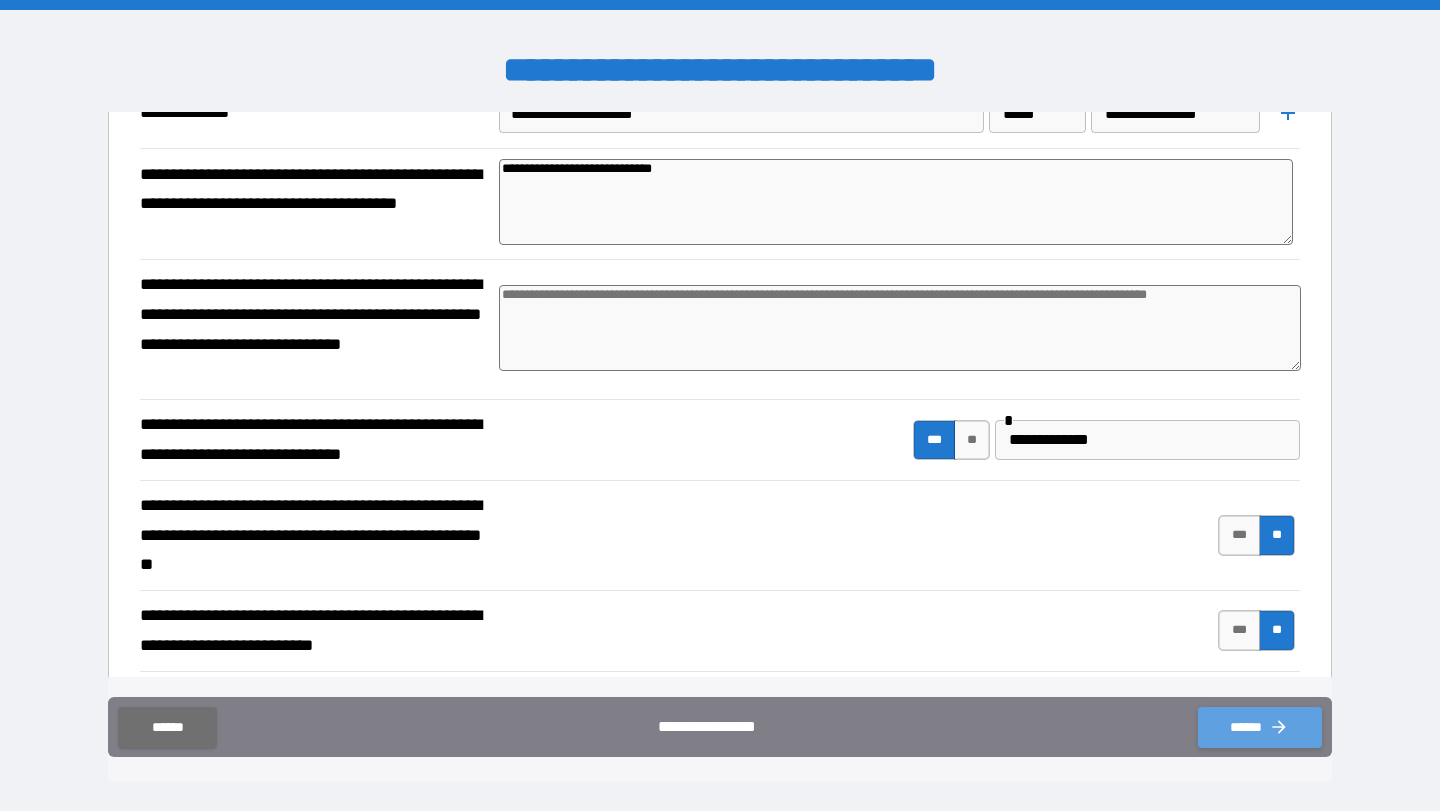 click on "******" at bounding box center (1260, 727) 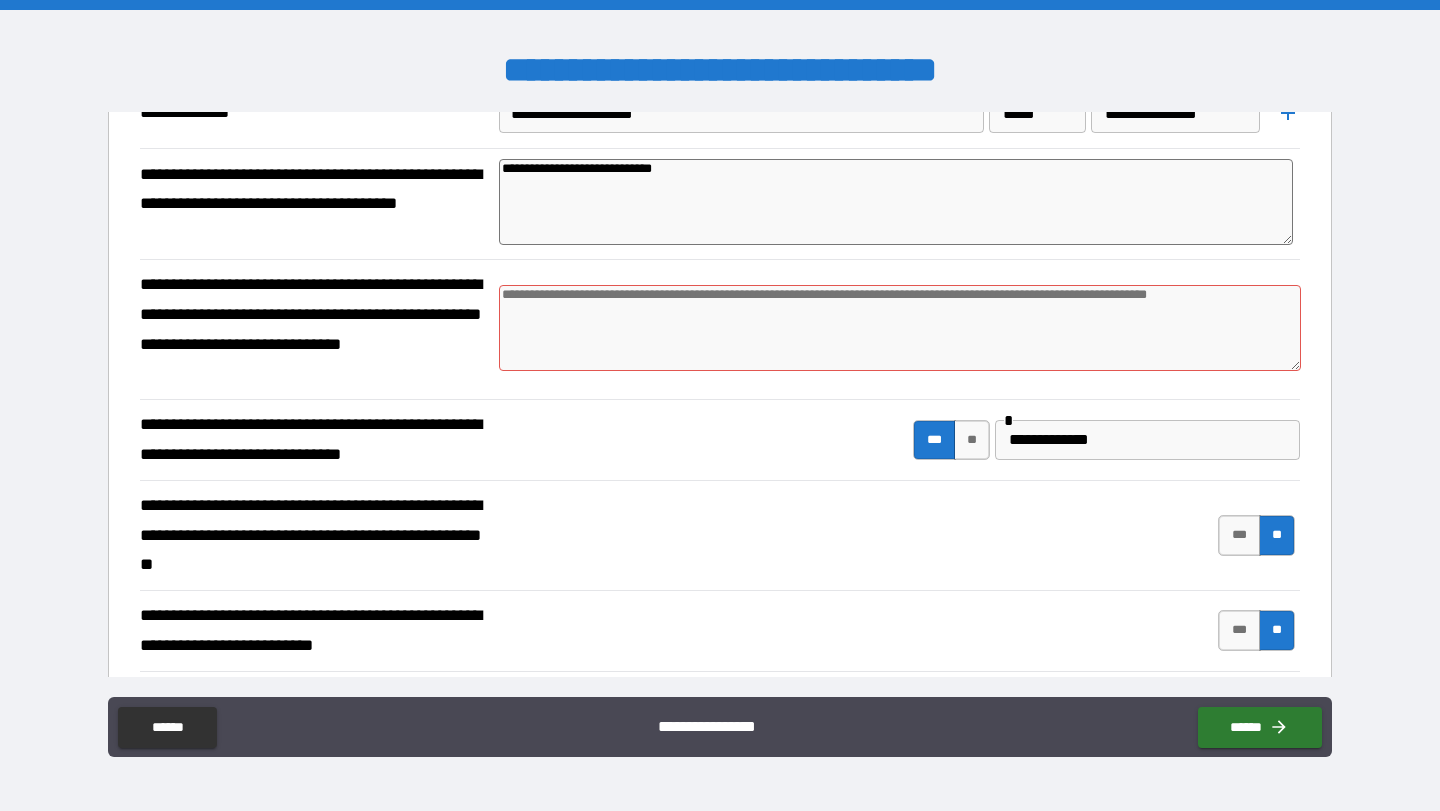 click at bounding box center (900, 328) 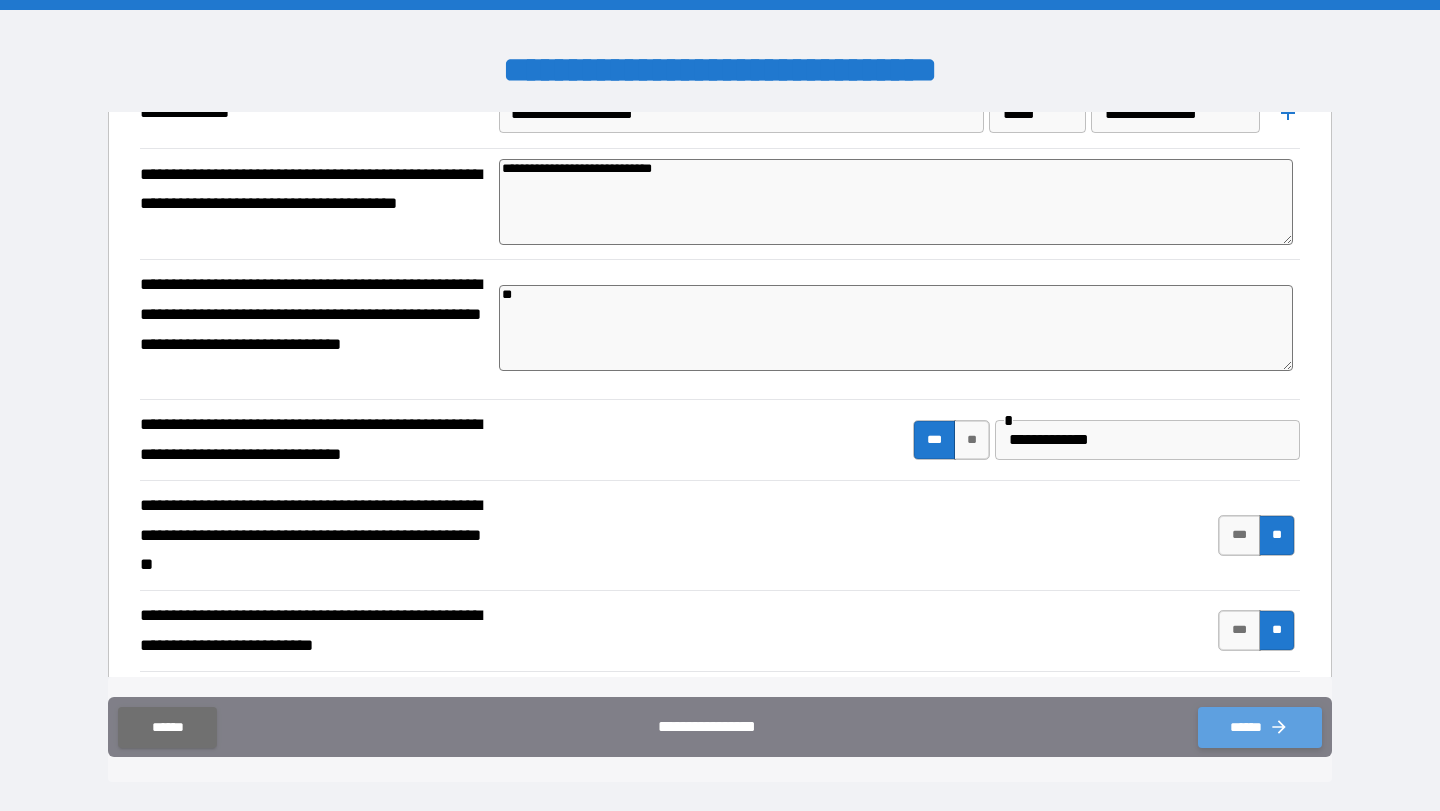 click on "******" at bounding box center [1260, 727] 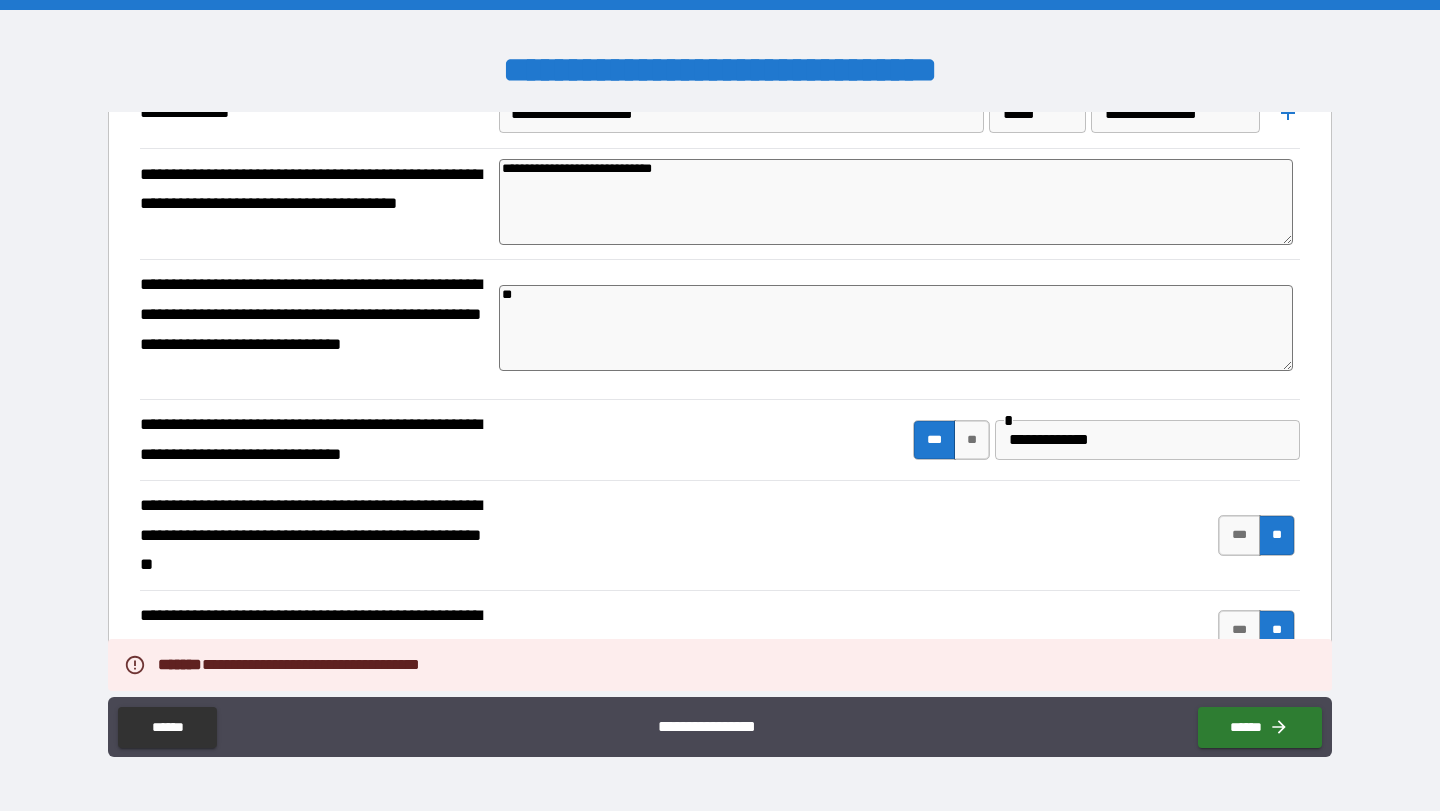 click on "**********" at bounding box center [720, 408] 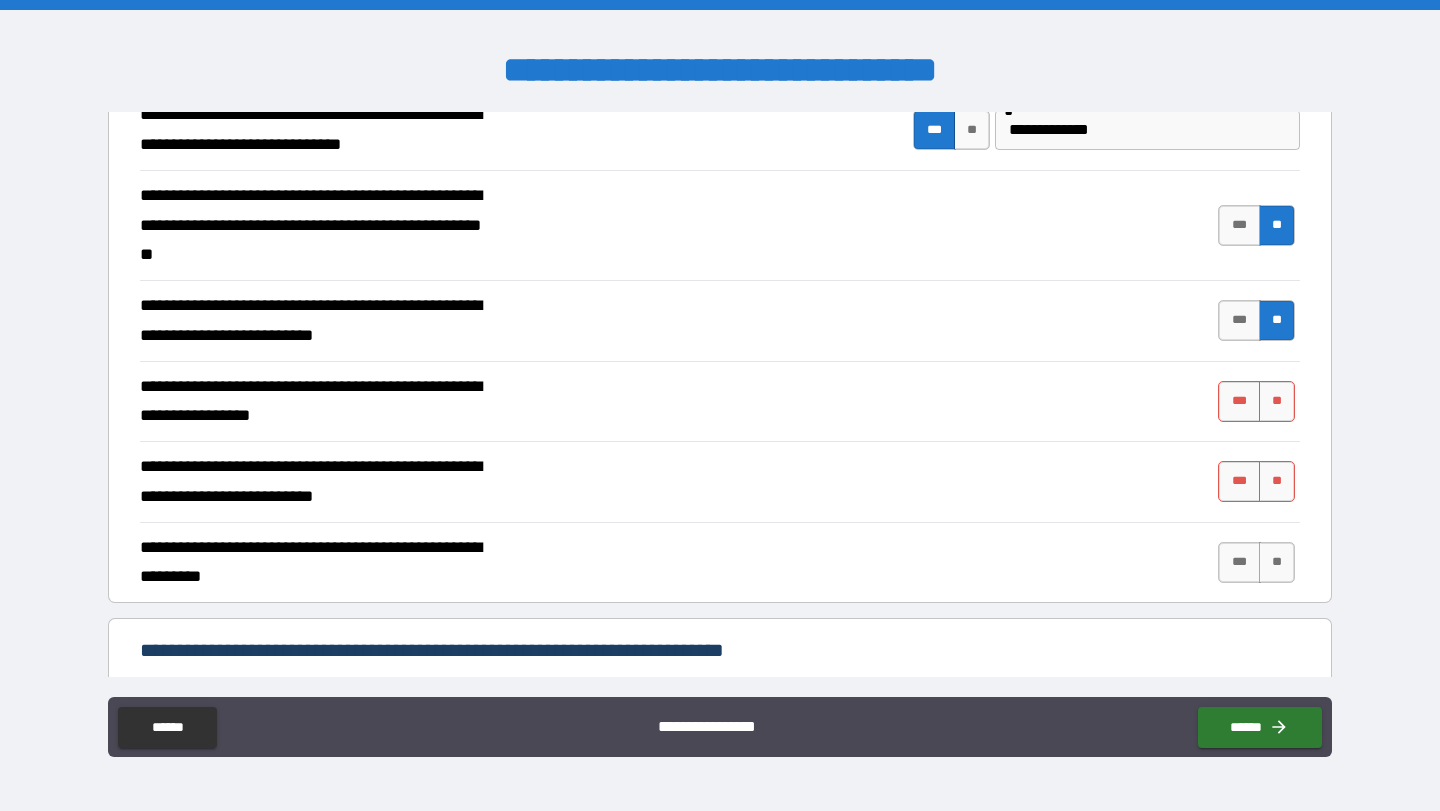 scroll, scrollTop: 1275, scrollLeft: 0, axis: vertical 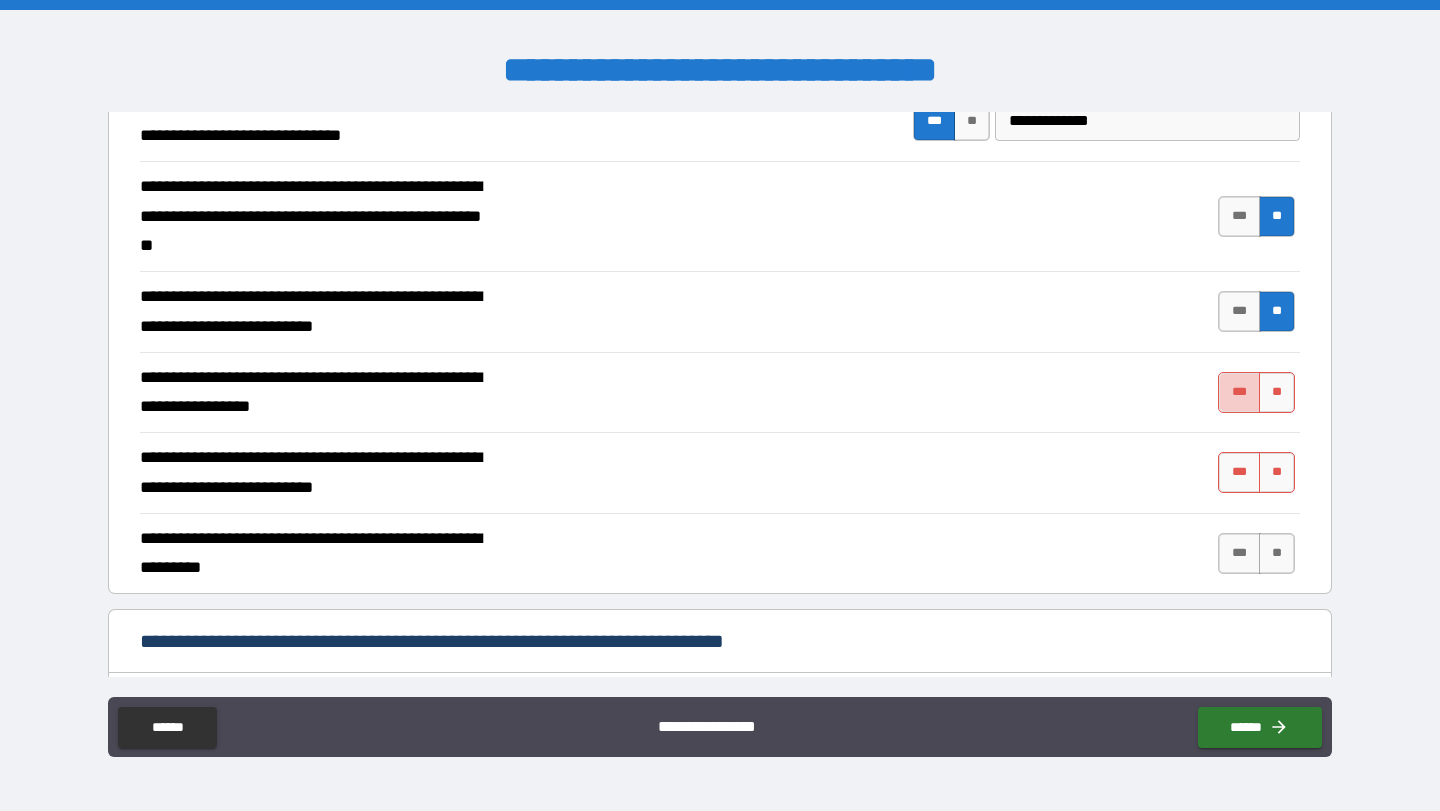 click on "***" at bounding box center [1239, 392] 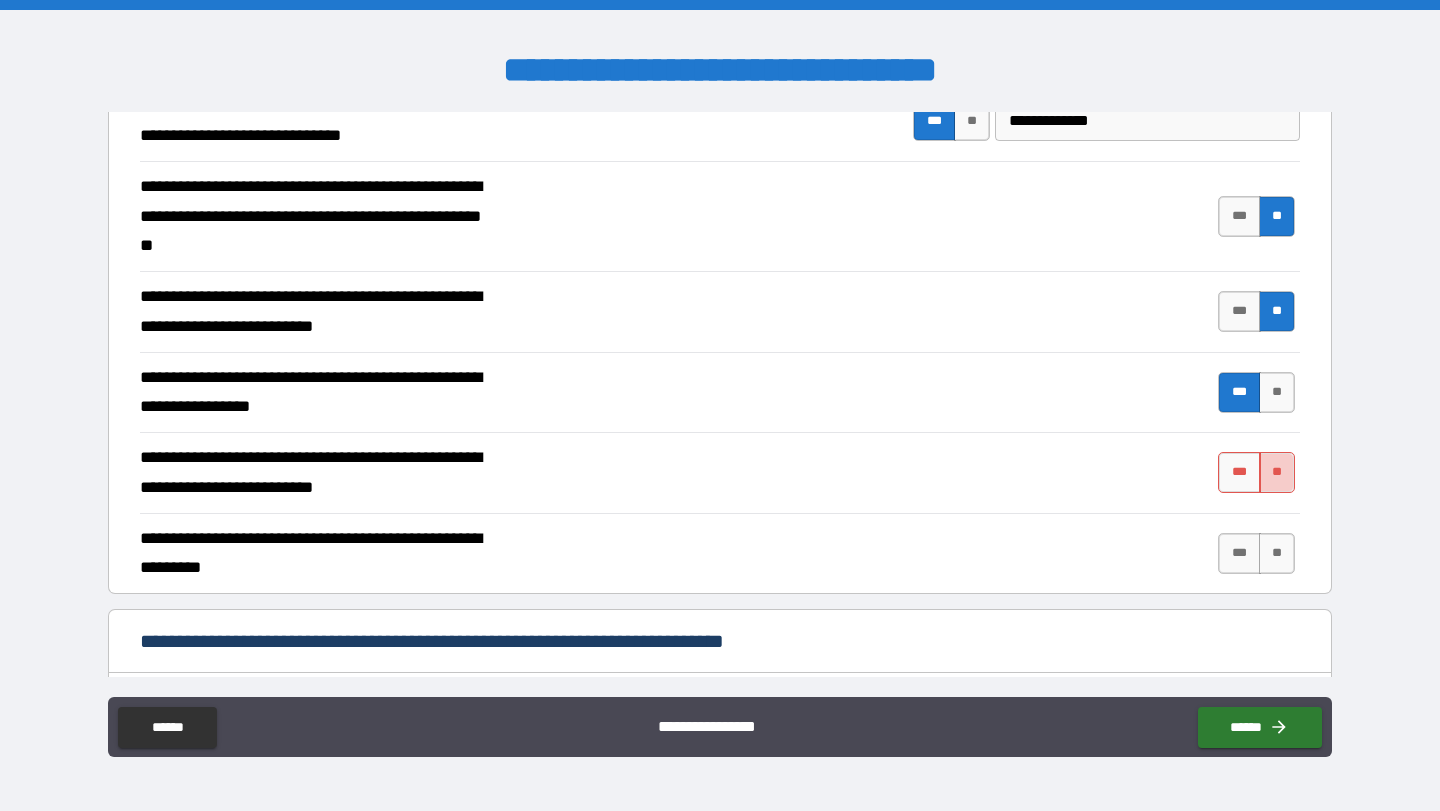 click on "**" at bounding box center [1277, 472] 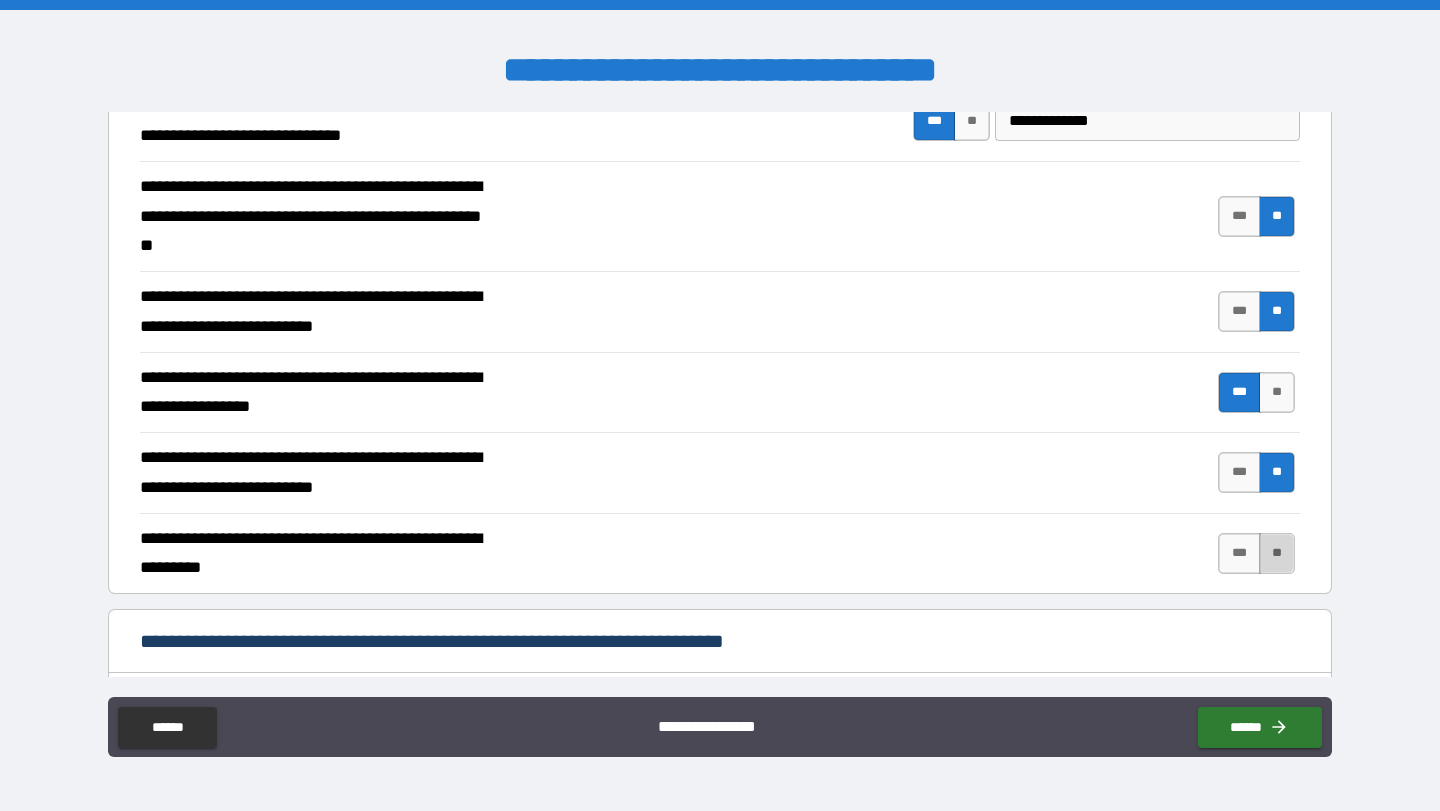 click on "**" at bounding box center (1277, 553) 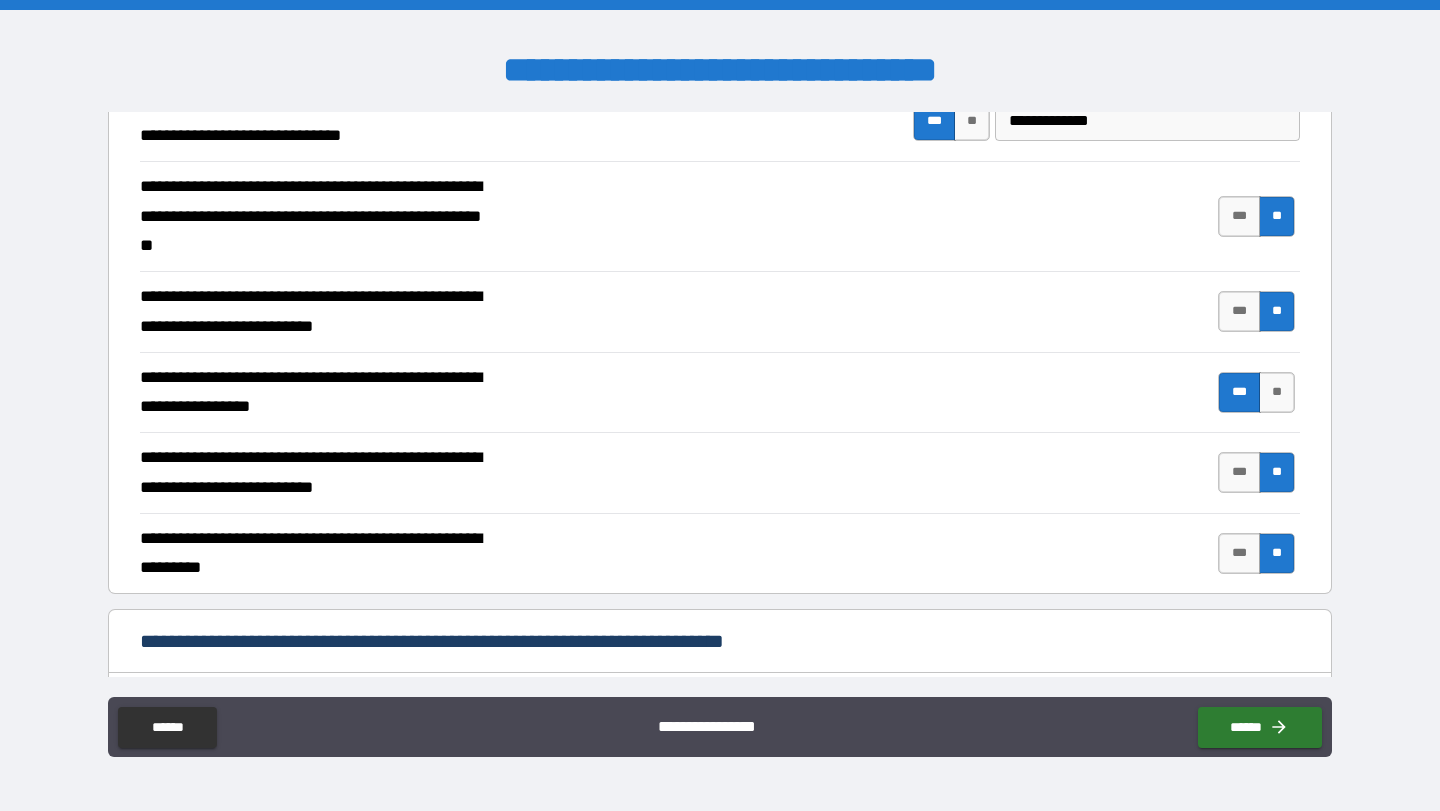click on "**********" at bounding box center (720, 408) 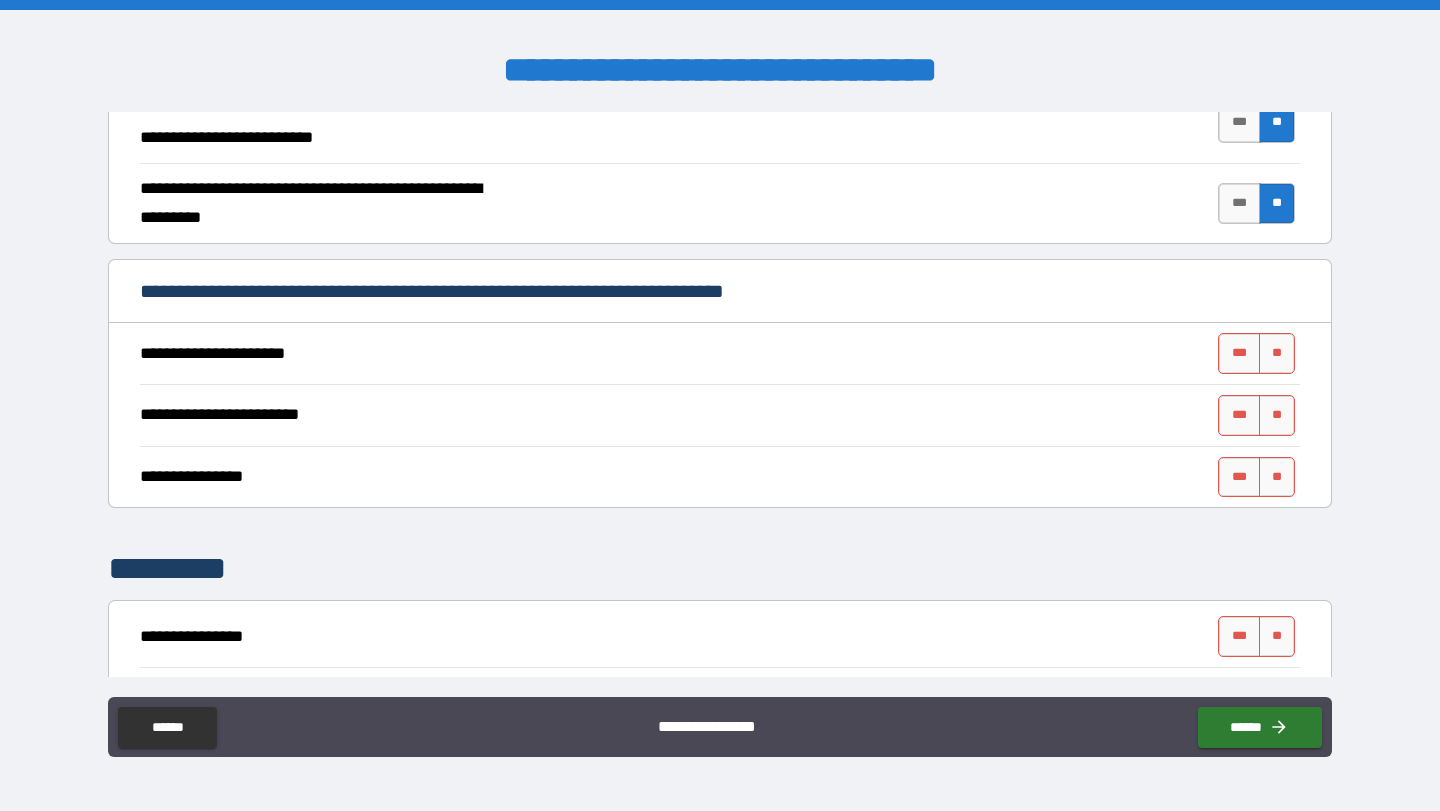 scroll, scrollTop: 1589, scrollLeft: 0, axis: vertical 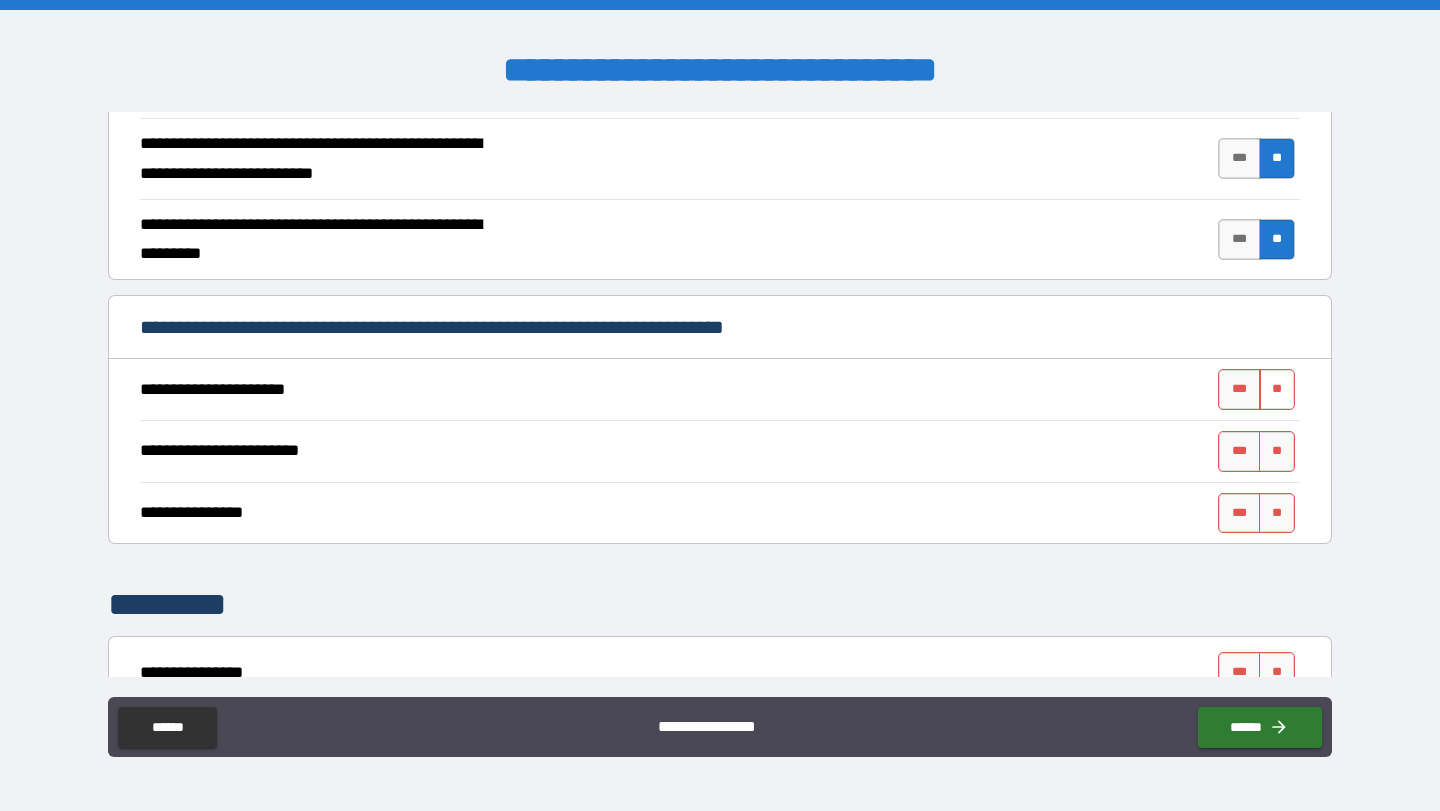 click on "**" at bounding box center [1277, 389] 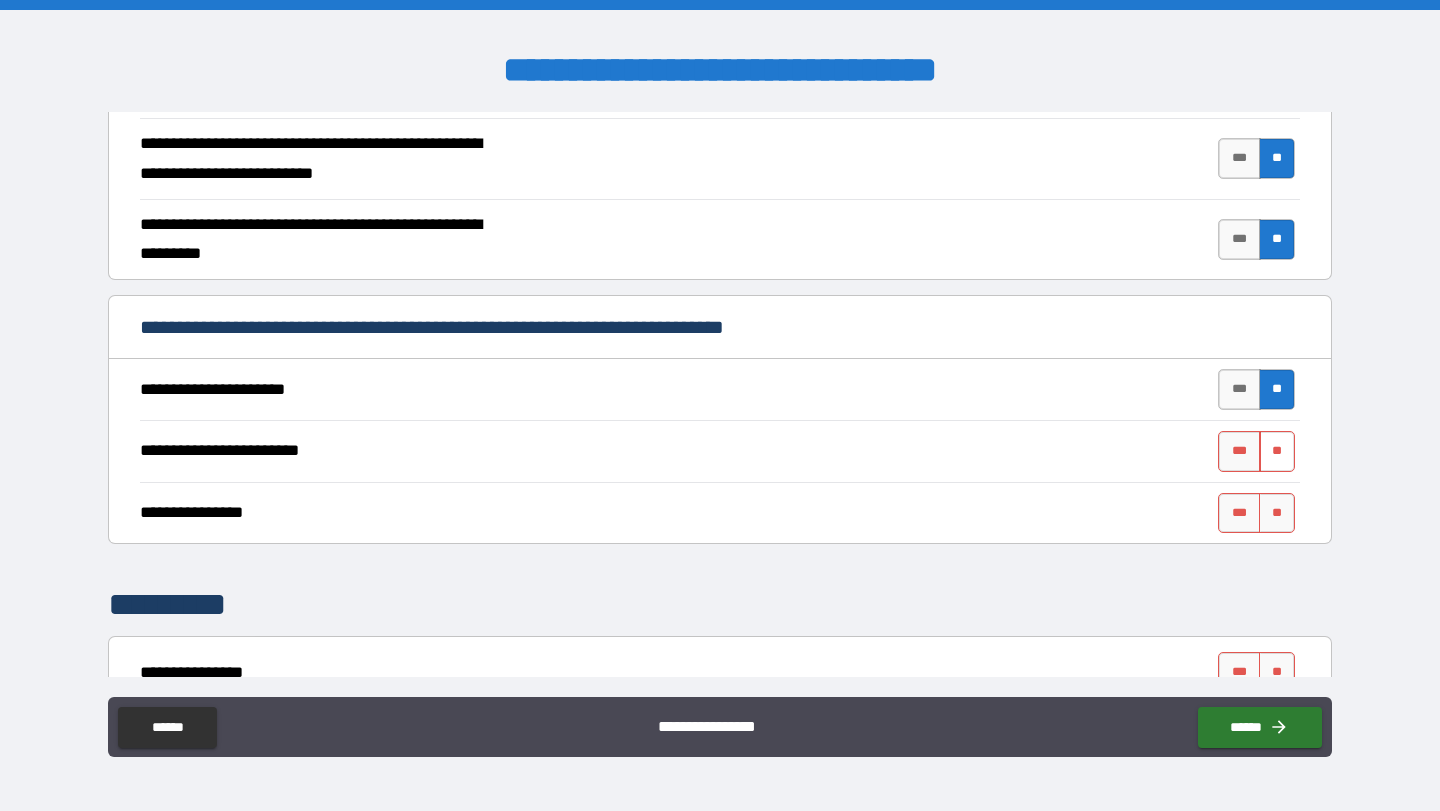 click on "**" at bounding box center (1277, 451) 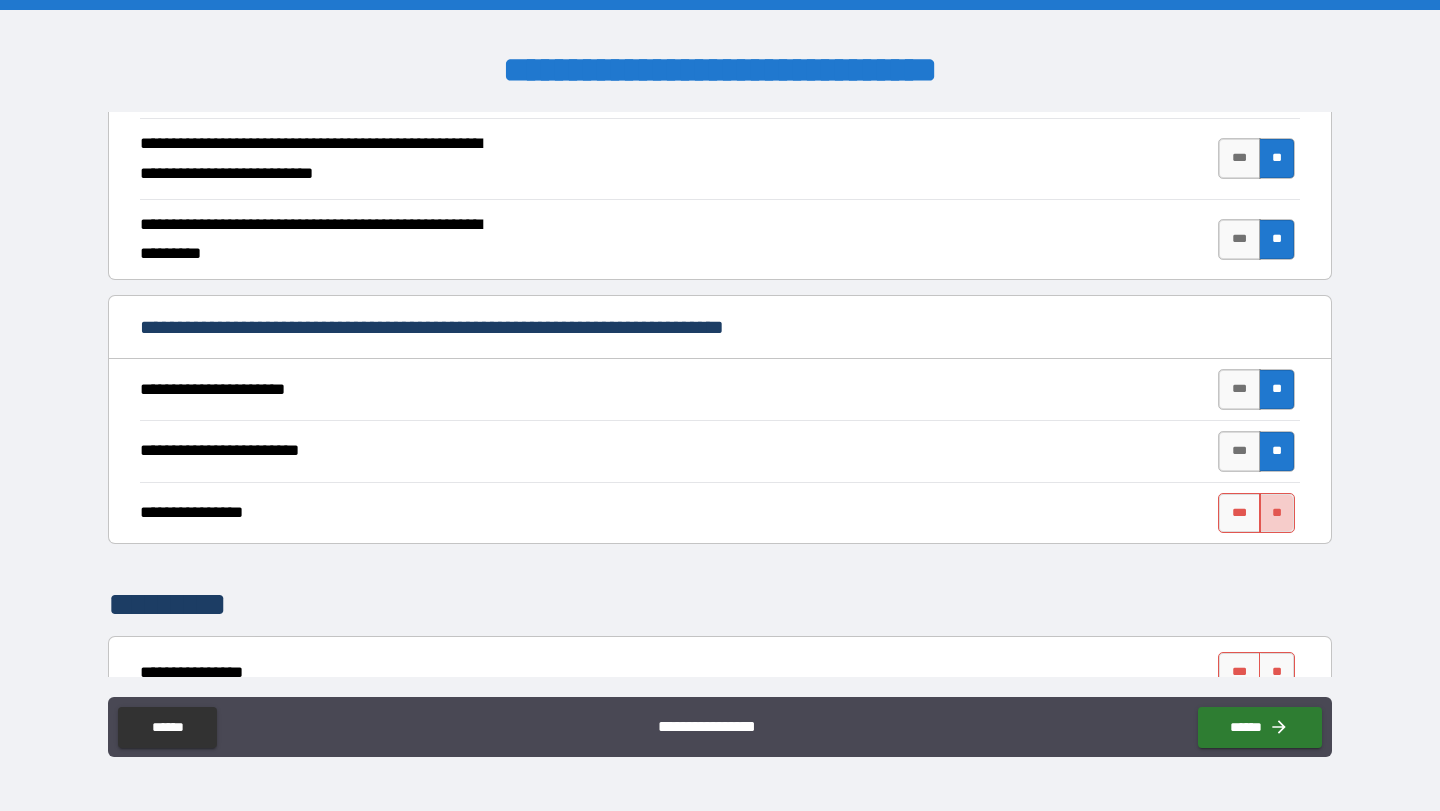 click on "**" at bounding box center [1277, 513] 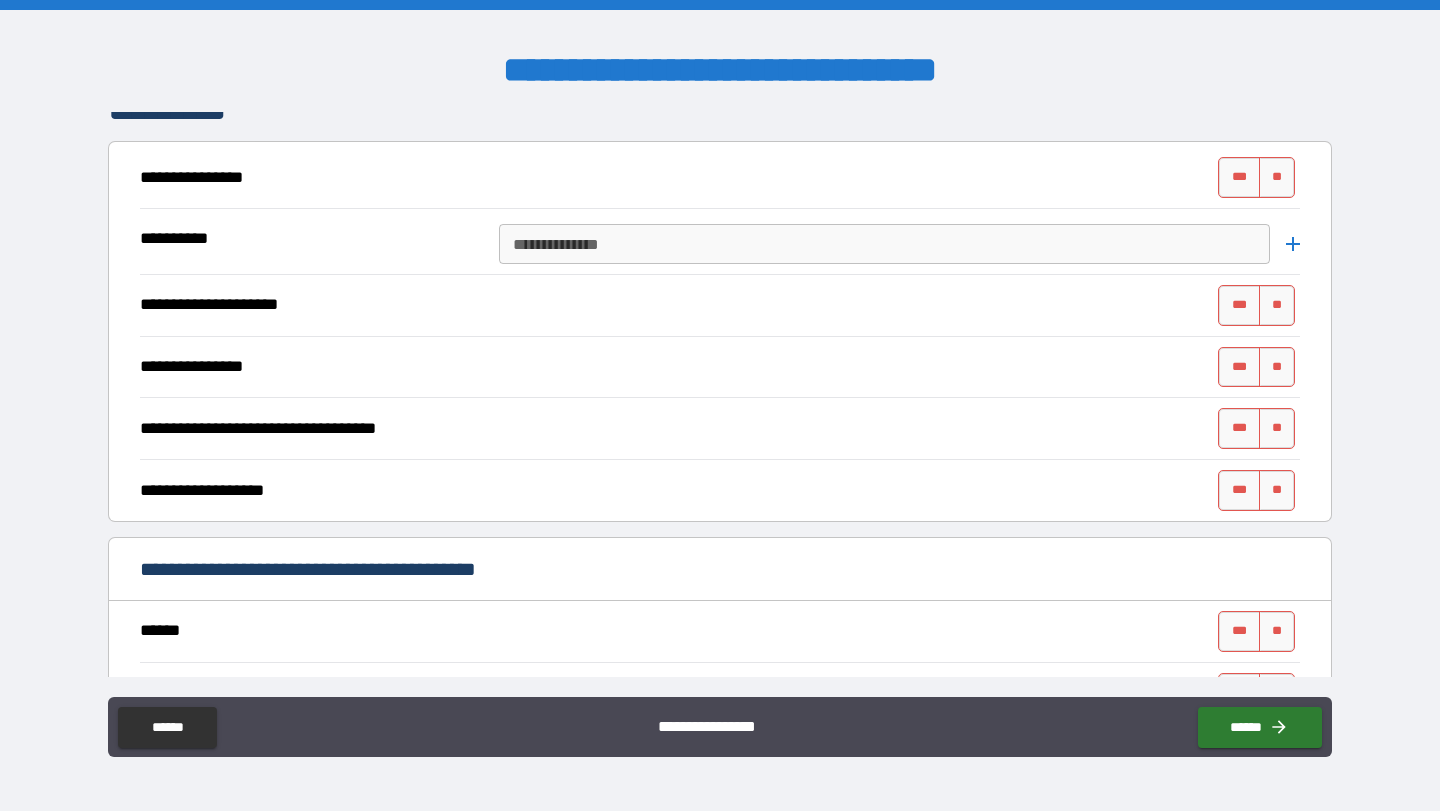 scroll, scrollTop: 1949, scrollLeft: 0, axis: vertical 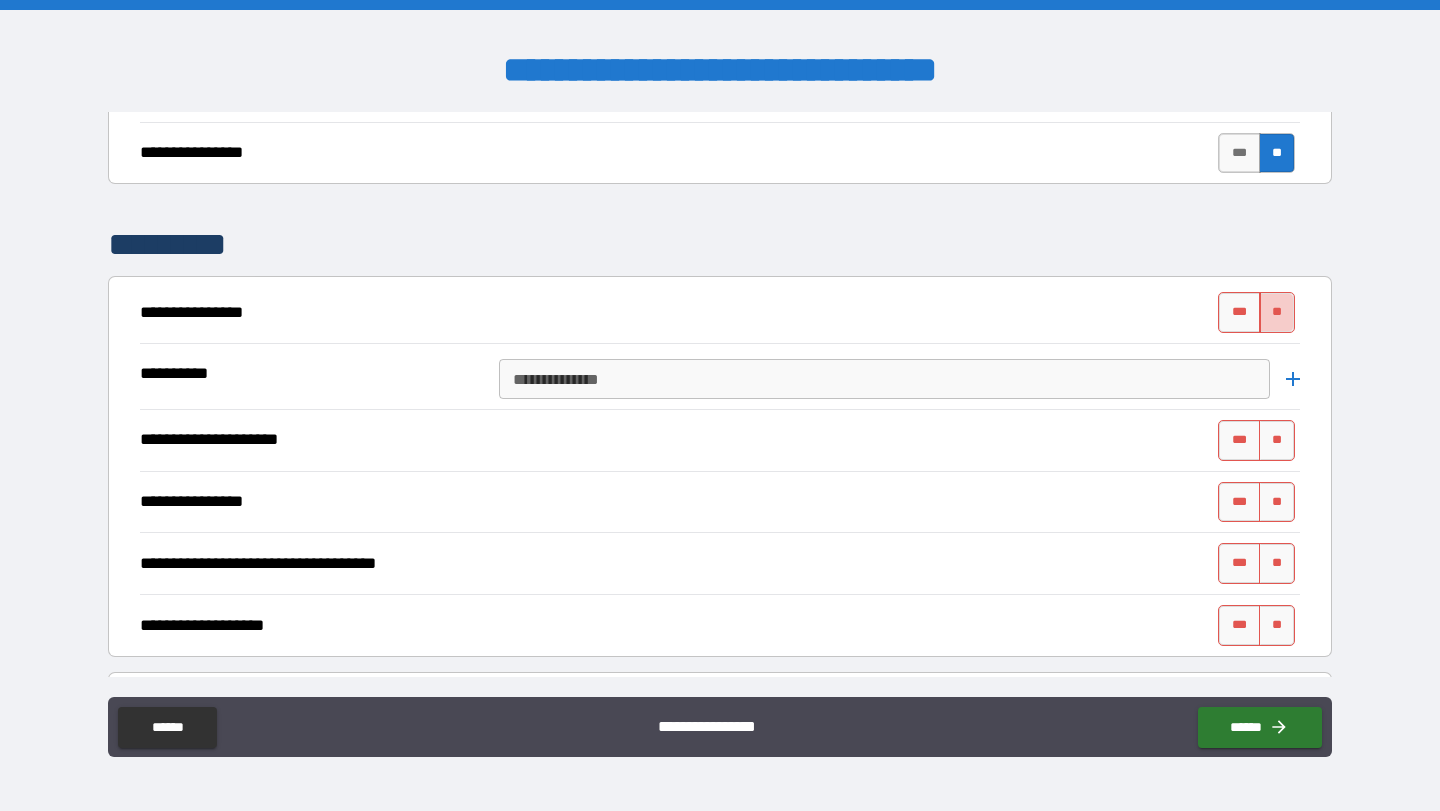 click on "**" at bounding box center [1277, 312] 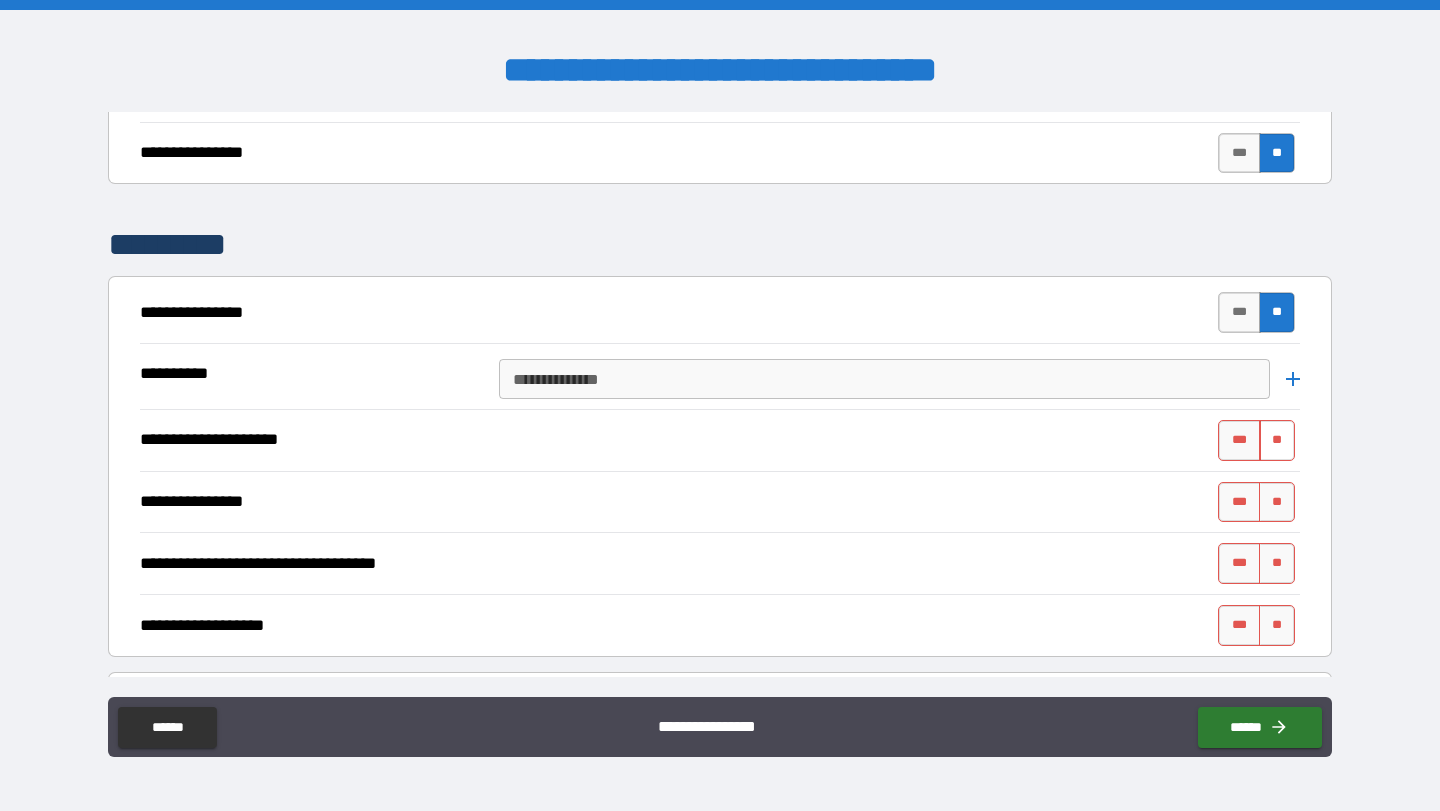 click on "**" at bounding box center (1277, 440) 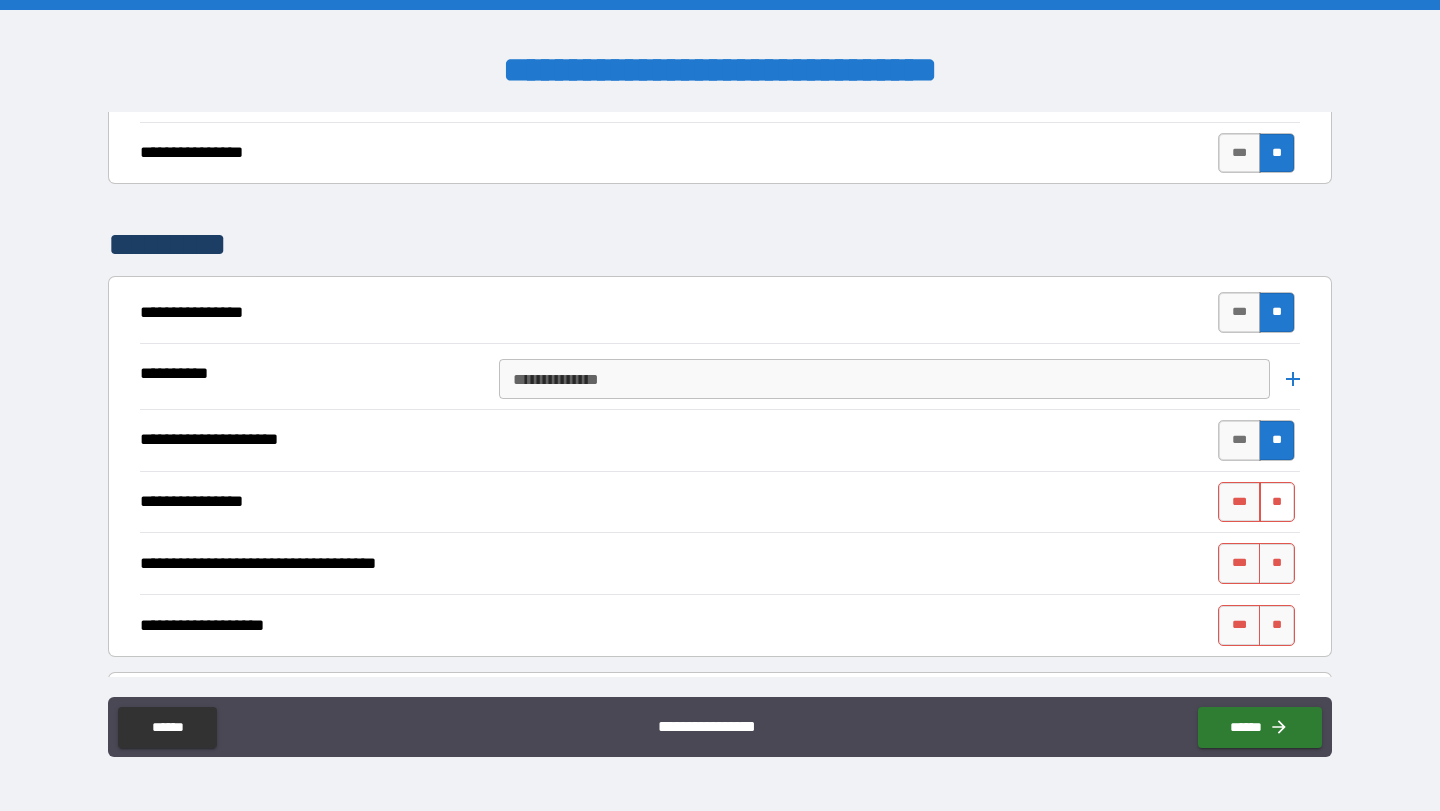 click on "**" at bounding box center (1277, 502) 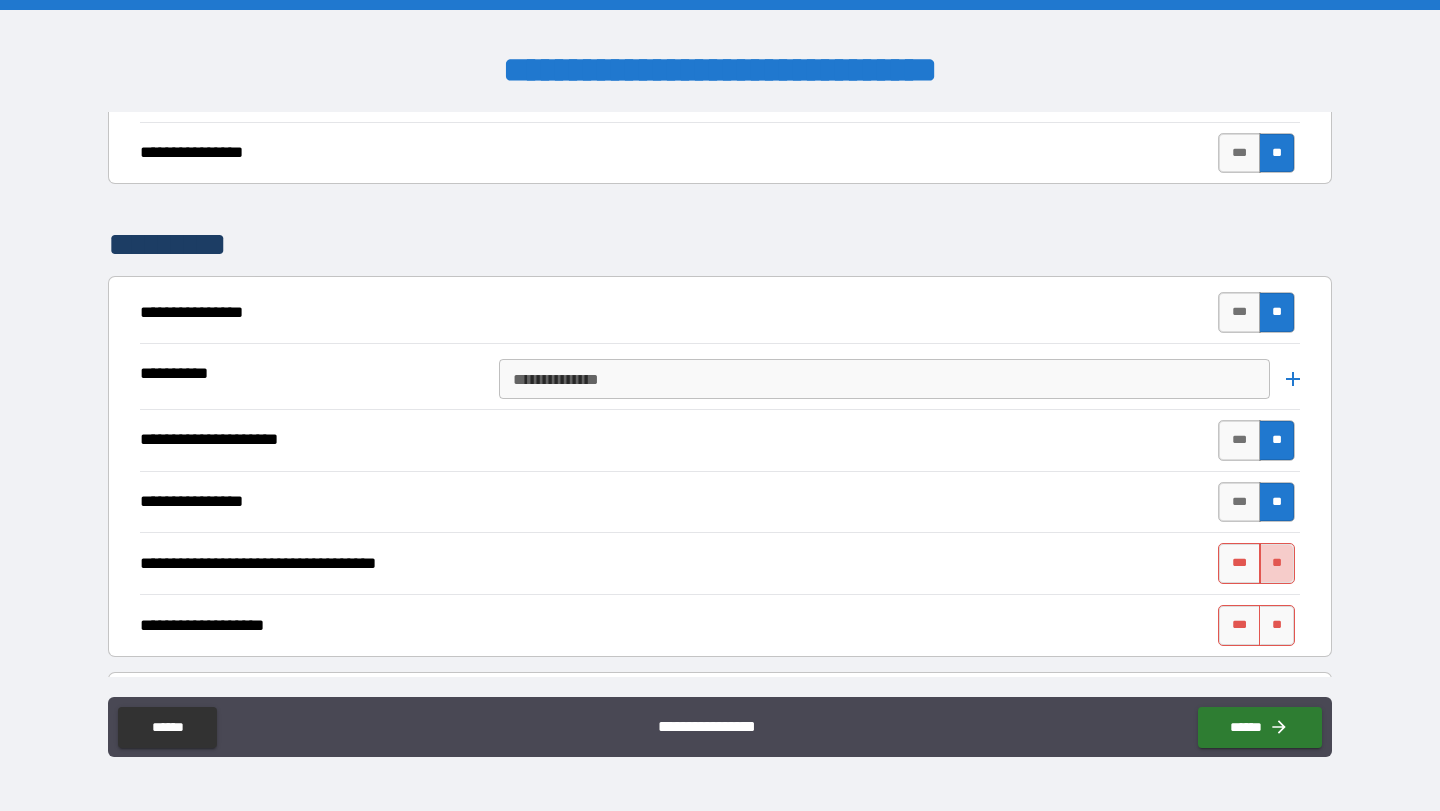 click on "**" at bounding box center (1277, 563) 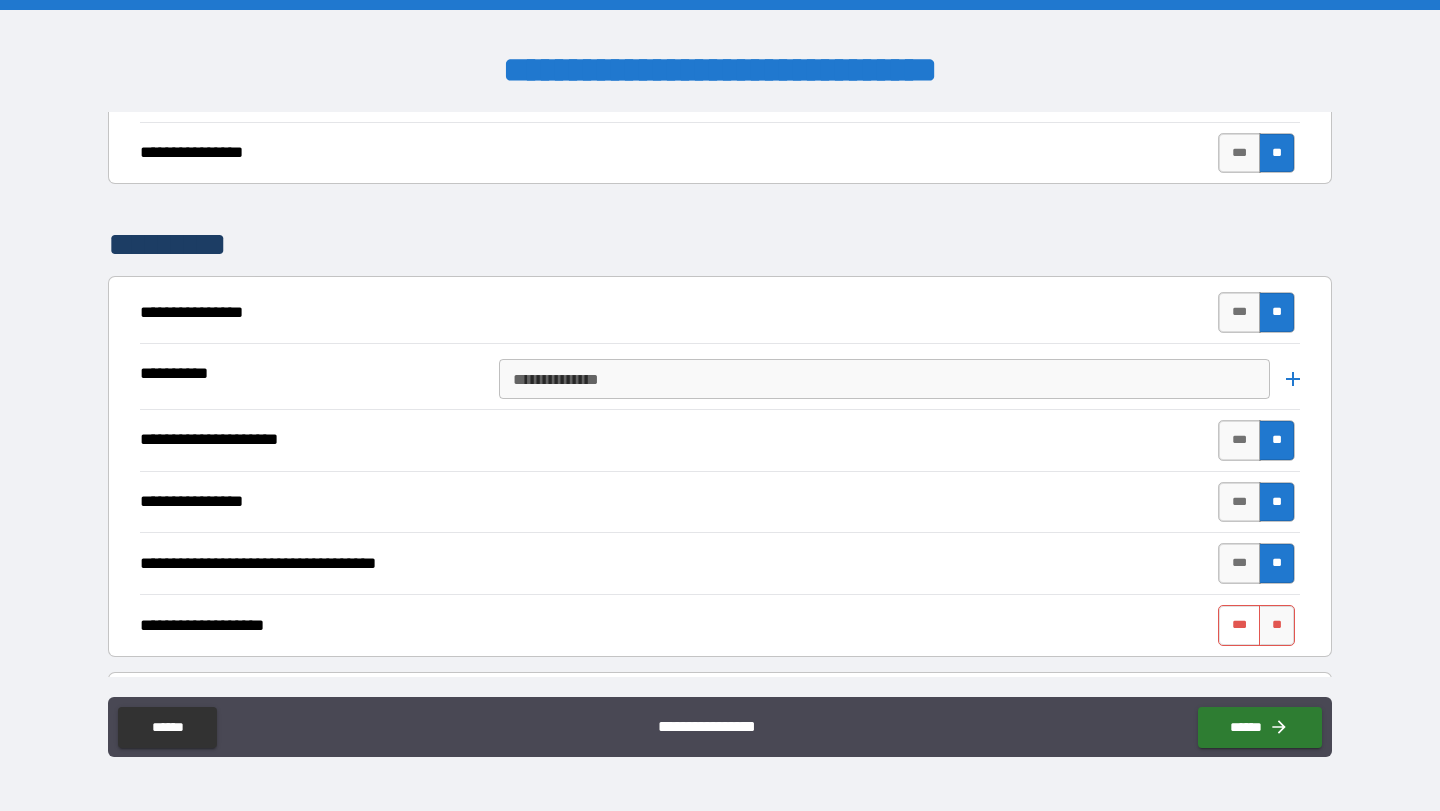 click on "***" at bounding box center [1239, 625] 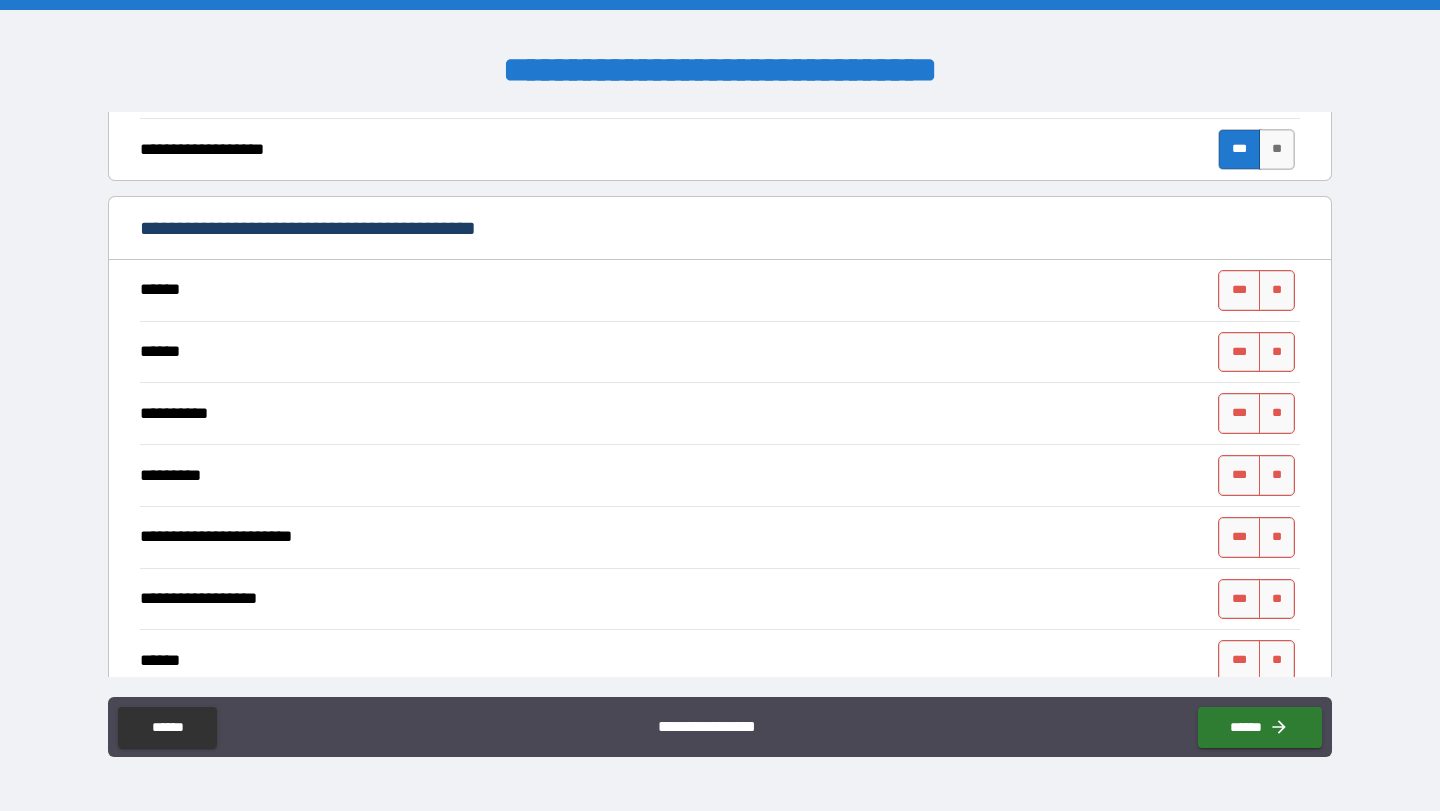 scroll, scrollTop: 2452, scrollLeft: 0, axis: vertical 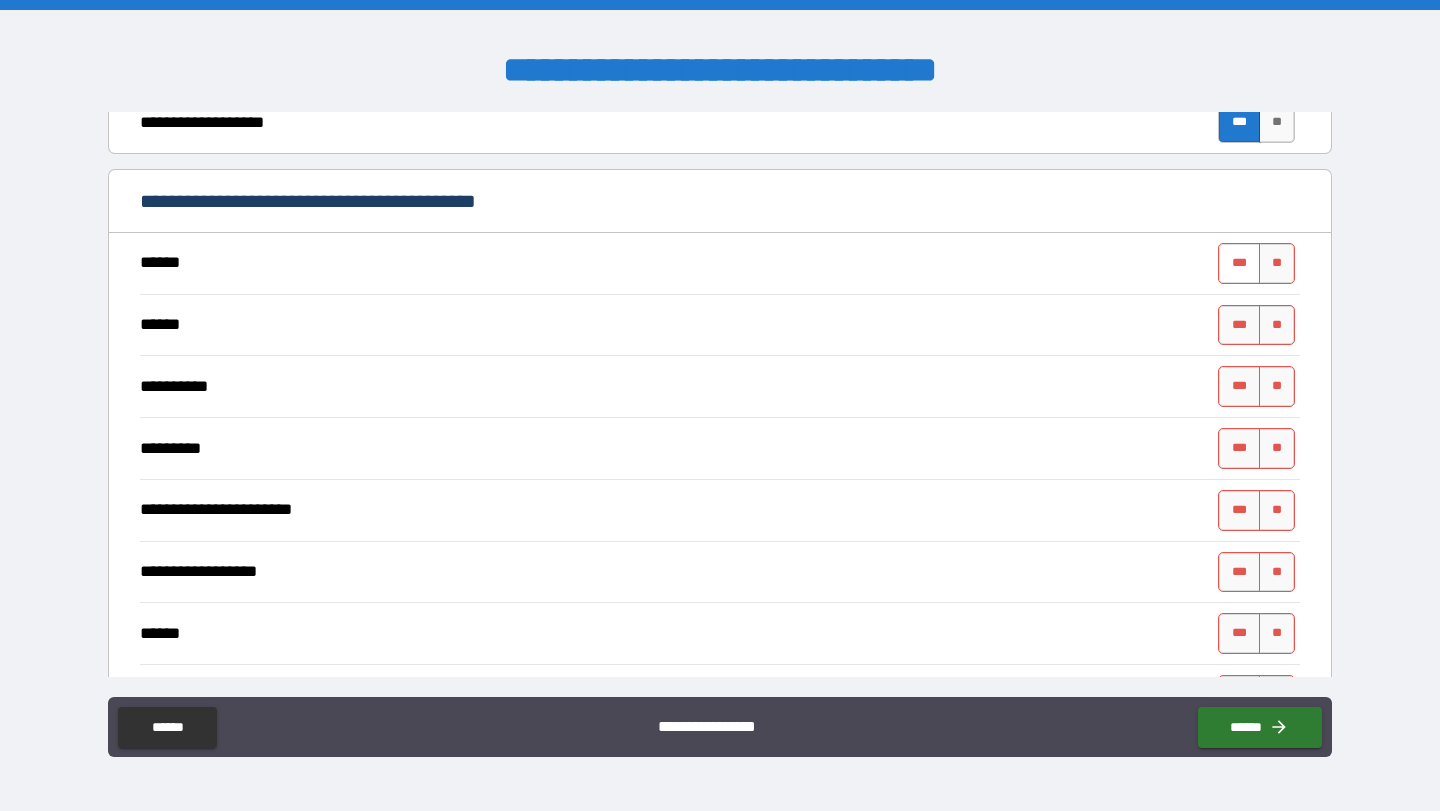 click on "***" at bounding box center (1239, 263) 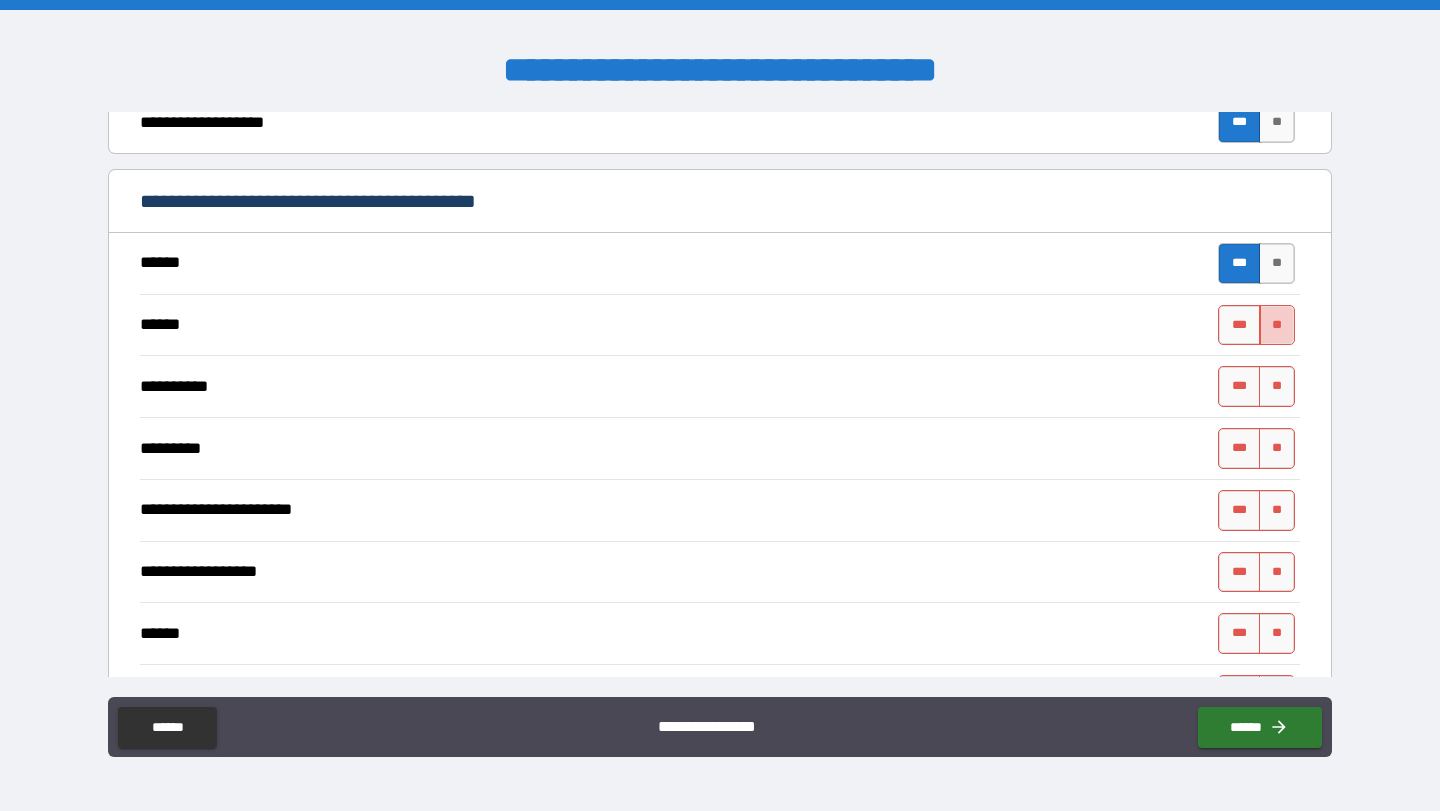 click on "**" at bounding box center [1277, 325] 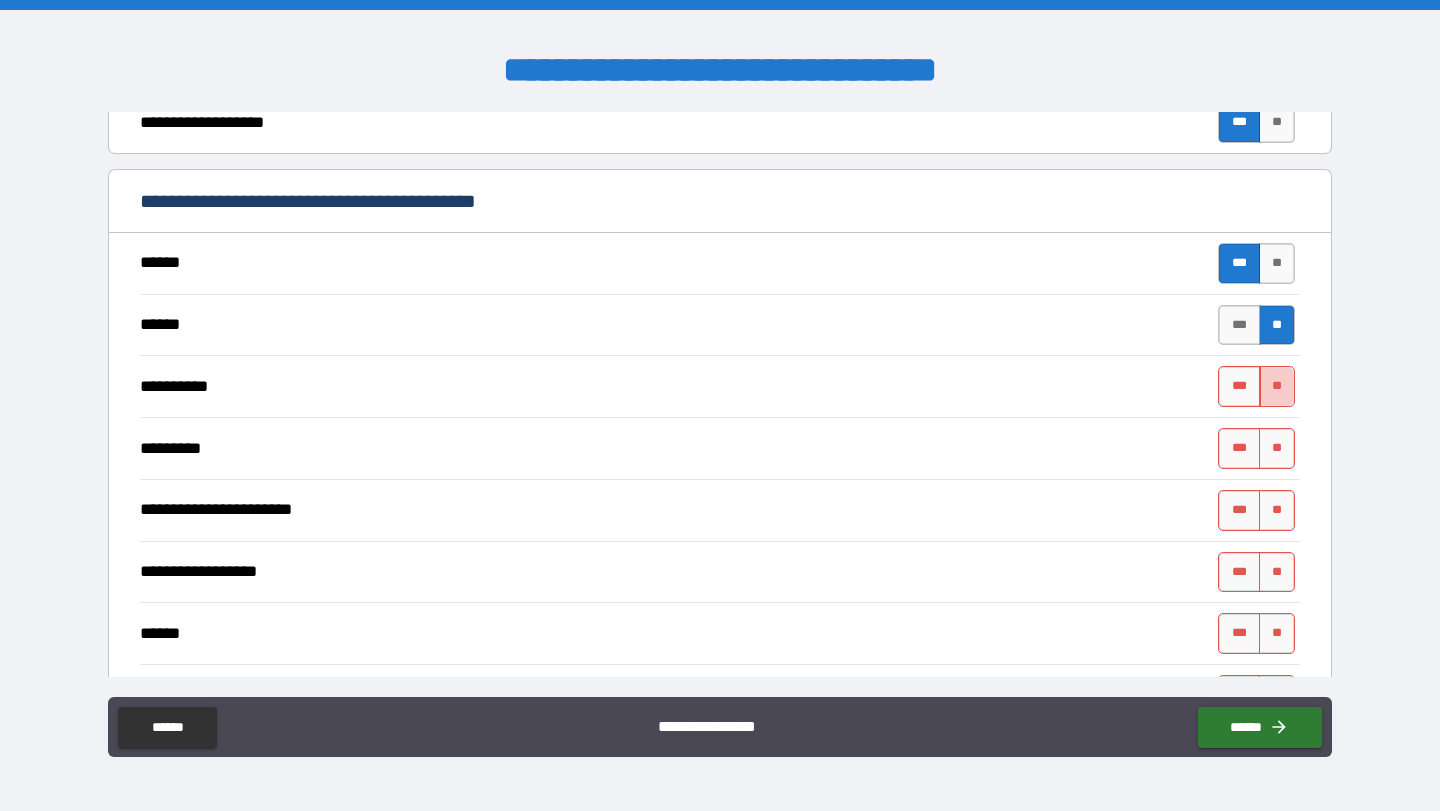click on "**" at bounding box center (1277, 386) 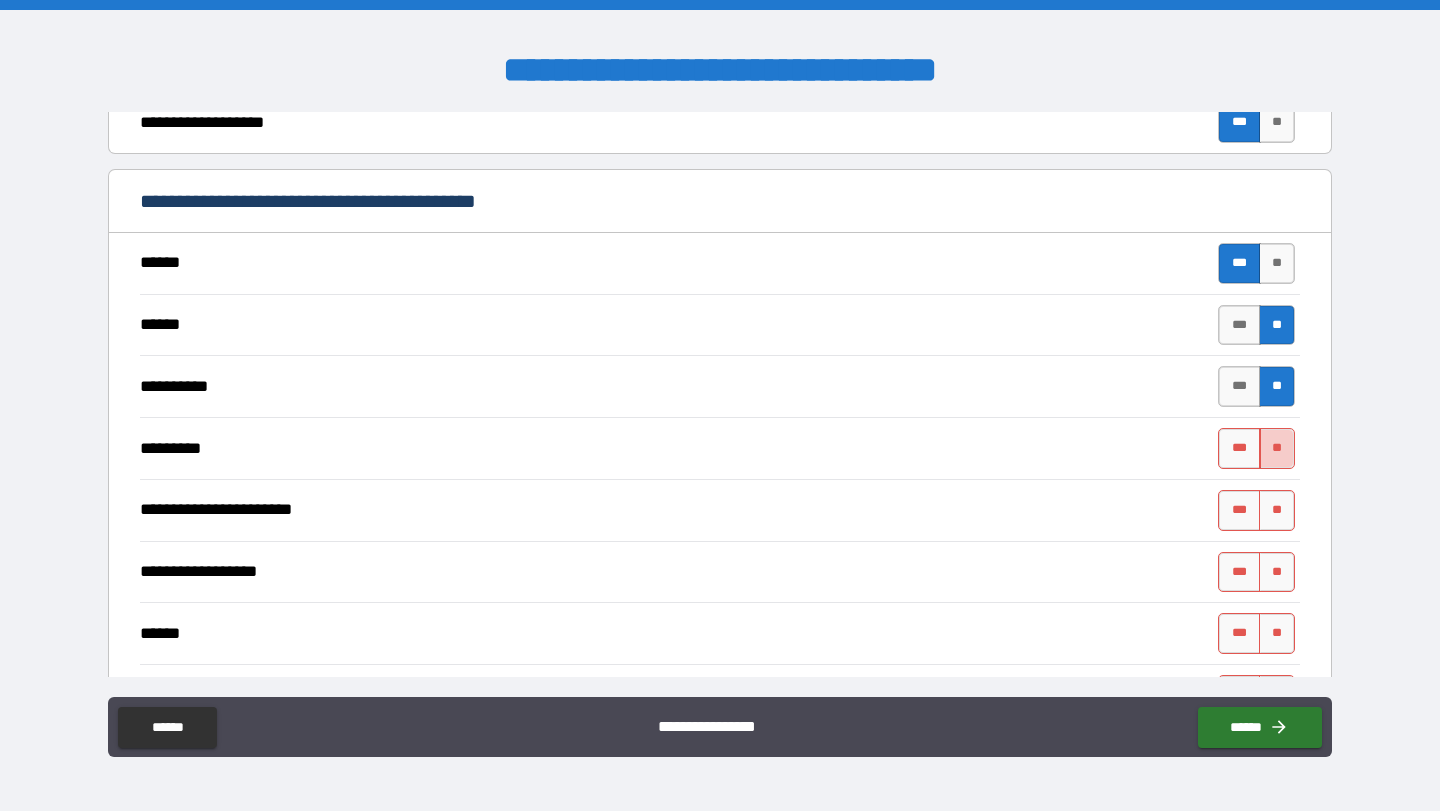 click on "**" at bounding box center (1277, 448) 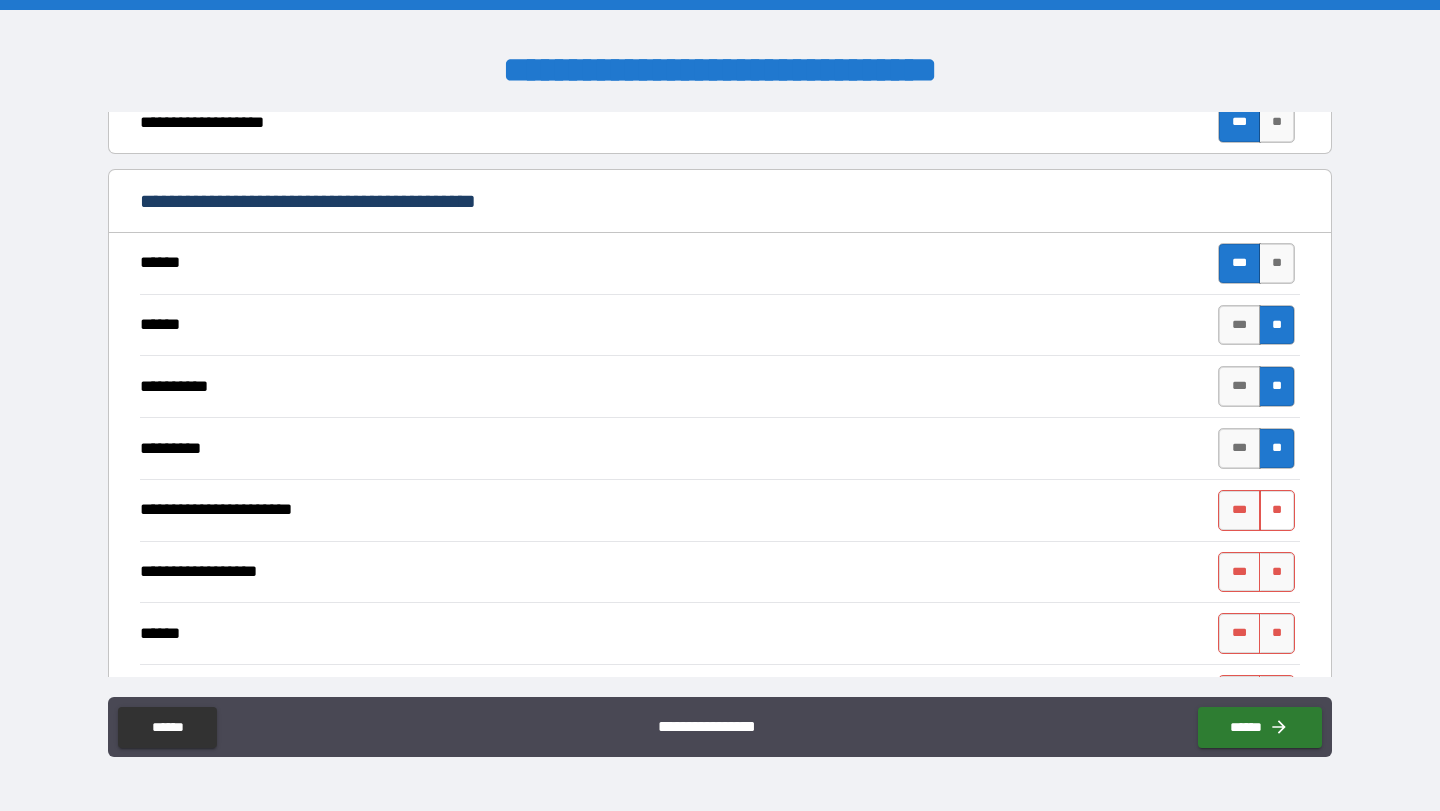 click on "**" at bounding box center (1277, 510) 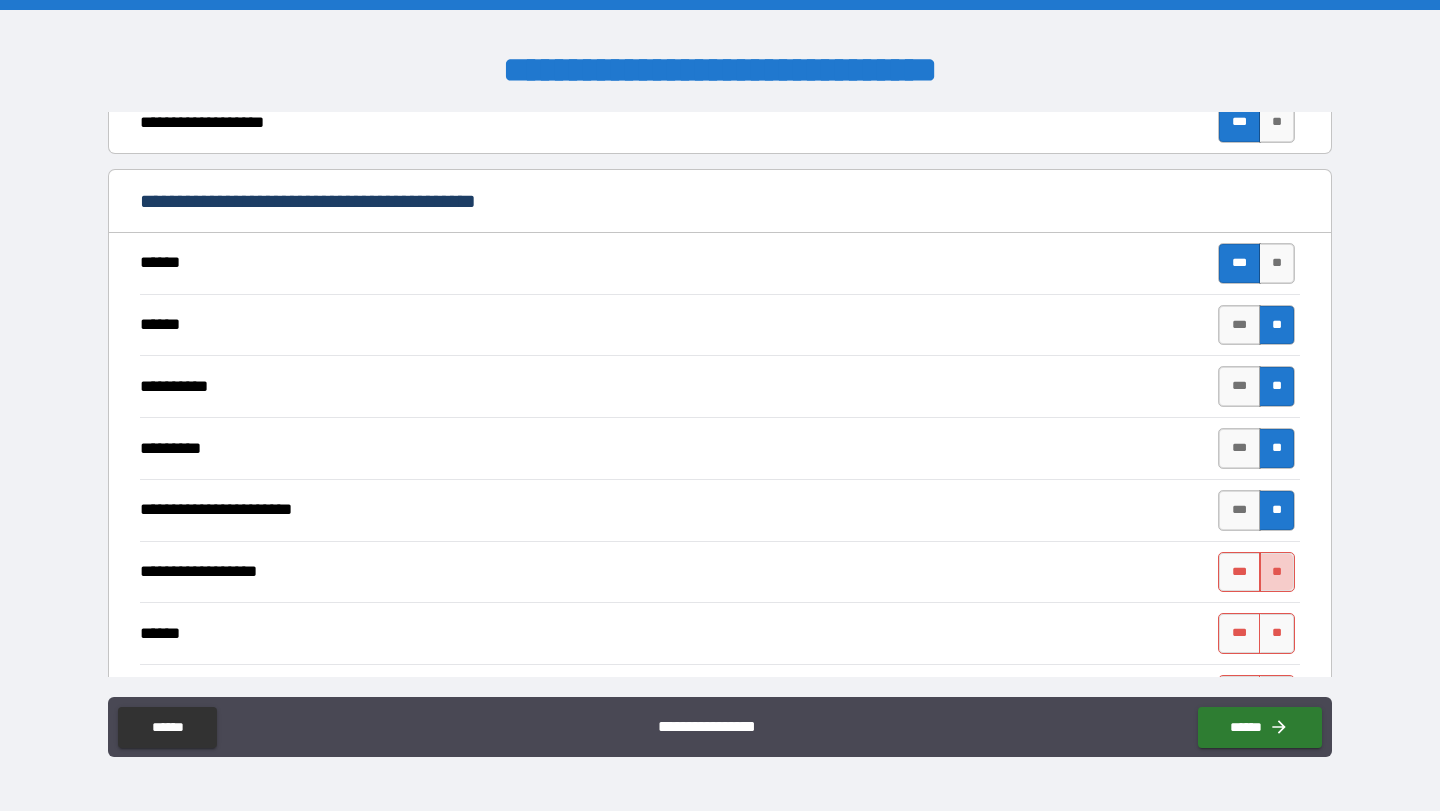 click on "**" at bounding box center (1277, 572) 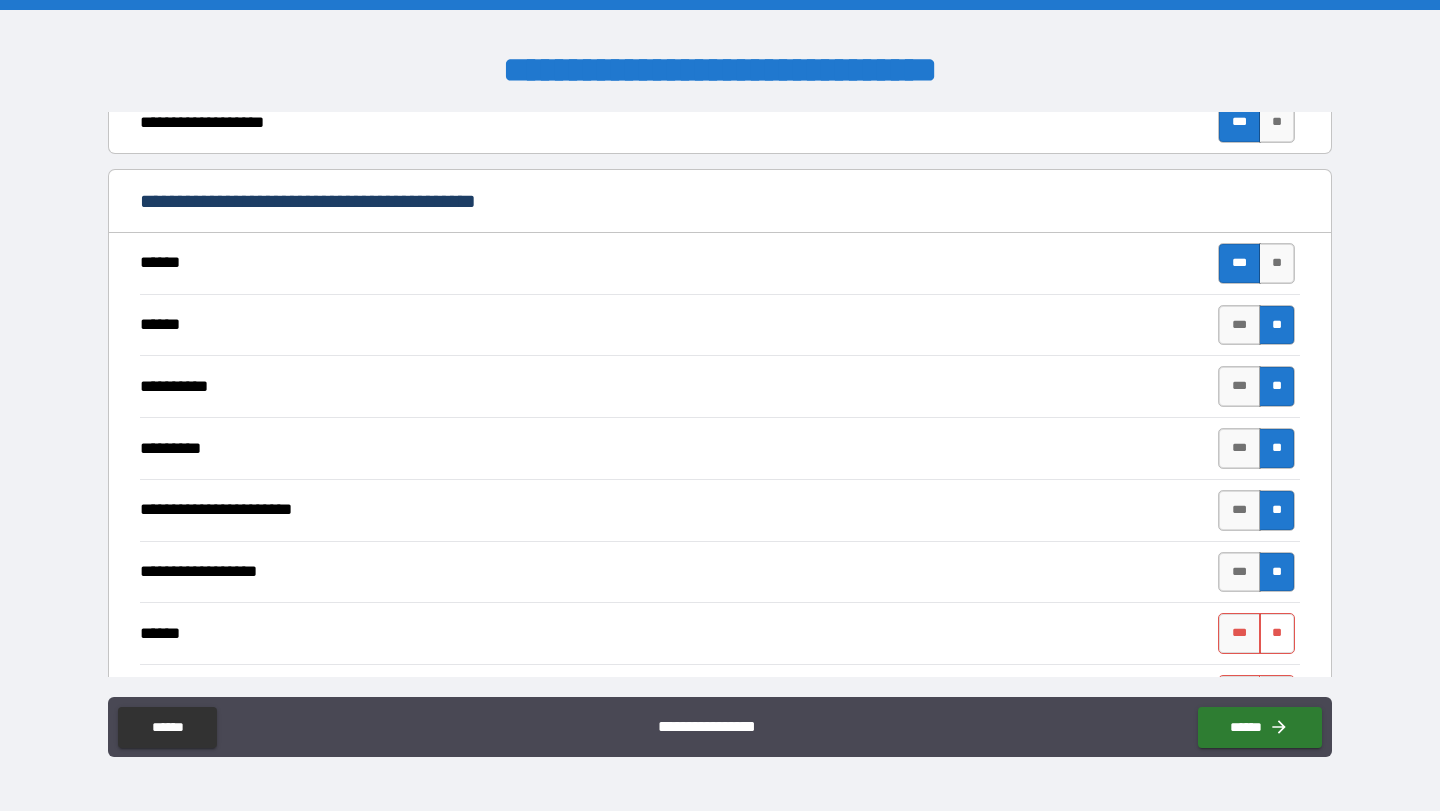 click on "**" at bounding box center [1277, 633] 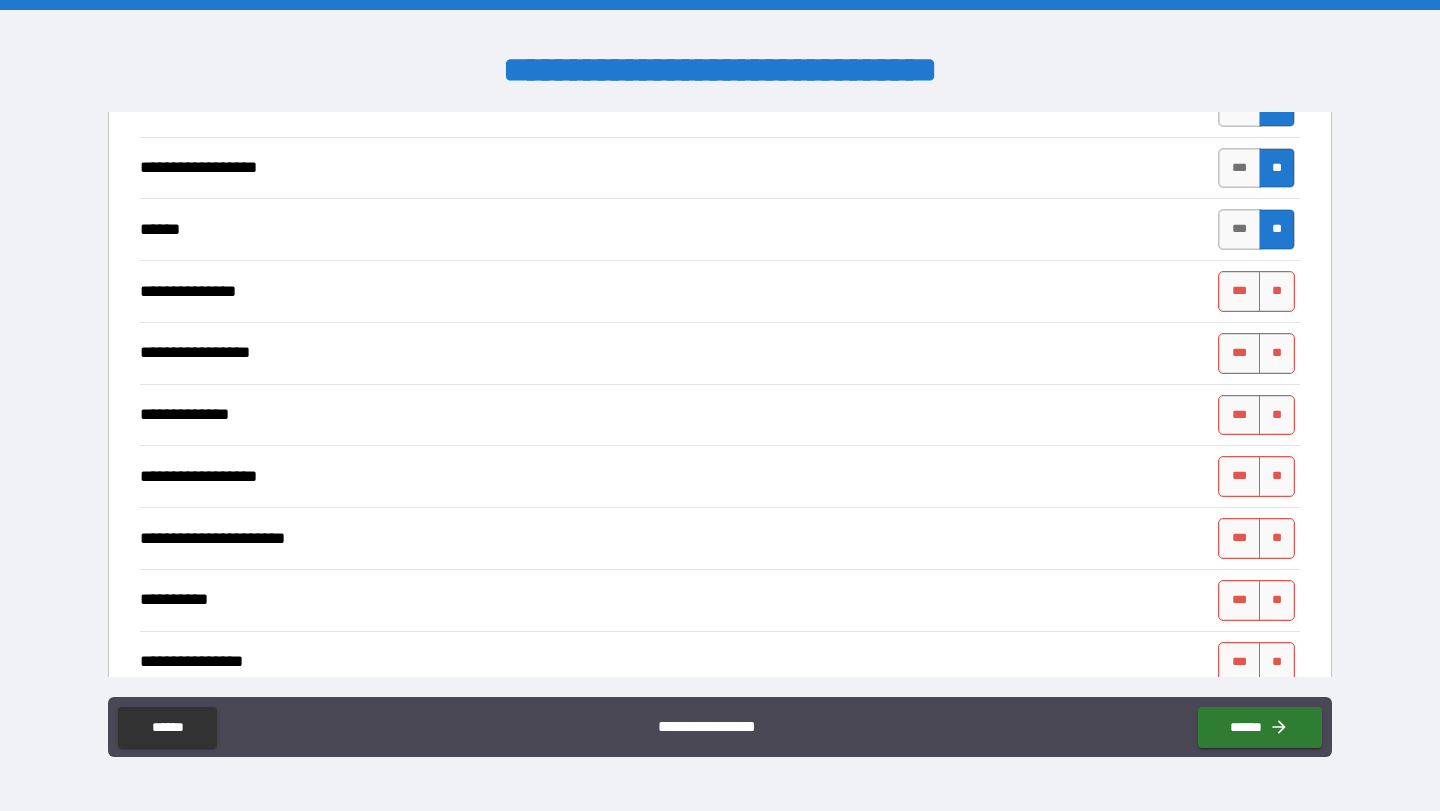 scroll, scrollTop: 2873, scrollLeft: 0, axis: vertical 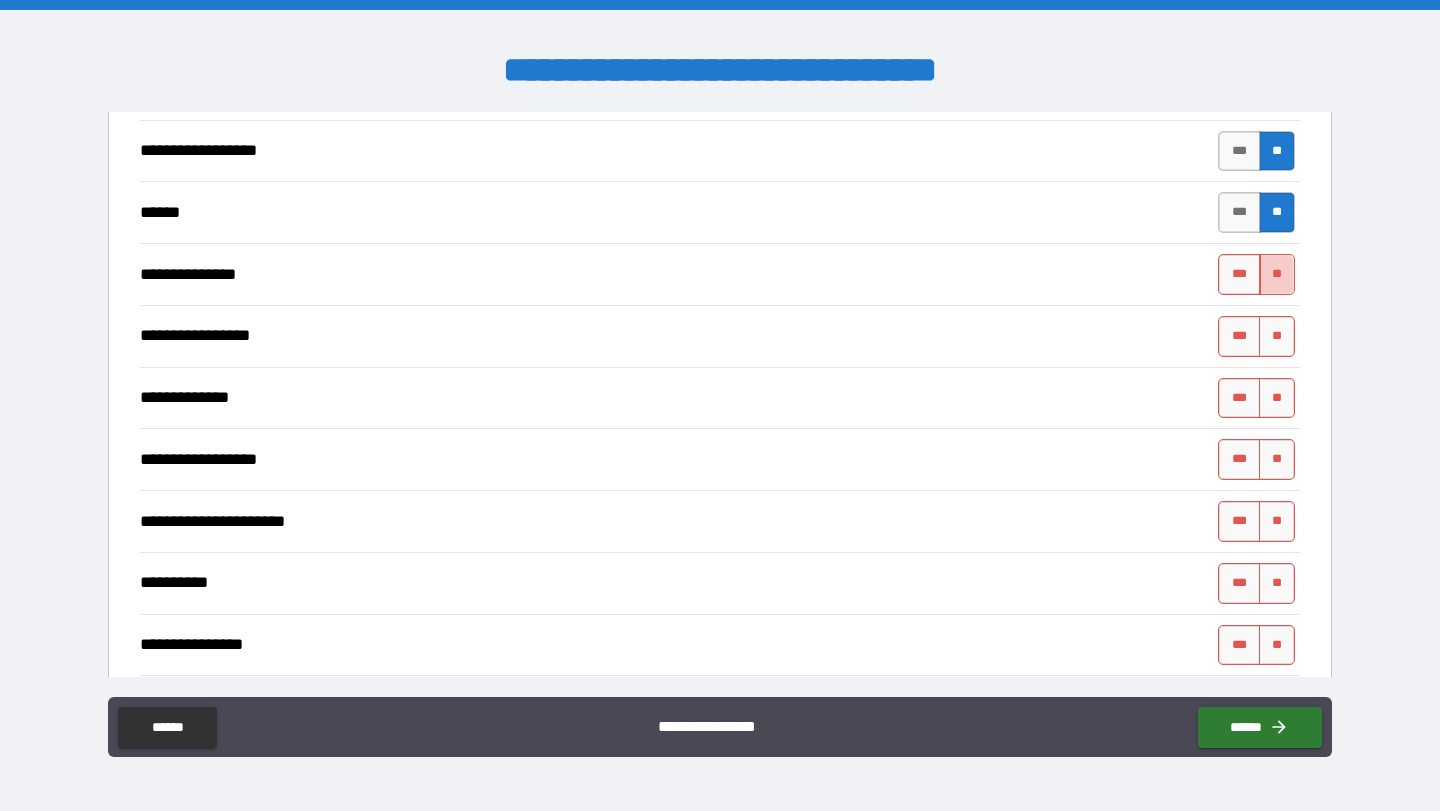 click on "**" at bounding box center (1277, 274) 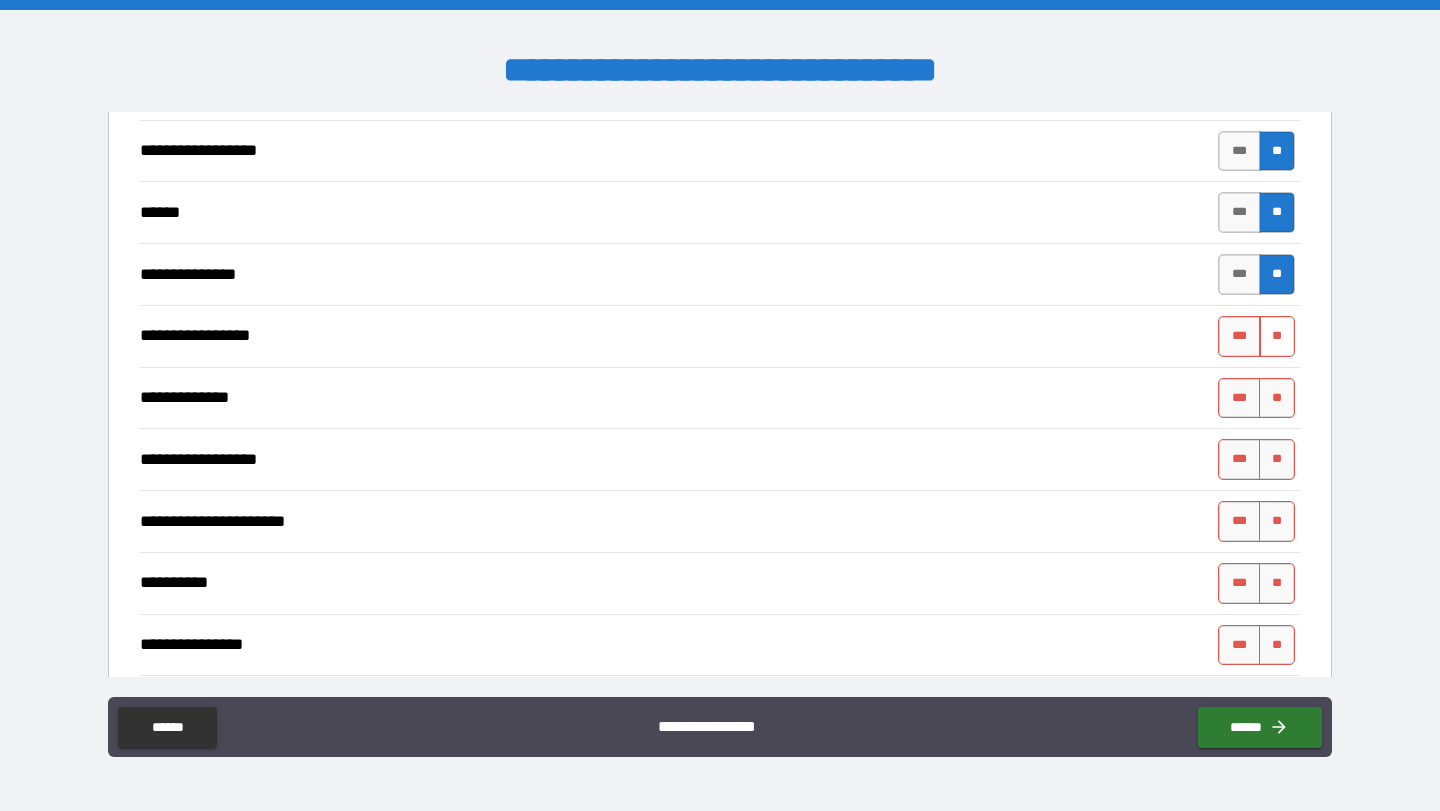click on "**" at bounding box center [1277, 336] 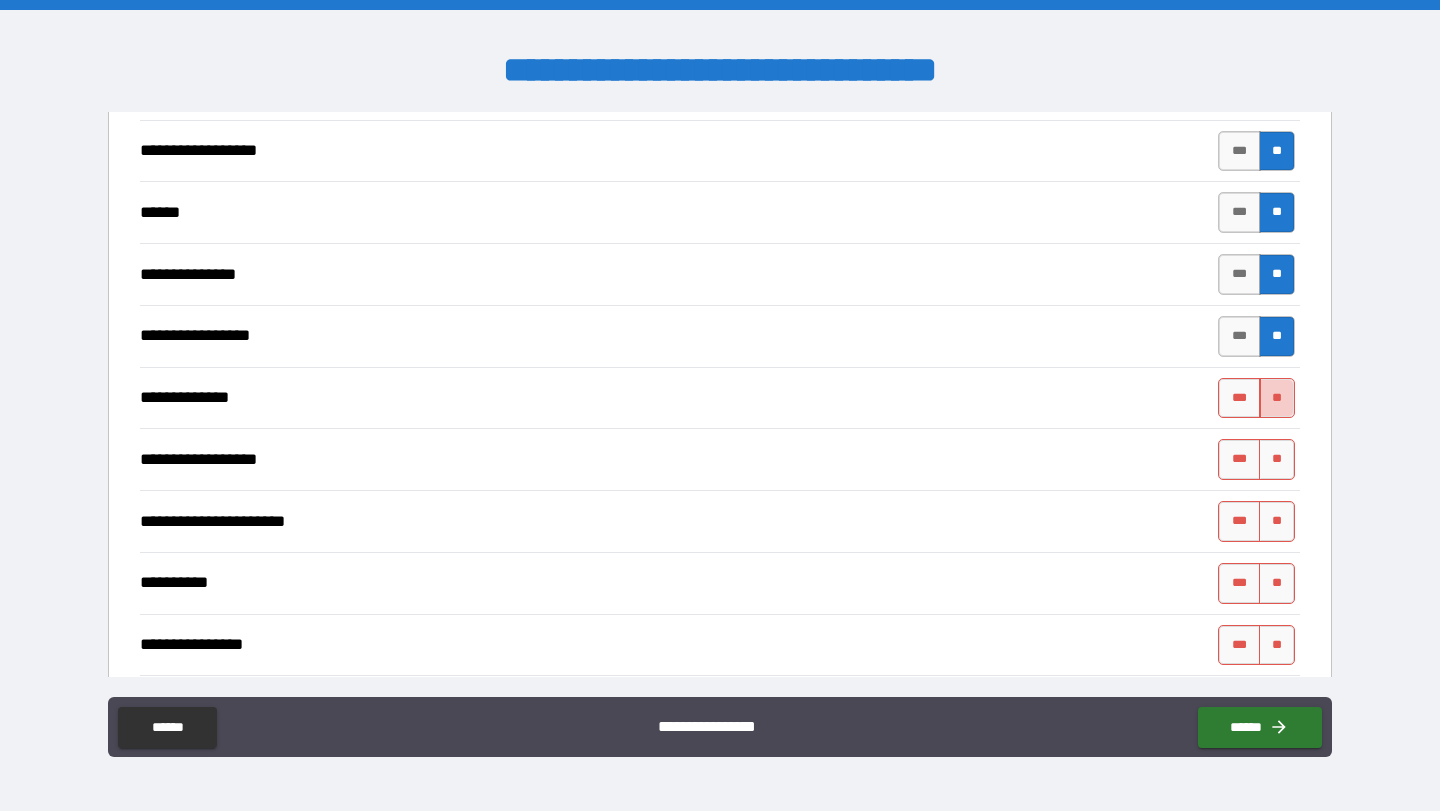 click on "**" at bounding box center [1277, 398] 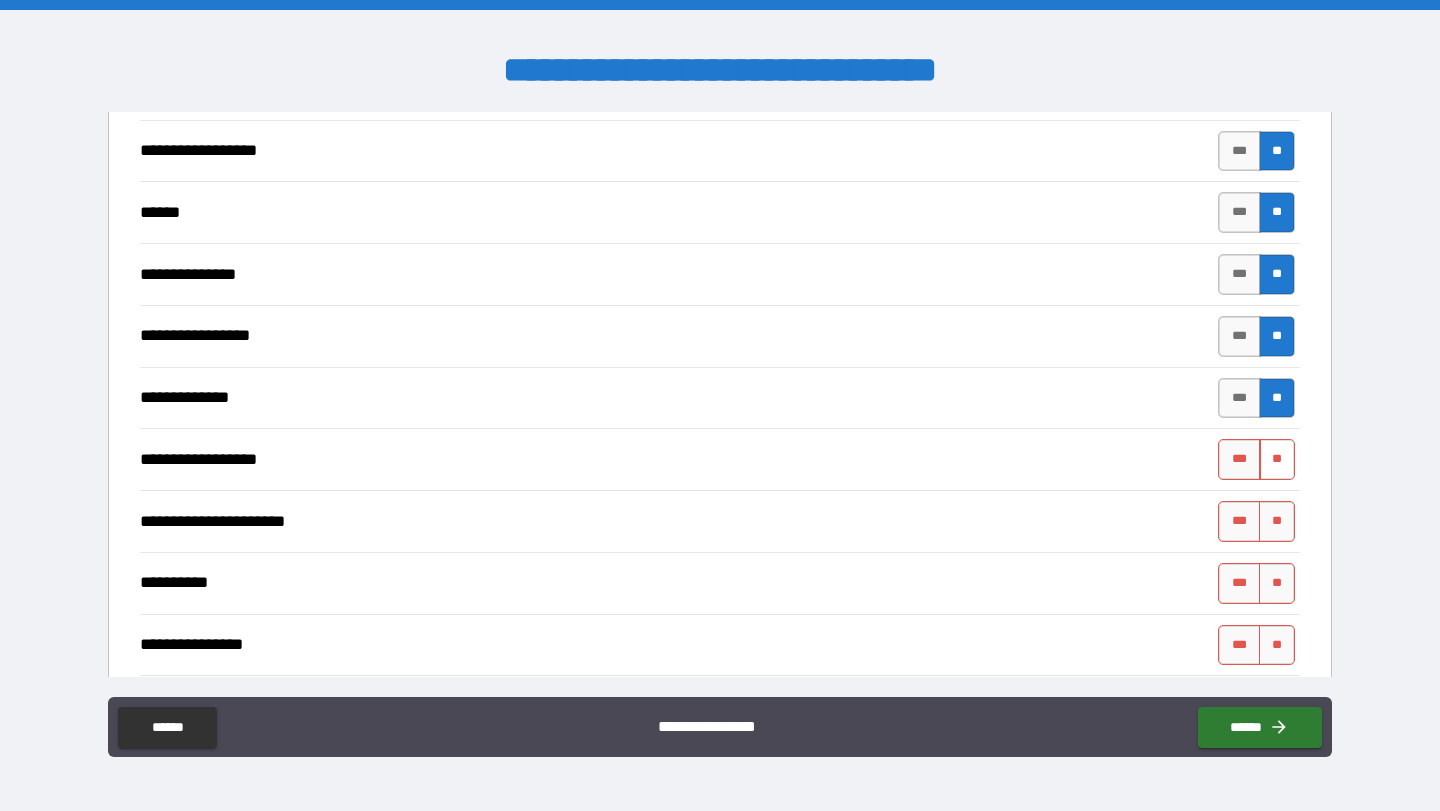 click on "**" at bounding box center [1277, 459] 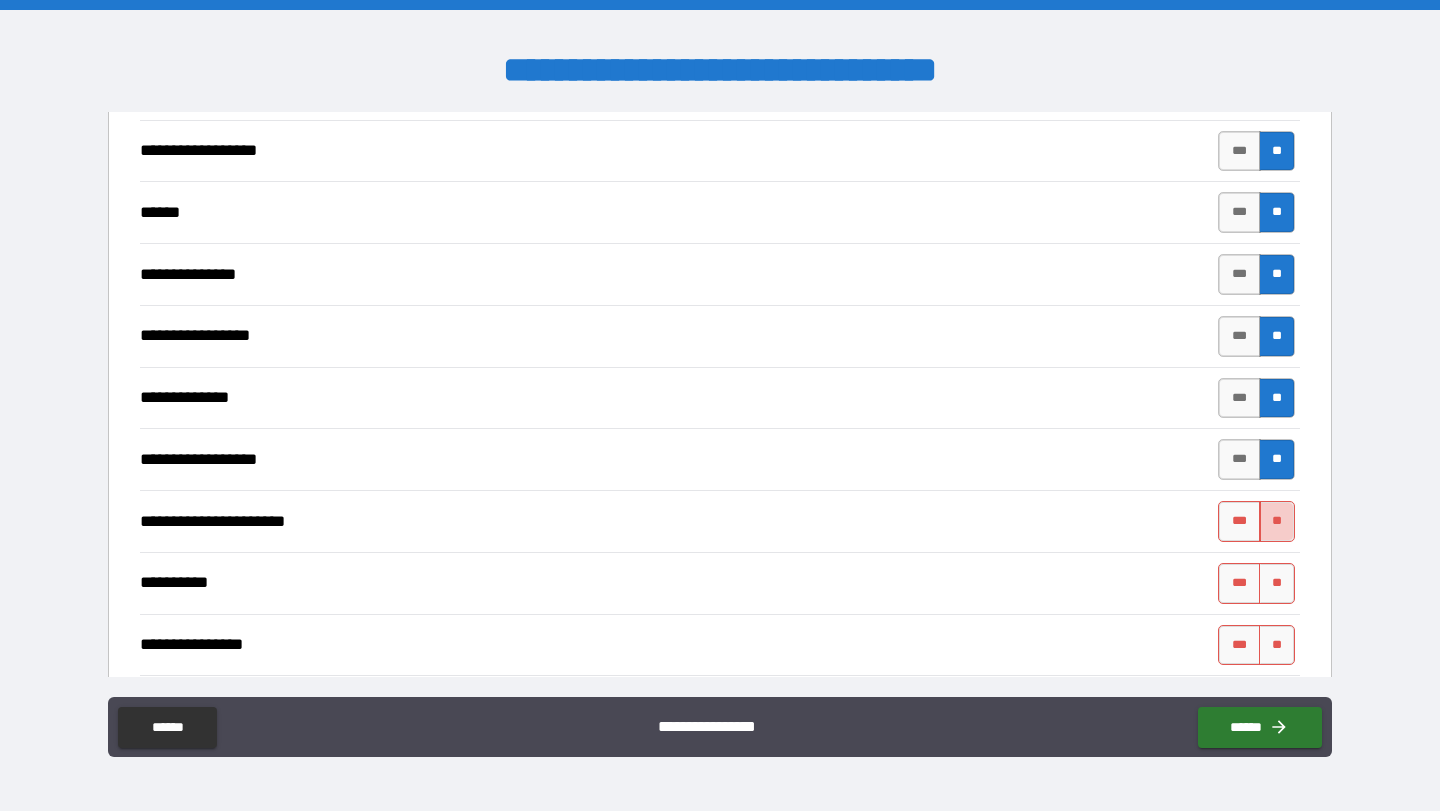 click on "**" at bounding box center (1277, 521) 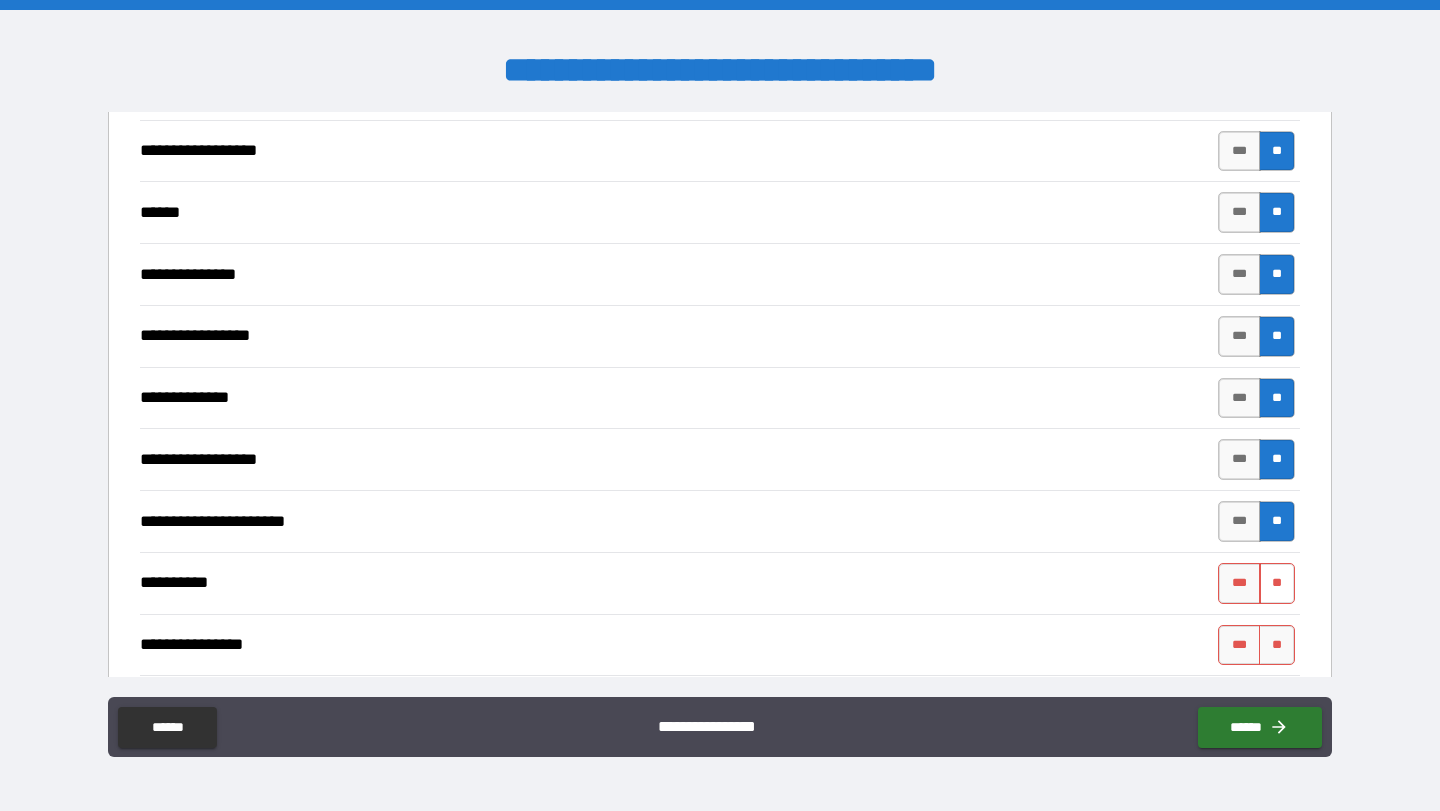 click on "**" at bounding box center [1277, 583] 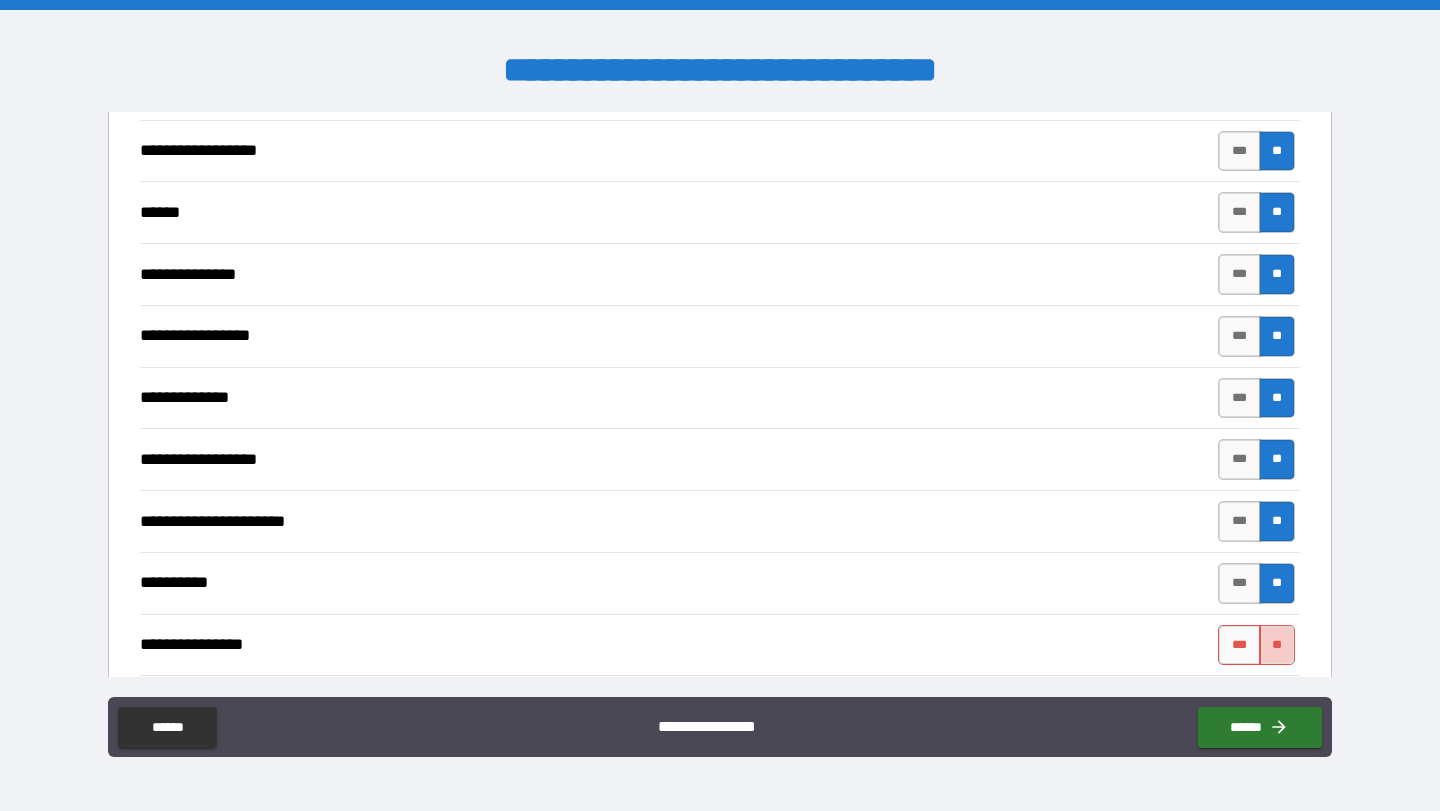 click on "**" at bounding box center [1277, 645] 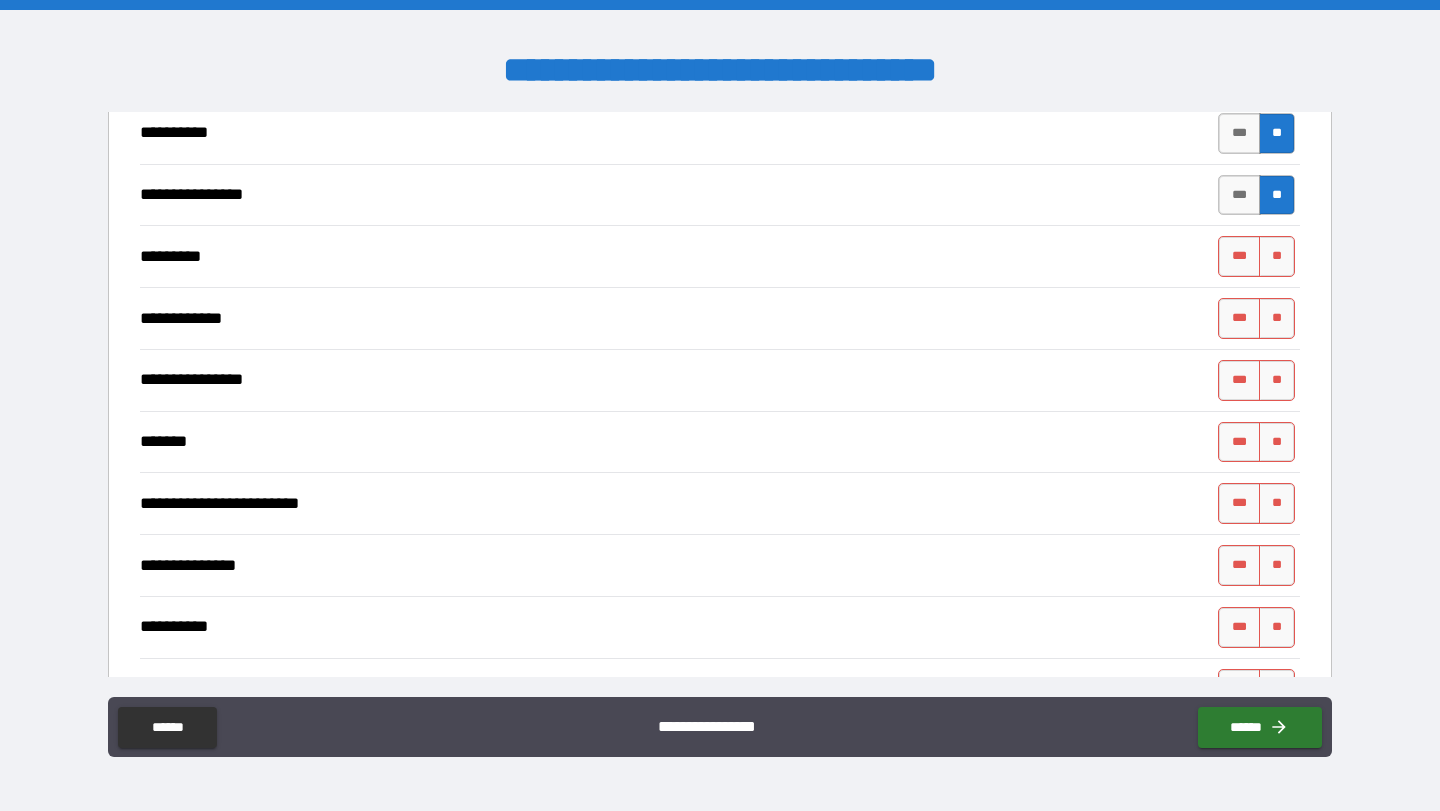scroll, scrollTop: 3353, scrollLeft: 0, axis: vertical 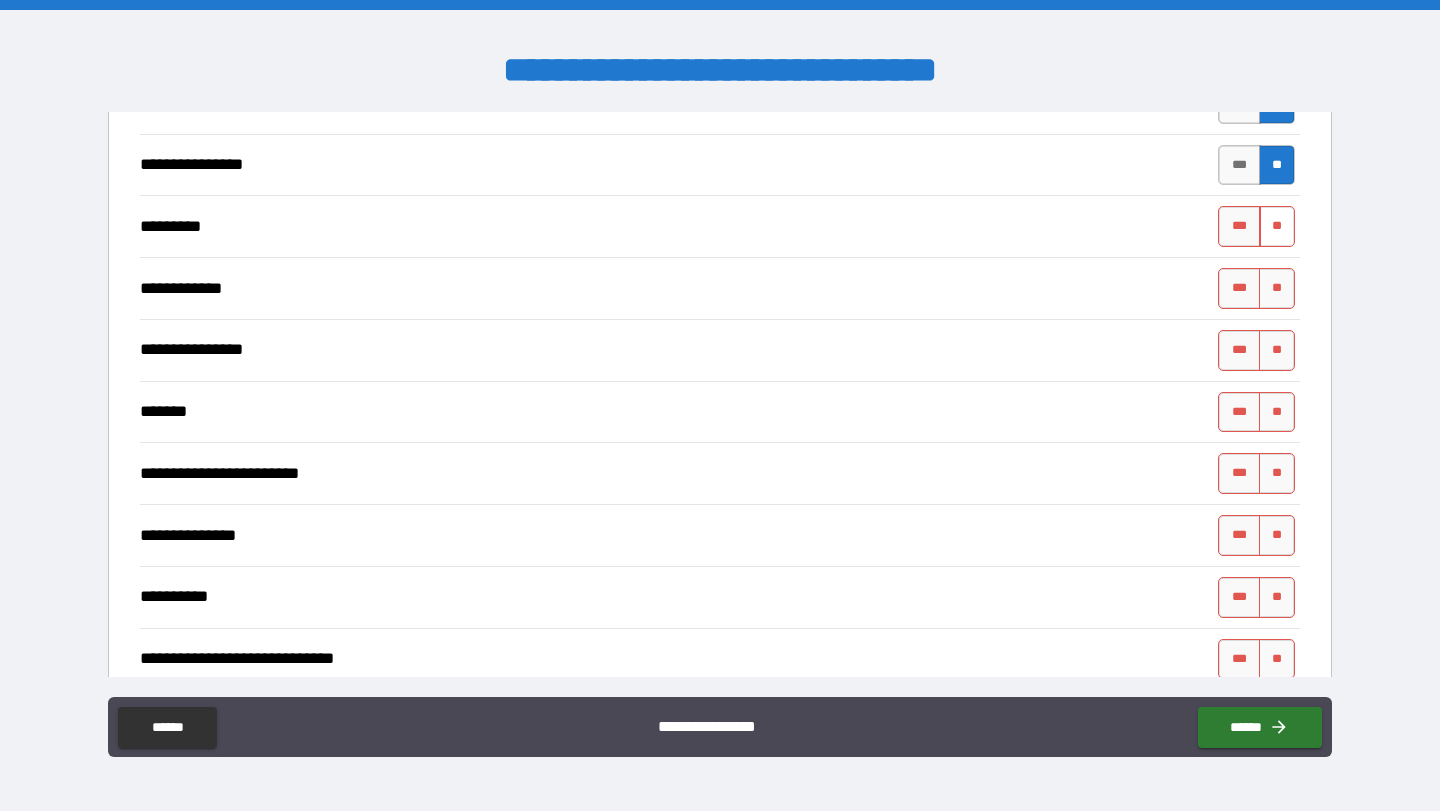 click on "**" at bounding box center (1277, 226) 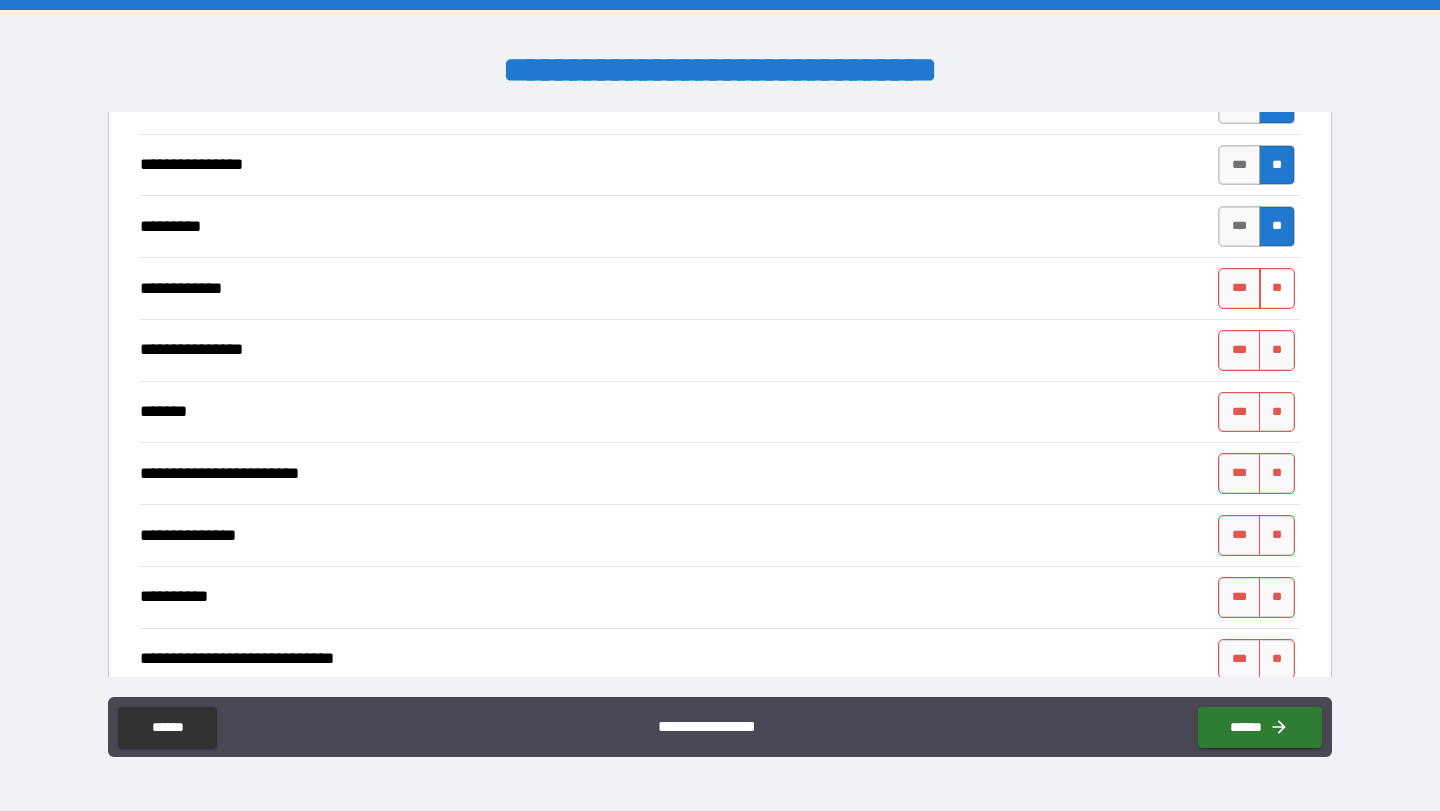 click on "**" at bounding box center (1277, 288) 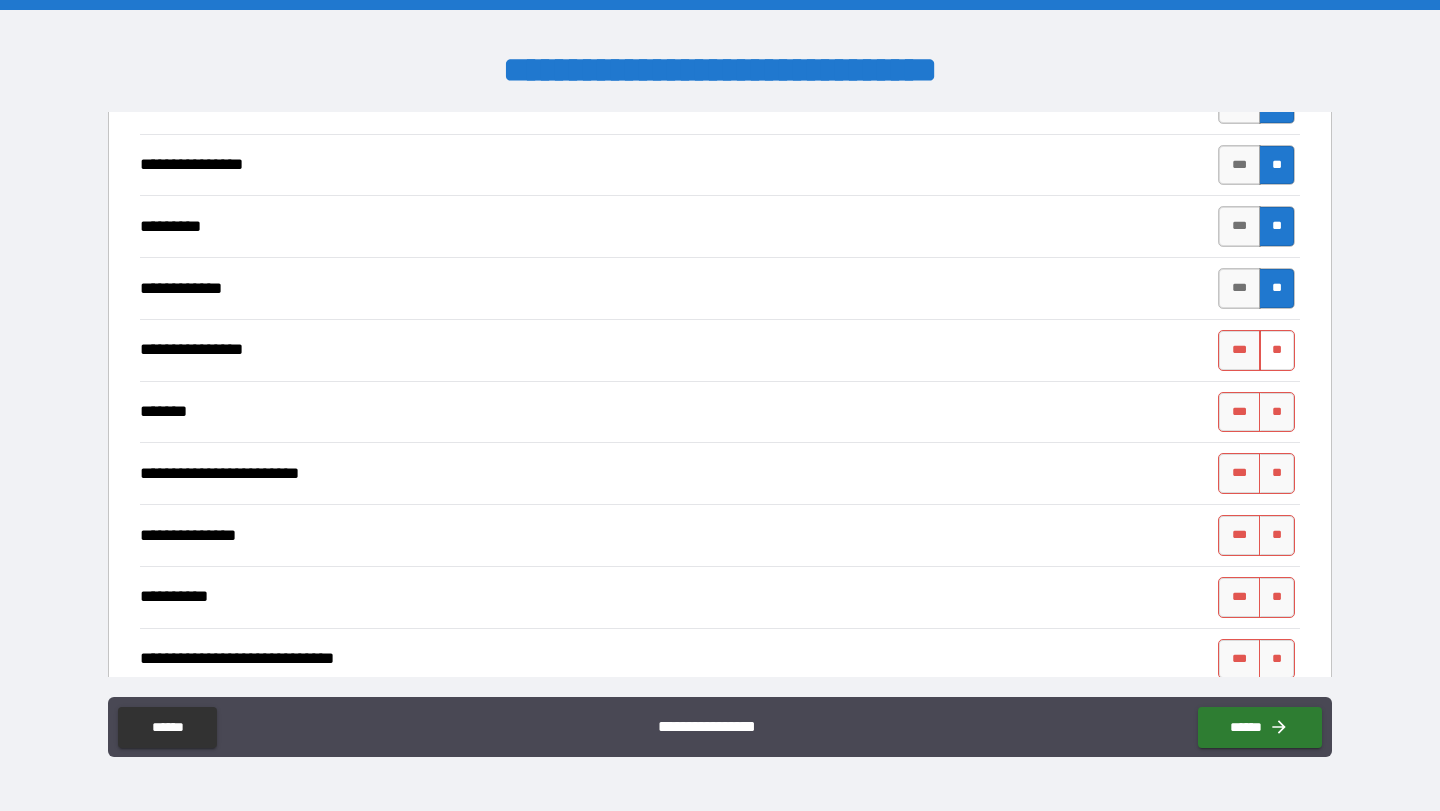 click on "**" at bounding box center [1277, 350] 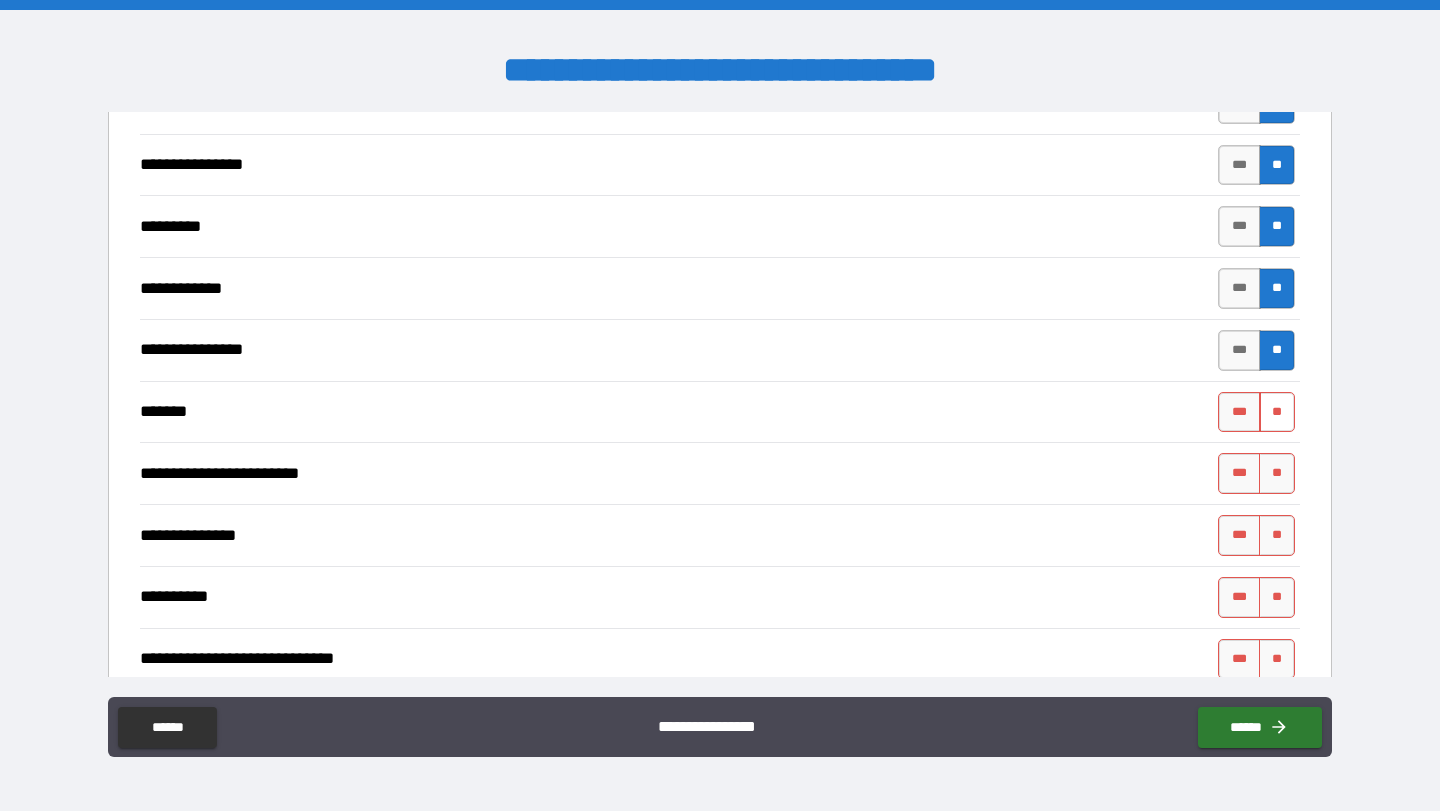 click on "**" at bounding box center (1277, 412) 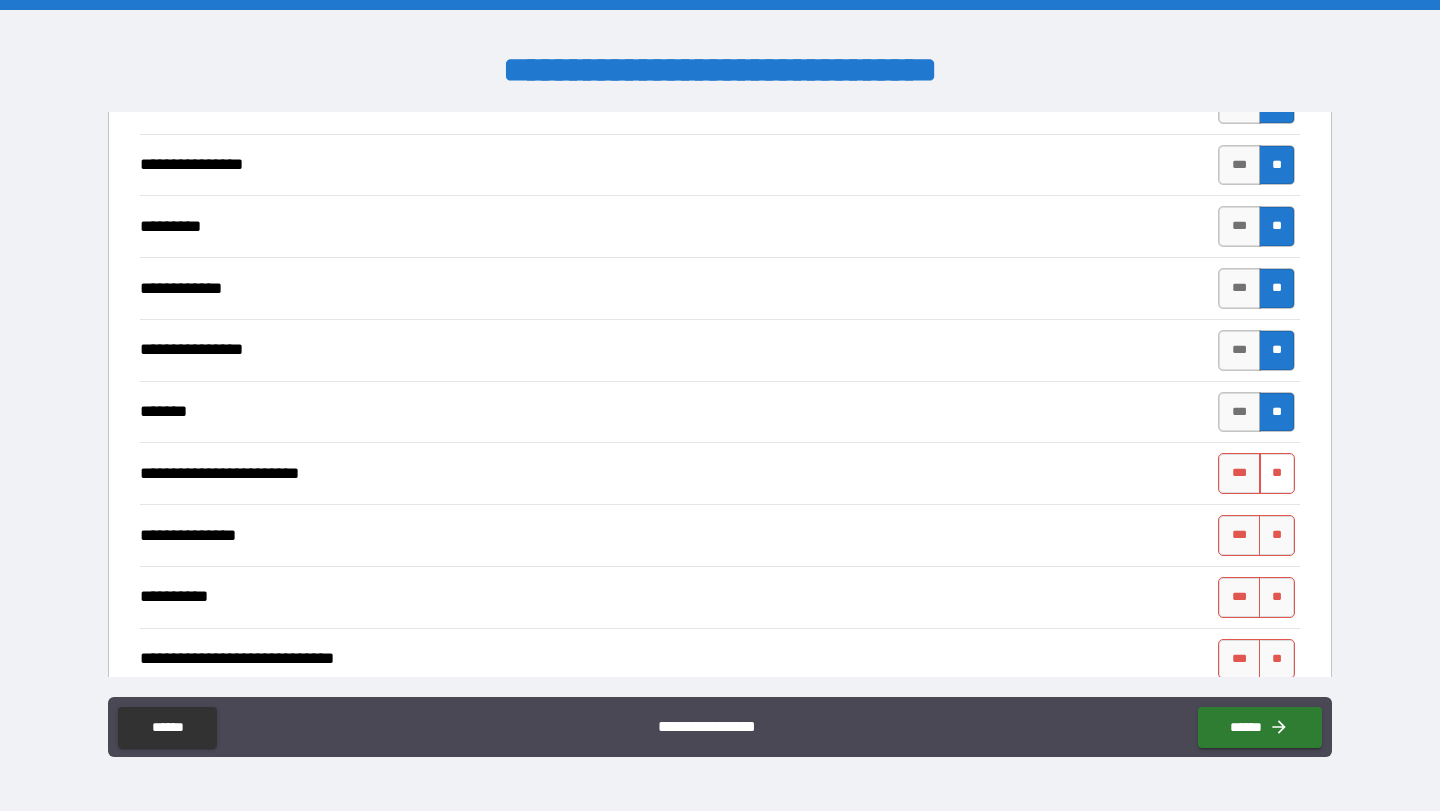 click on "**" at bounding box center [1277, 473] 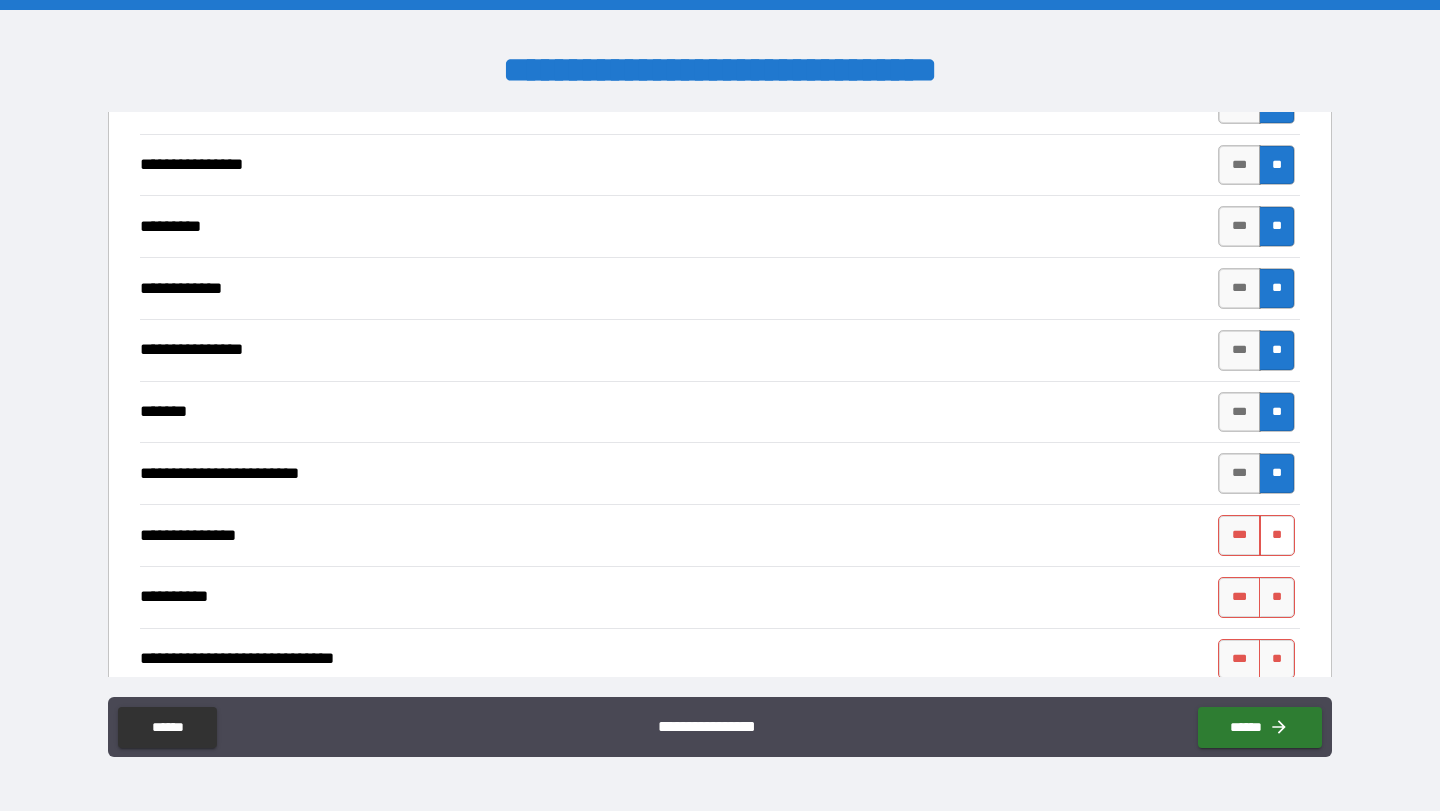 click on "**" at bounding box center [1277, 535] 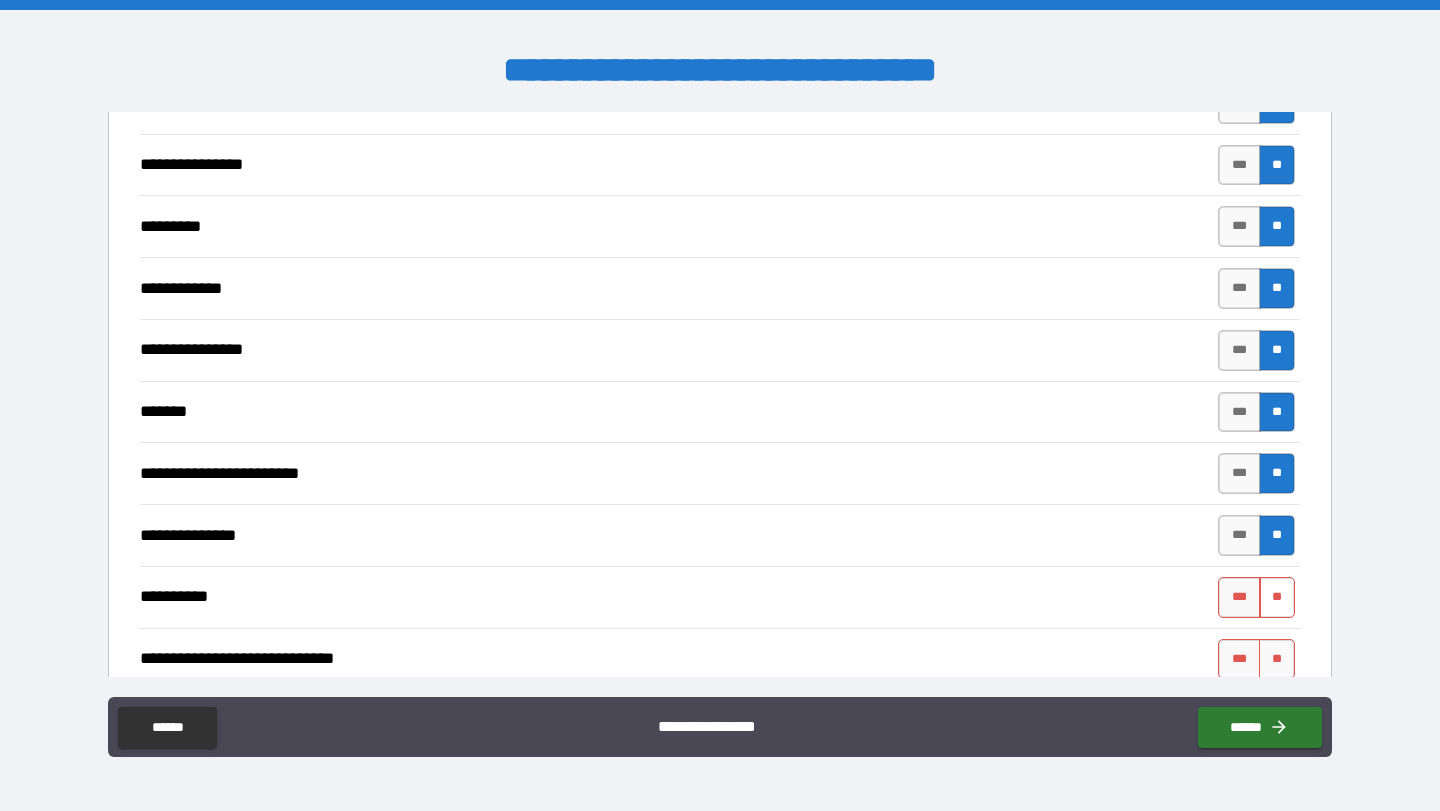 click on "**" at bounding box center (1277, 597) 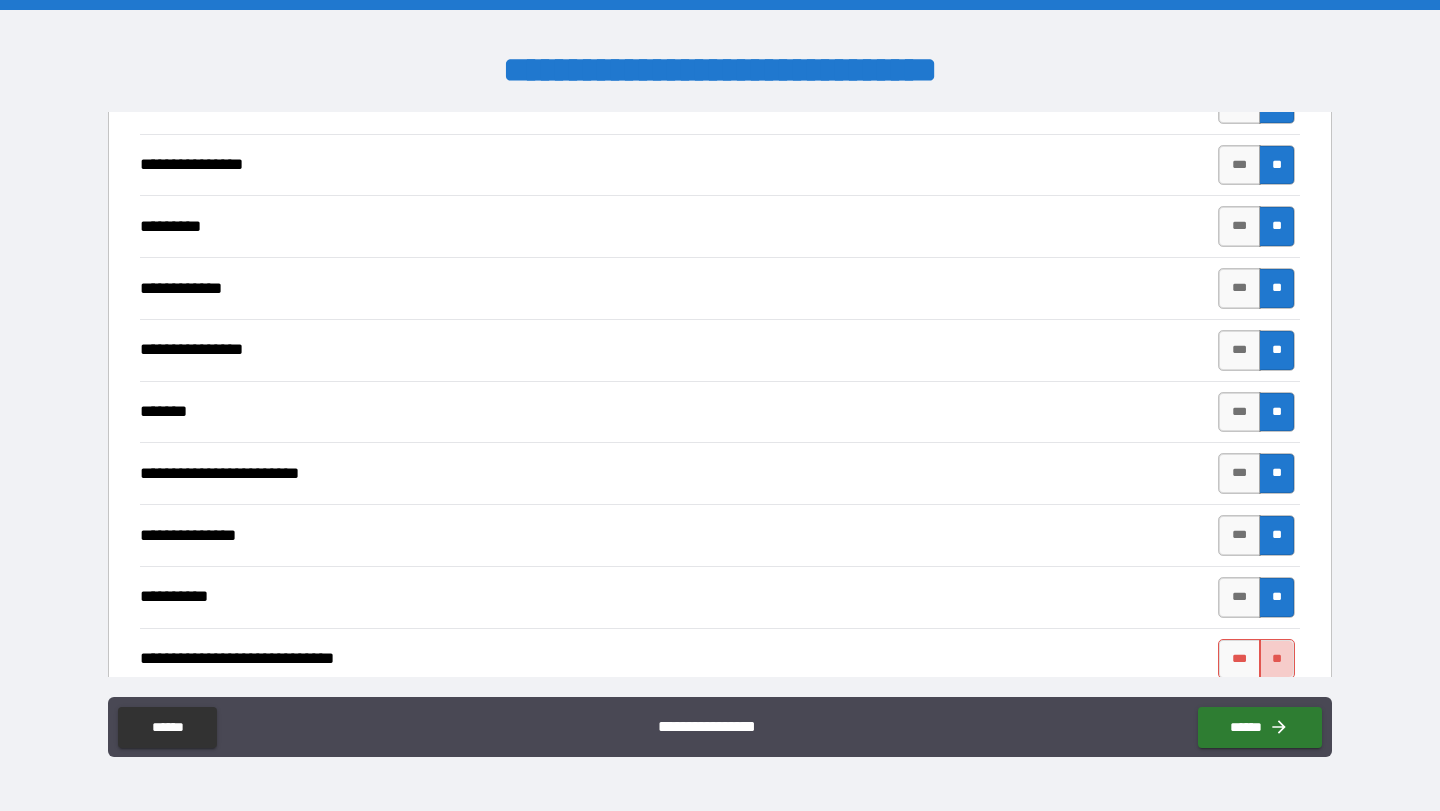 click on "**" at bounding box center [1277, 659] 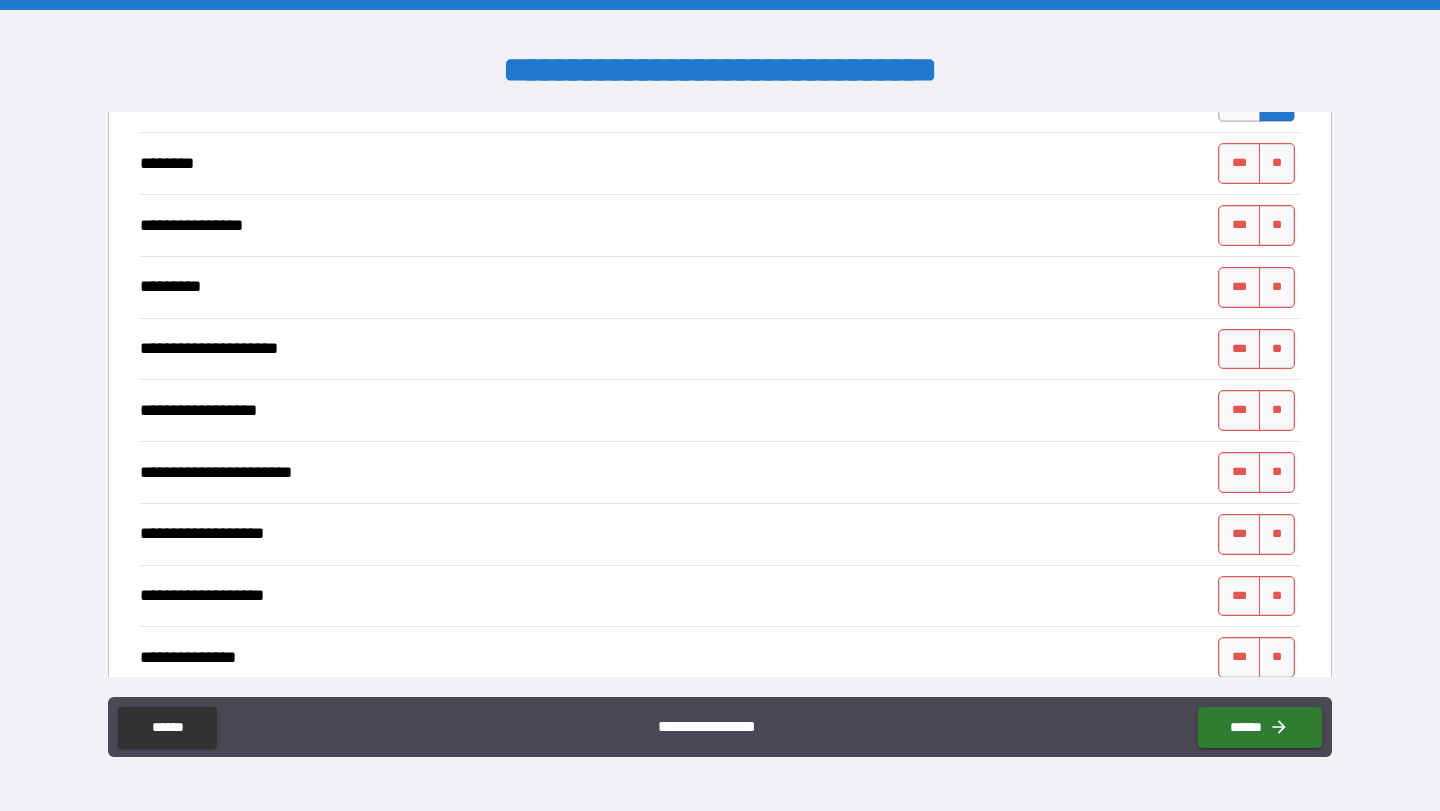 scroll, scrollTop: 3913, scrollLeft: 0, axis: vertical 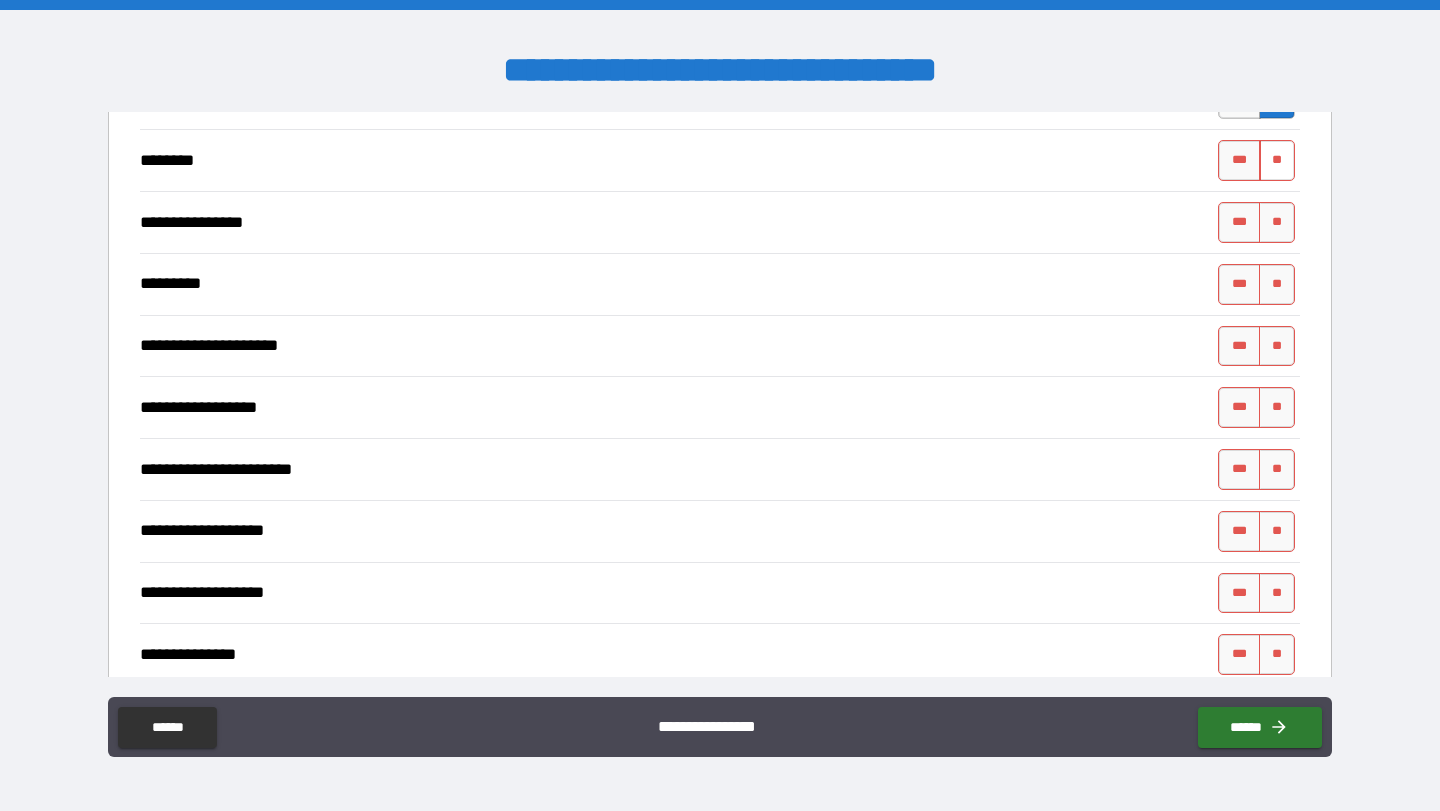 click on "**" at bounding box center [1277, 160] 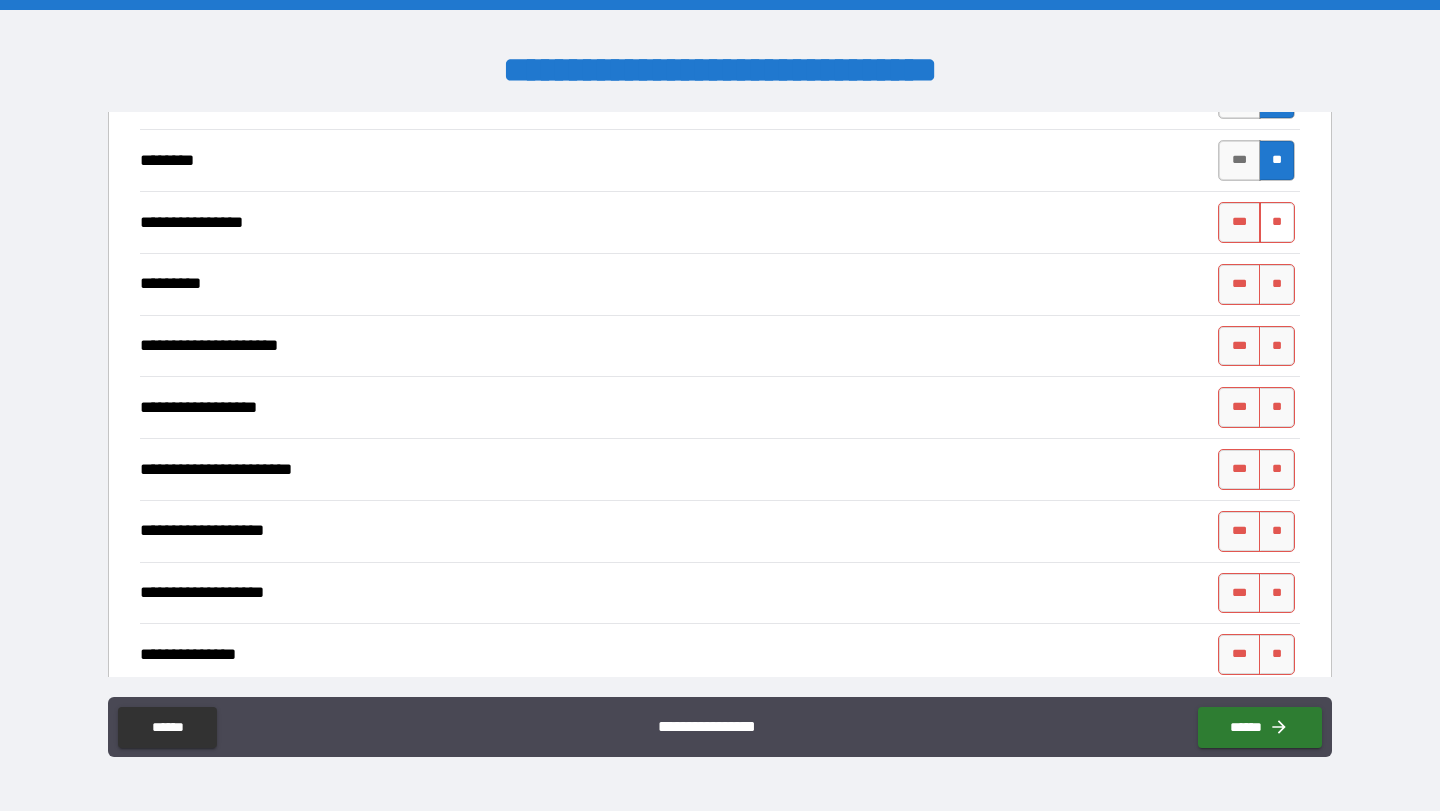 click on "**" at bounding box center (1277, 222) 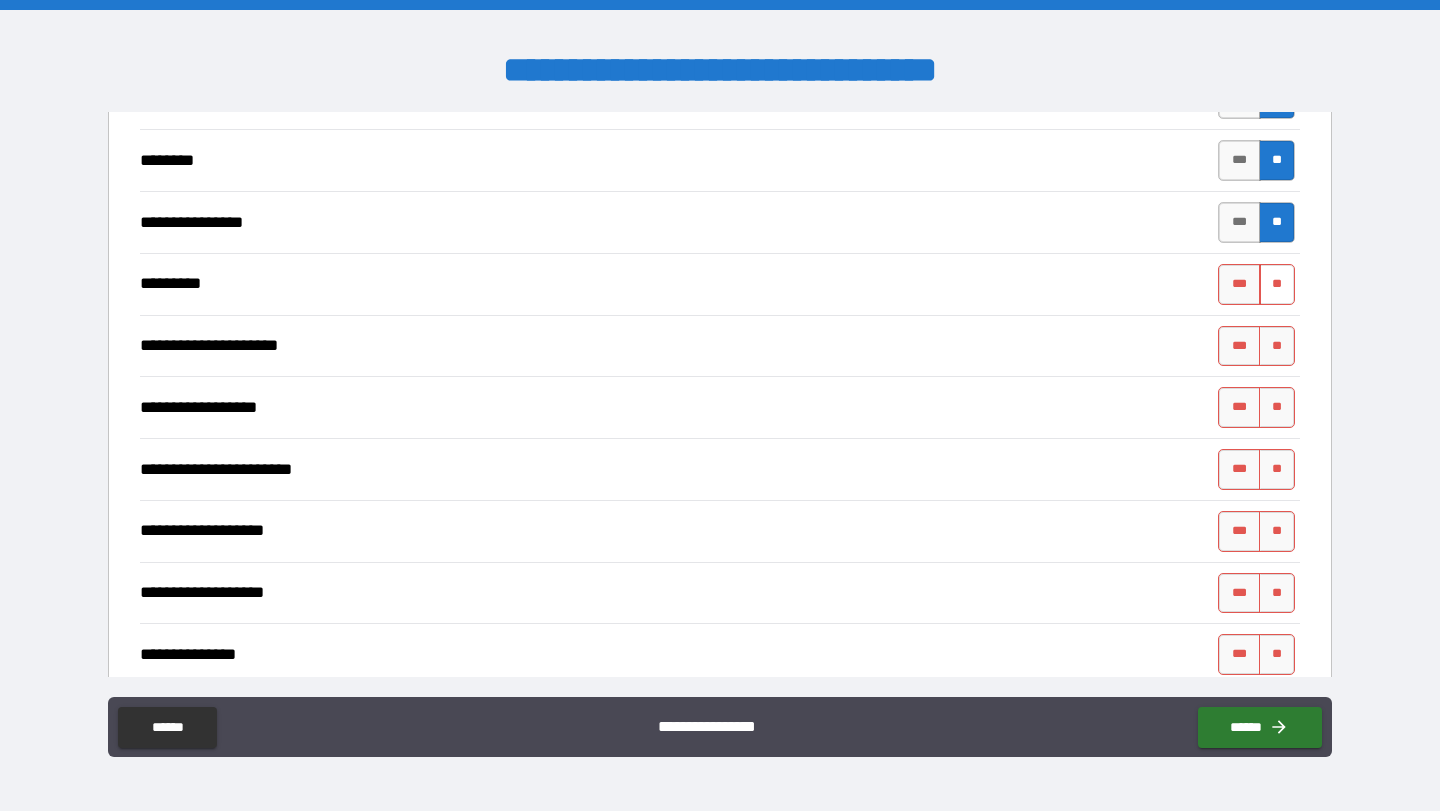 click on "**" at bounding box center [1277, 284] 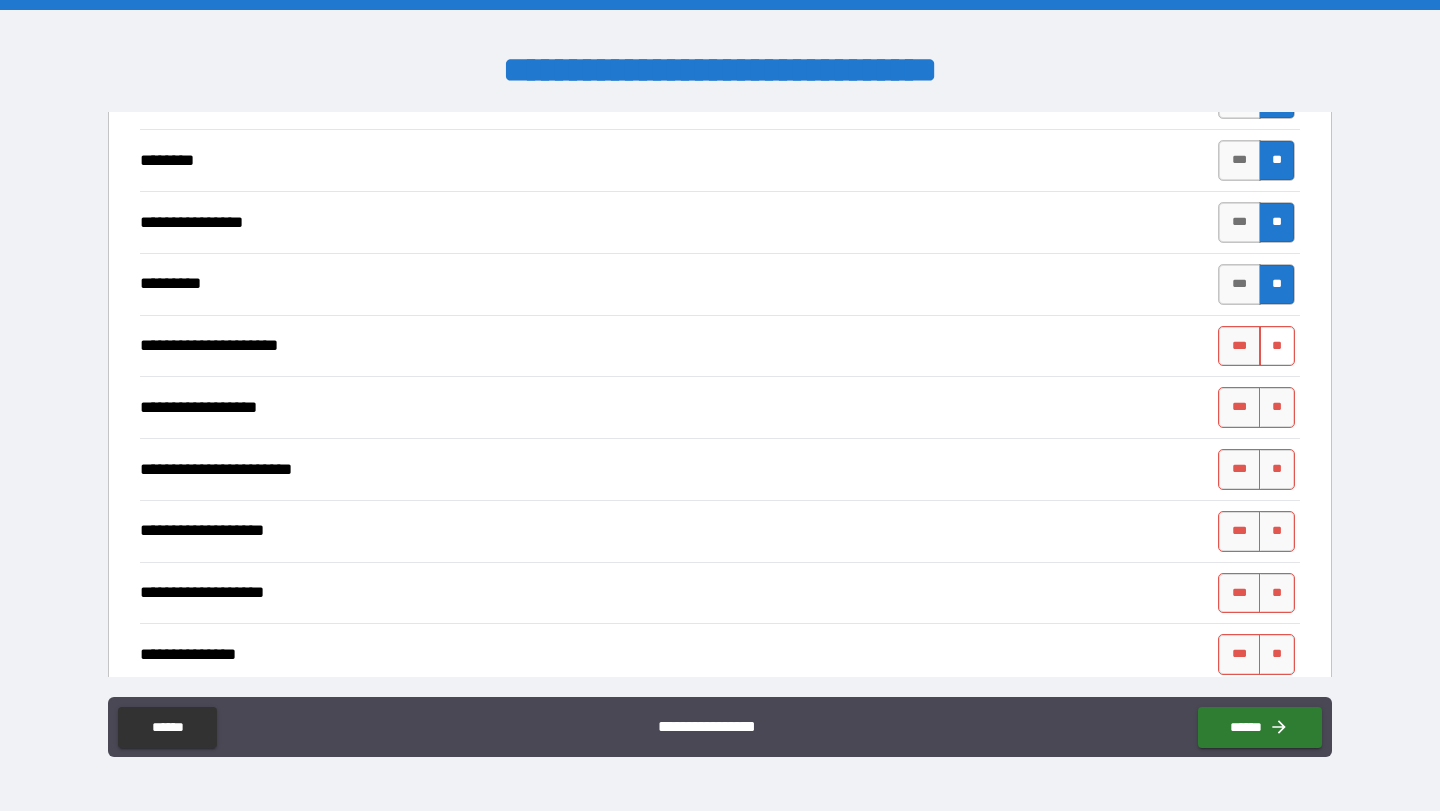 click on "**" at bounding box center (1277, 346) 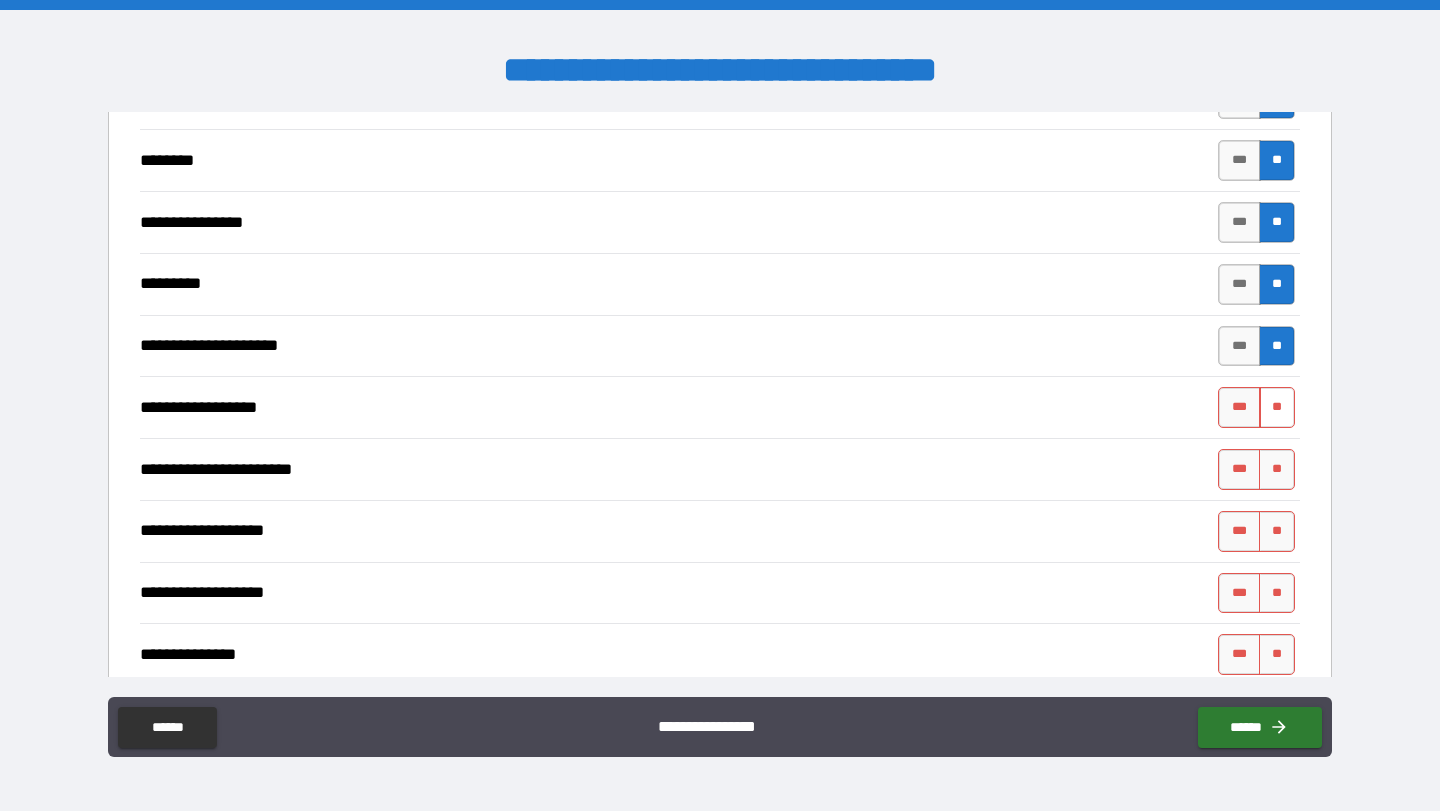 click on "**" at bounding box center (1277, 407) 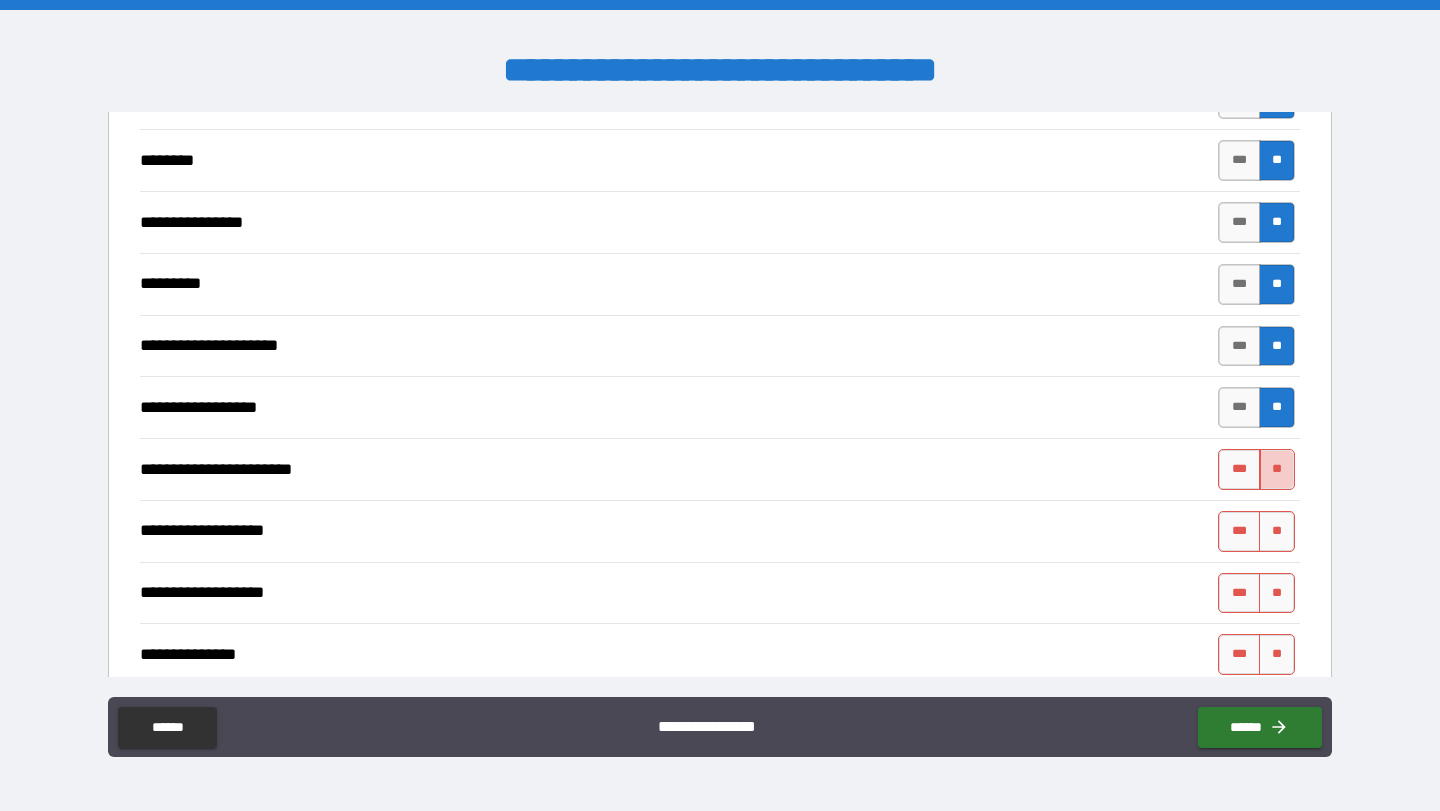 click on "**" at bounding box center [1277, 469] 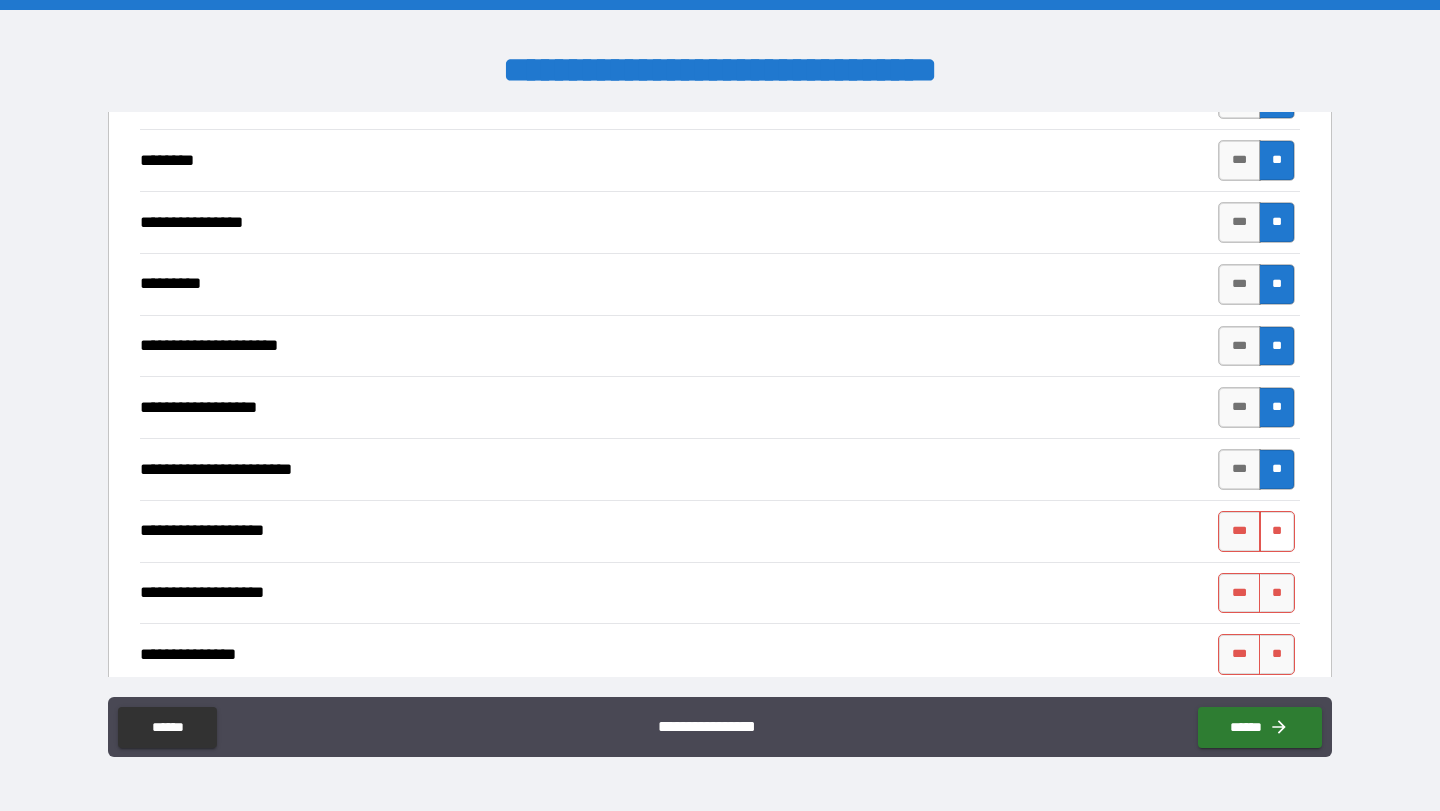 click on "**" at bounding box center [1277, 531] 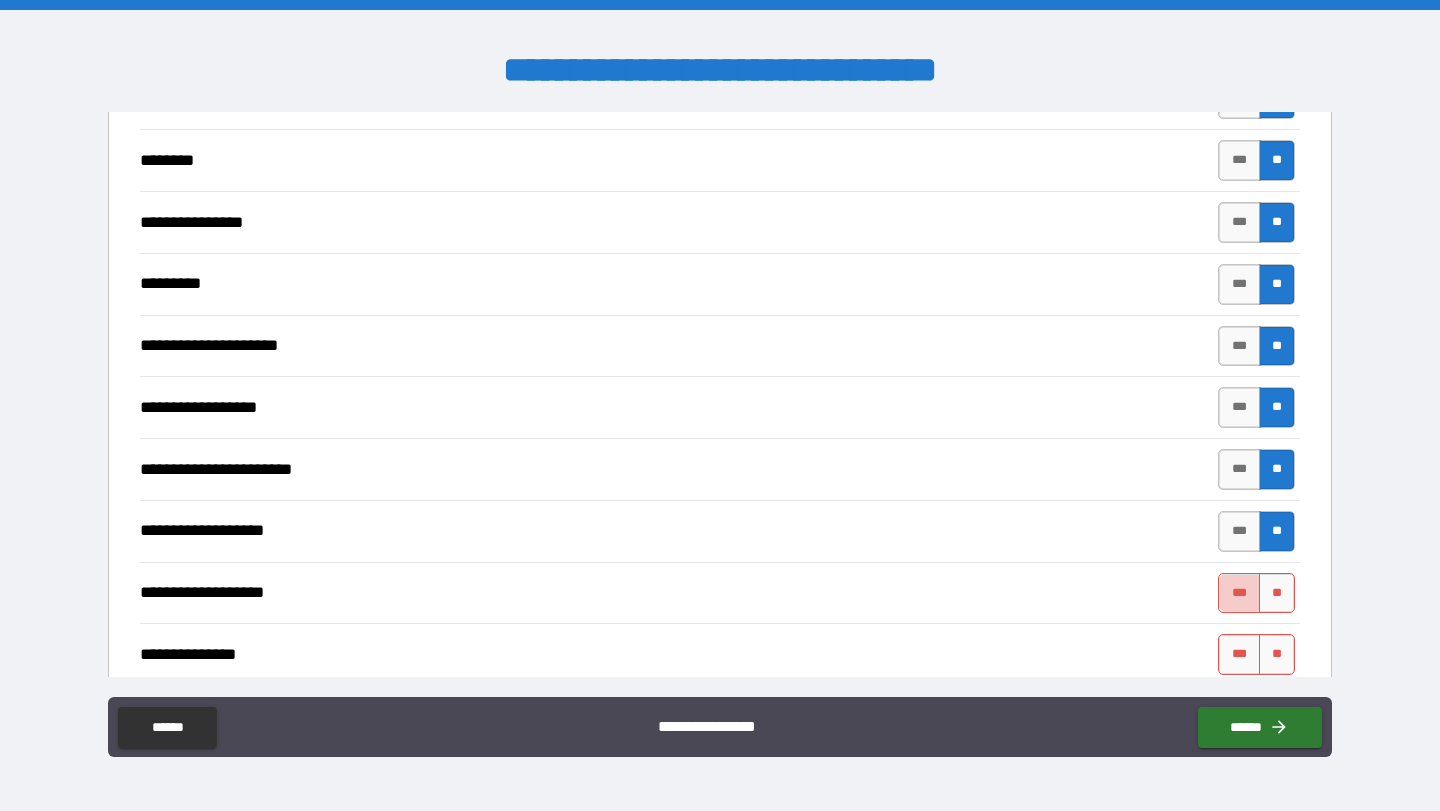 click on "***" at bounding box center (1239, 593) 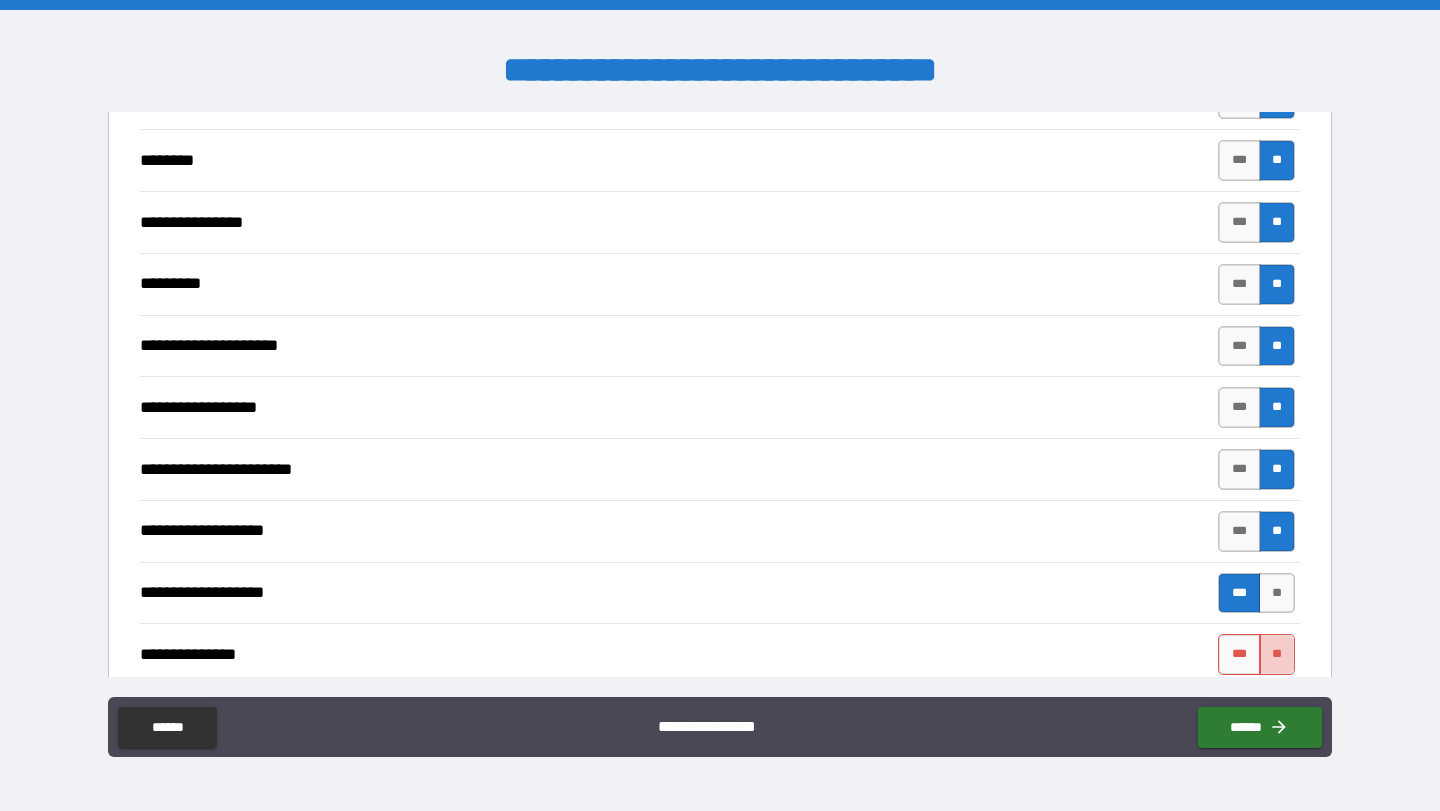 click on "**" at bounding box center [1277, 654] 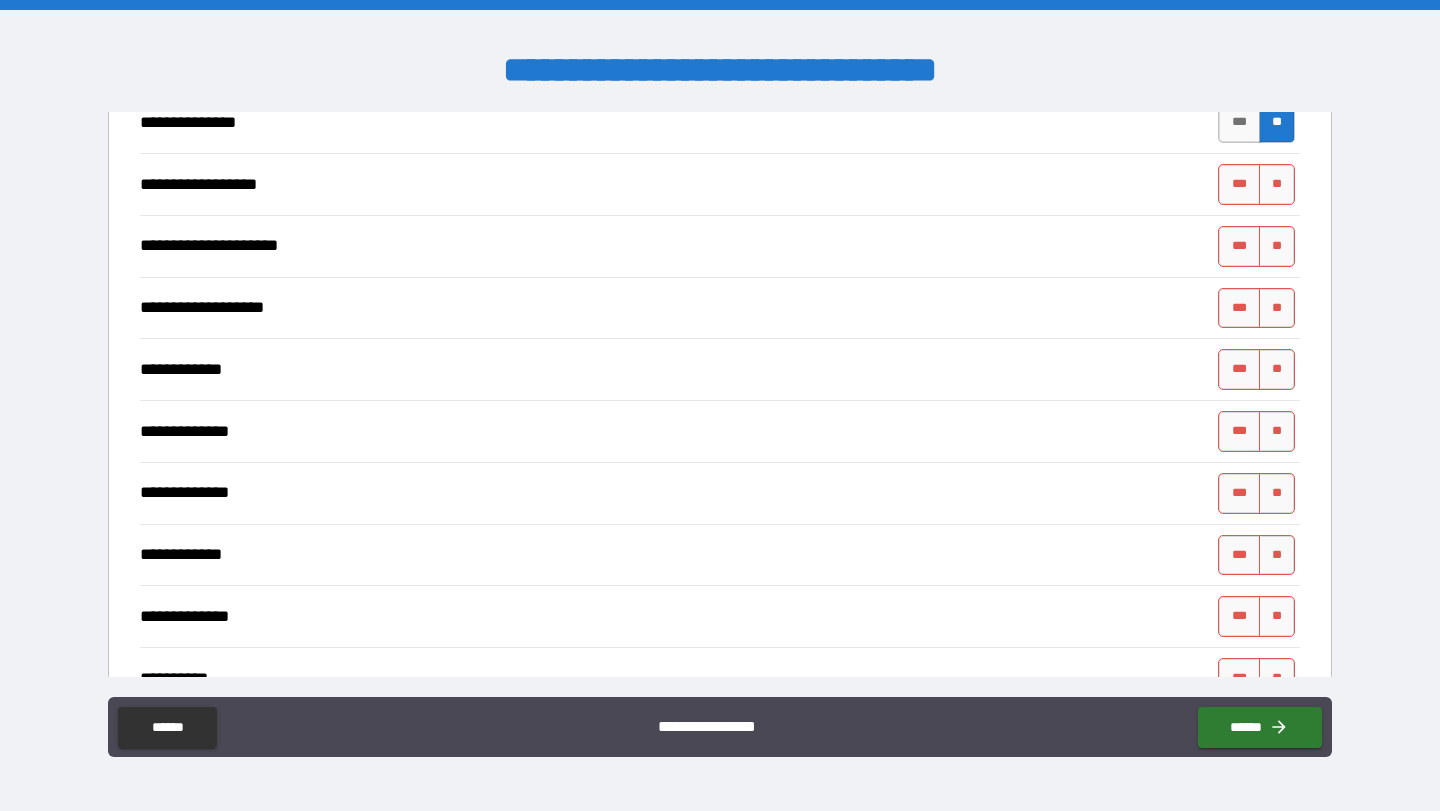scroll, scrollTop: 4463, scrollLeft: 0, axis: vertical 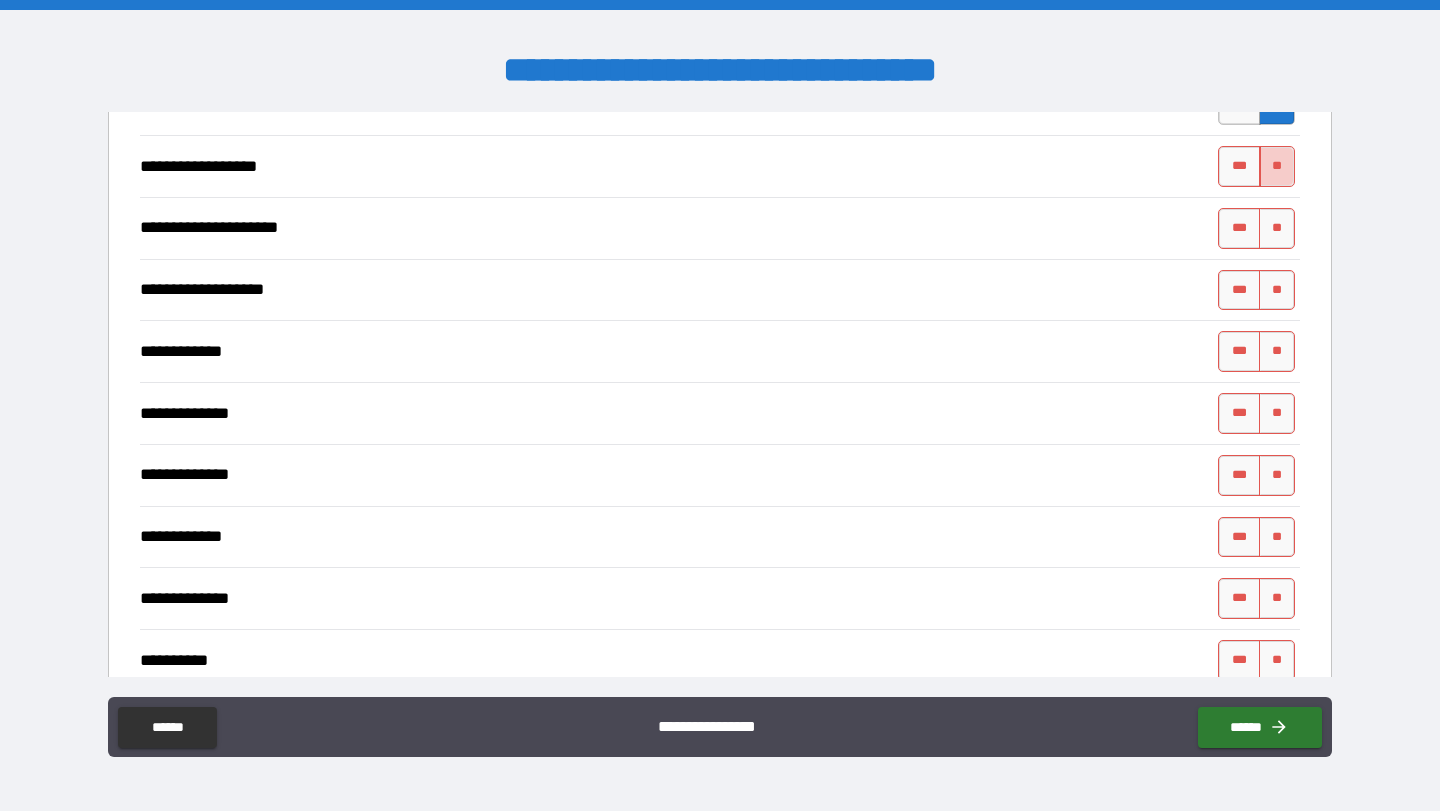 click on "**" at bounding box center [1277, 166] 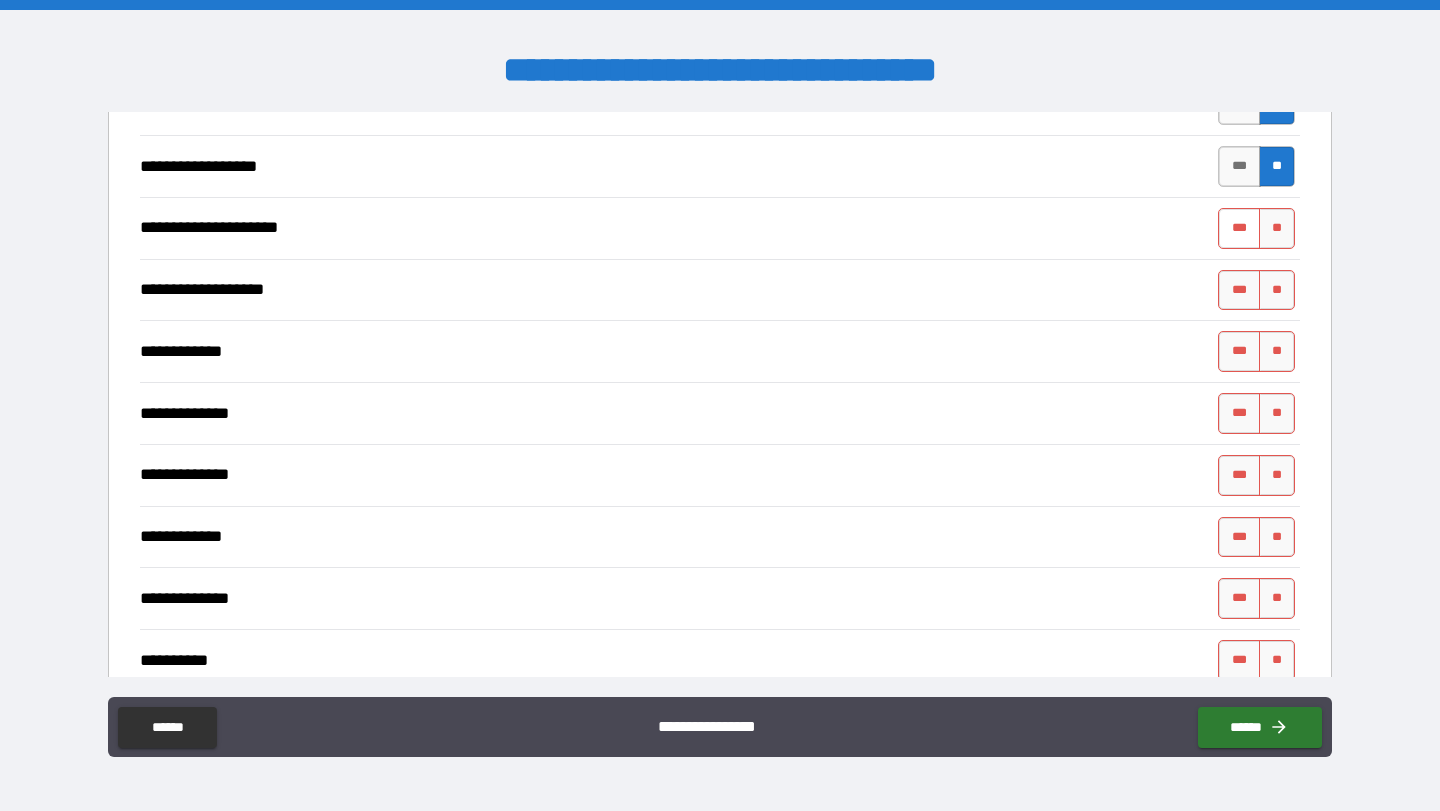 click on "***" at bounding box center [1239, 228] 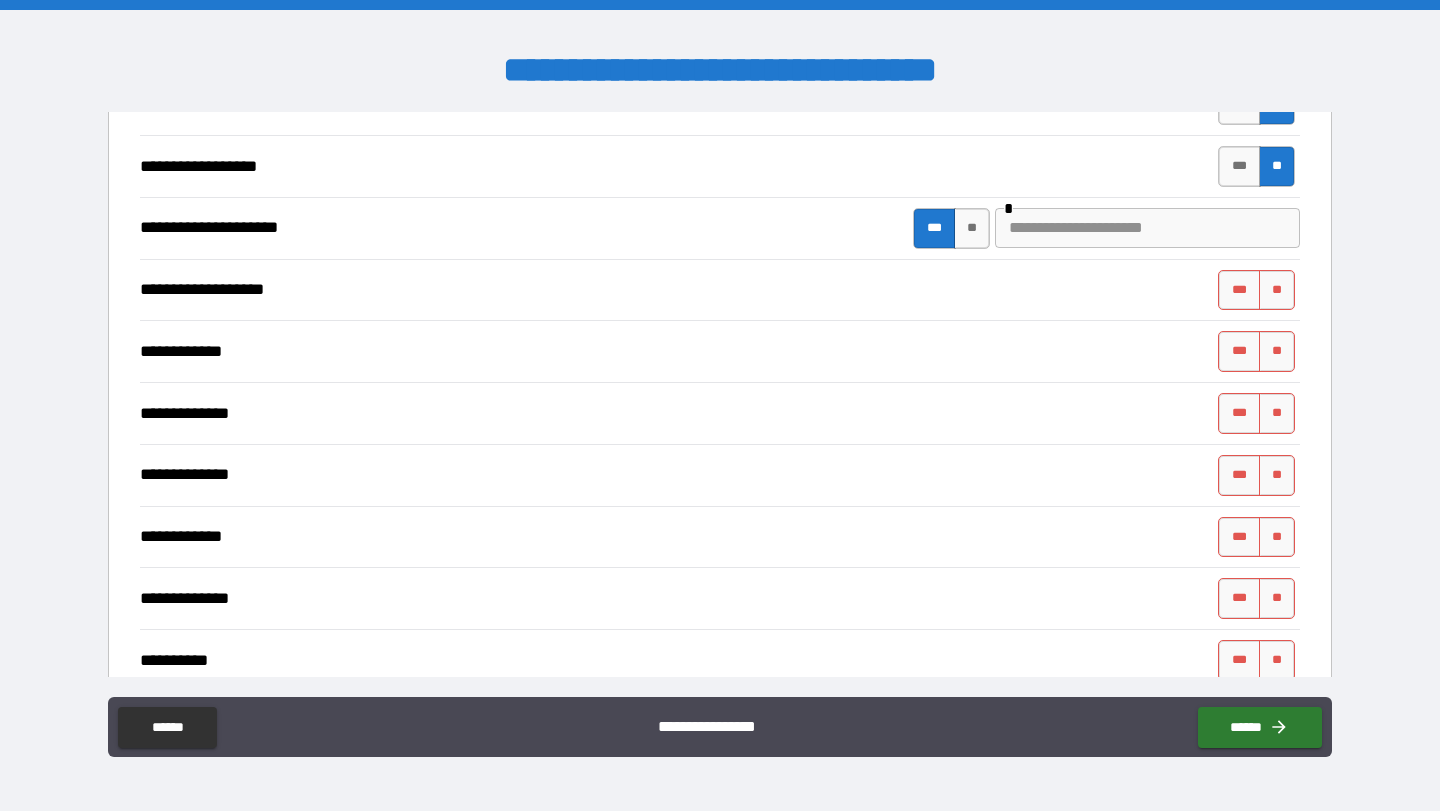 click at bounding box center (1147, 228) 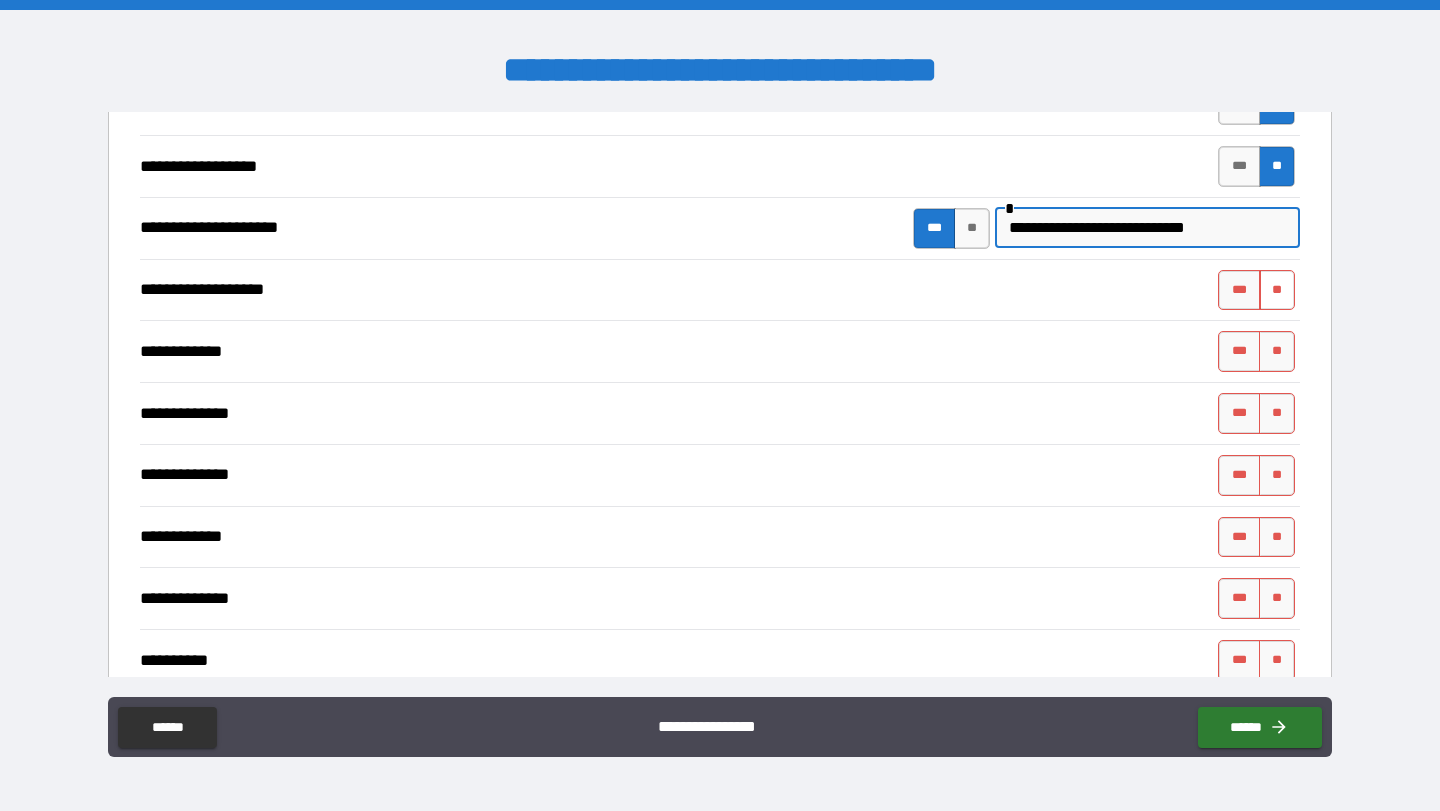 click on "**" at bounding box center [1277, 290] 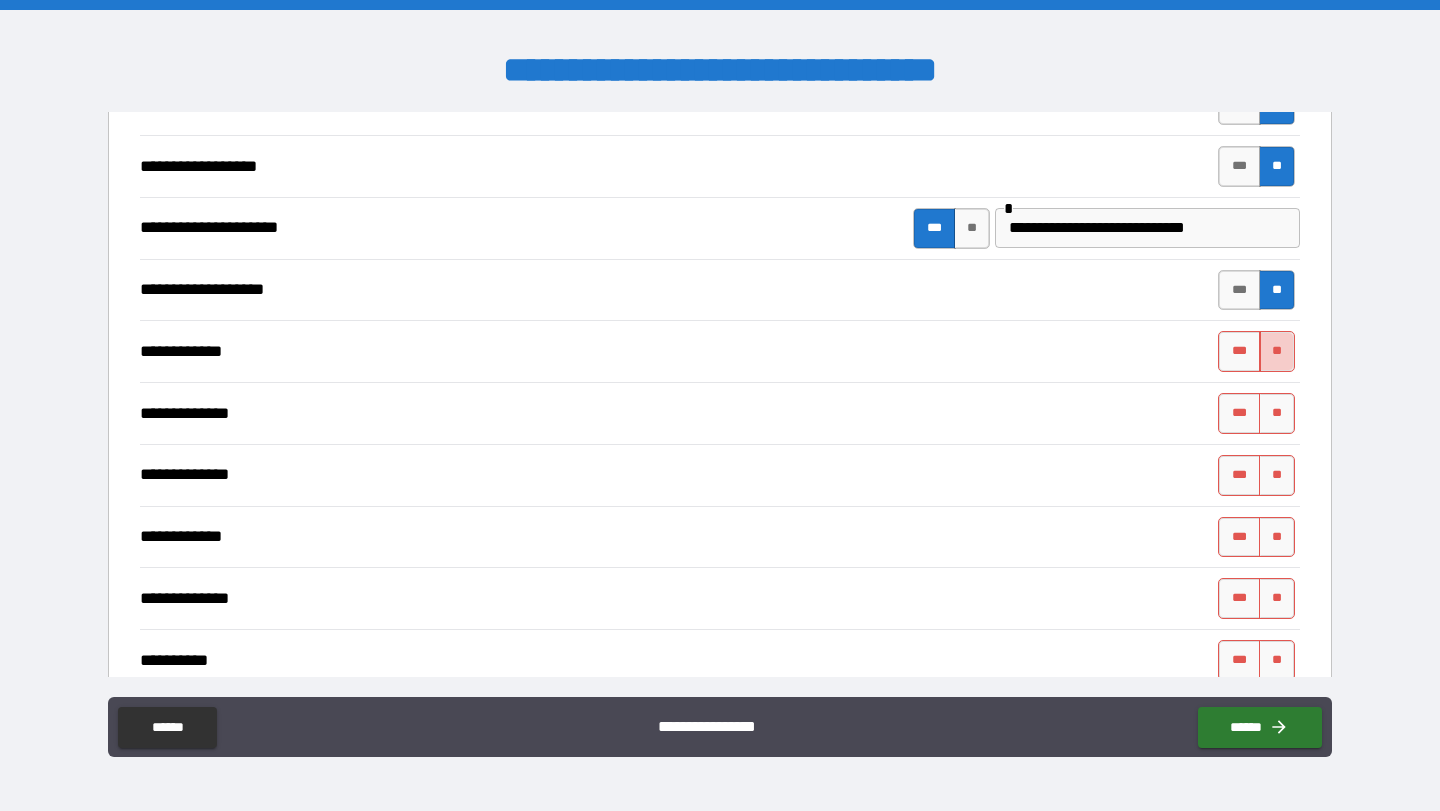 click on "**" at bounding box center (1277, 351) 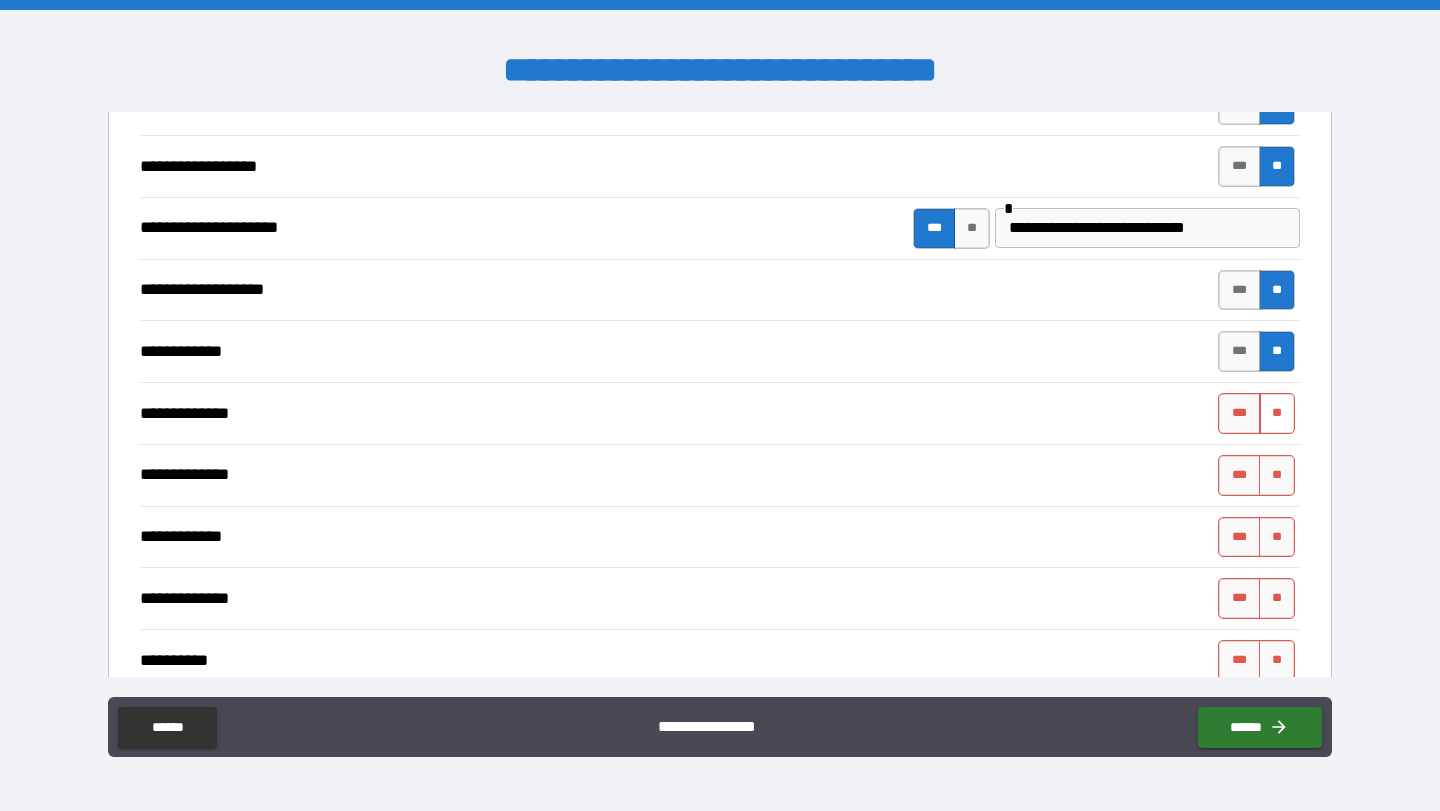 click on "**" at bounding box center (1277, 413) 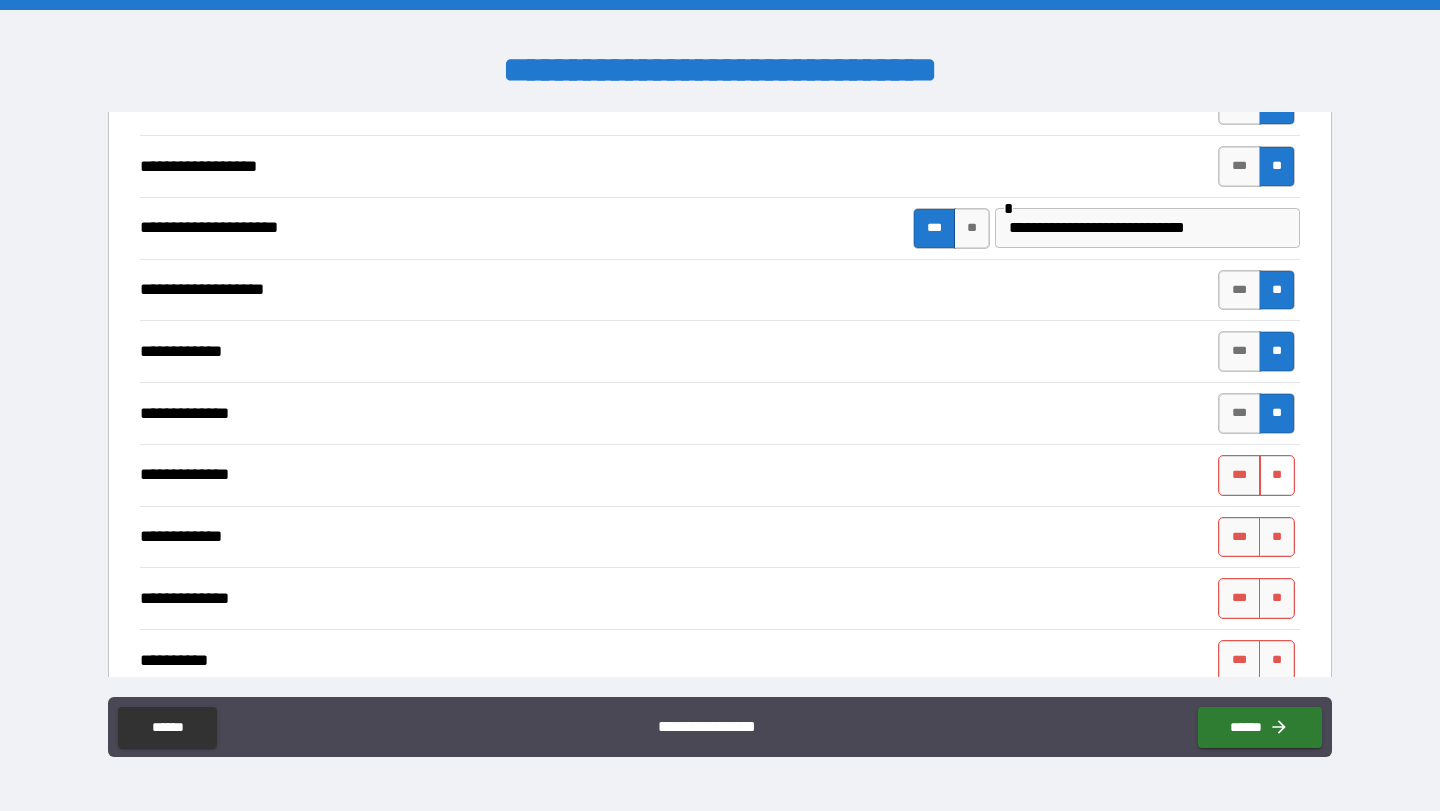click on "**" at bounding box center (1277, 475) 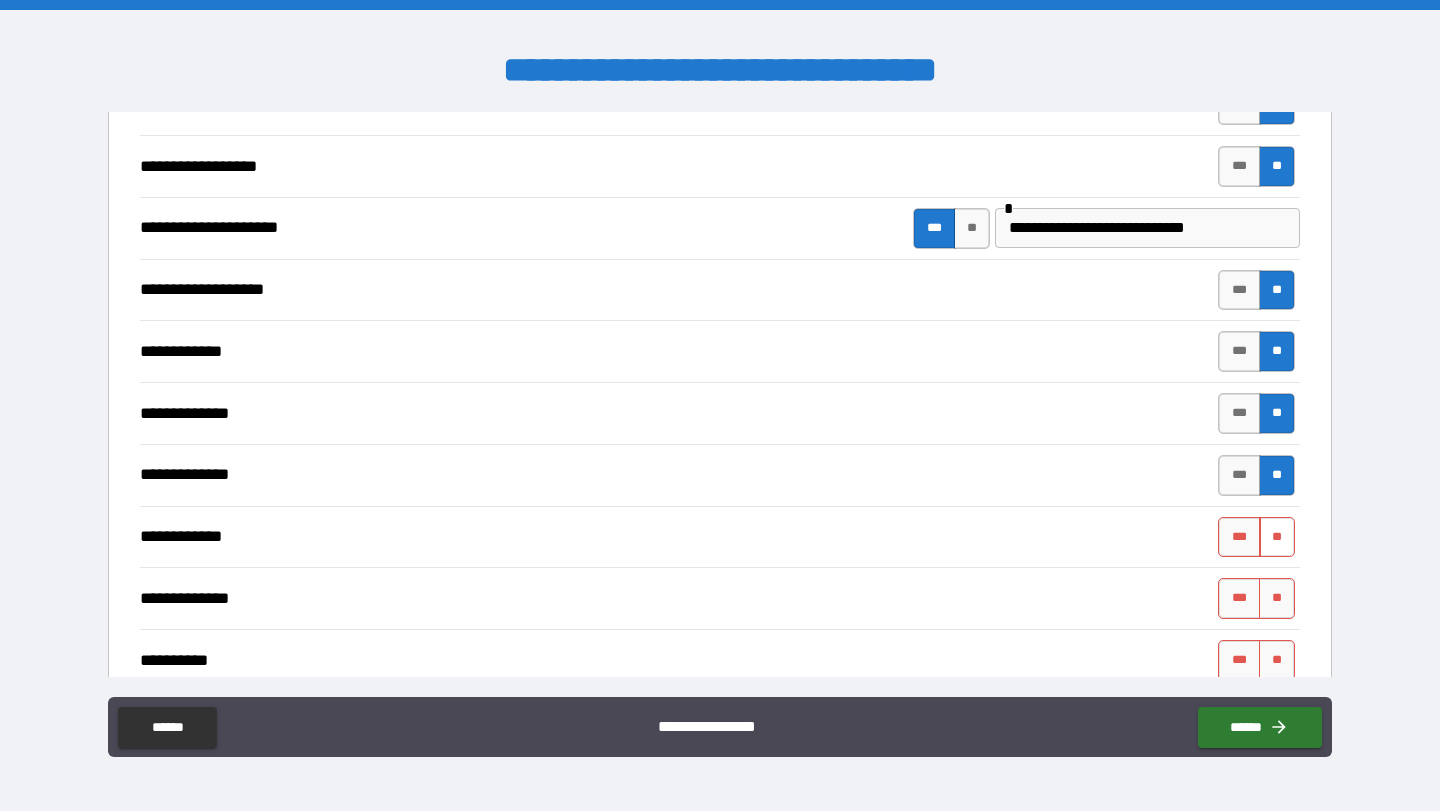 click on "**" at bounding box center [1277, 537] 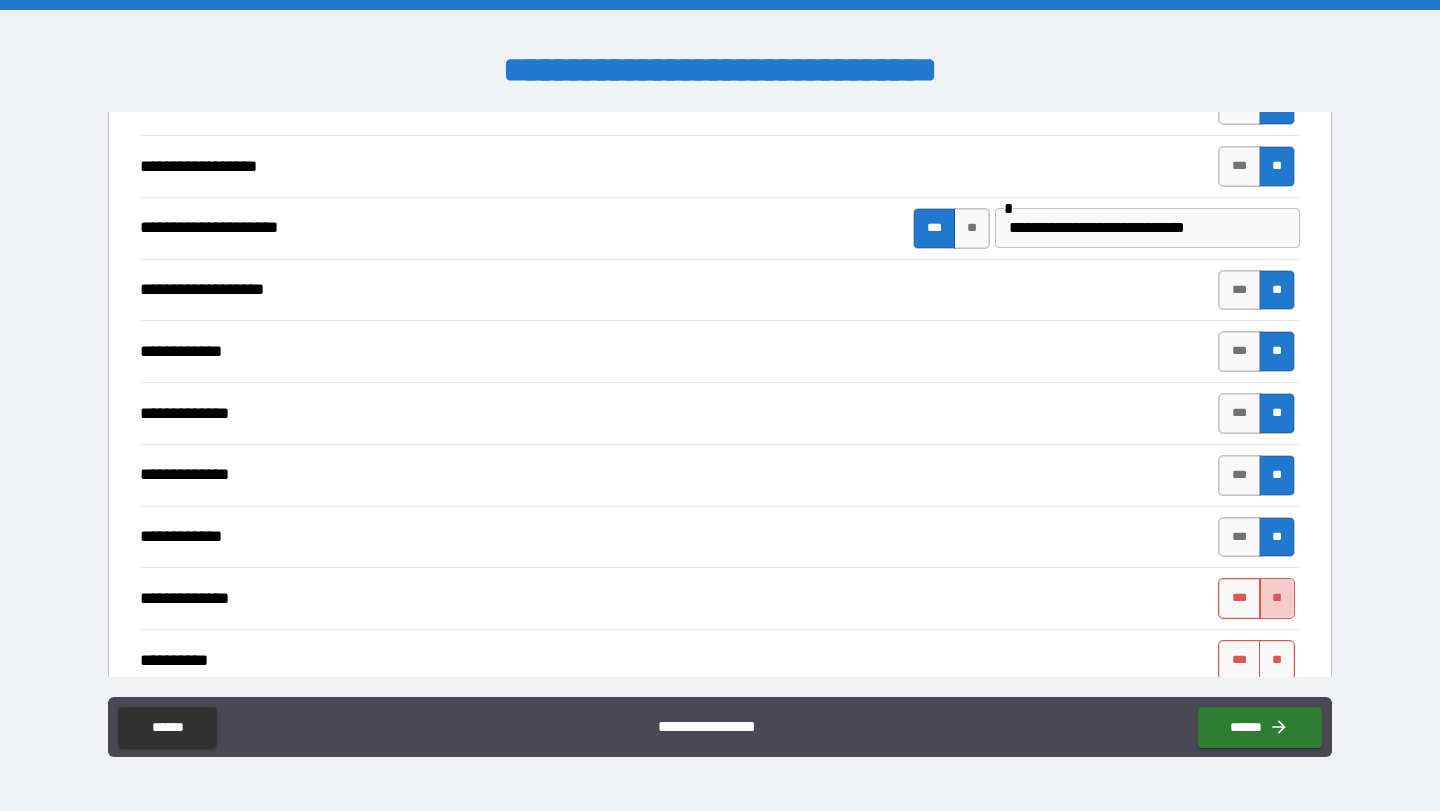 click on "**" at bounding box center [1277, 598] 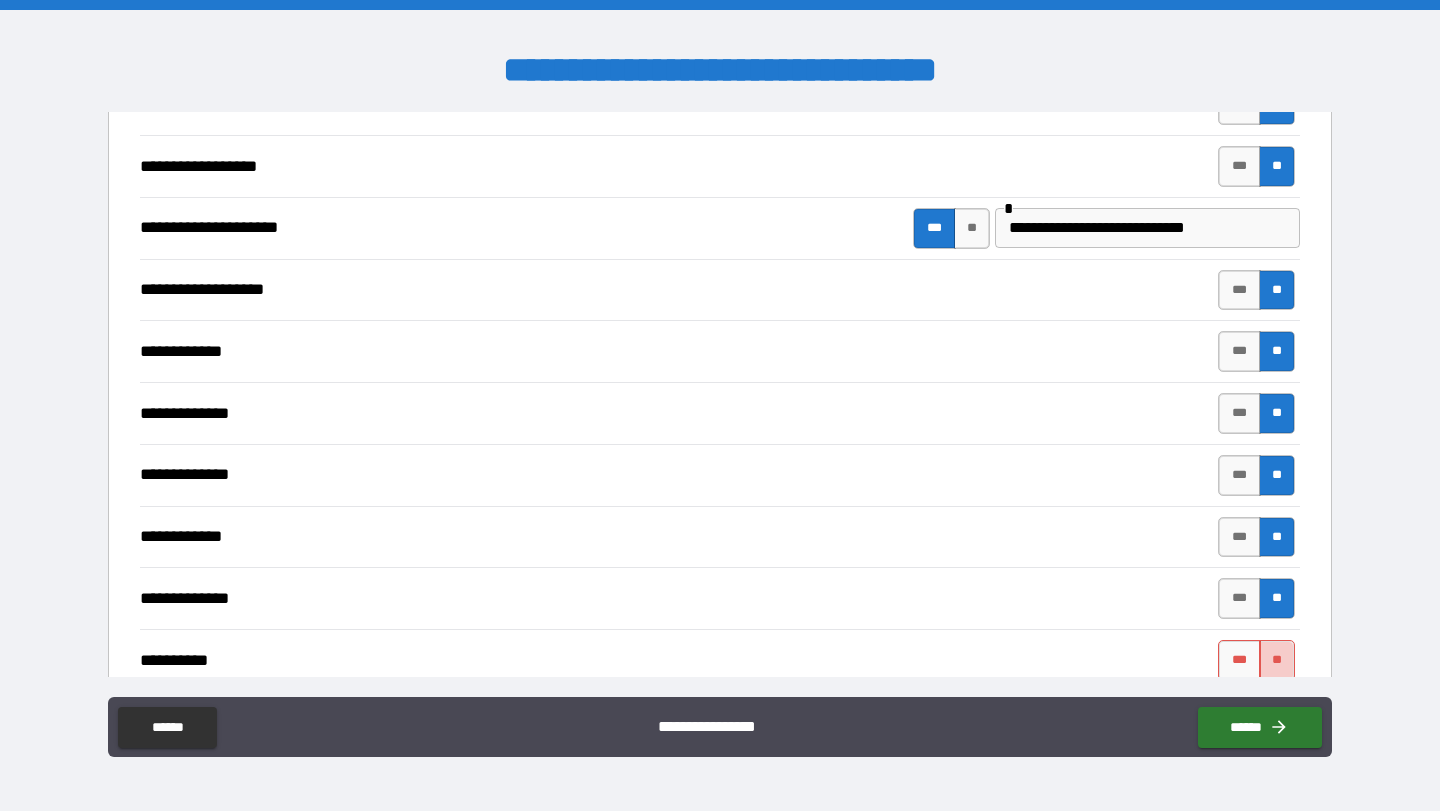 click on "**" at bounding box center [1277, 660] 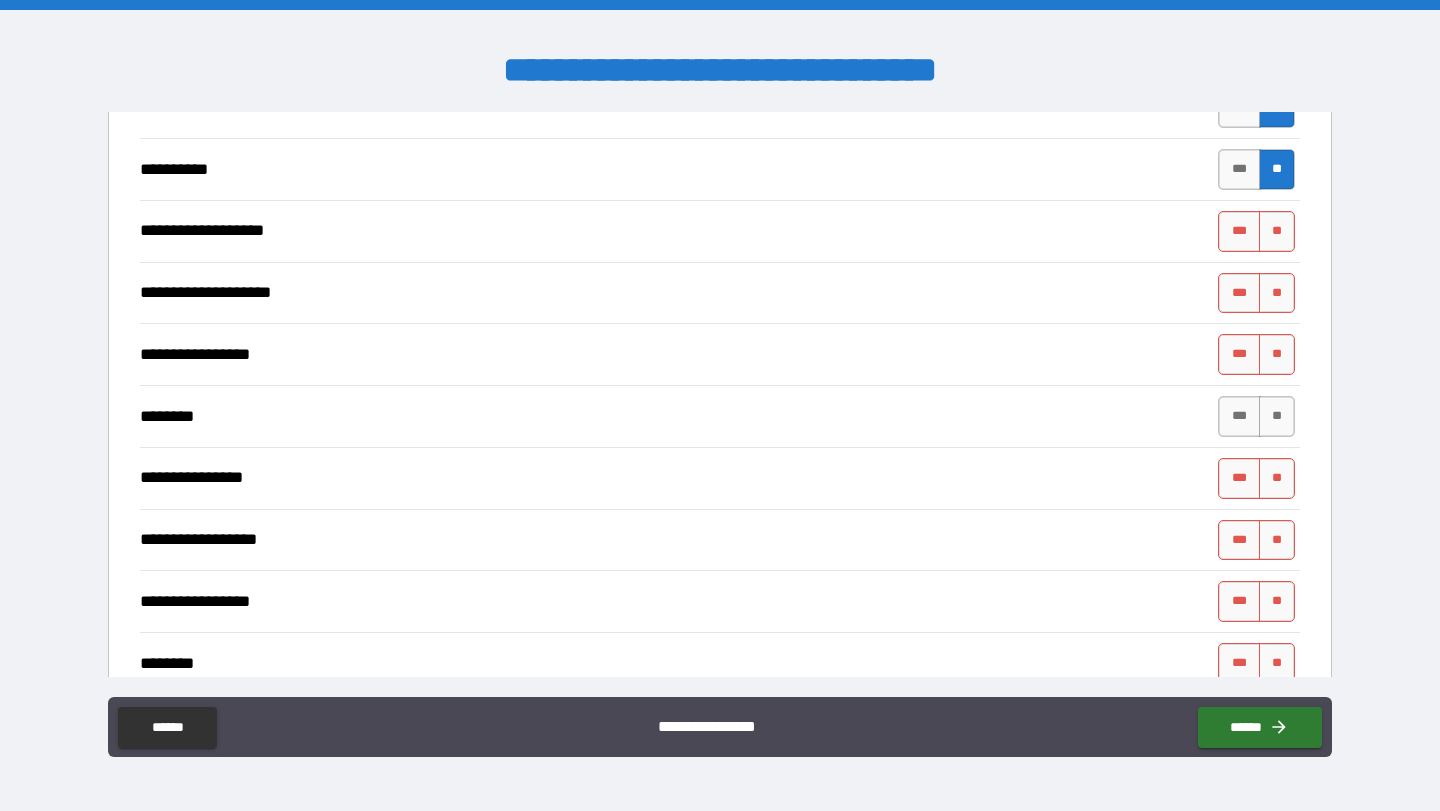 scroll, scrollTop: 4983, scrollLeft: 0, axis: vertical 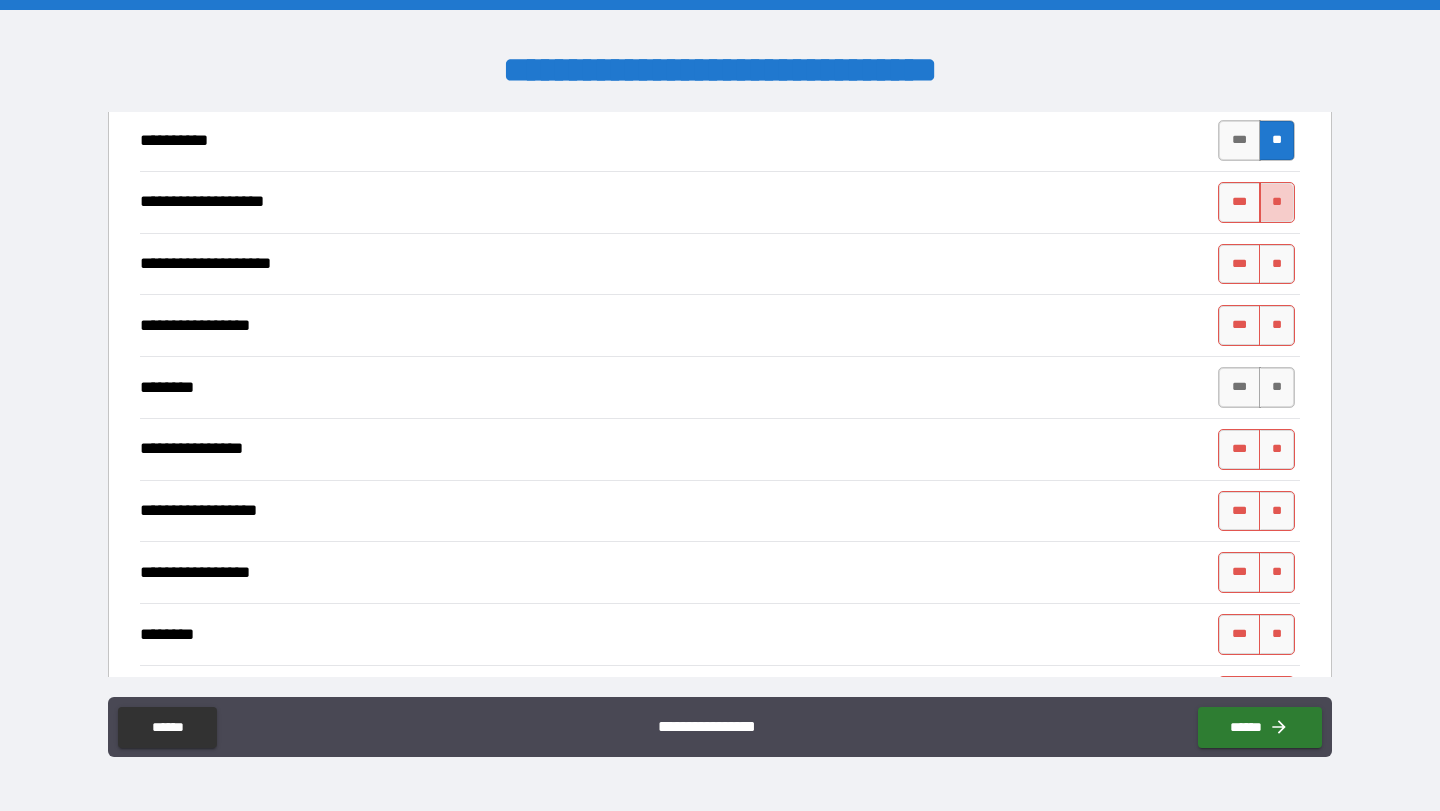 click on "**" at bounding box center [1277, 202] 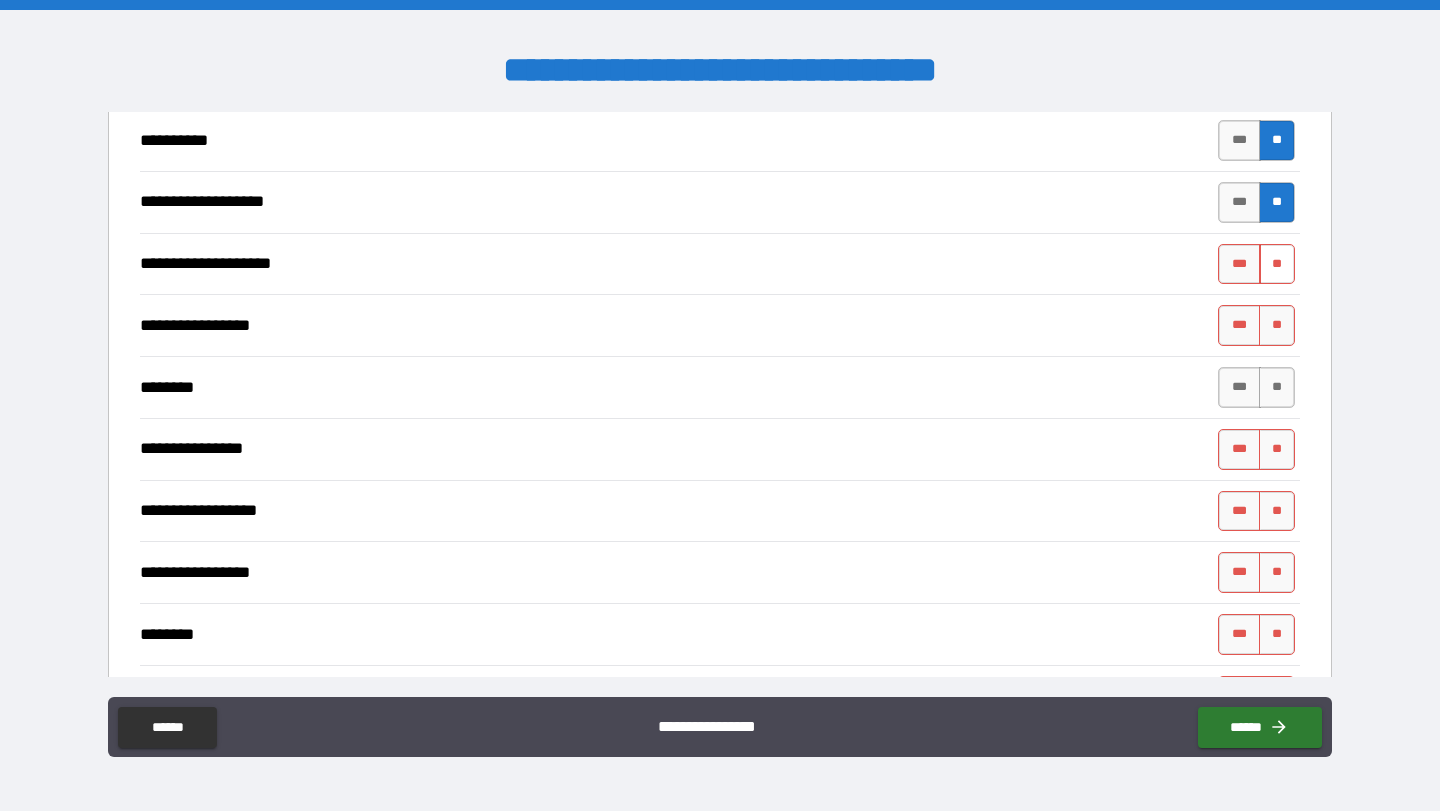 click on "**" at bounding box center [1277, 264] 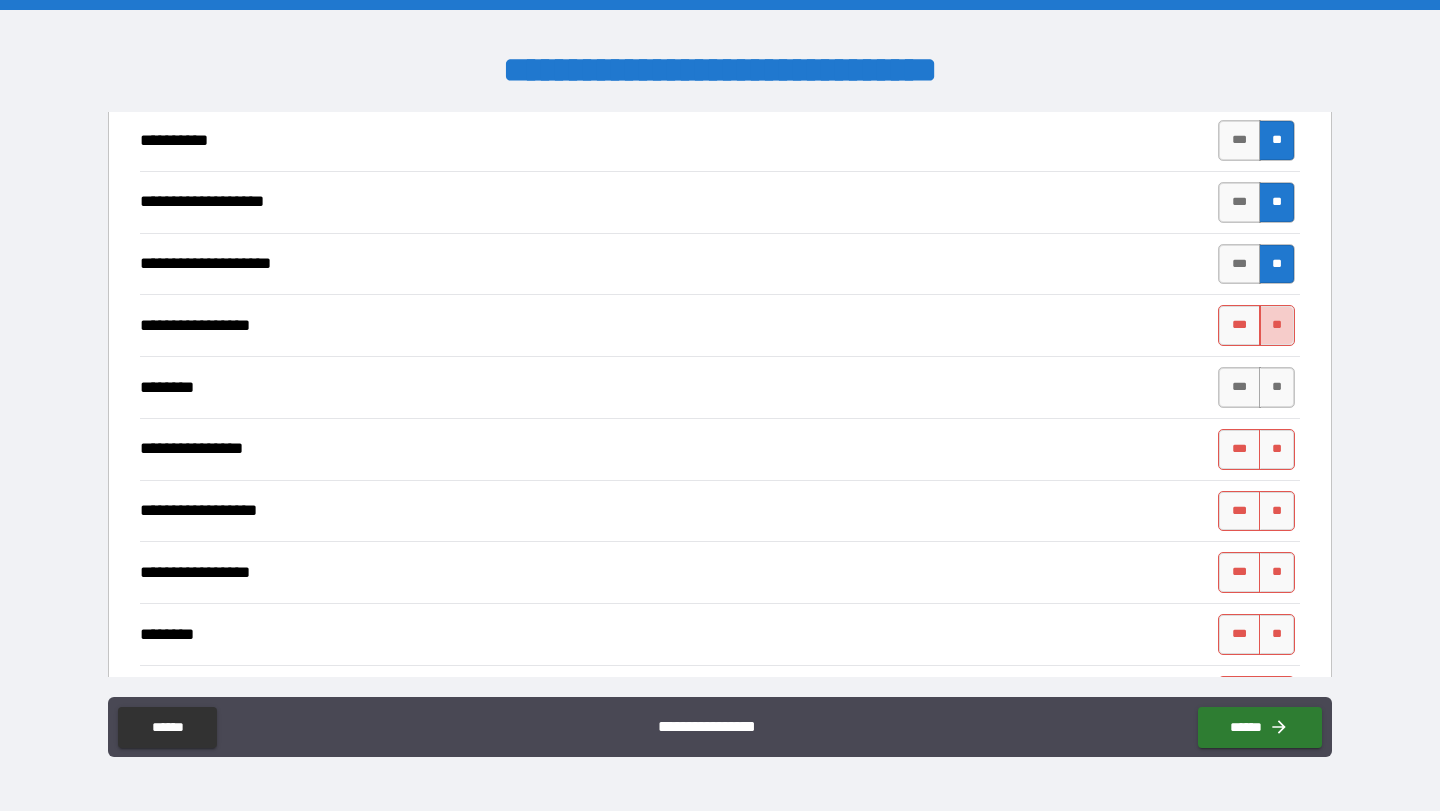 click on "**" at bounding box center [1277, 325] 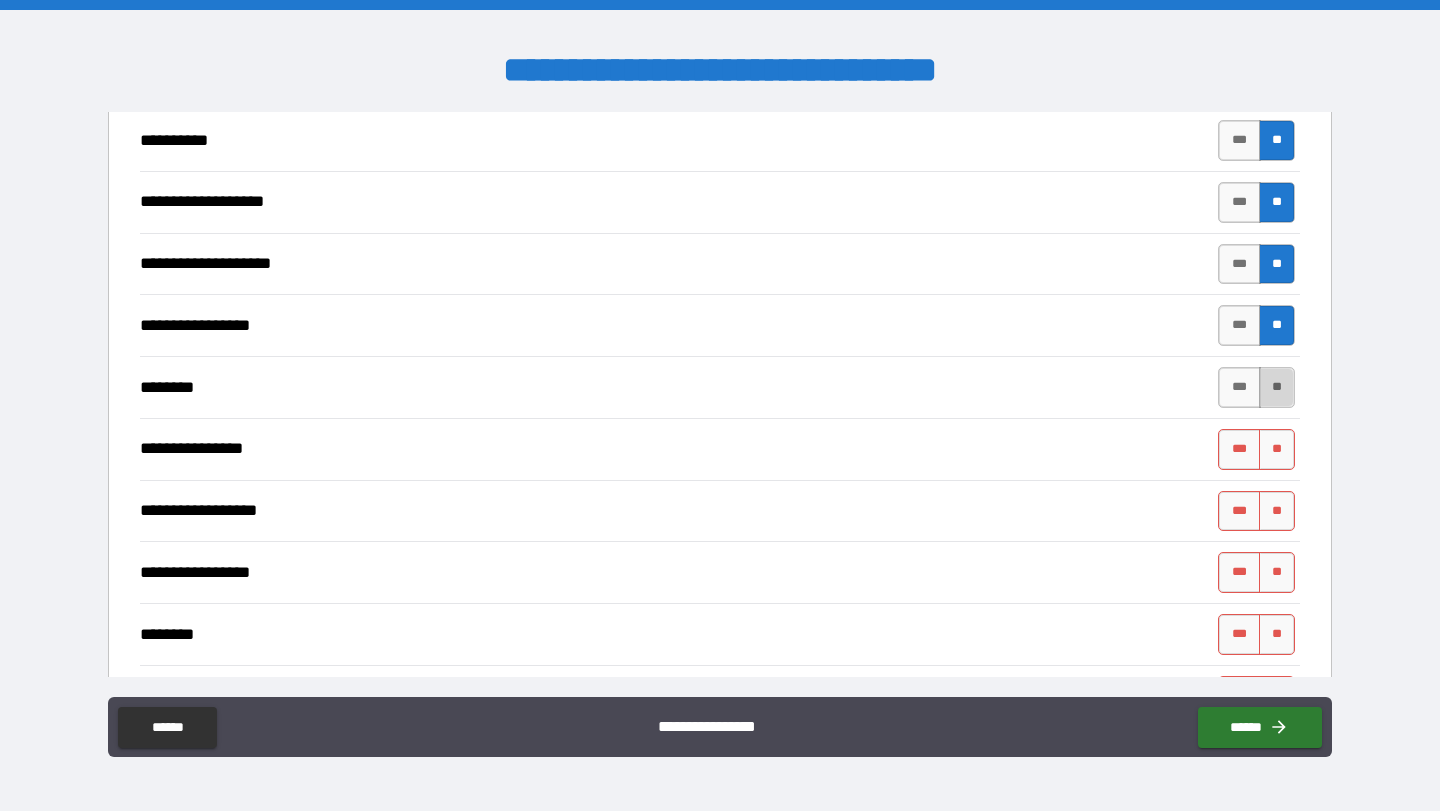 click on "**" at bounding box center (1277, 387) 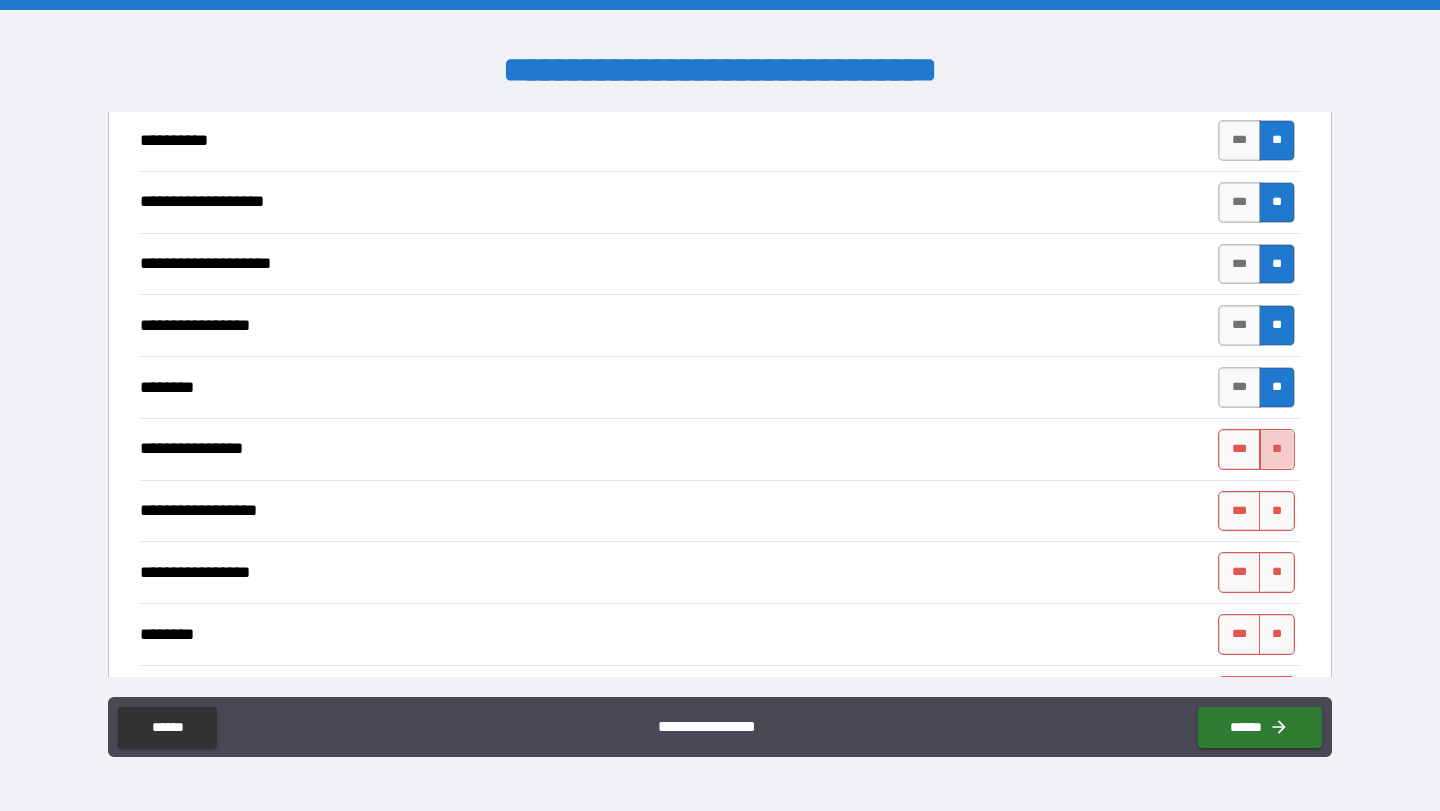 click on "**" at bounding box center (1277, 449) 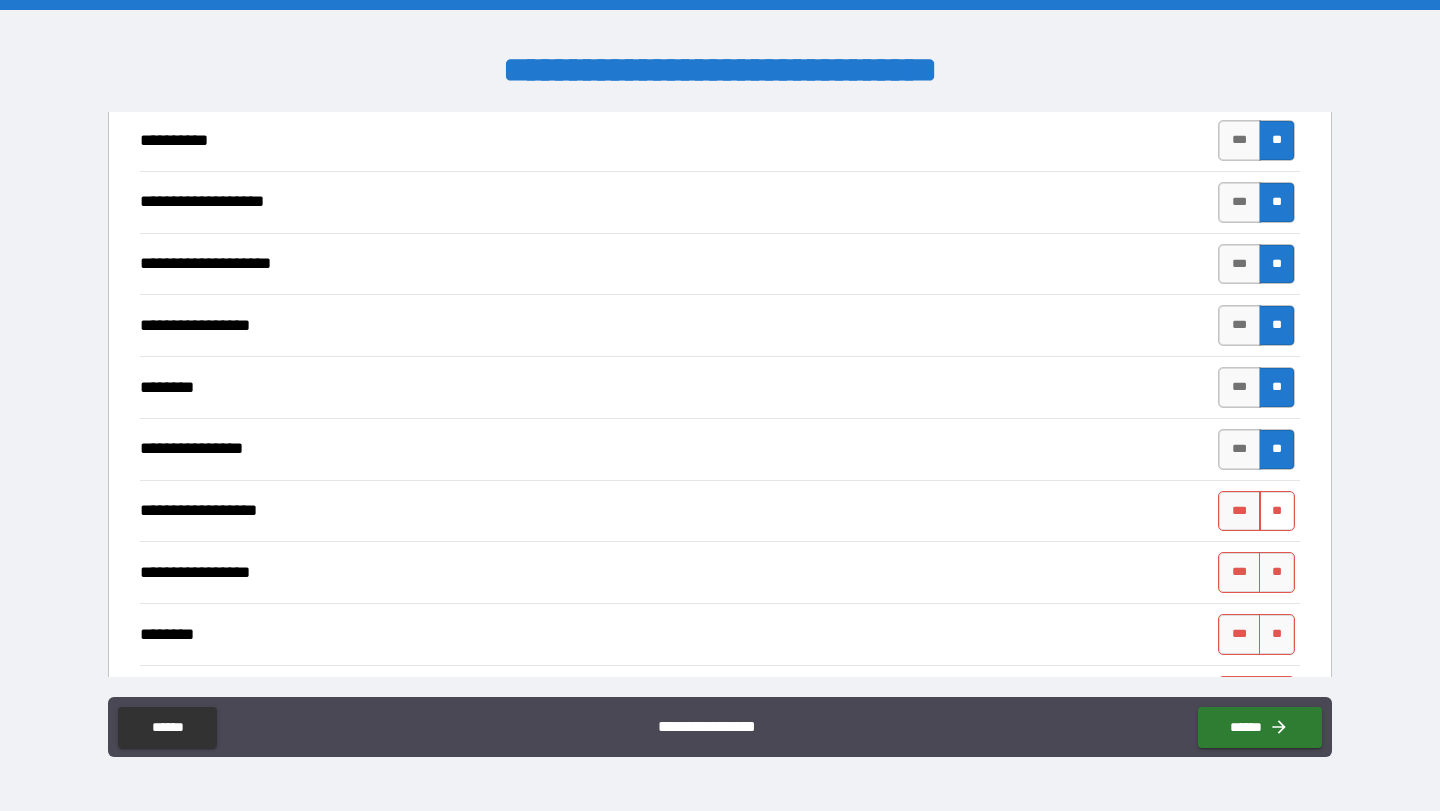 click on "**" at bounding box center (1277, 511) 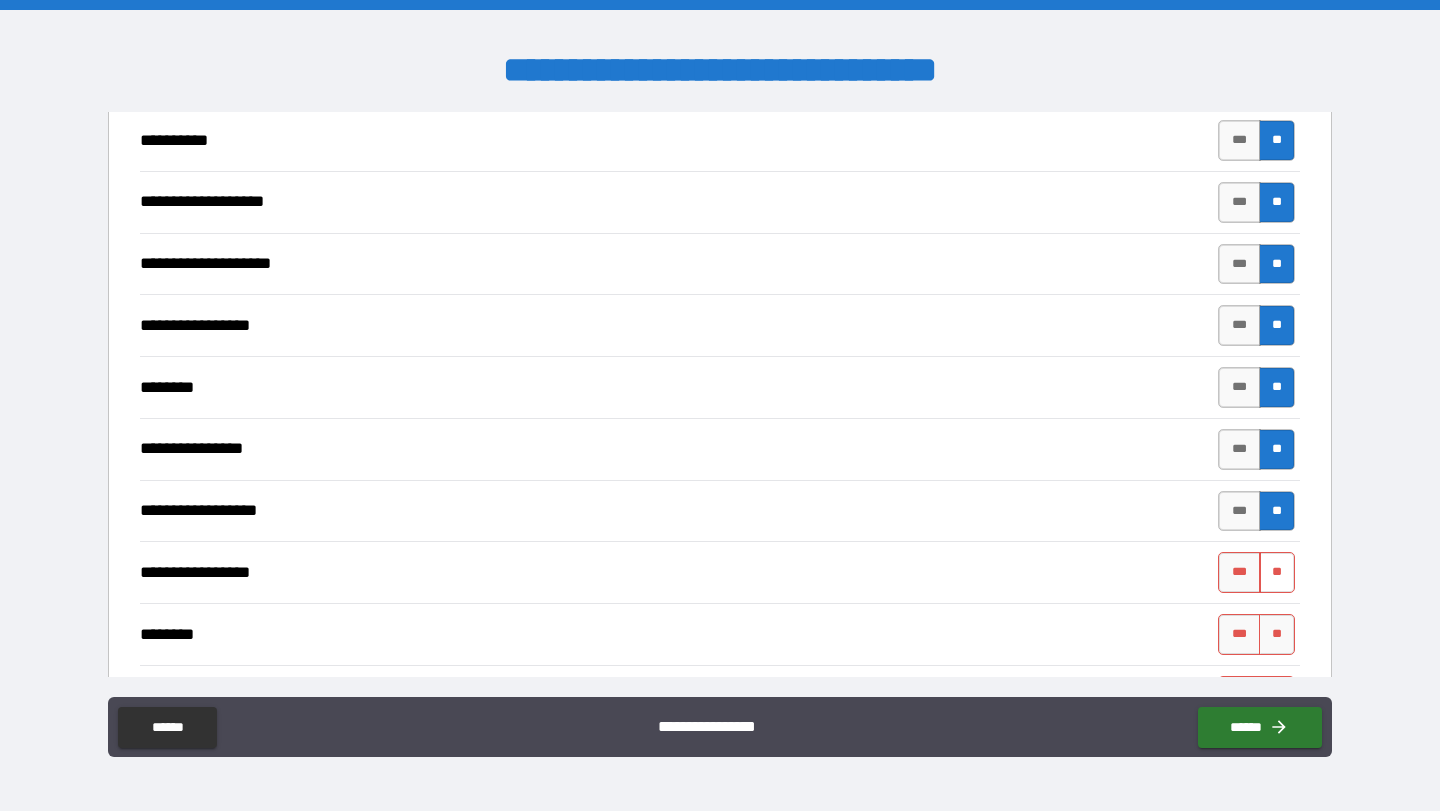 click on "**" at bounding box center (1277, 572) 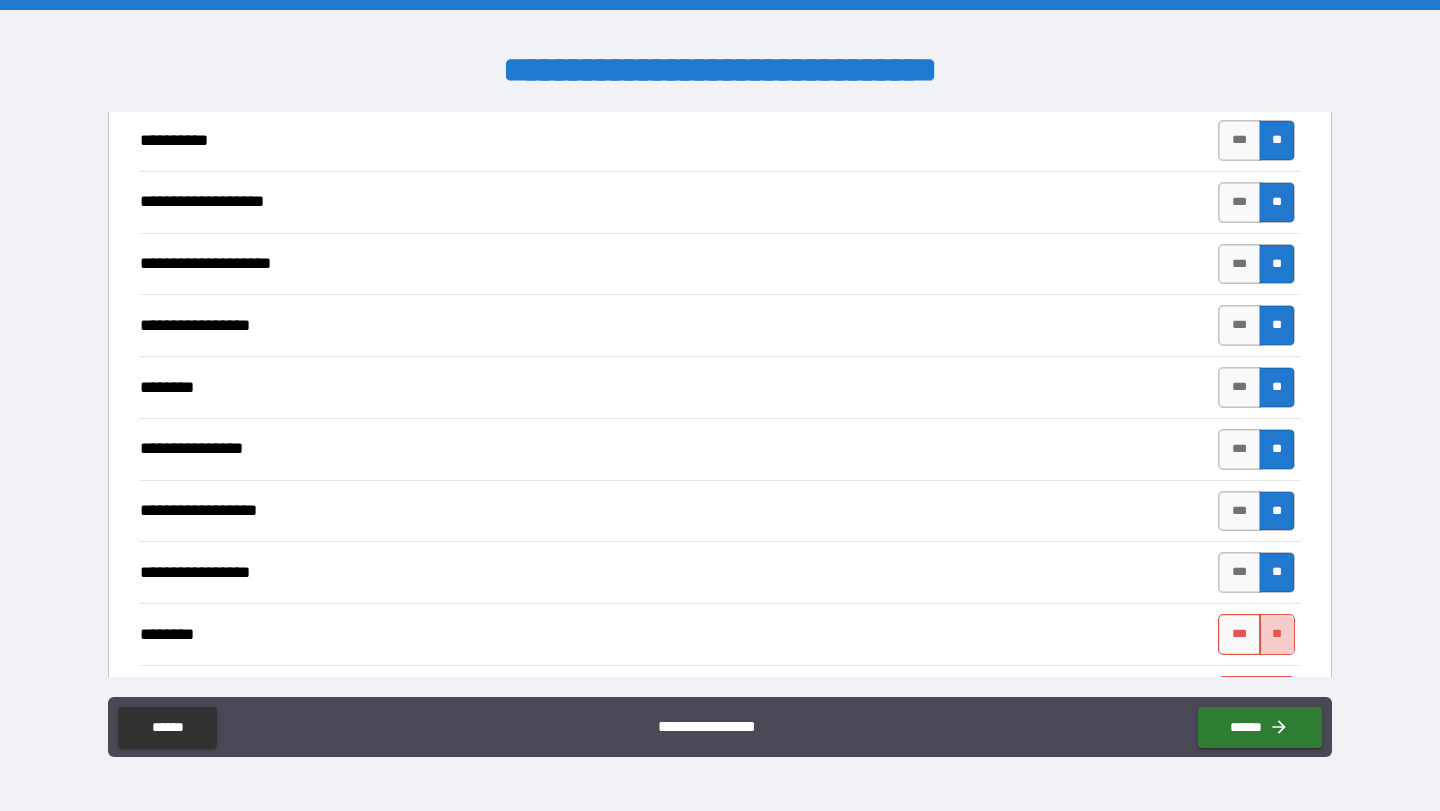 click on "**" at bounding box center (1277, 634) 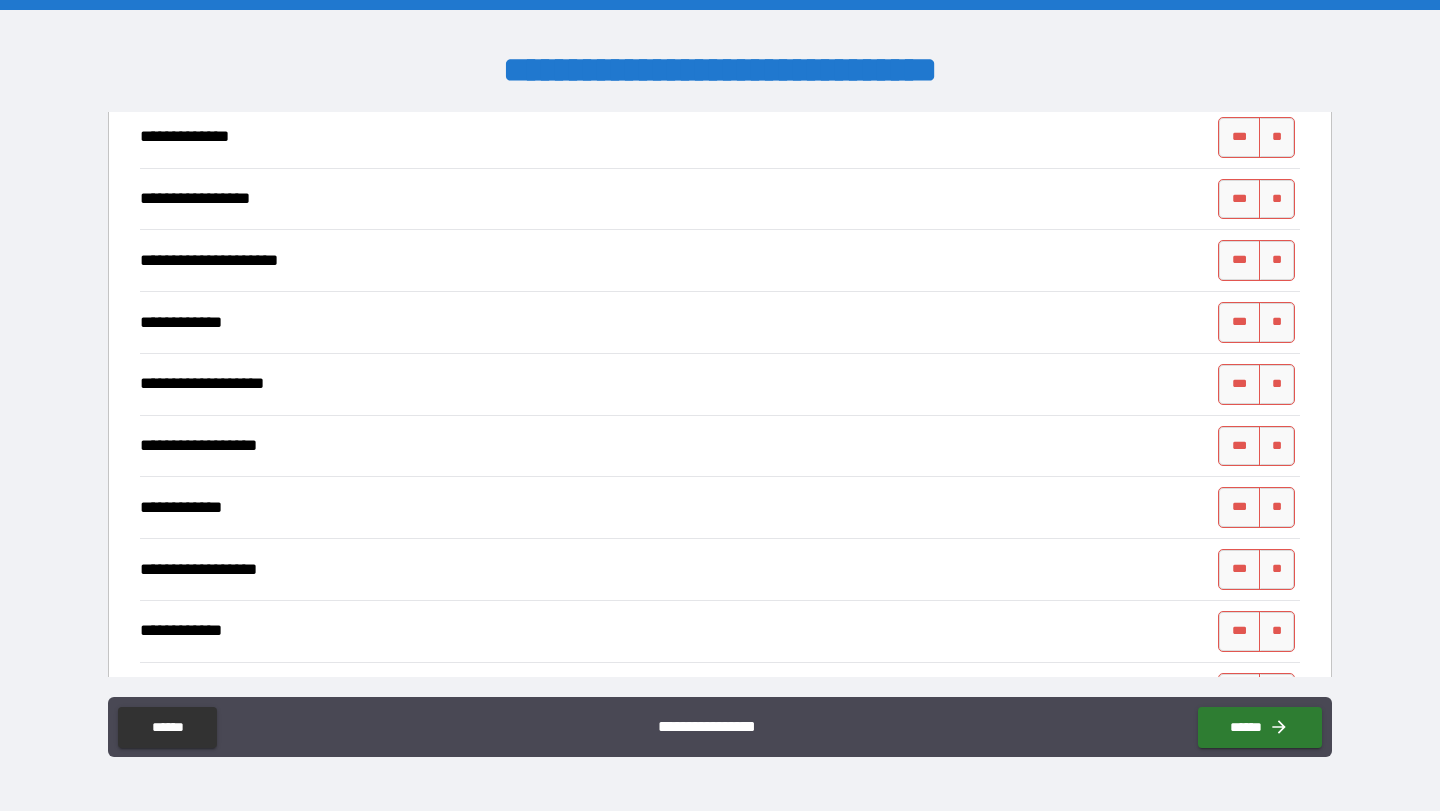 scroll, scrollTop: 5543, scrollLeft: 0, axis: vertical 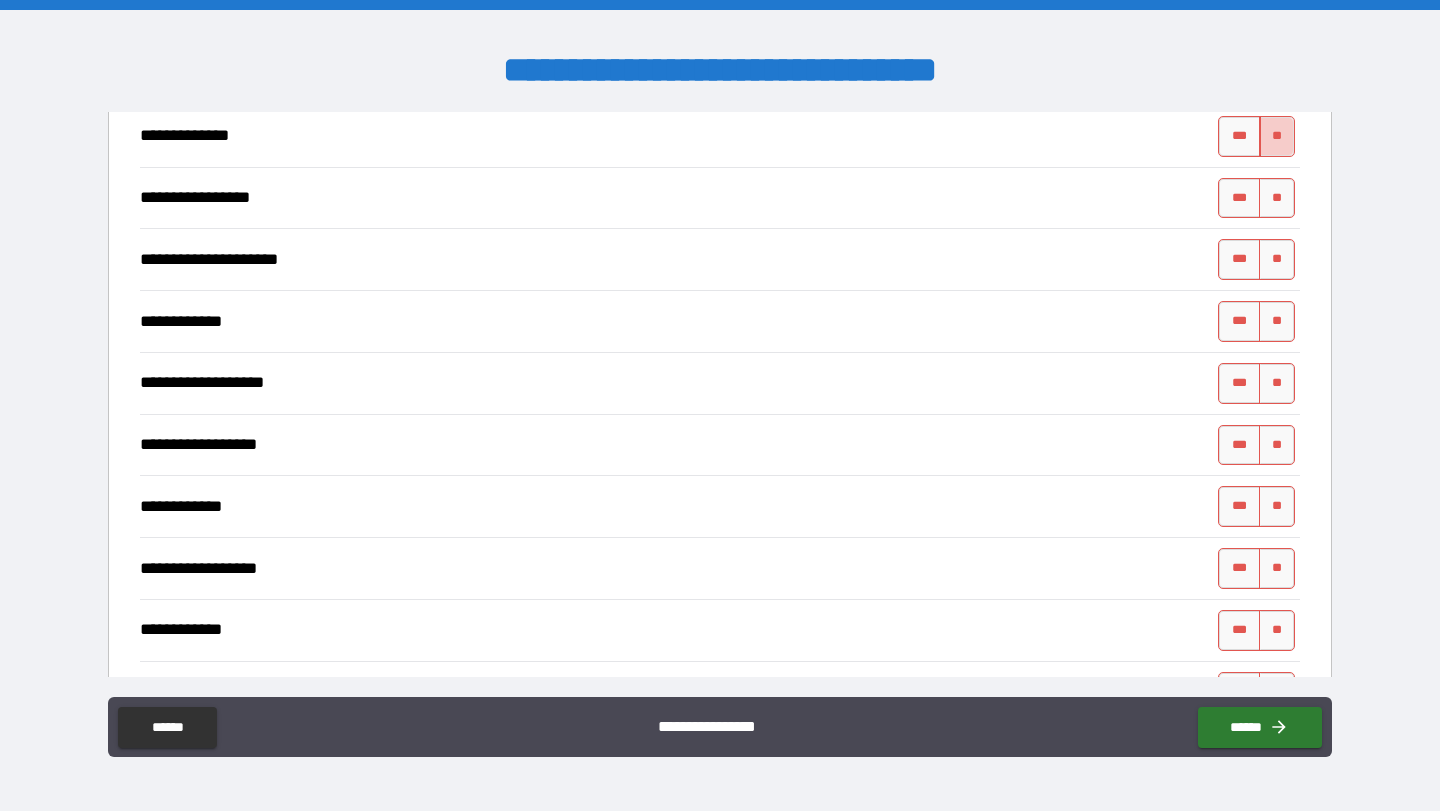 click on "**" at bounding box center [1277, 136] 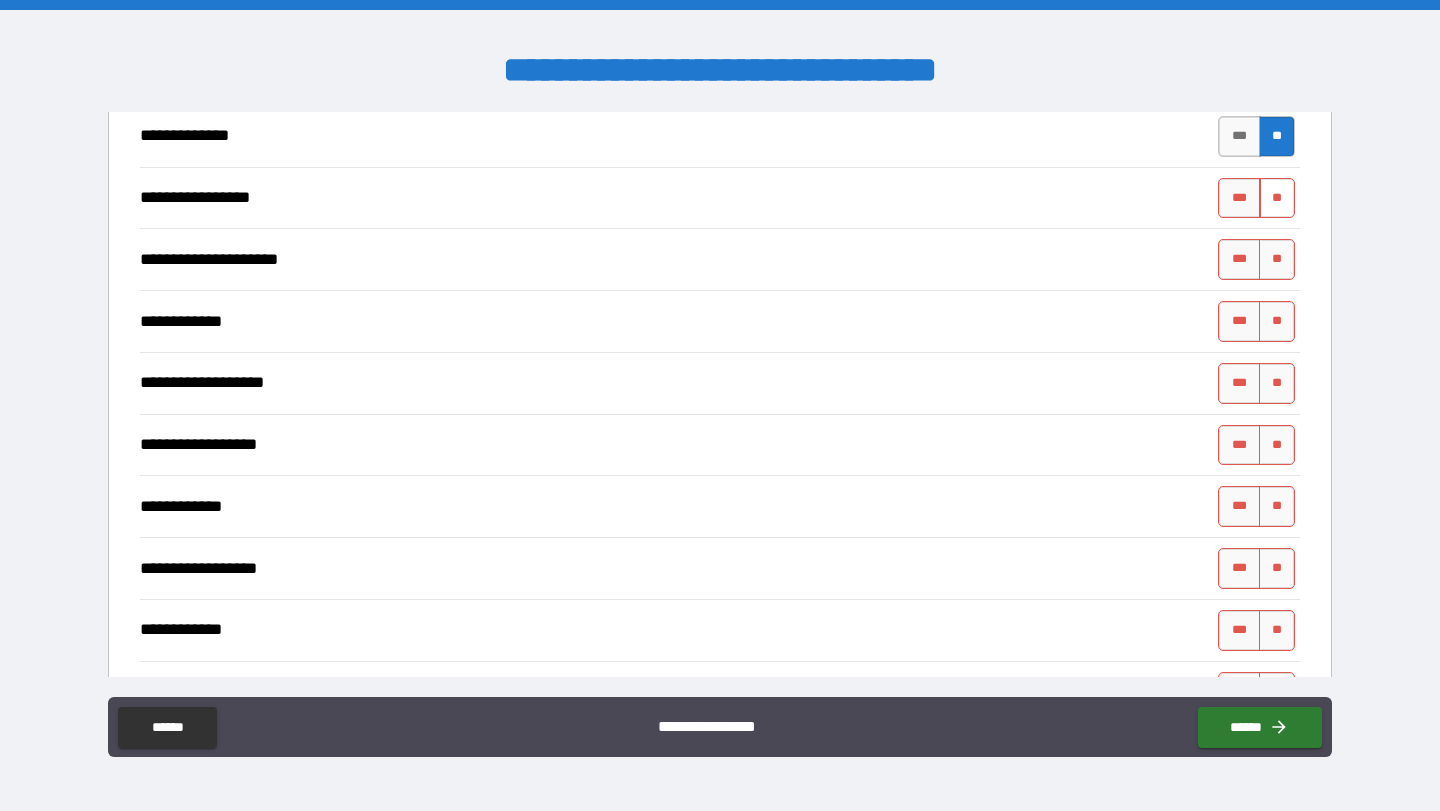 click on "**" at bounding box center [1277, 198] 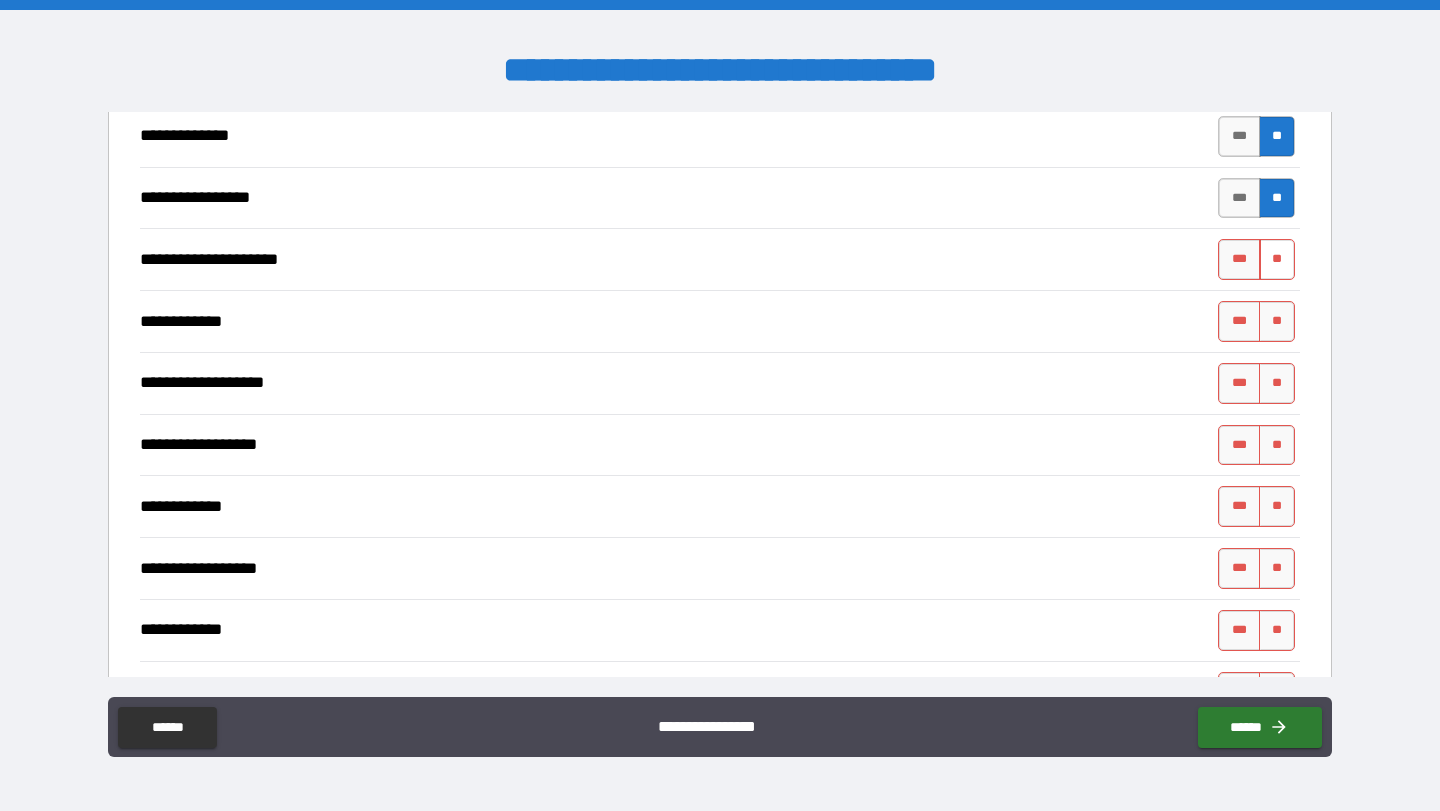 click on "**" at bounding box center [1277, 259] 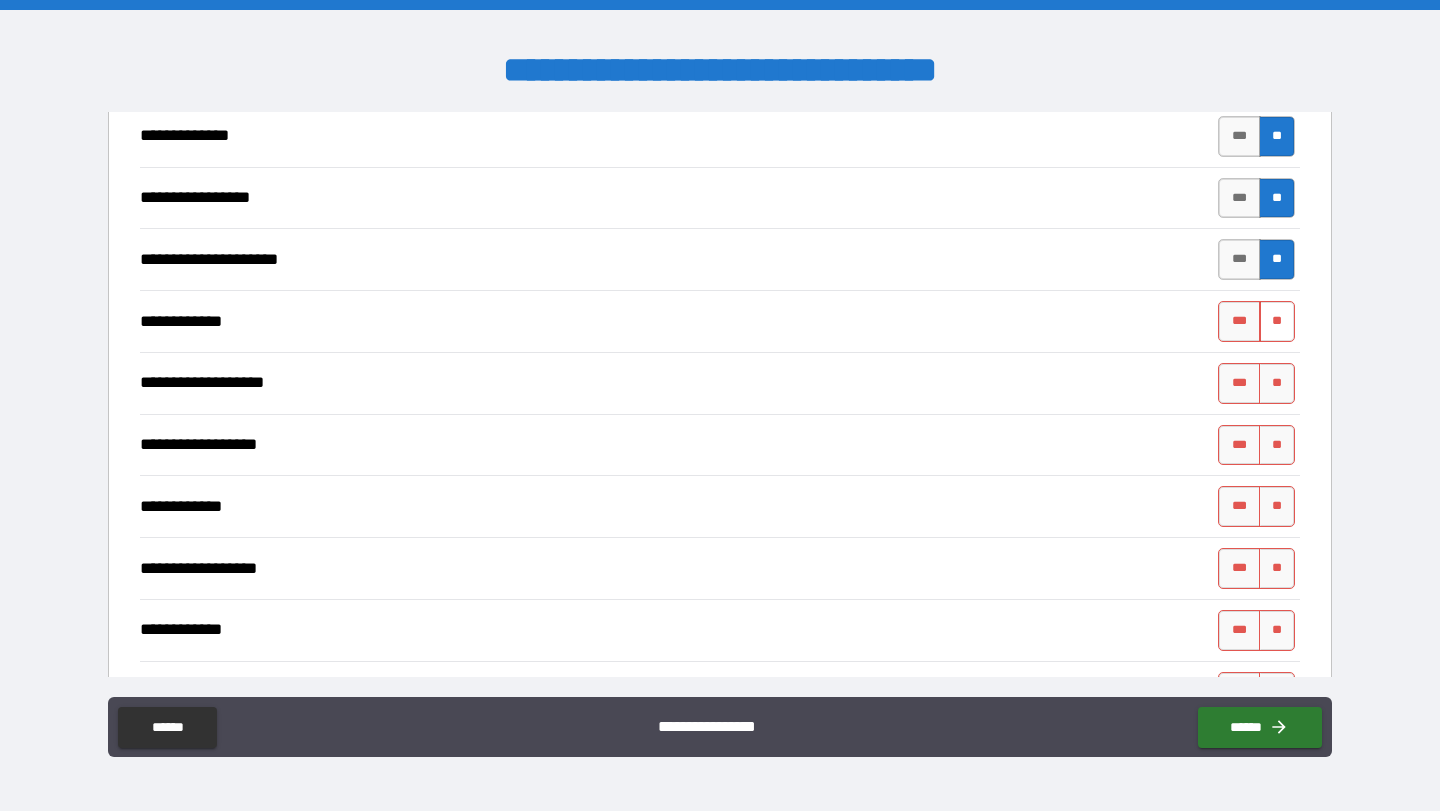 click on "**" at bounding box center (1277, 321) 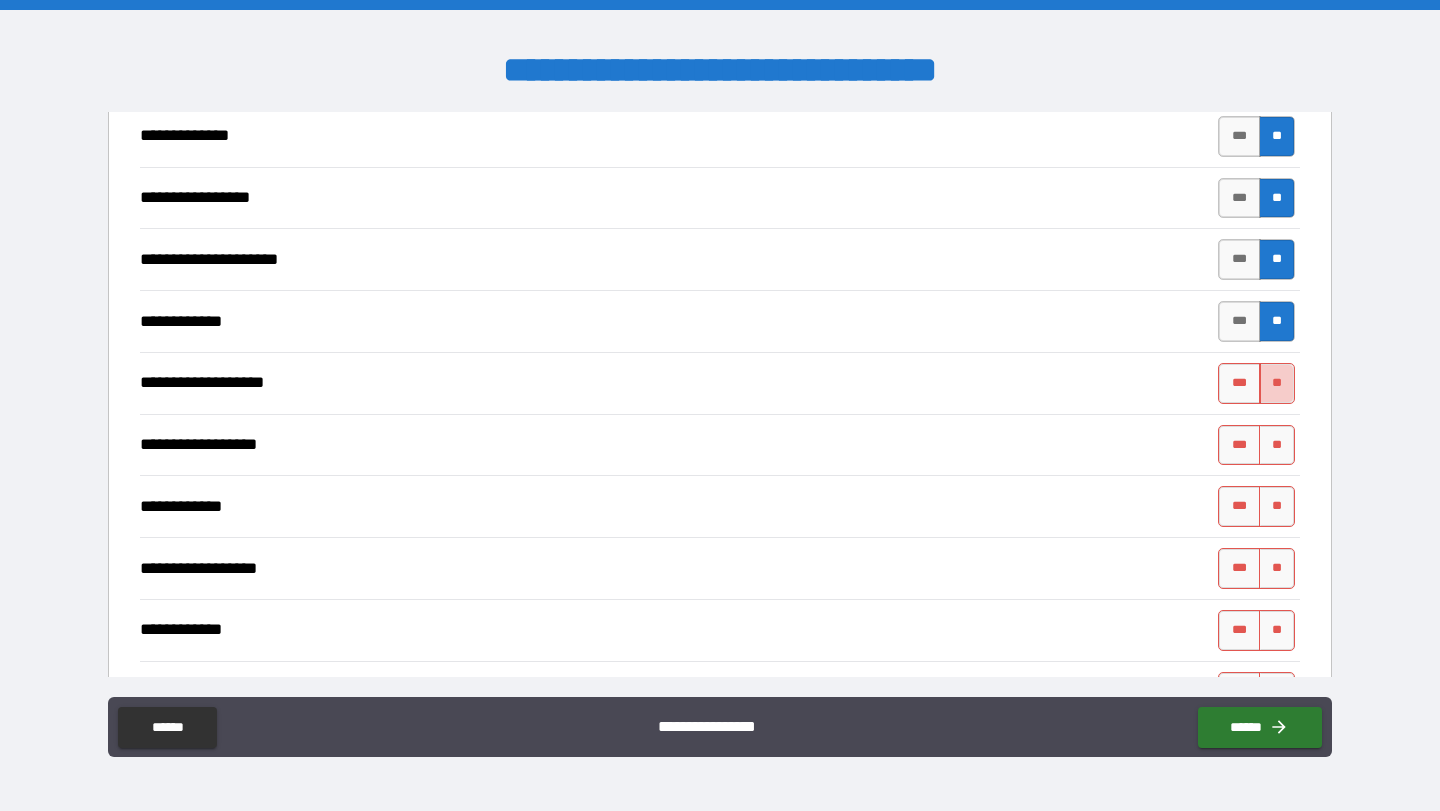 click on "**" at bounding box center (1277, 383) 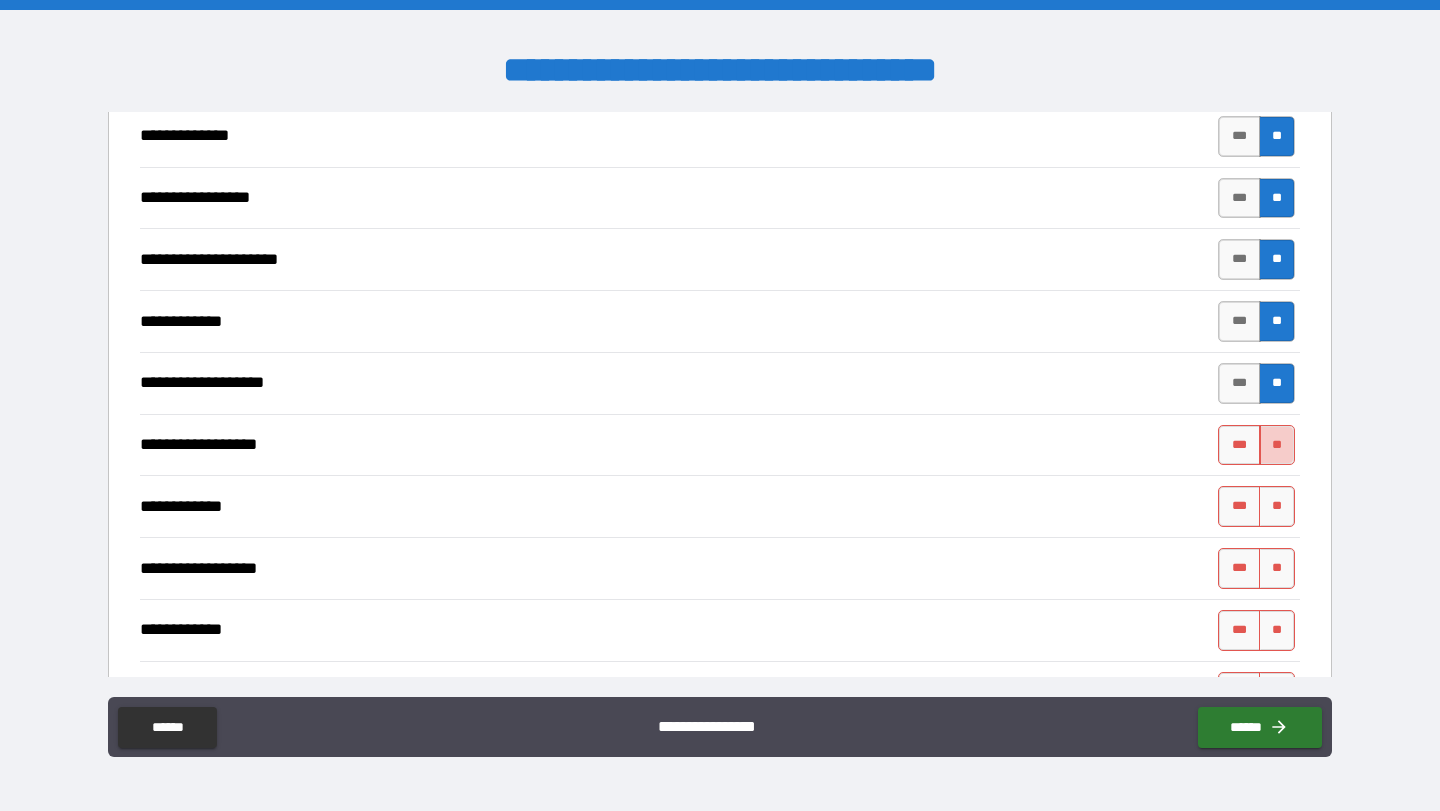 click on "**" at bounding box center [1277, 445] 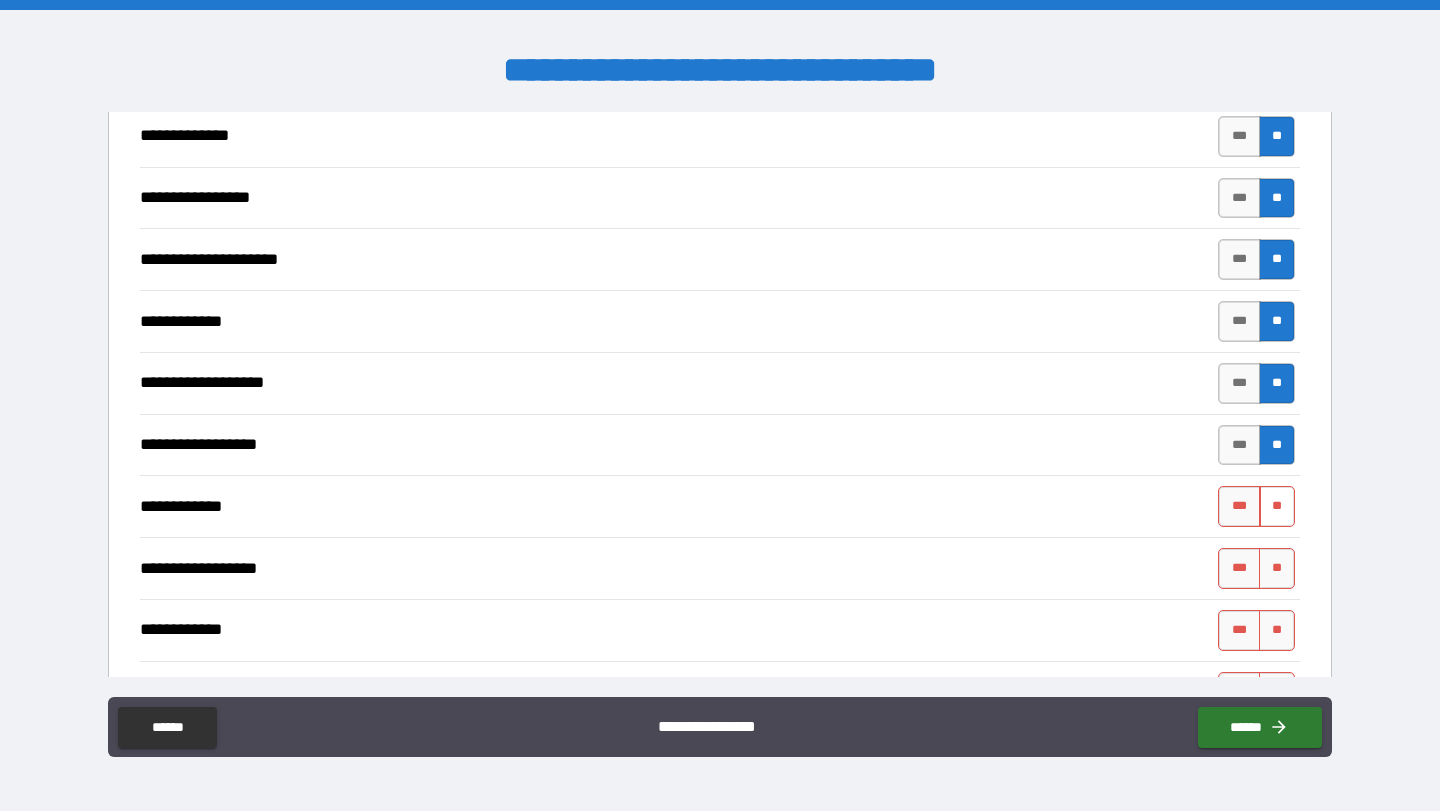 click on "**" at bounding box center [1277, 506] 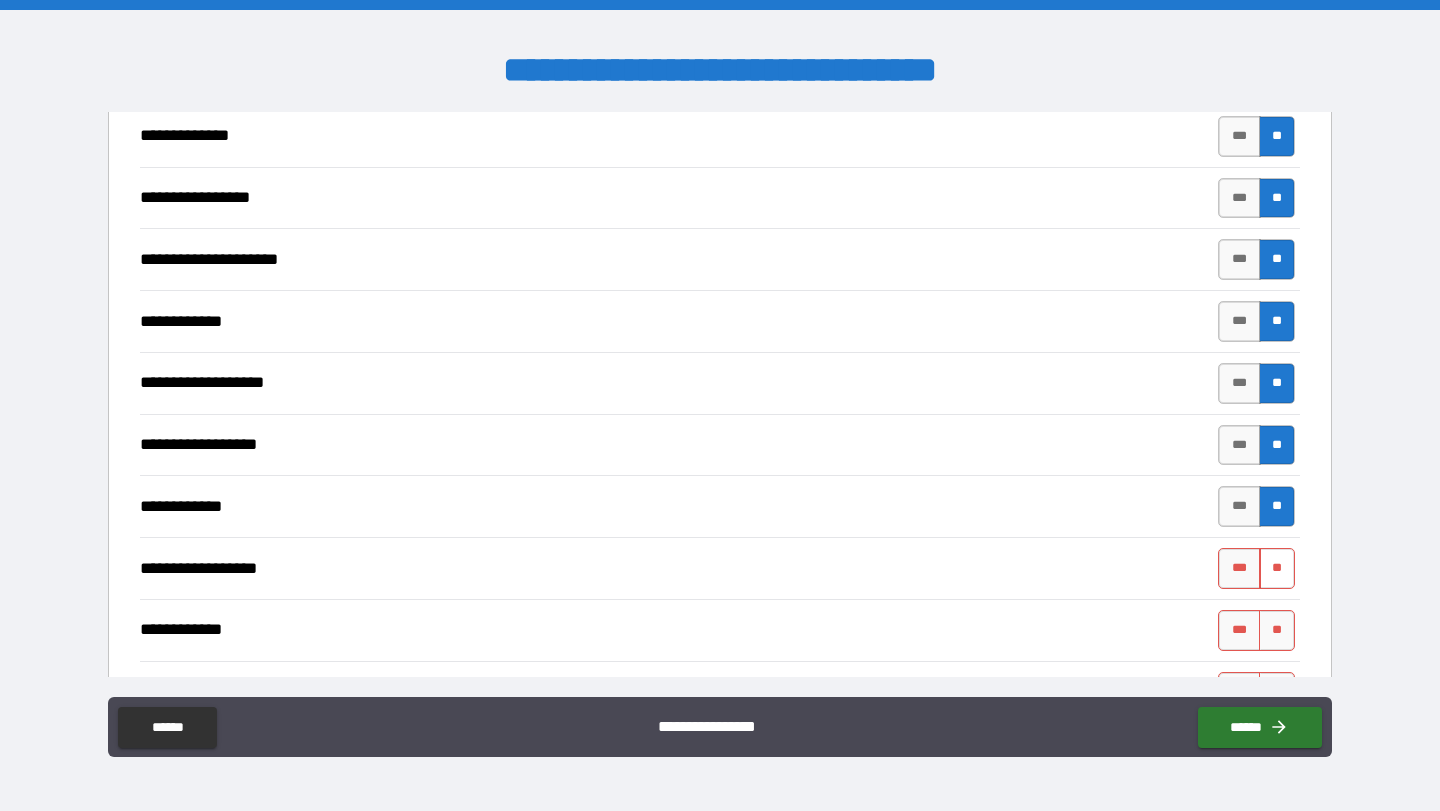 click on "**" at bounding box center (1277, 568) 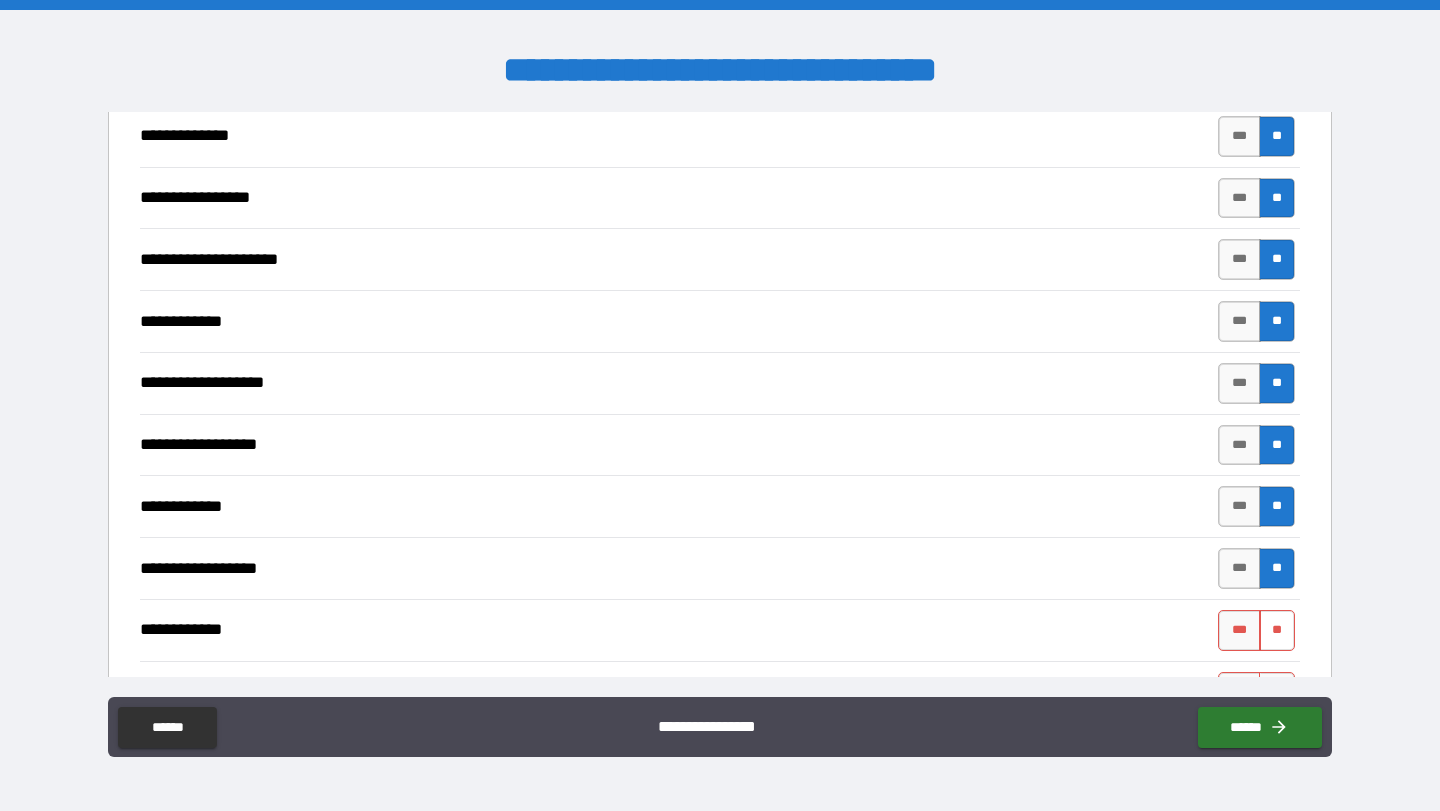 click on "**" at bounding box center [1277, 630] 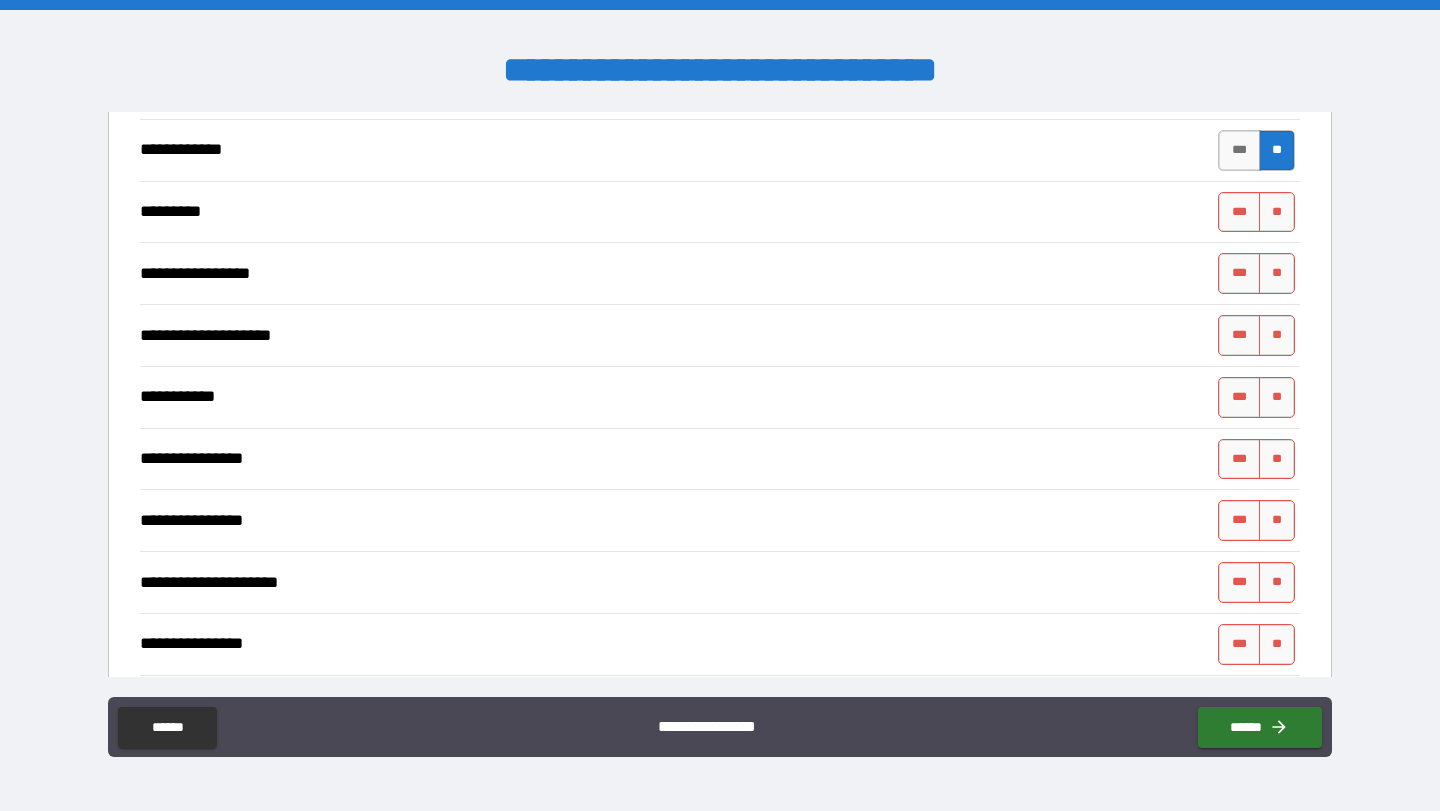 scroll, scrollTop: 6063, scrollLeft: 0, axis: vertical 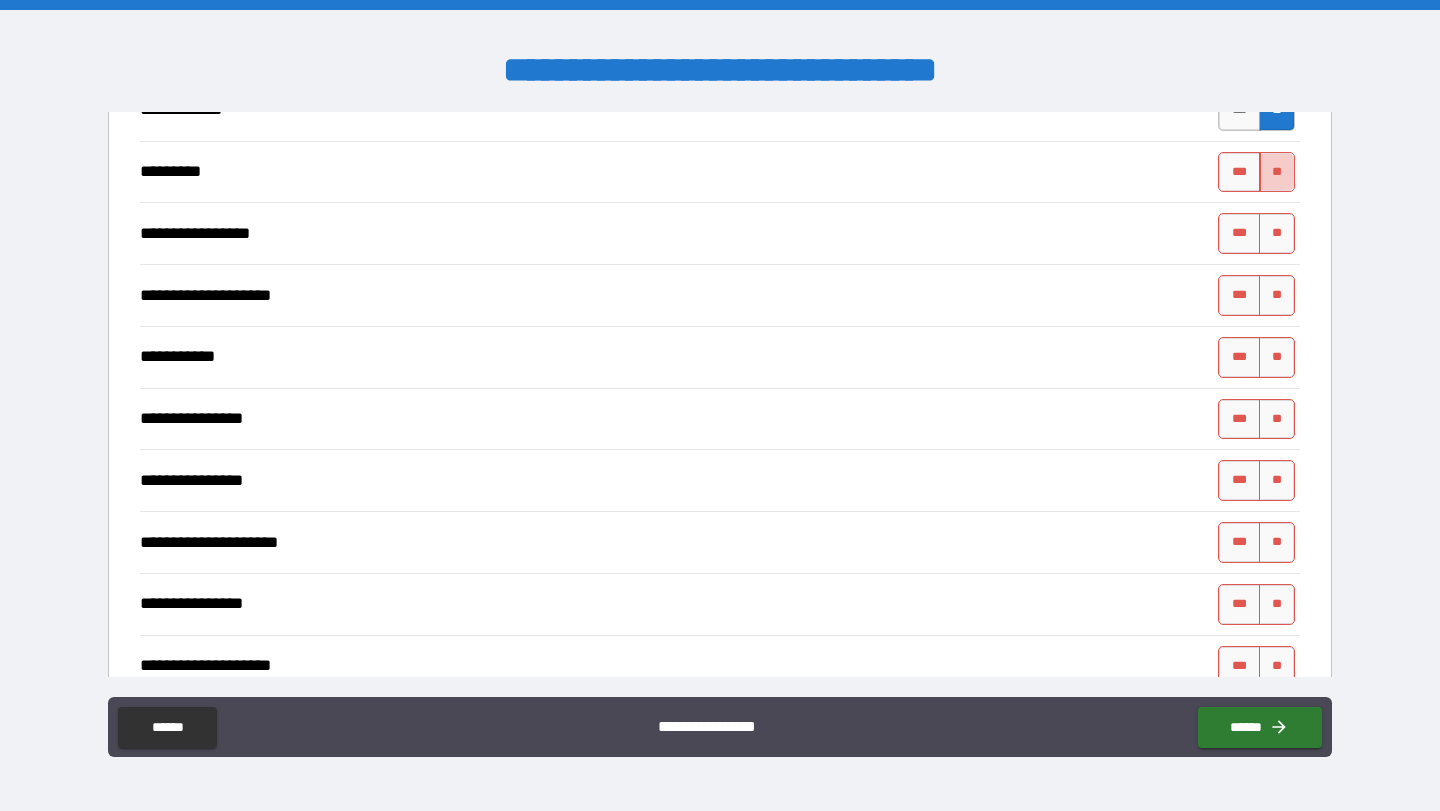 click on "**" at bounding box center [1277, 172] 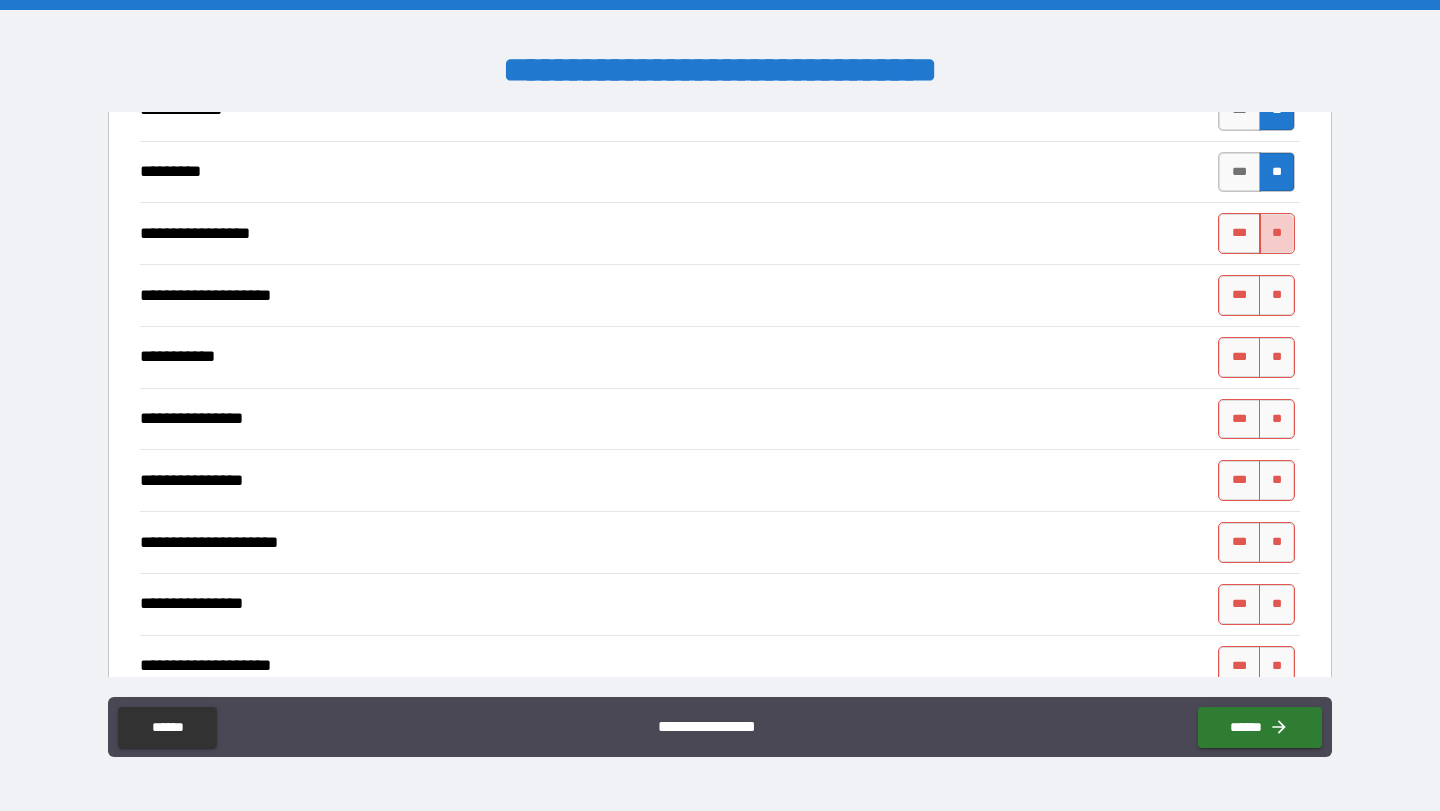 click on "**" at bounding box center [1277, 233] 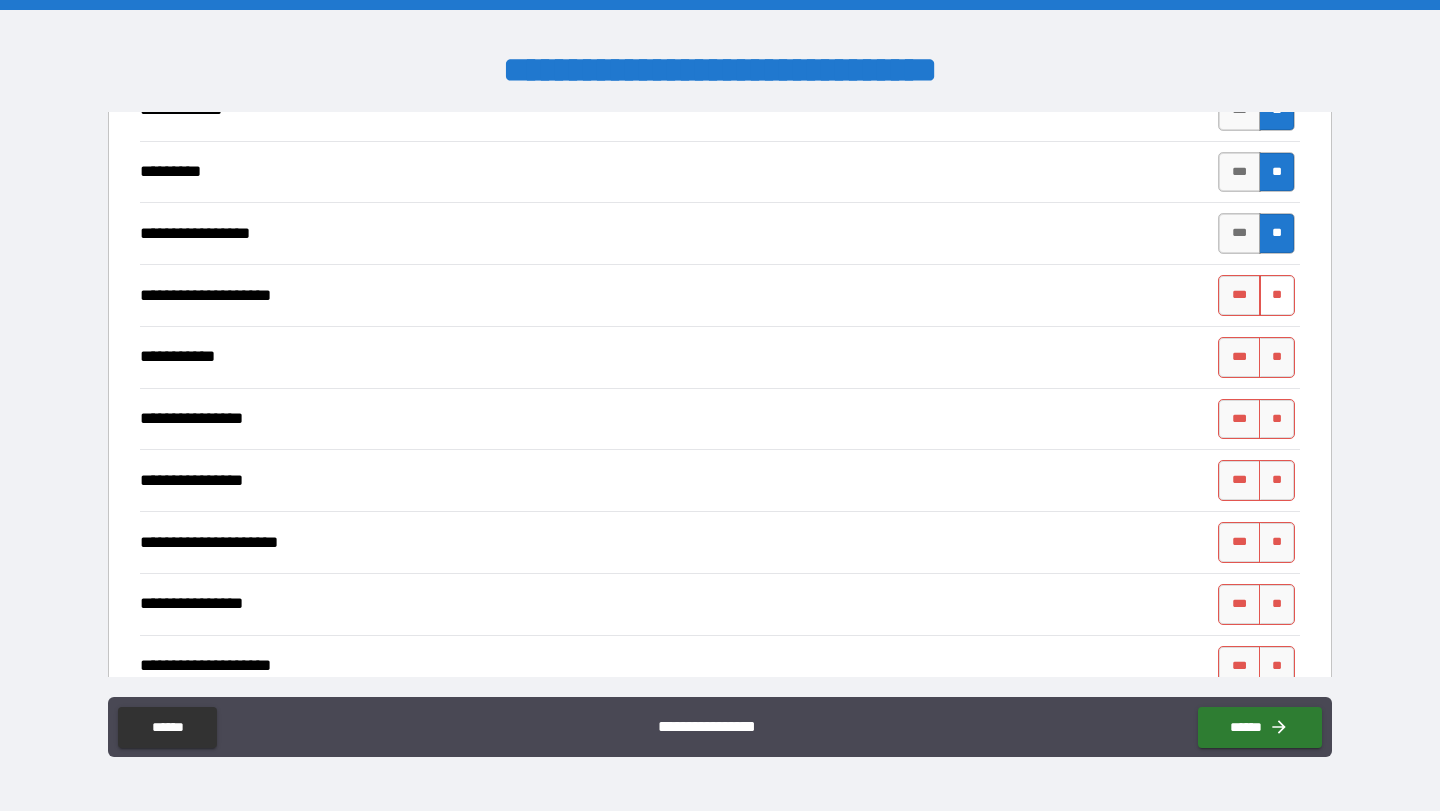 click on "**" at bounding box center (1277, 295) 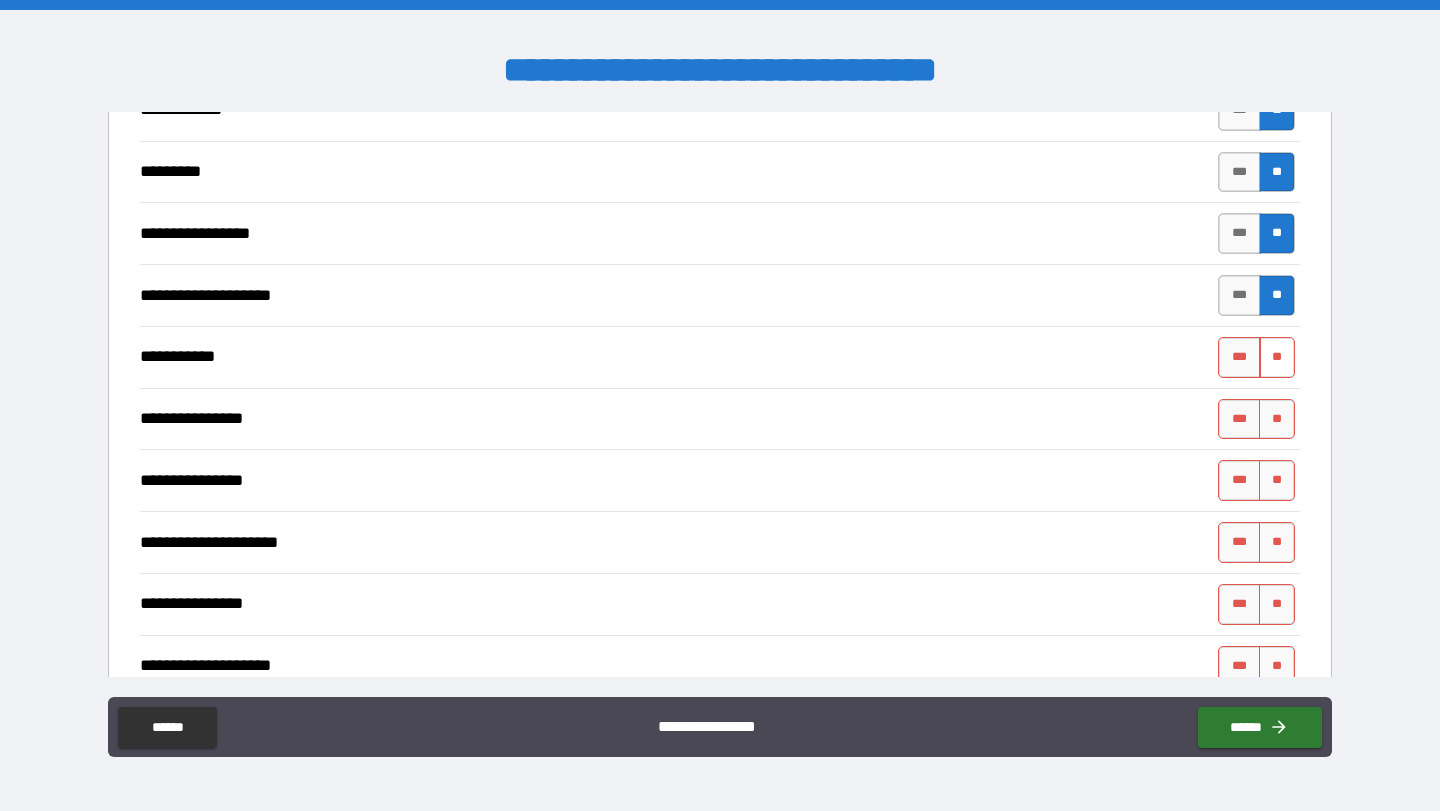 click on "**" at bounding box center (1277, 357) 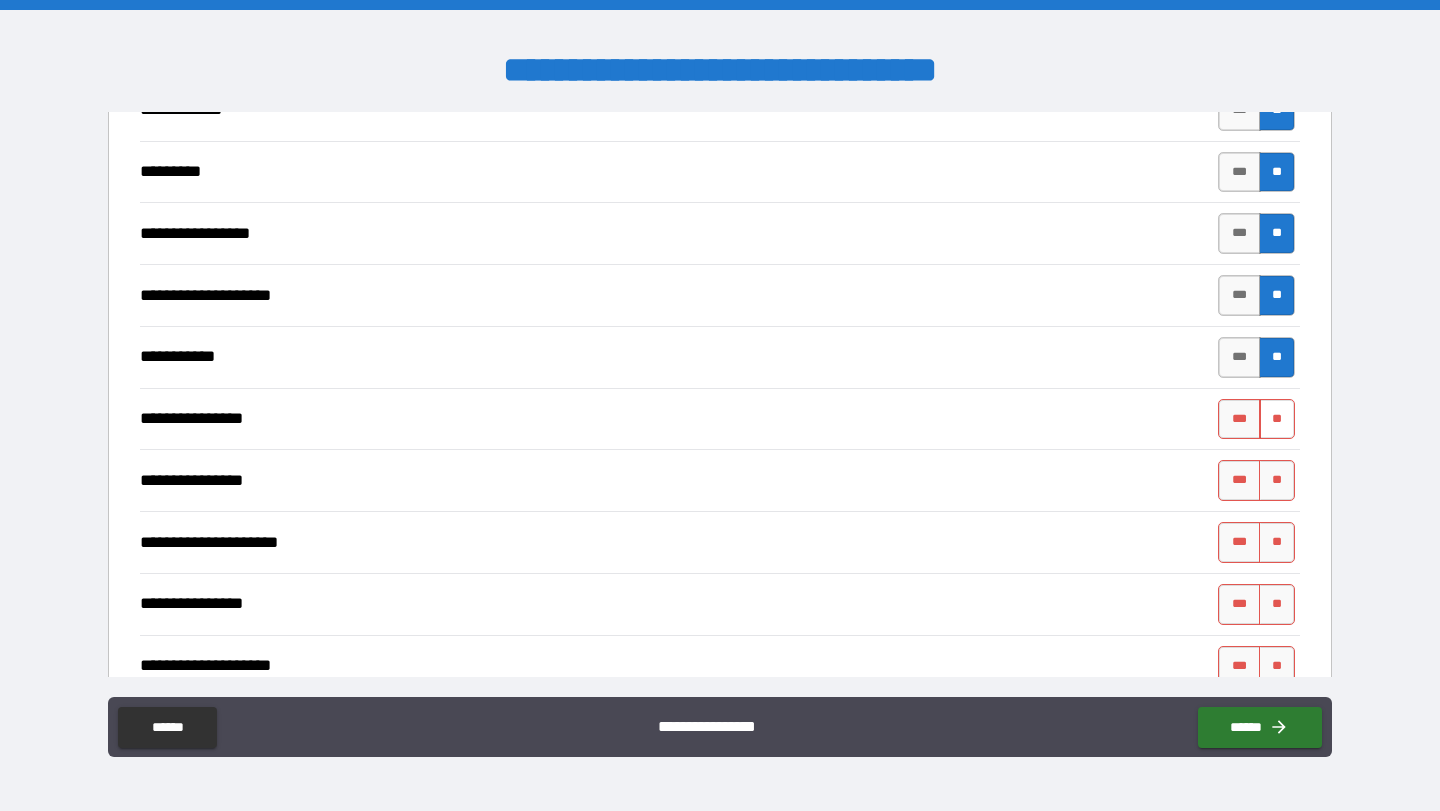click on "**" at bounding box center [1277, 419] 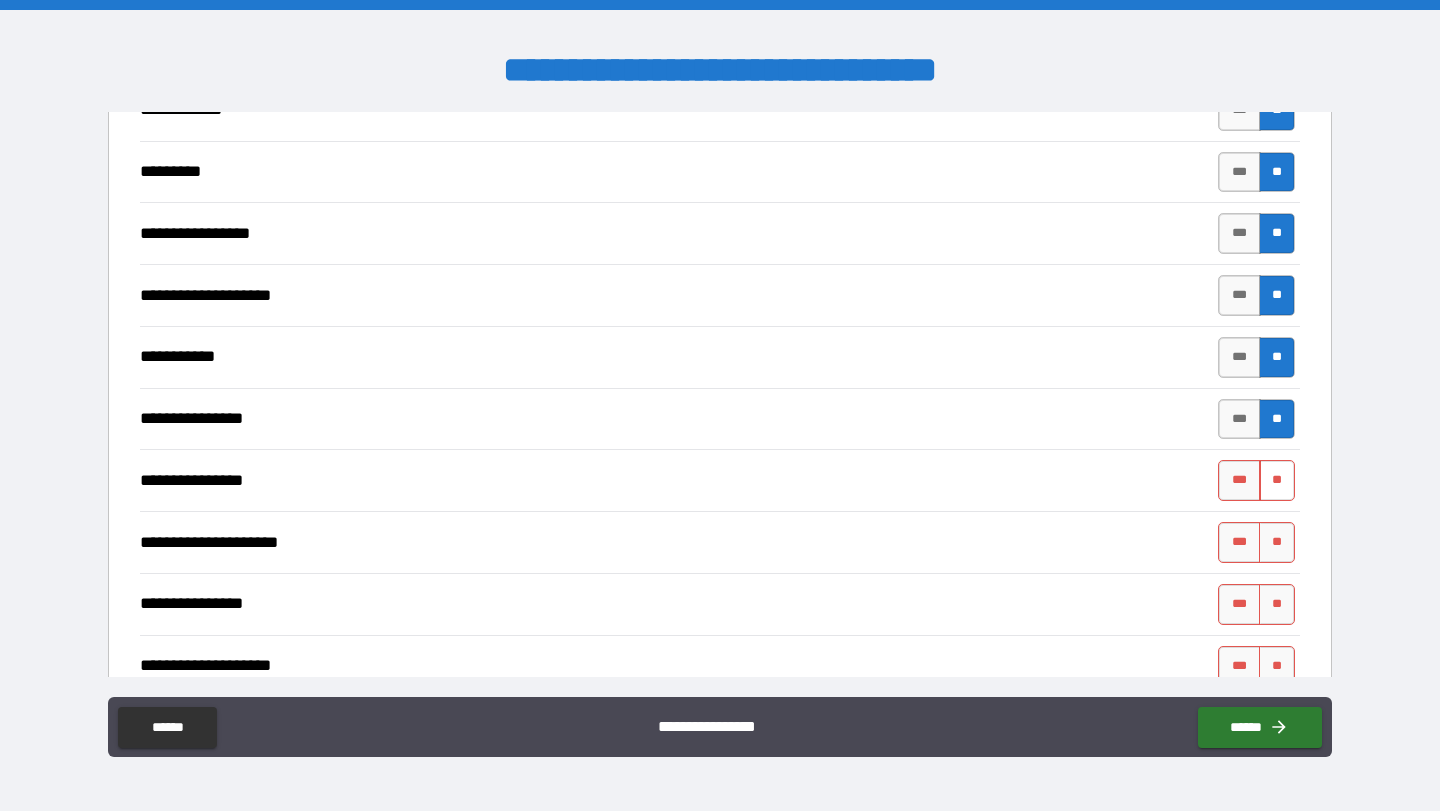 click on "**" at bounding box center (1277, 480) 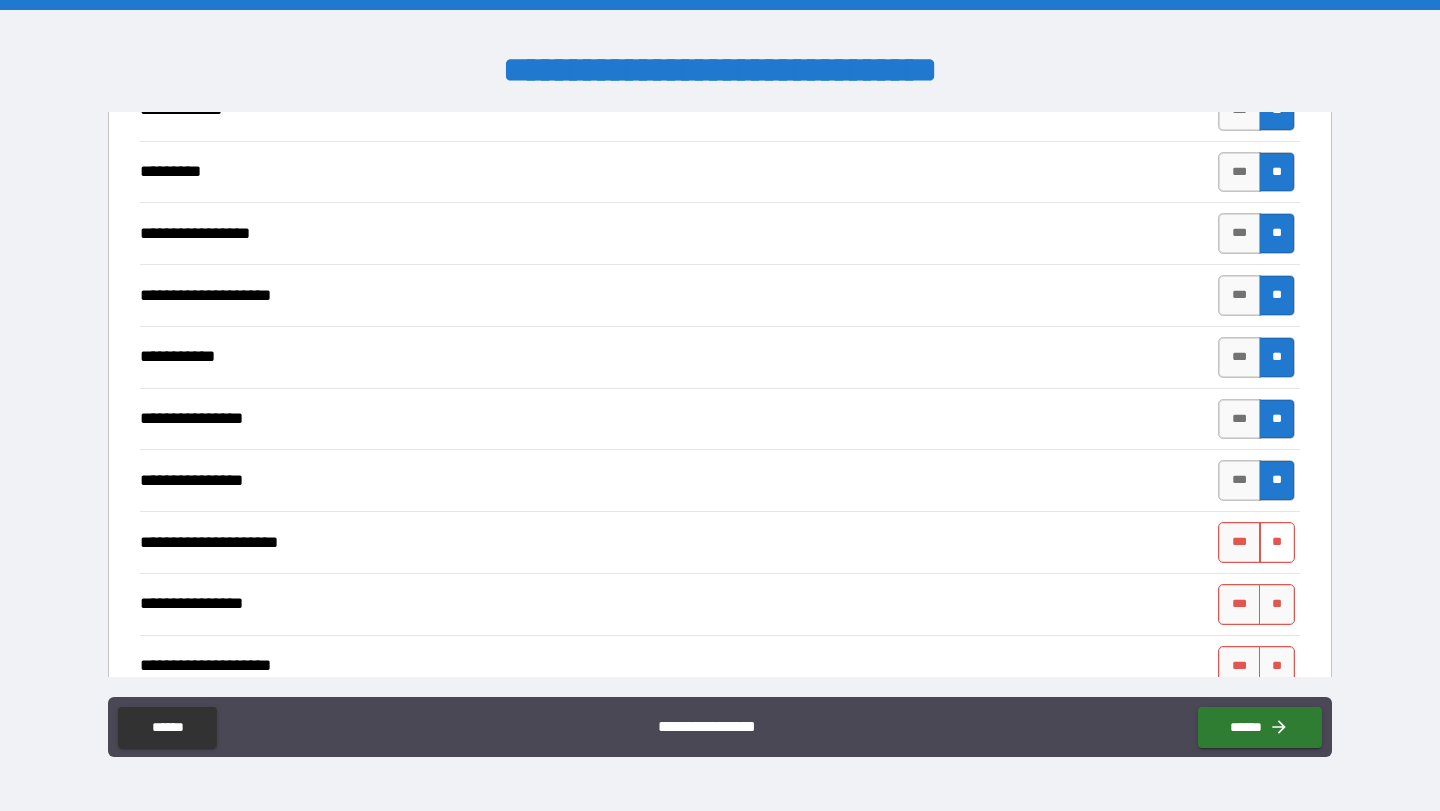 click on "**" at bounding box center [1277, 542] 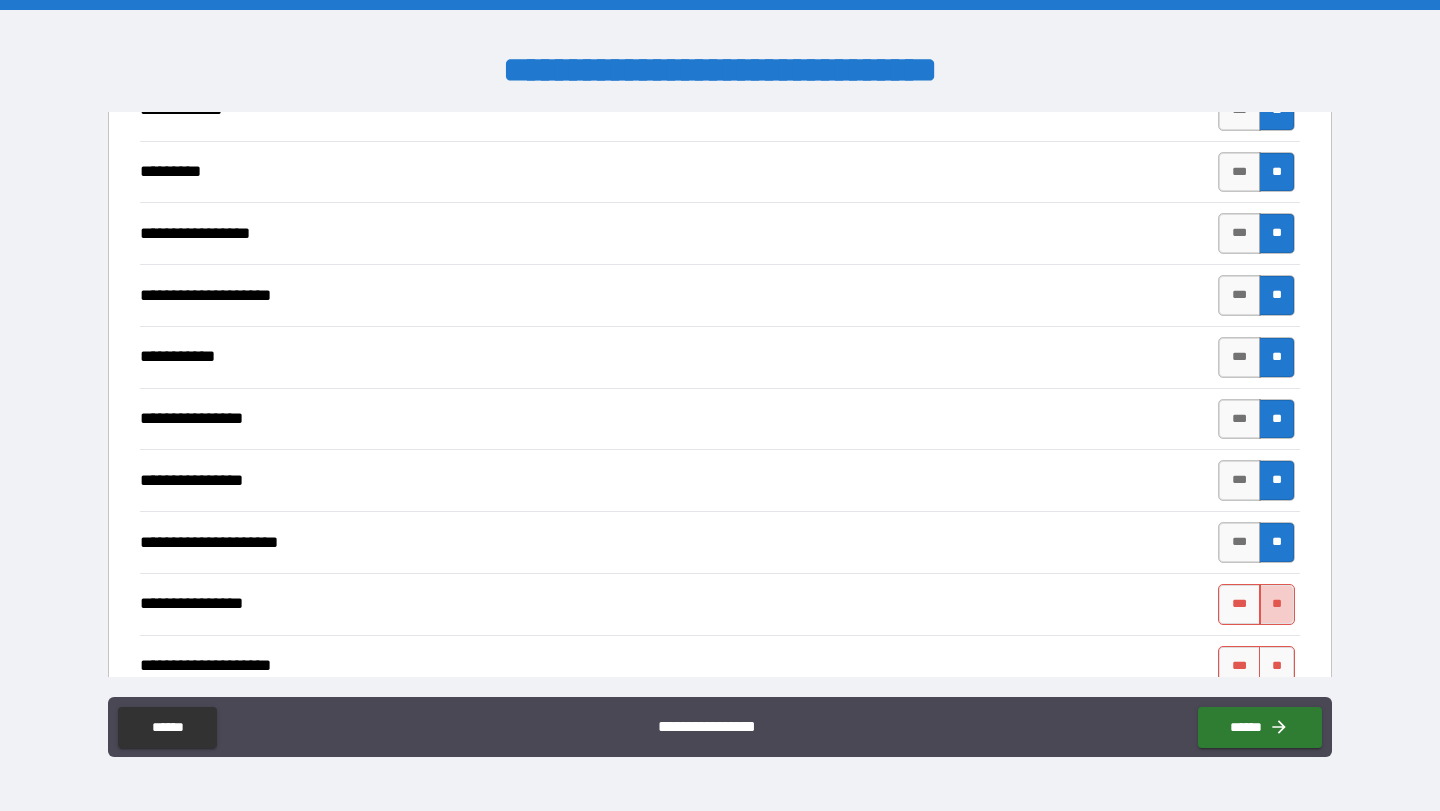 click on "**" at bounding box center (1277, 604) 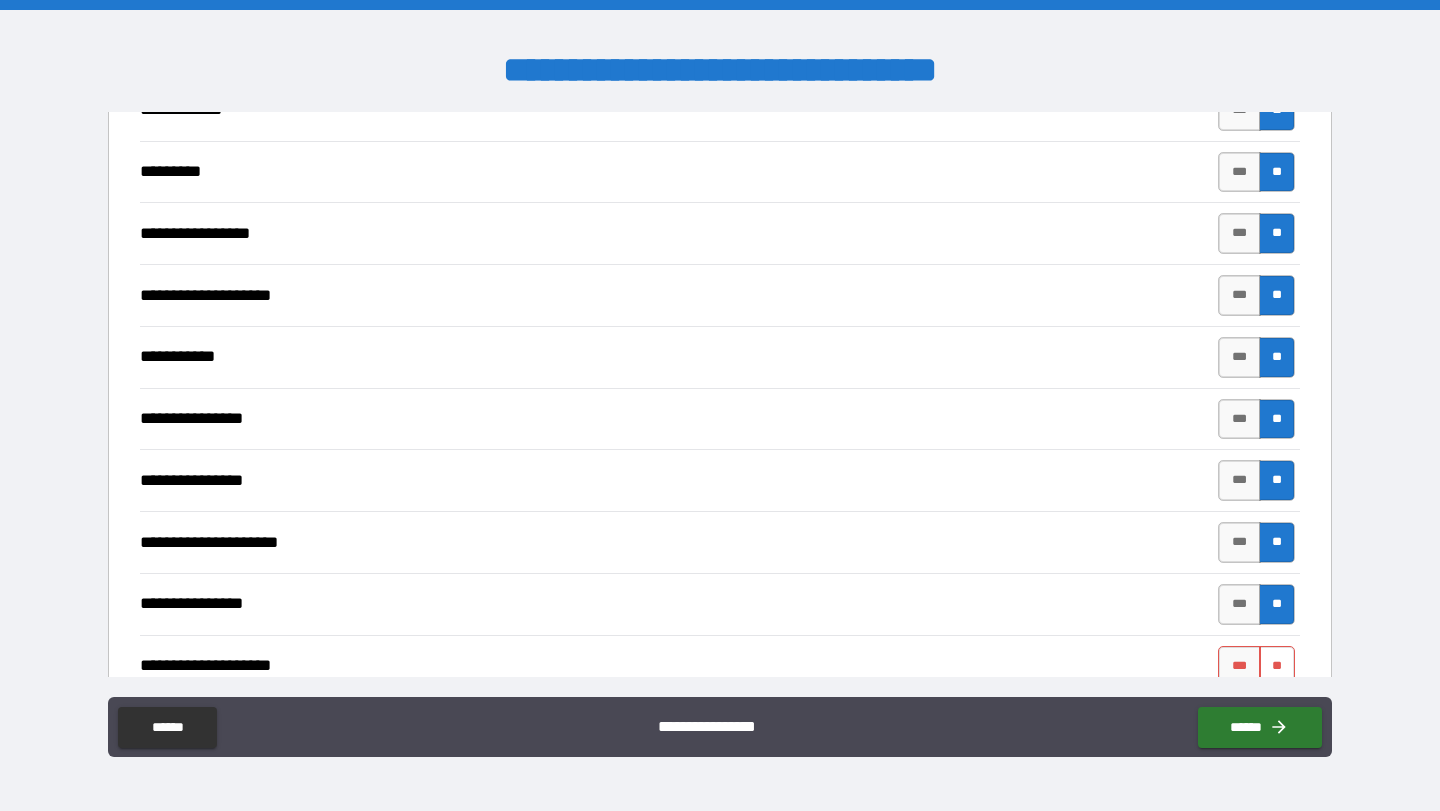 click on "**" at bounding box center [1277, 666] 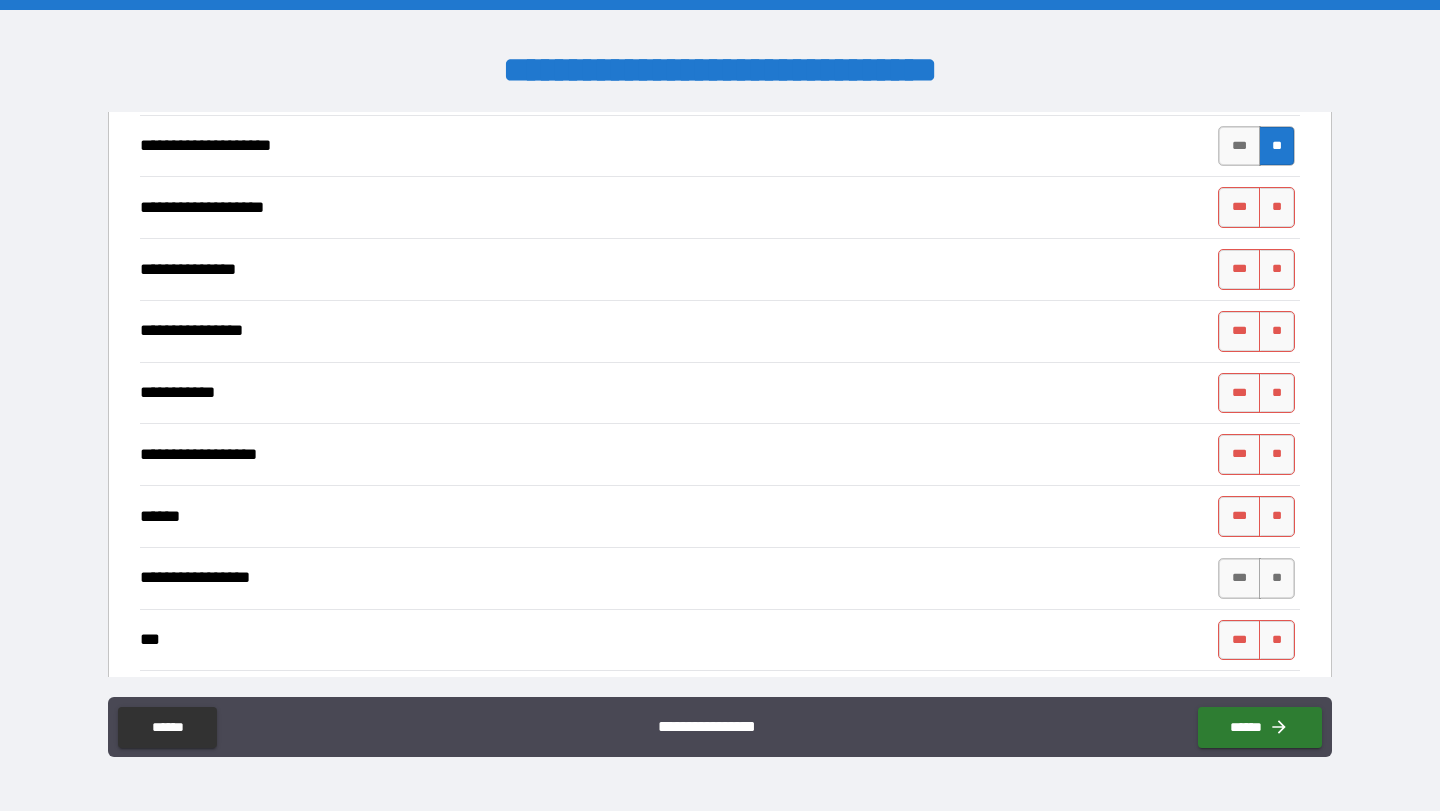 scroll, scrollTop: 6623, scrollLeft: 0, axis: vertical 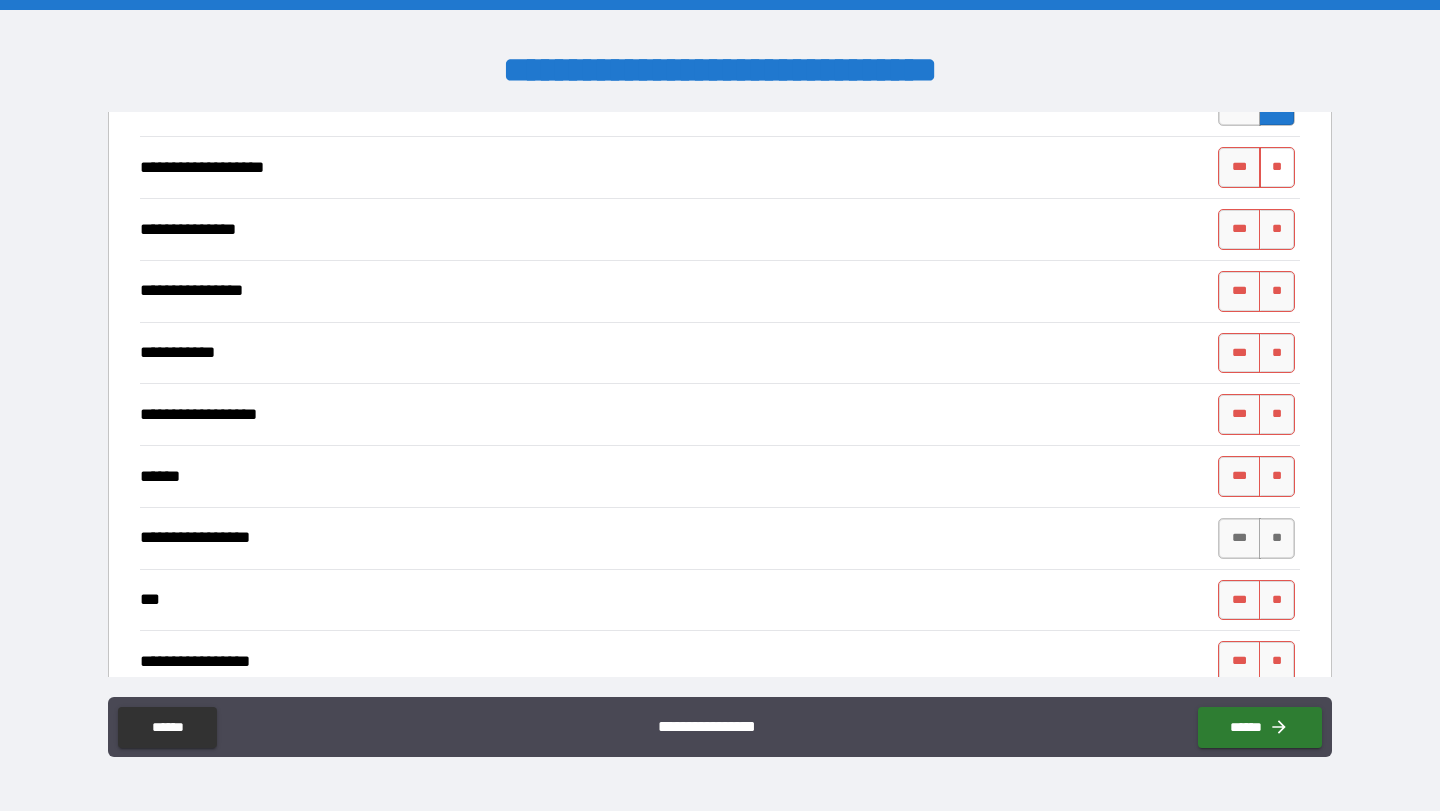 click on "**" at bounding box center [1277, 167] 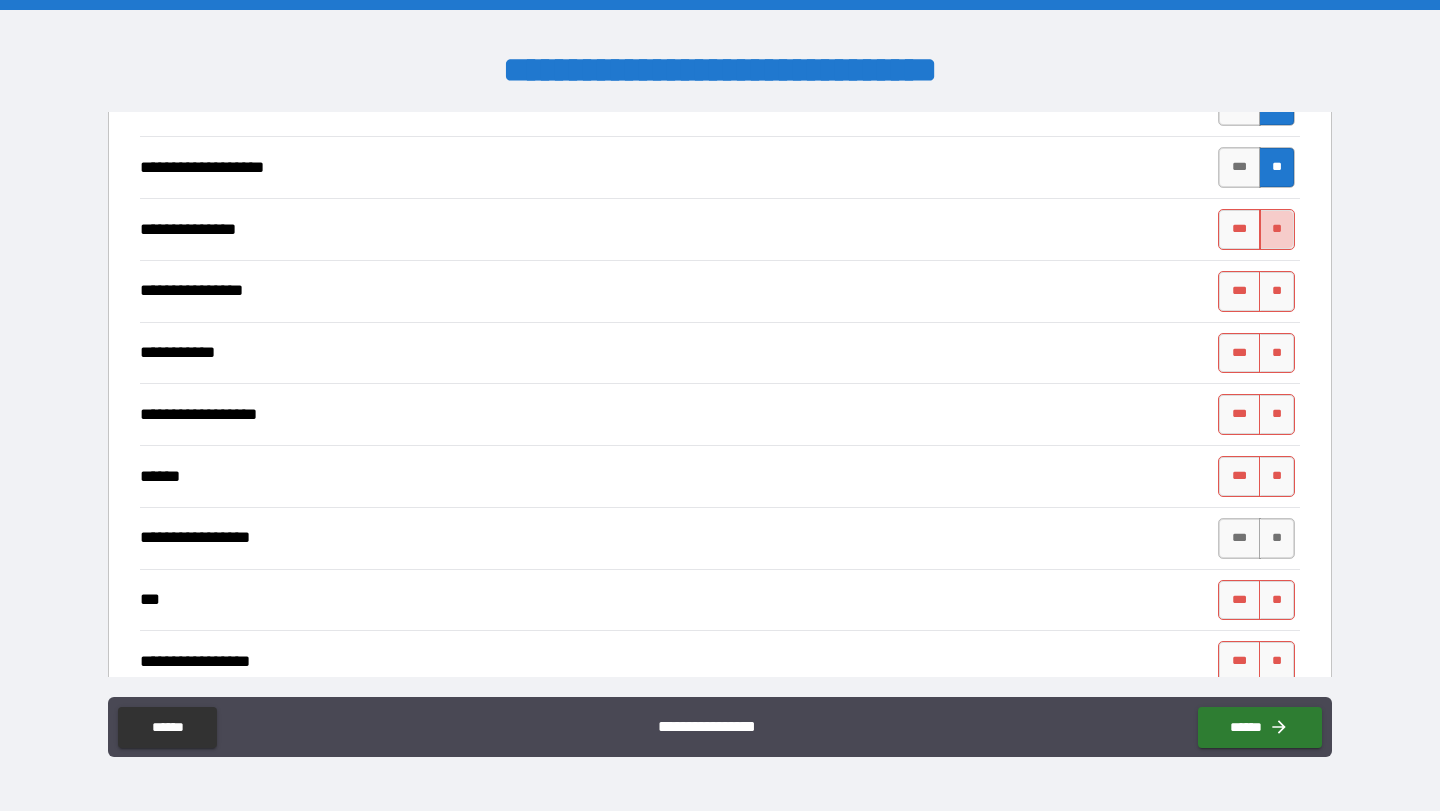 click on "**" at bounding box center (1277, 229) 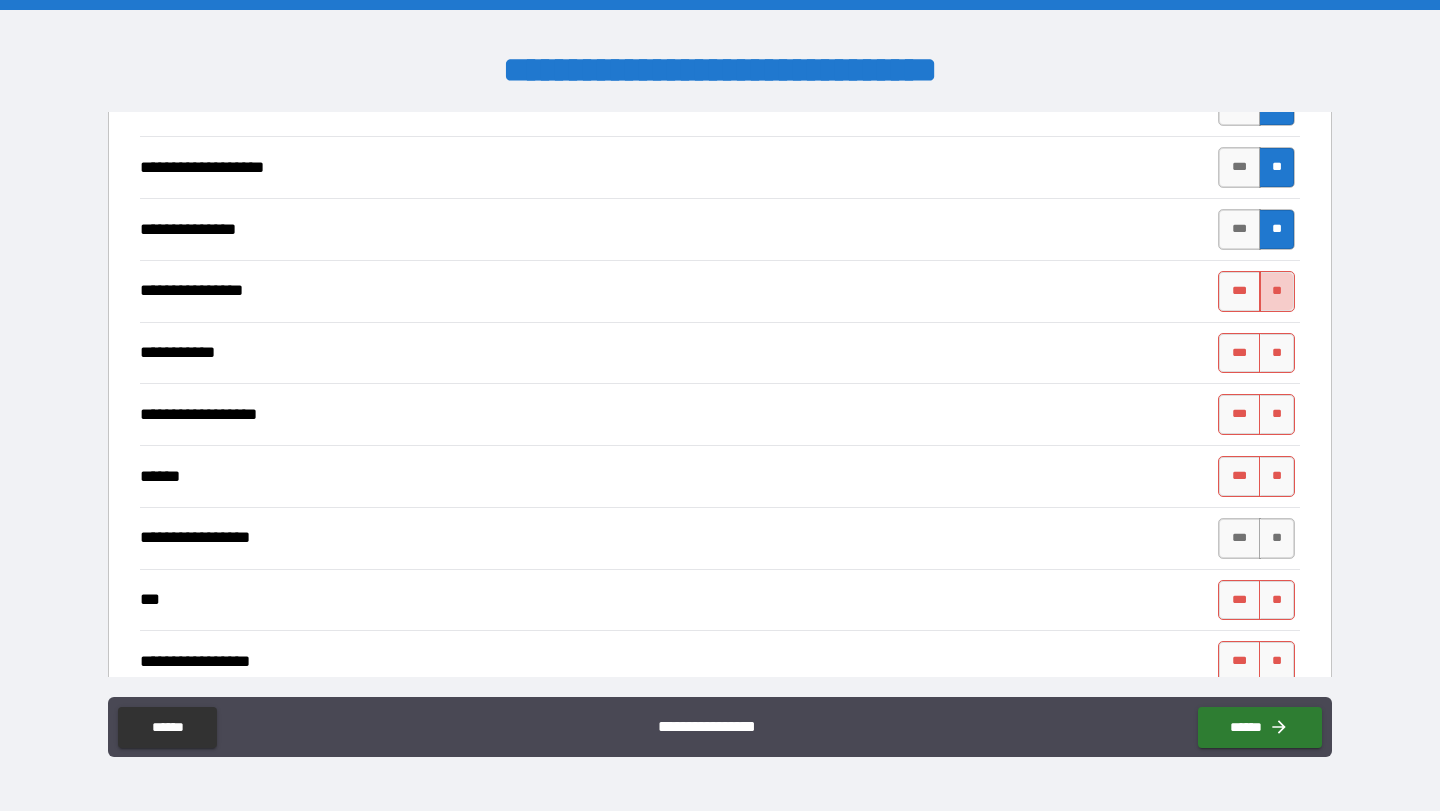 click on "**" at bounding box center [1277, 291] 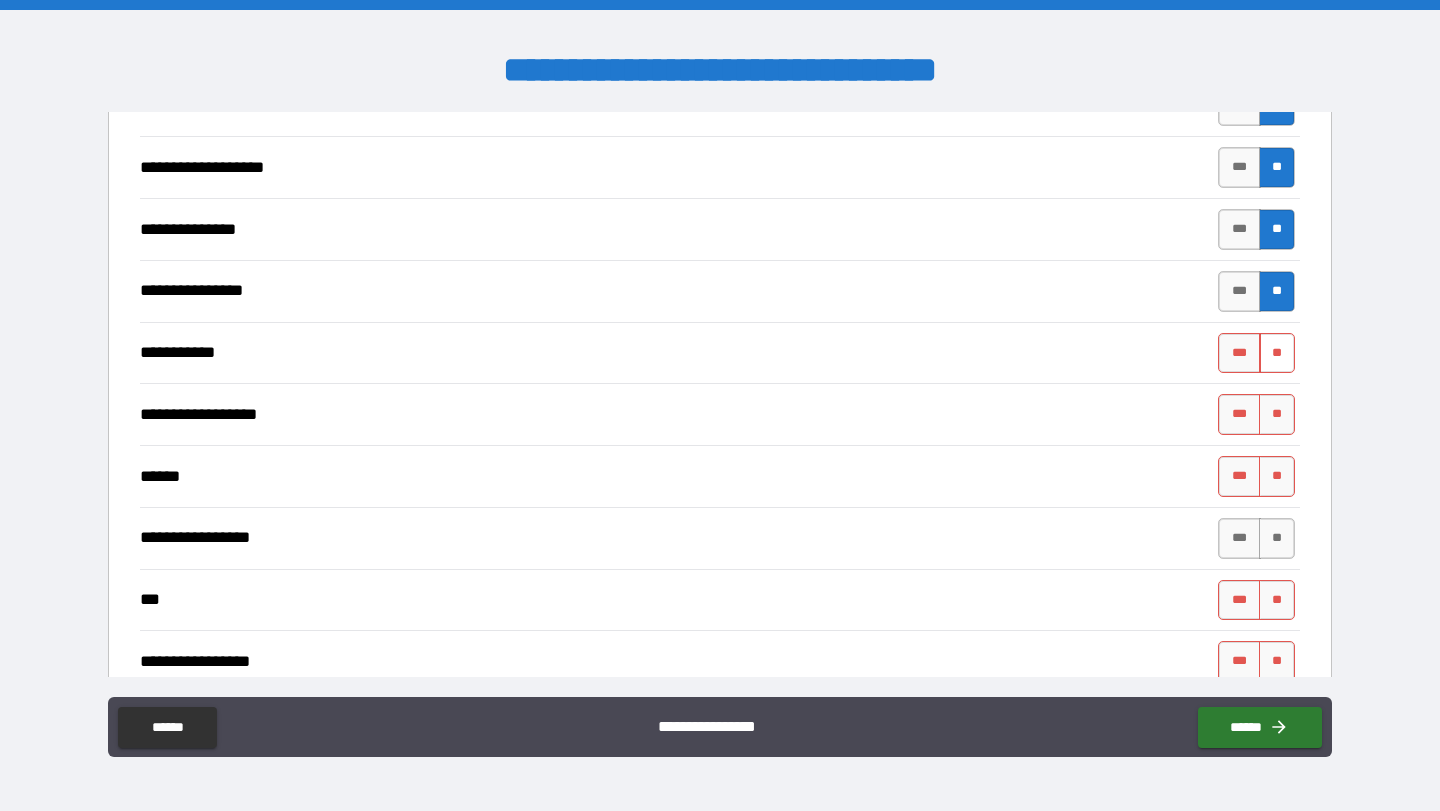 click on "**" at bounding box center (1277, 353) 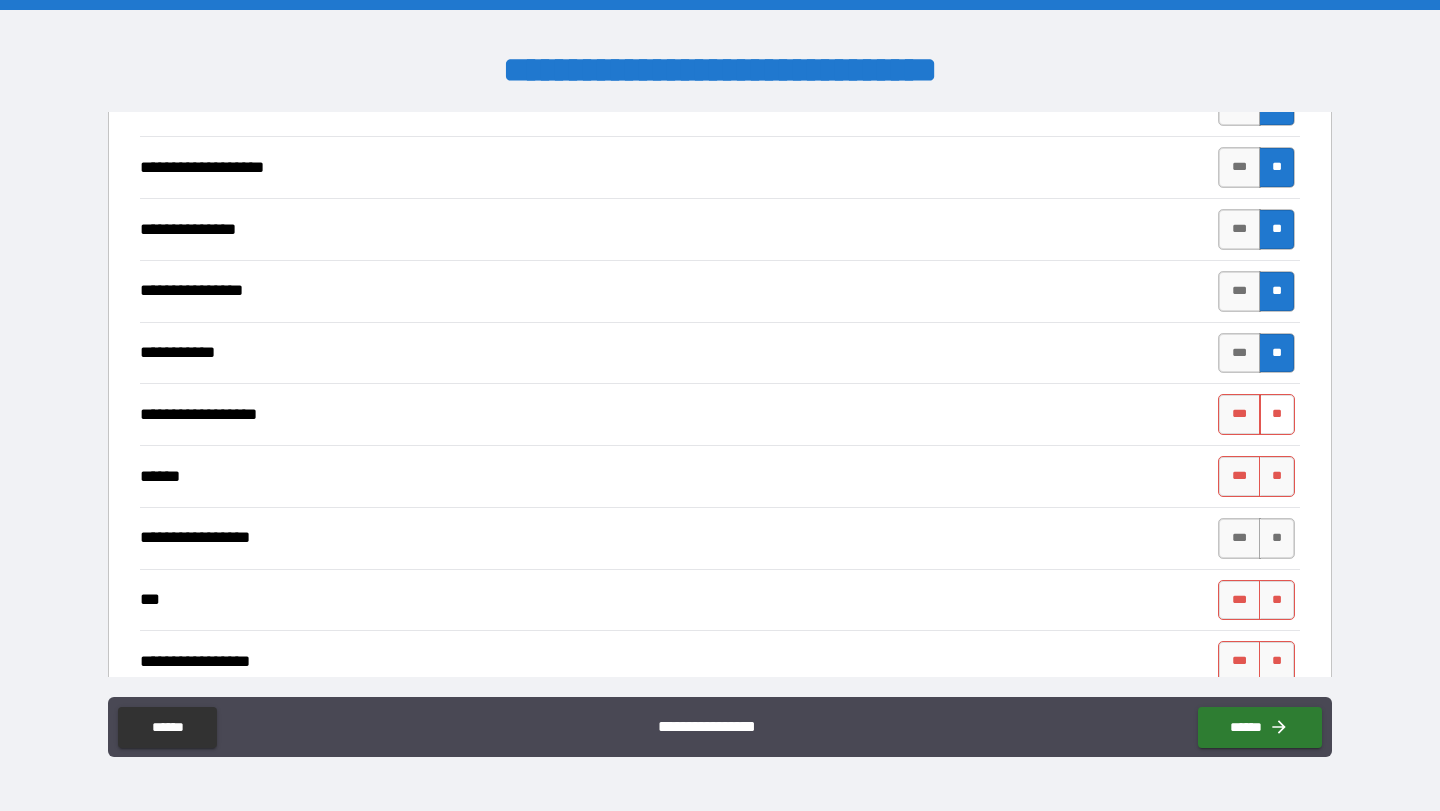 click on "**" at bounding box center (1277, 414) 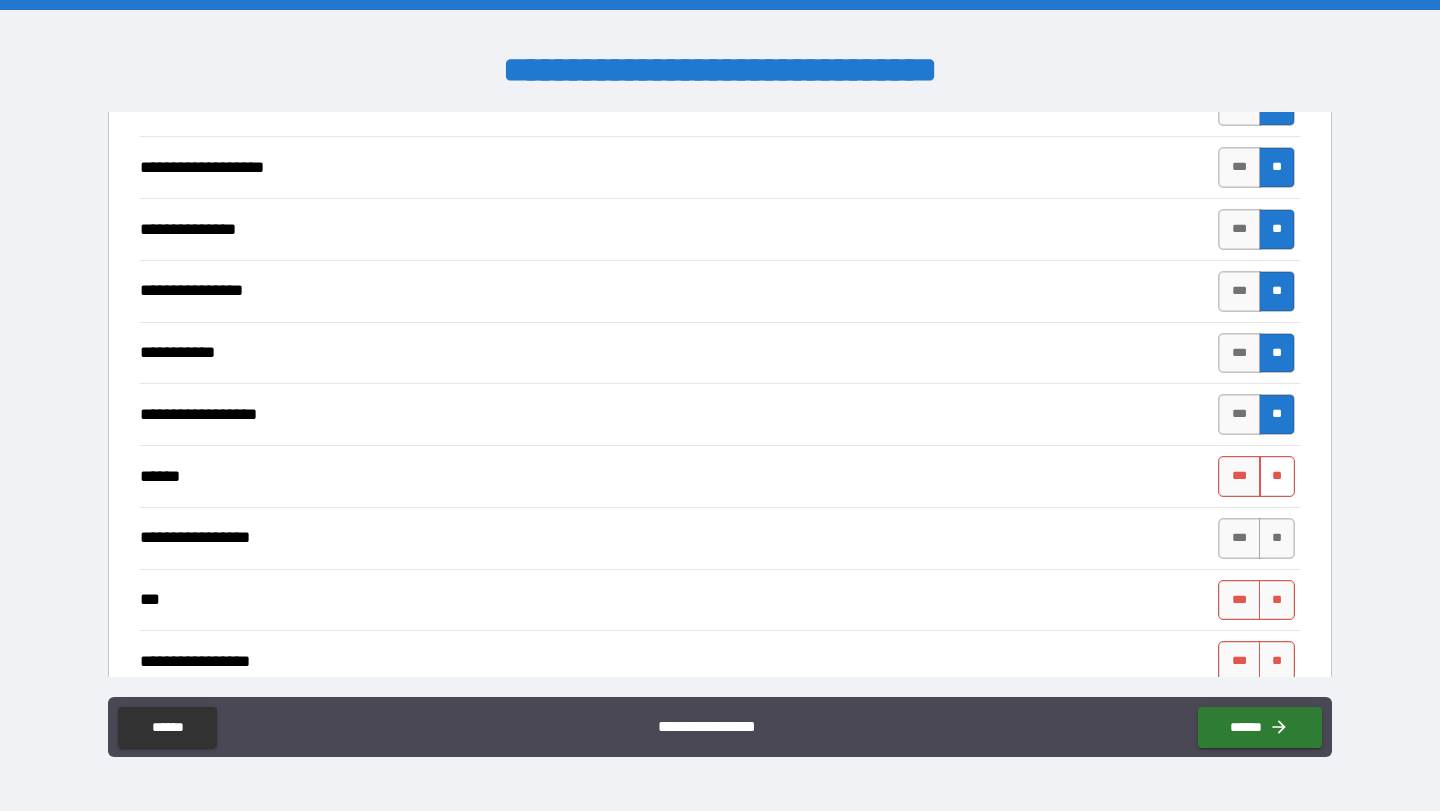 click on "**" at bounding box center (1277, 476) 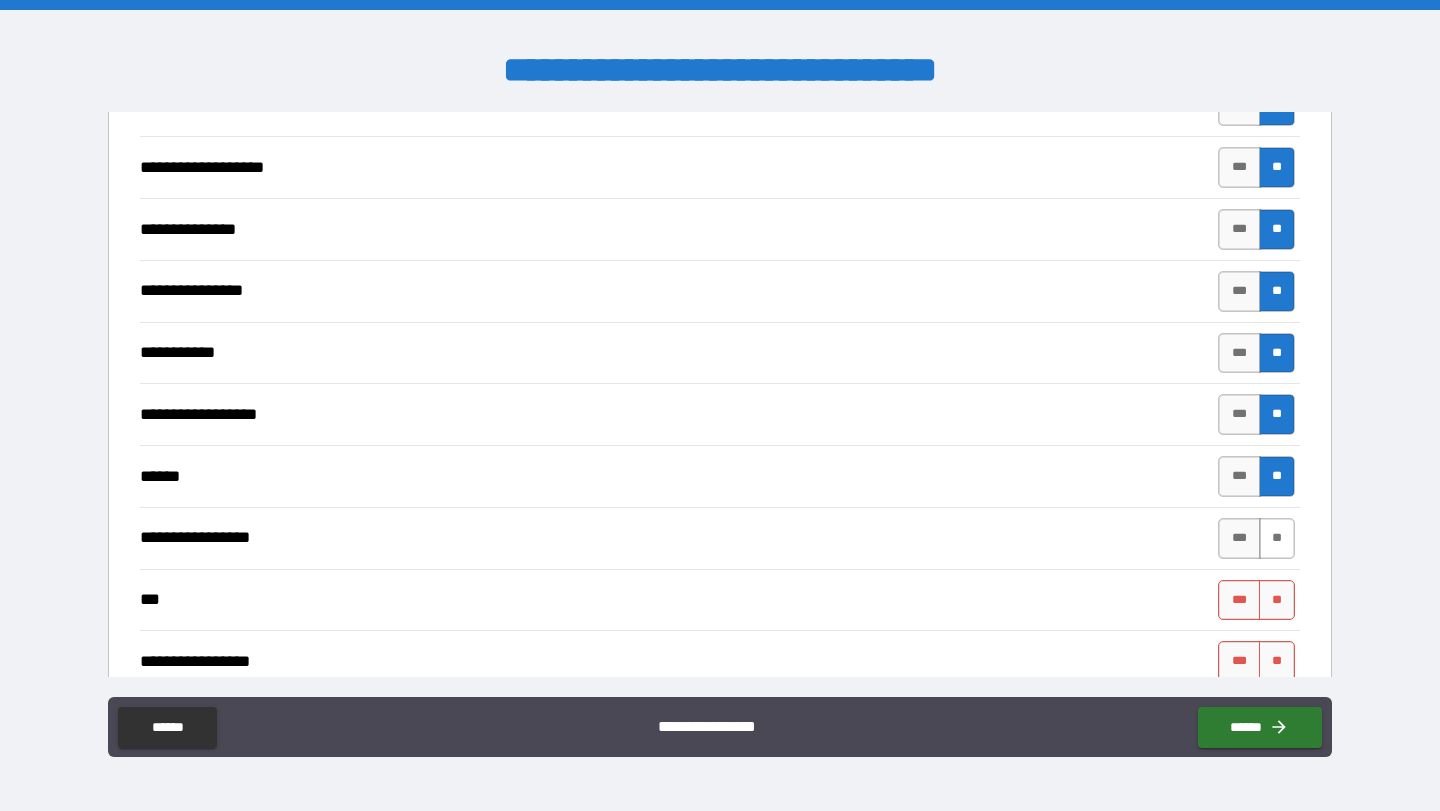 click on "**" at bounding box center [1277, 538] 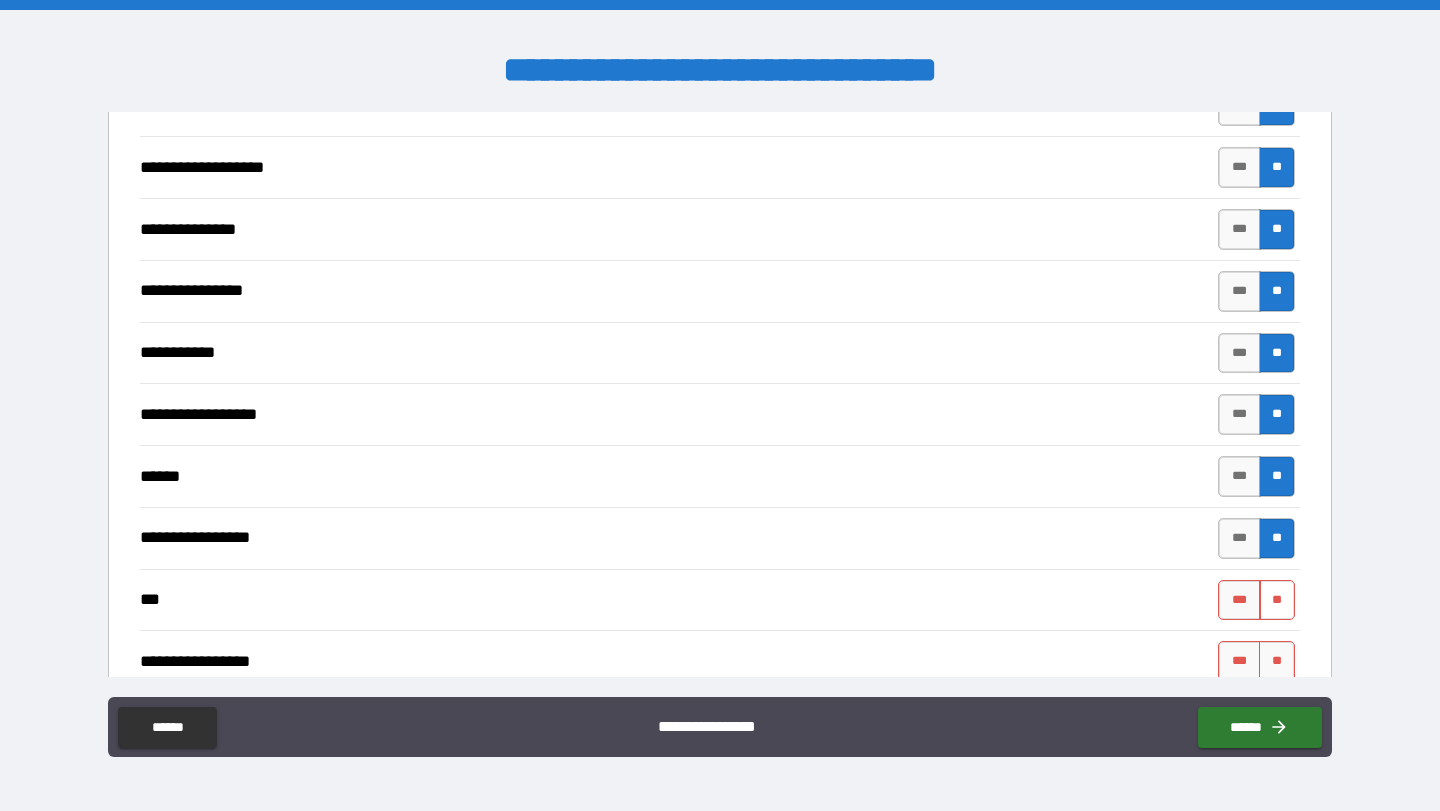 click on "**" at bounding box center (1277, 600) 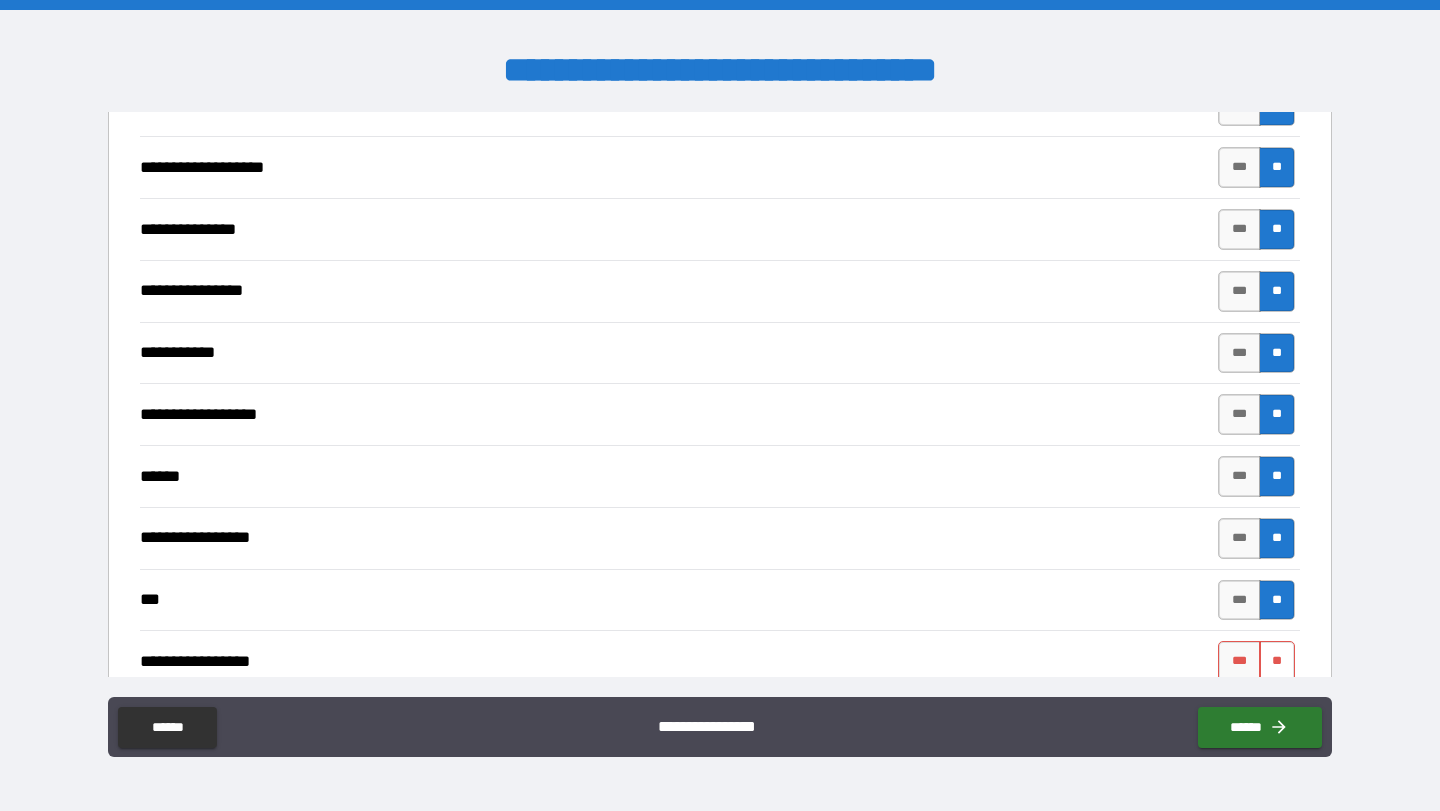 click on "**" at bounding box center [1277, 661] 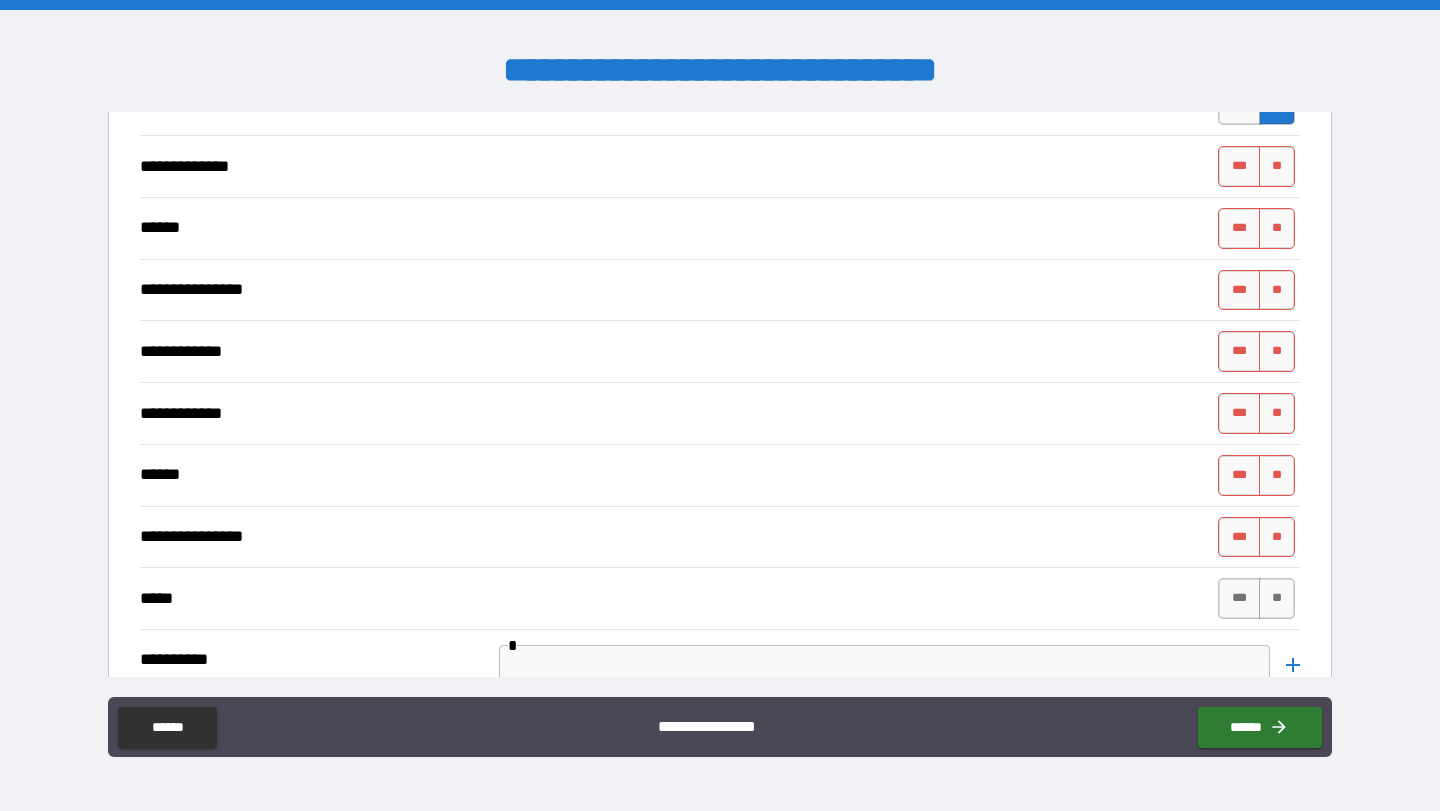 scroll, scrollTop: 7183, scrollLeft: 0, axis: vertical 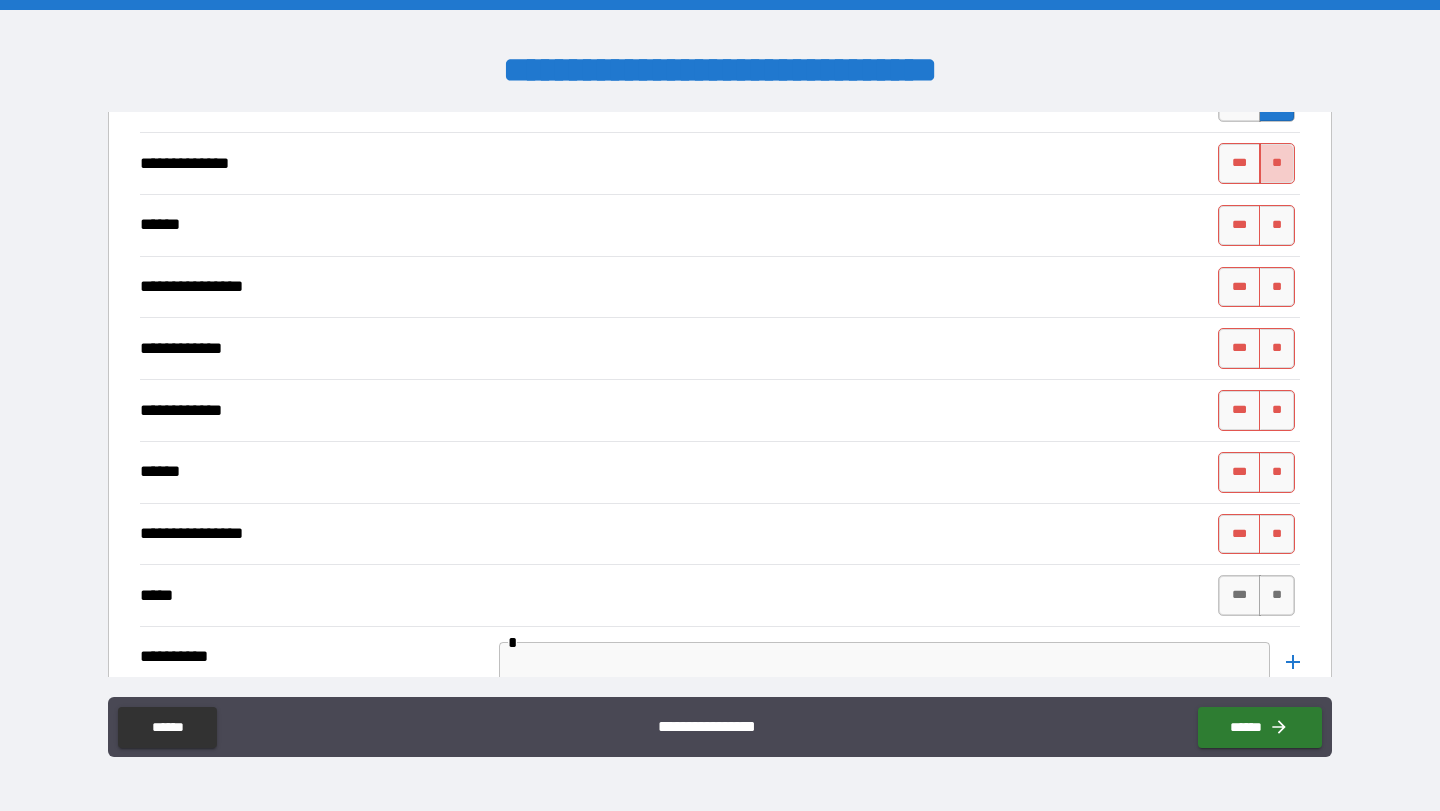 click on "**" at bounding box center [1277, 163] 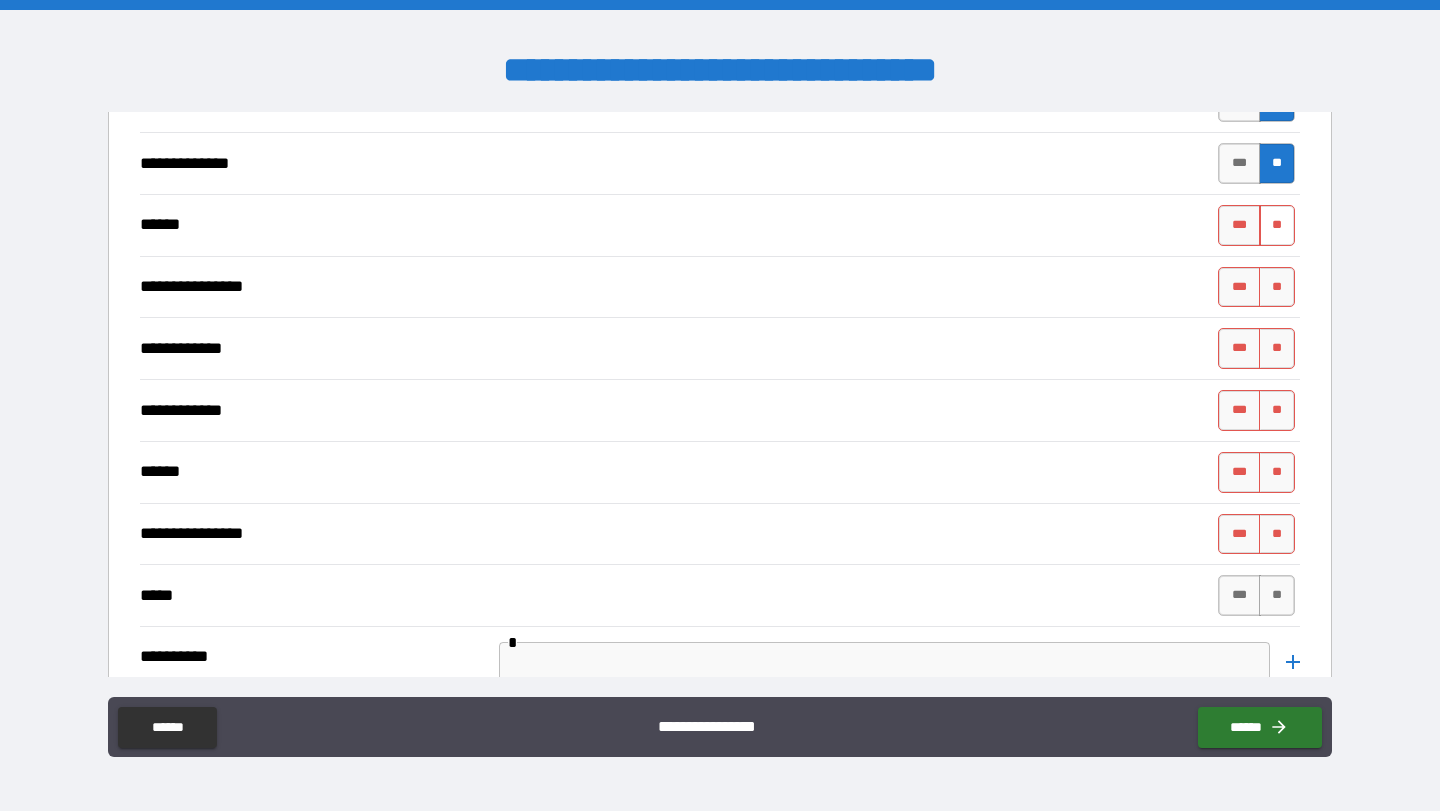 click on "**" at bounding box center [1277, 225] 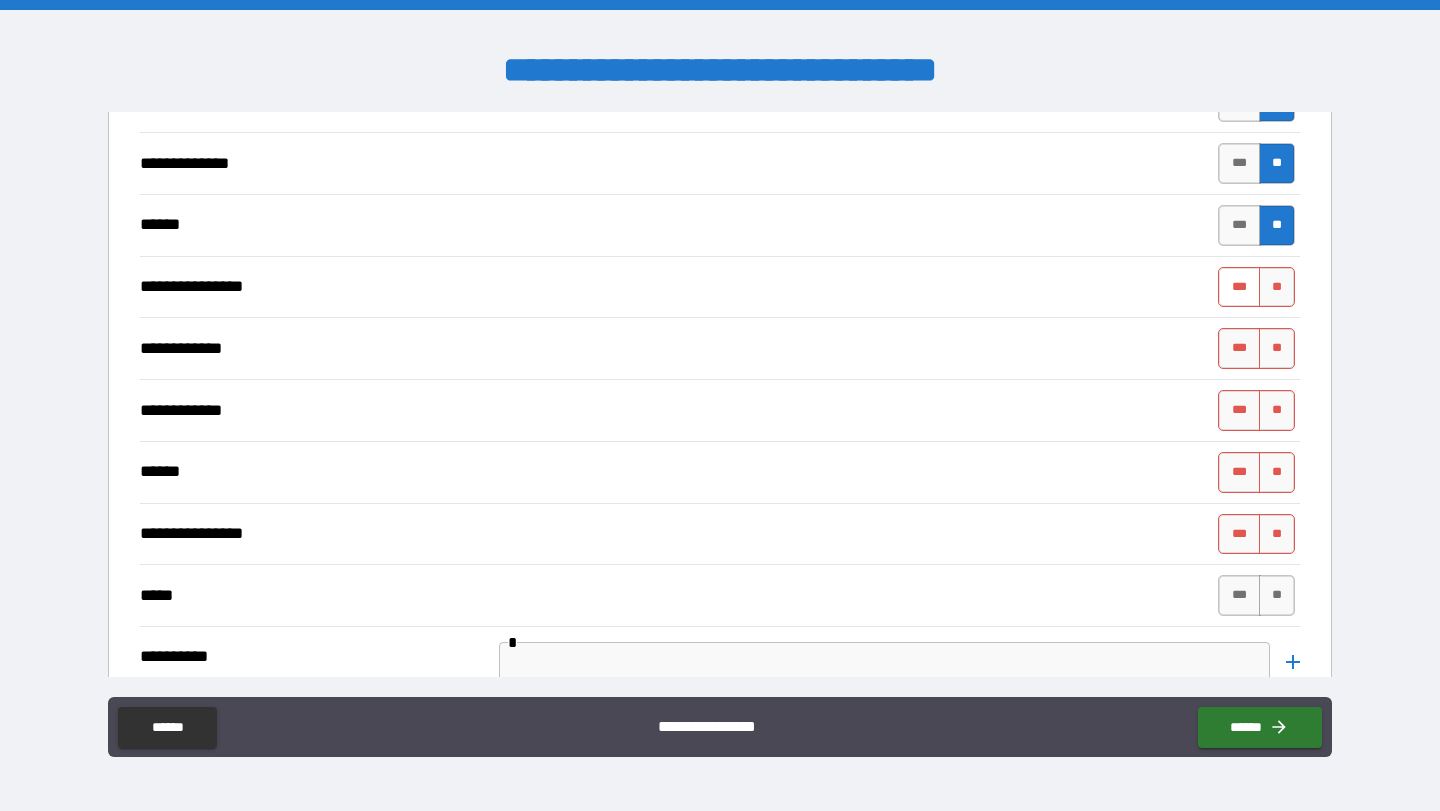 click on "***" at bounding box center [1239, 287] 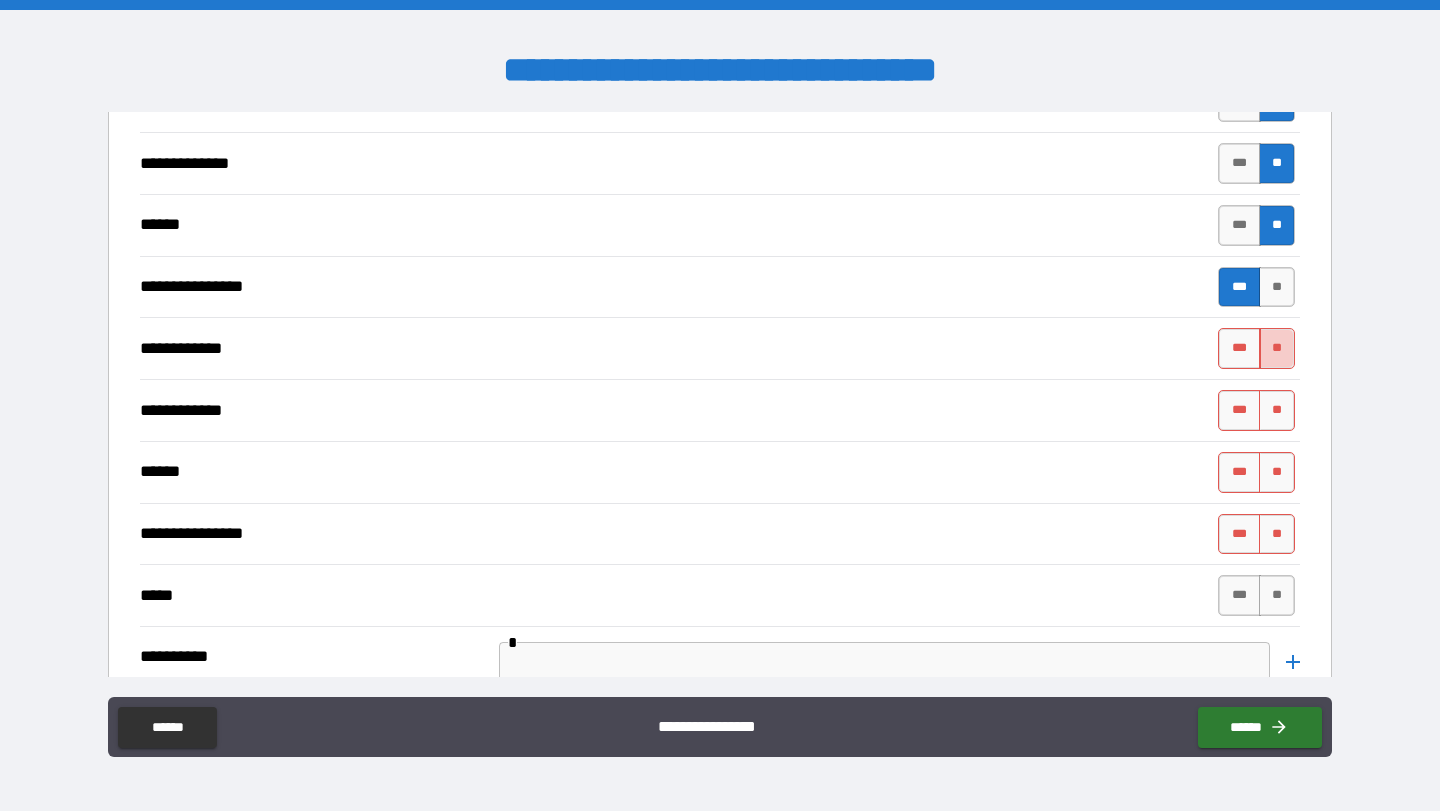 click on "**" at bounding box center [1277, 348] 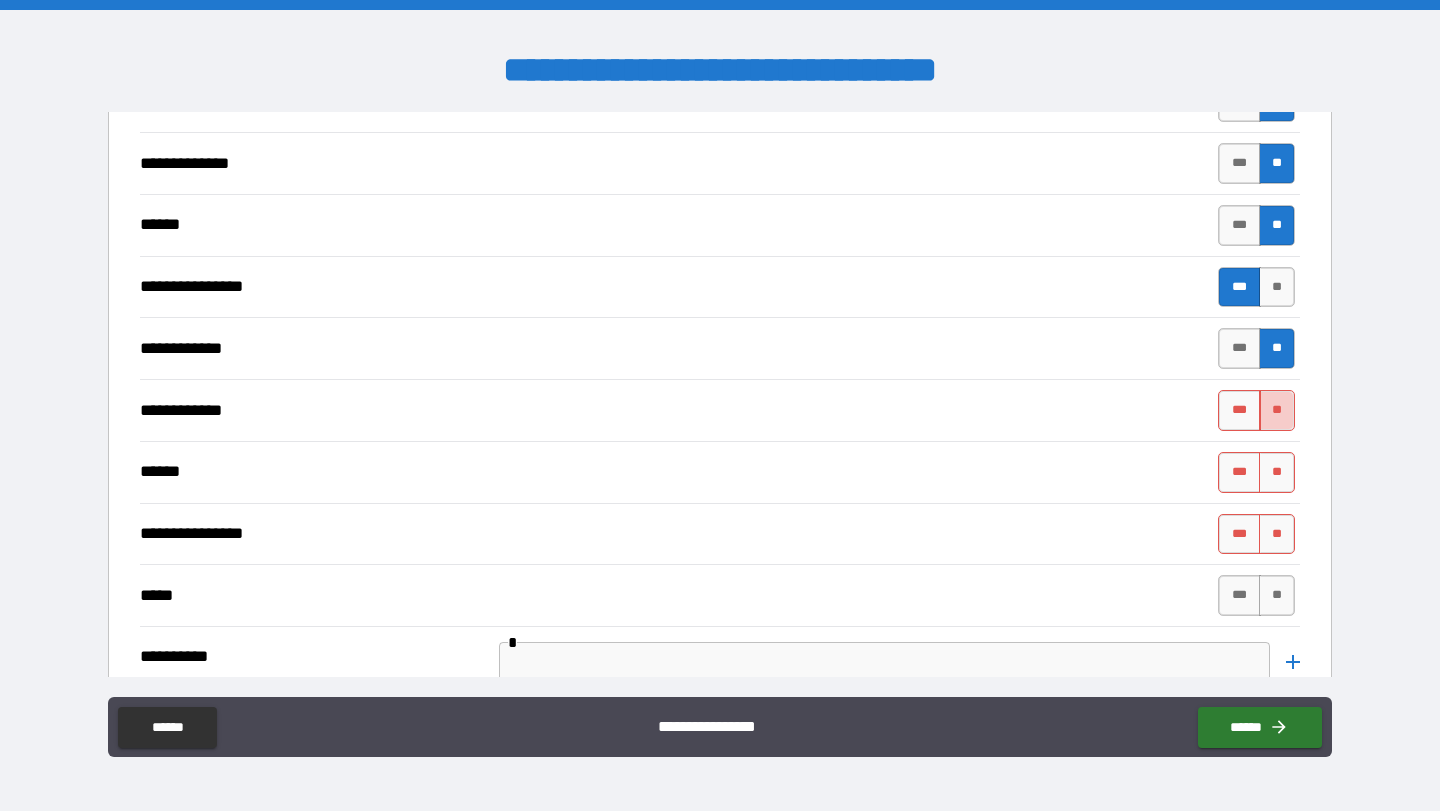 click on "**" at bounding box center (1277, 410) 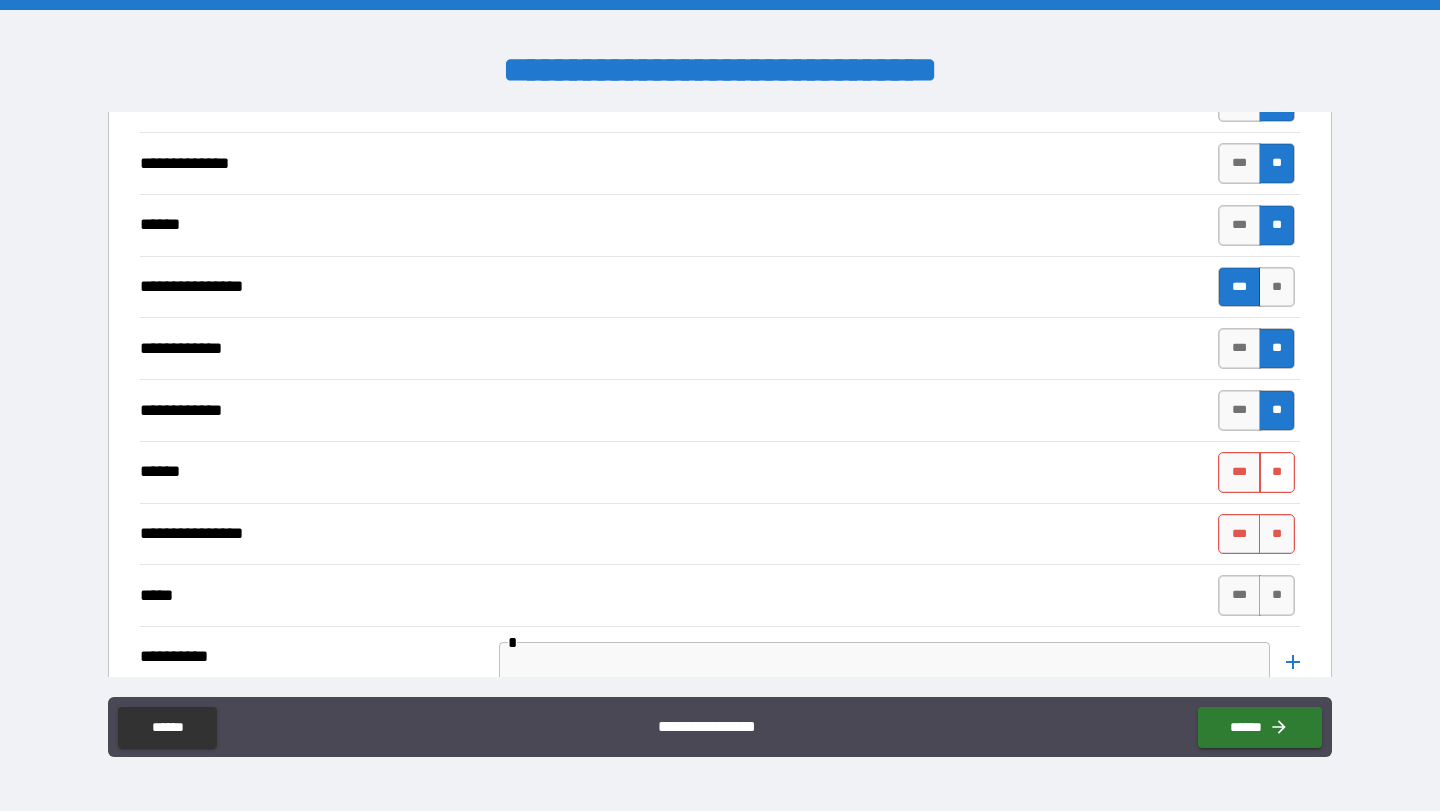 click on "**" at bounding box center (1277, 472) 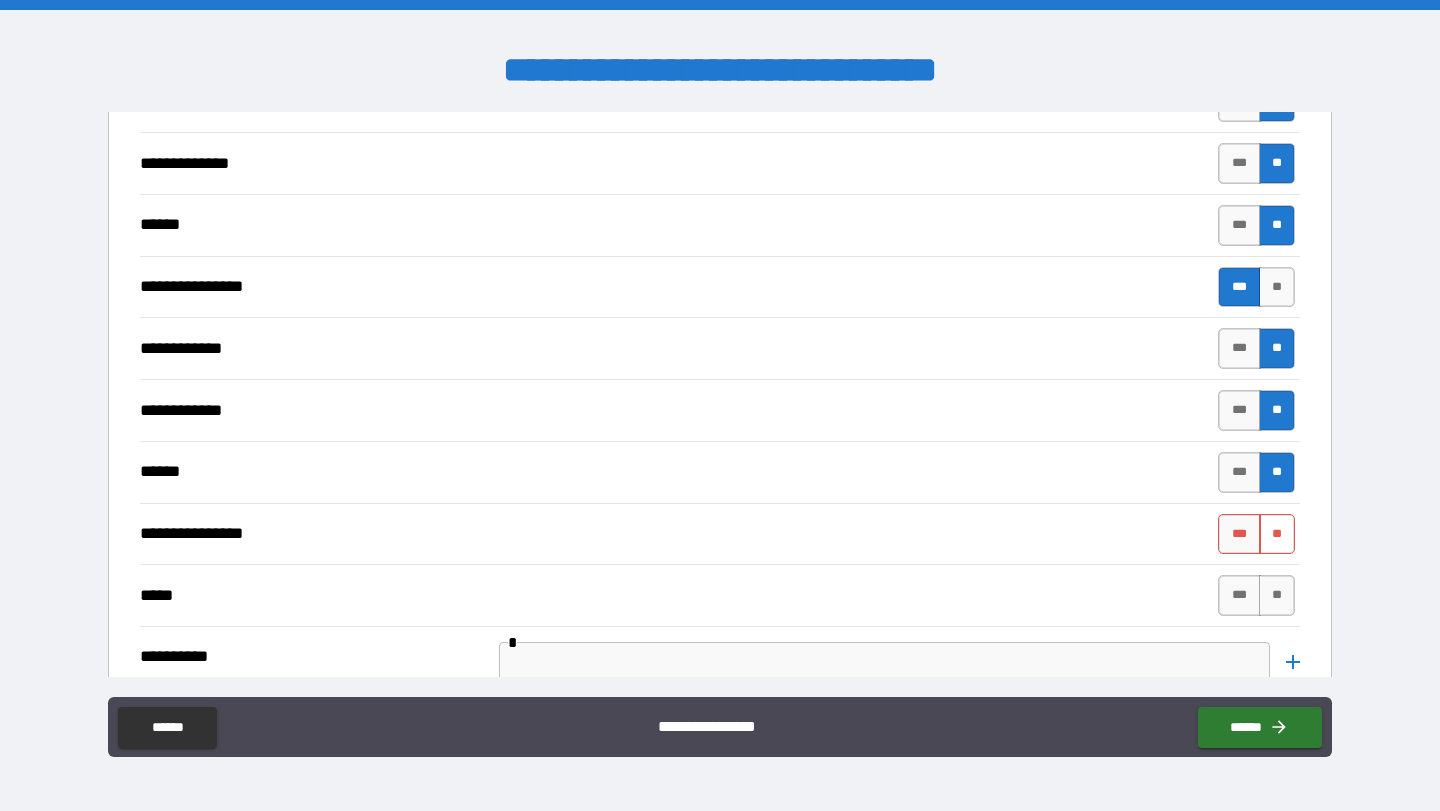 click on "**" at bounding box center [1277, 534] 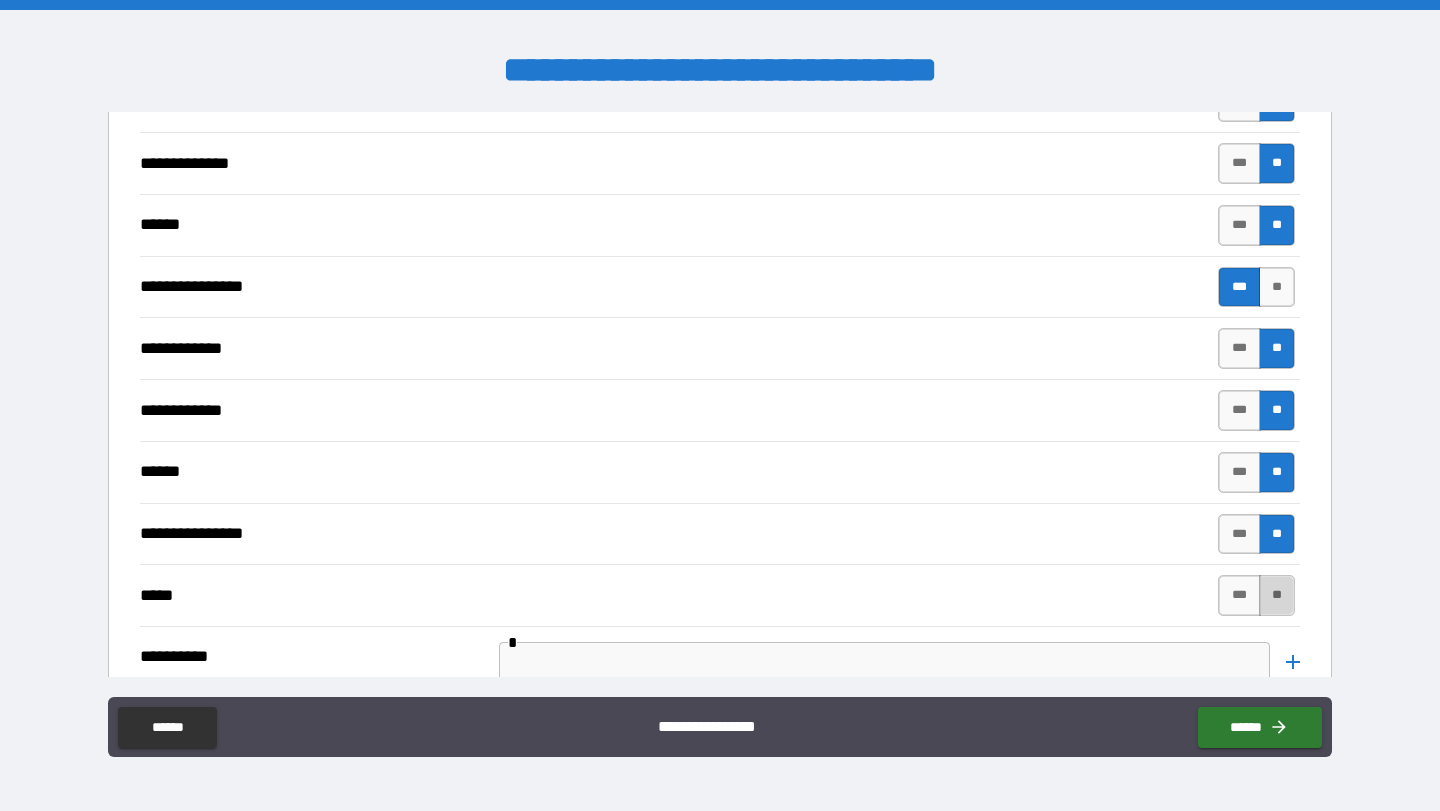 click on "**" at bounding box center (1277, 595) 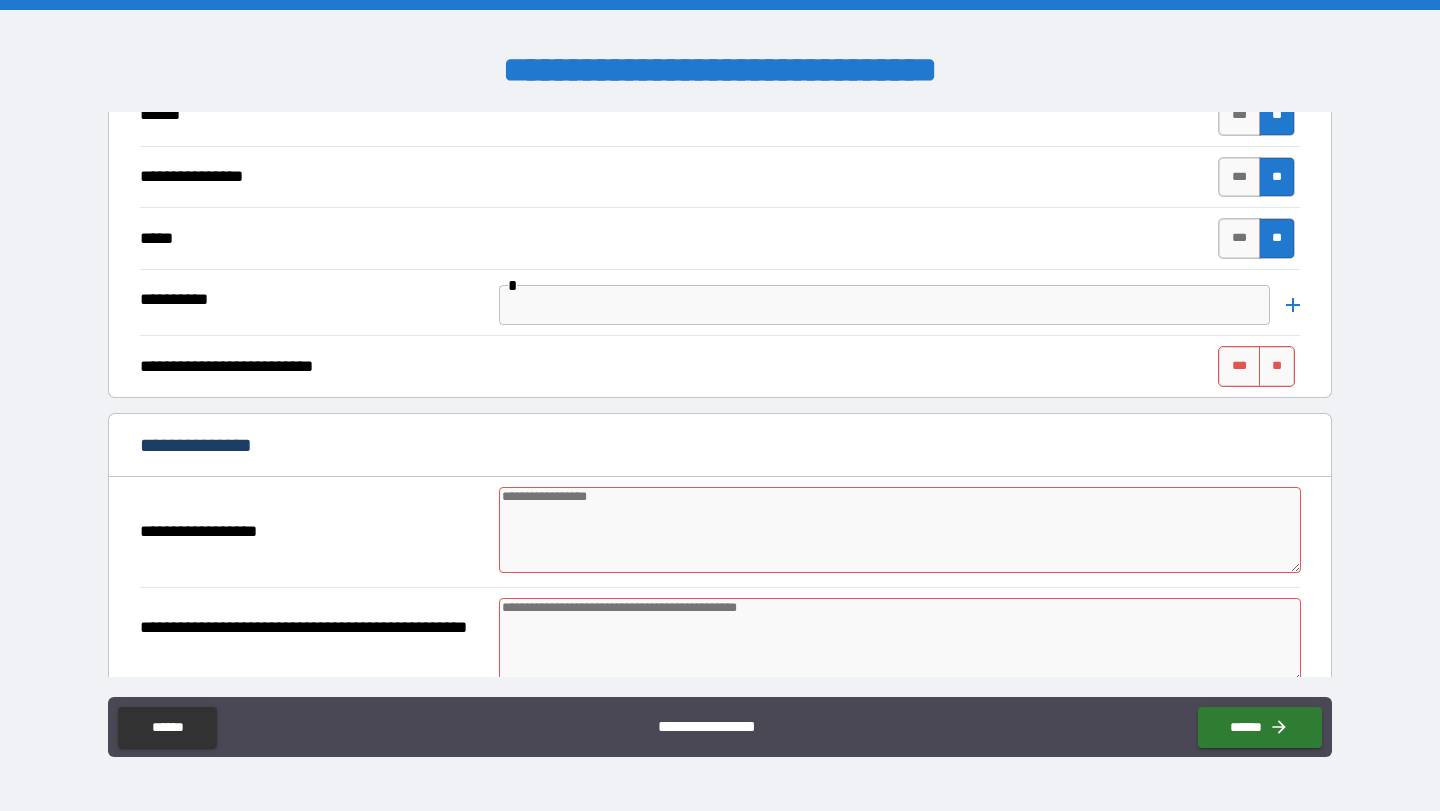 scroll, scrollTop: 7543, scrollLeft: 0, axis: vertical 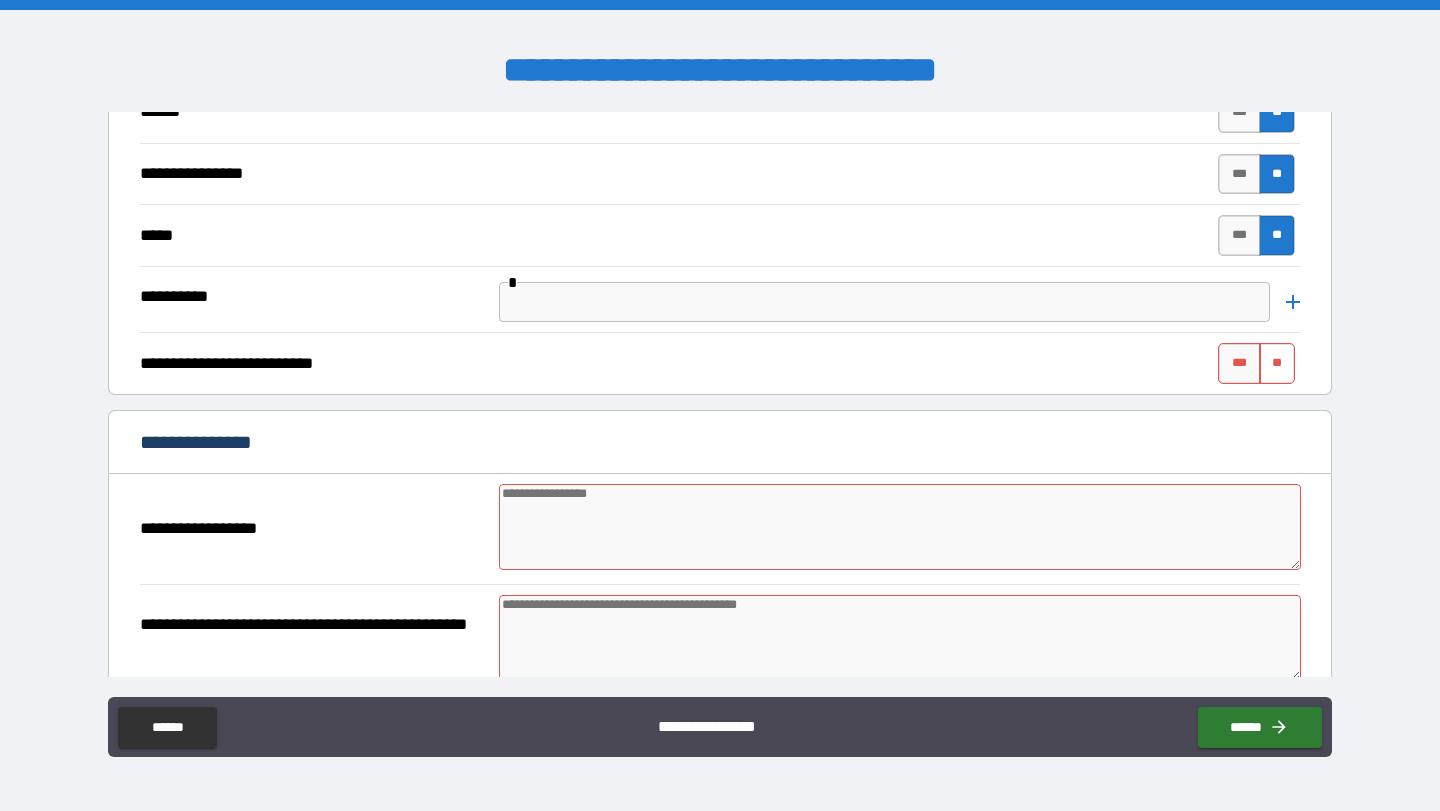 click on "**" at bounding box center [1277, 363] 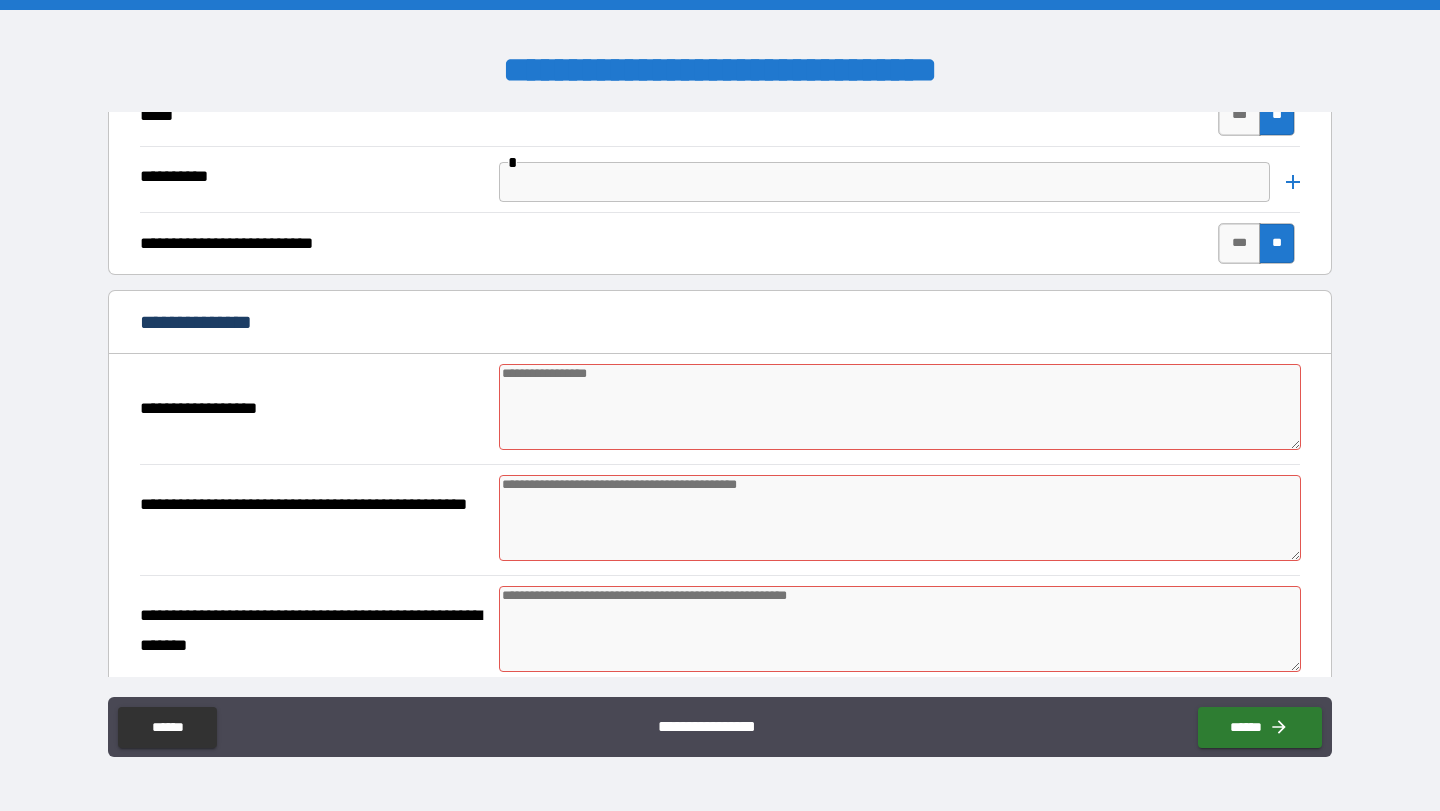 scroll, scrollTop: 7703, scrollLeft: 0, axis: vertical 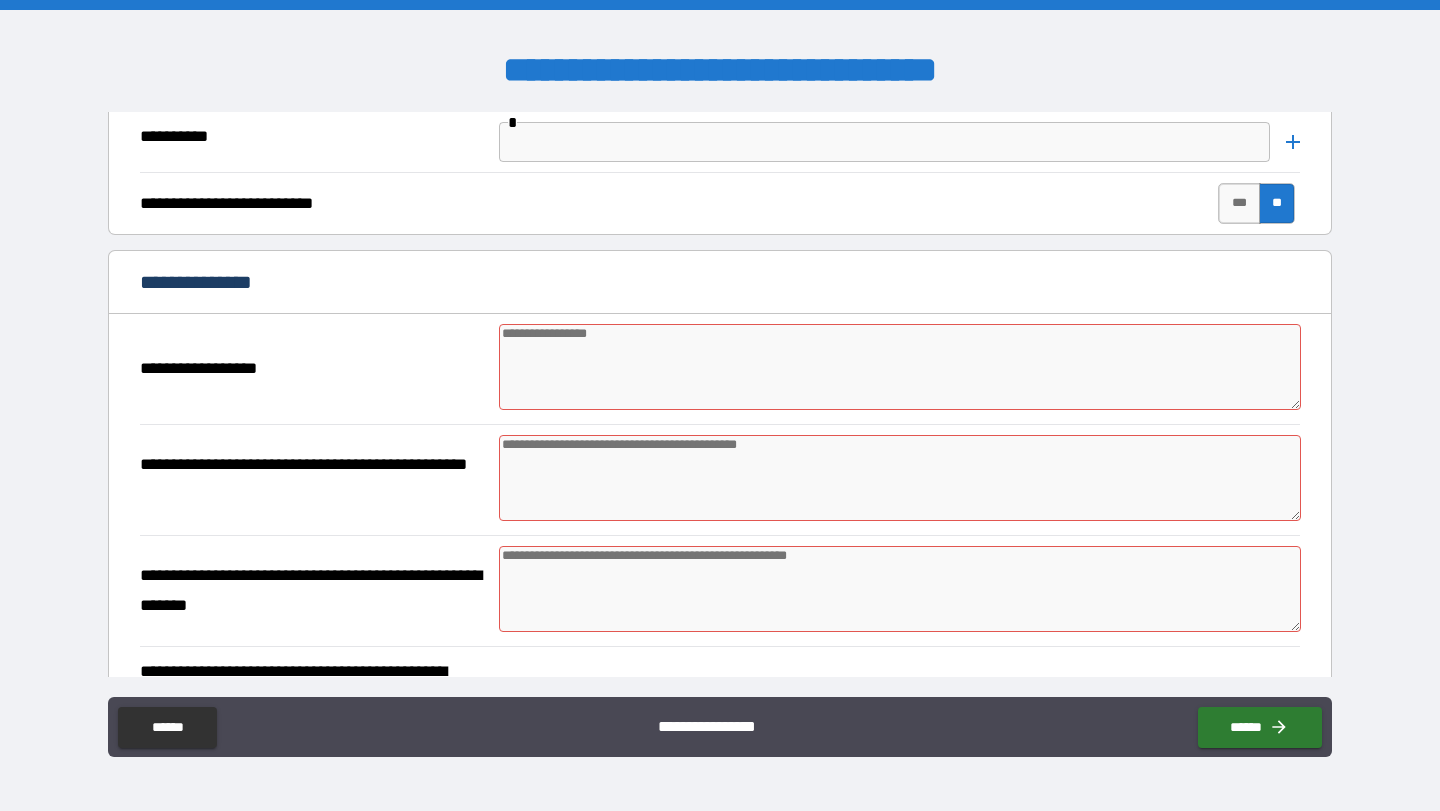 click at bounding box center (900, 589) 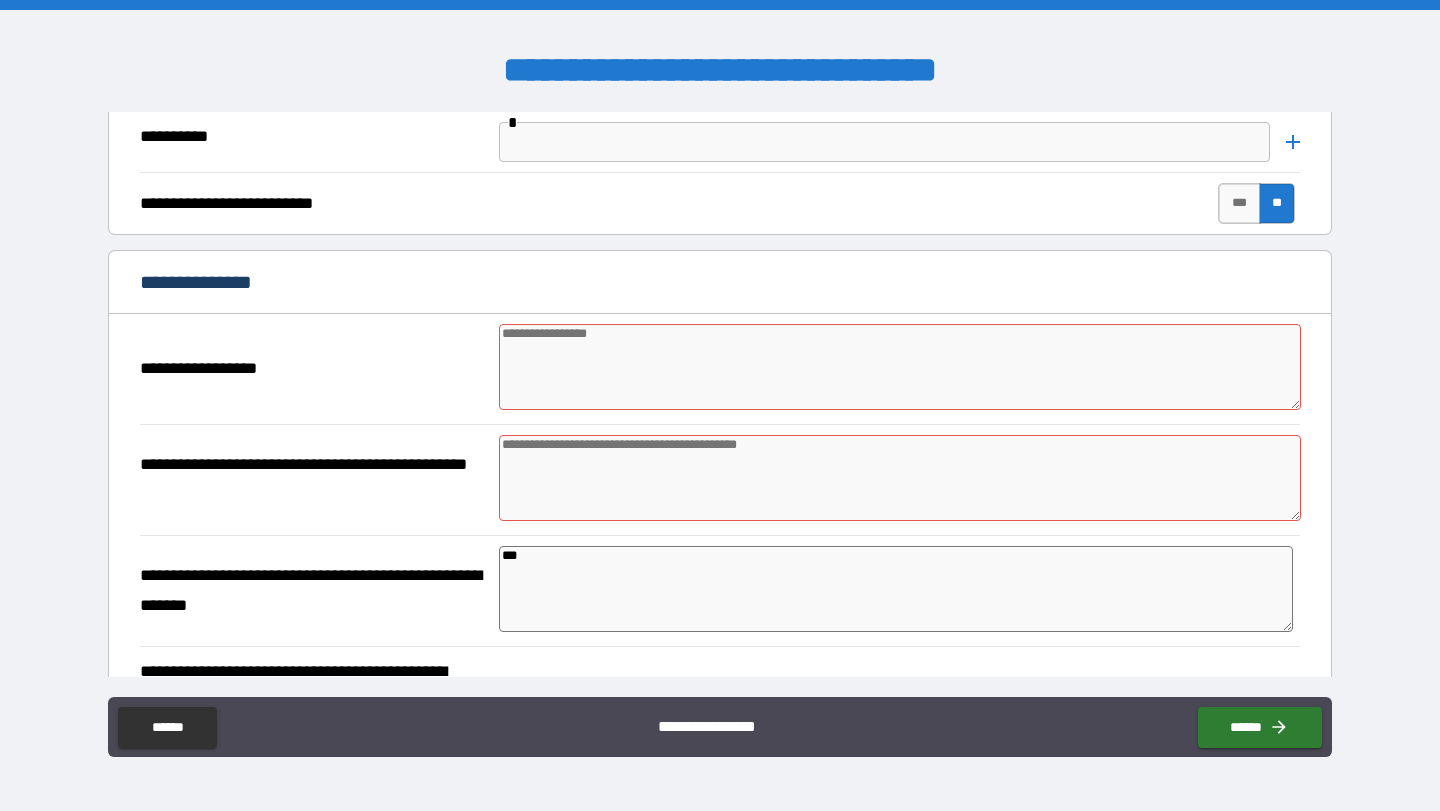 click at bounding box center (900, 367) 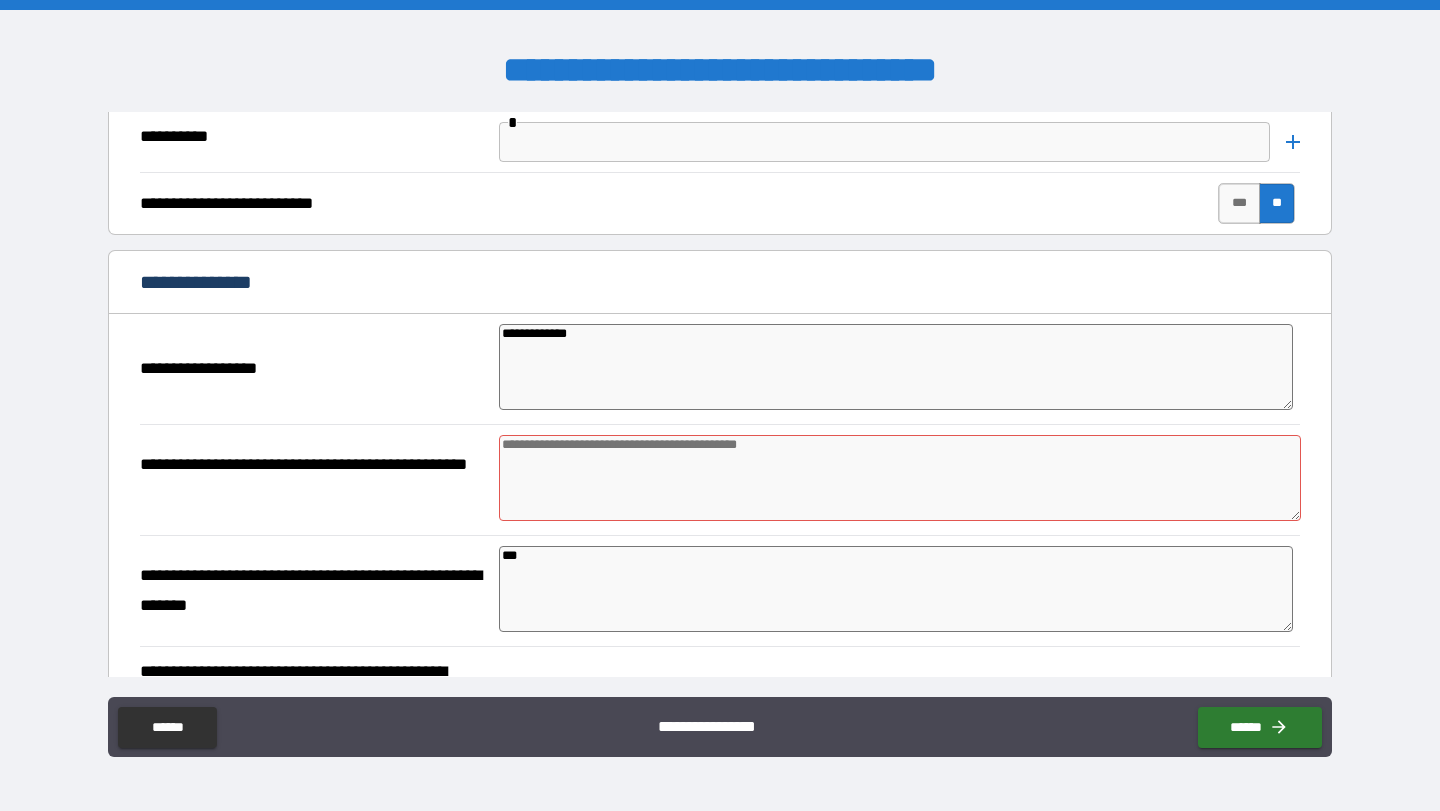 click at bounding box center (900, 478) 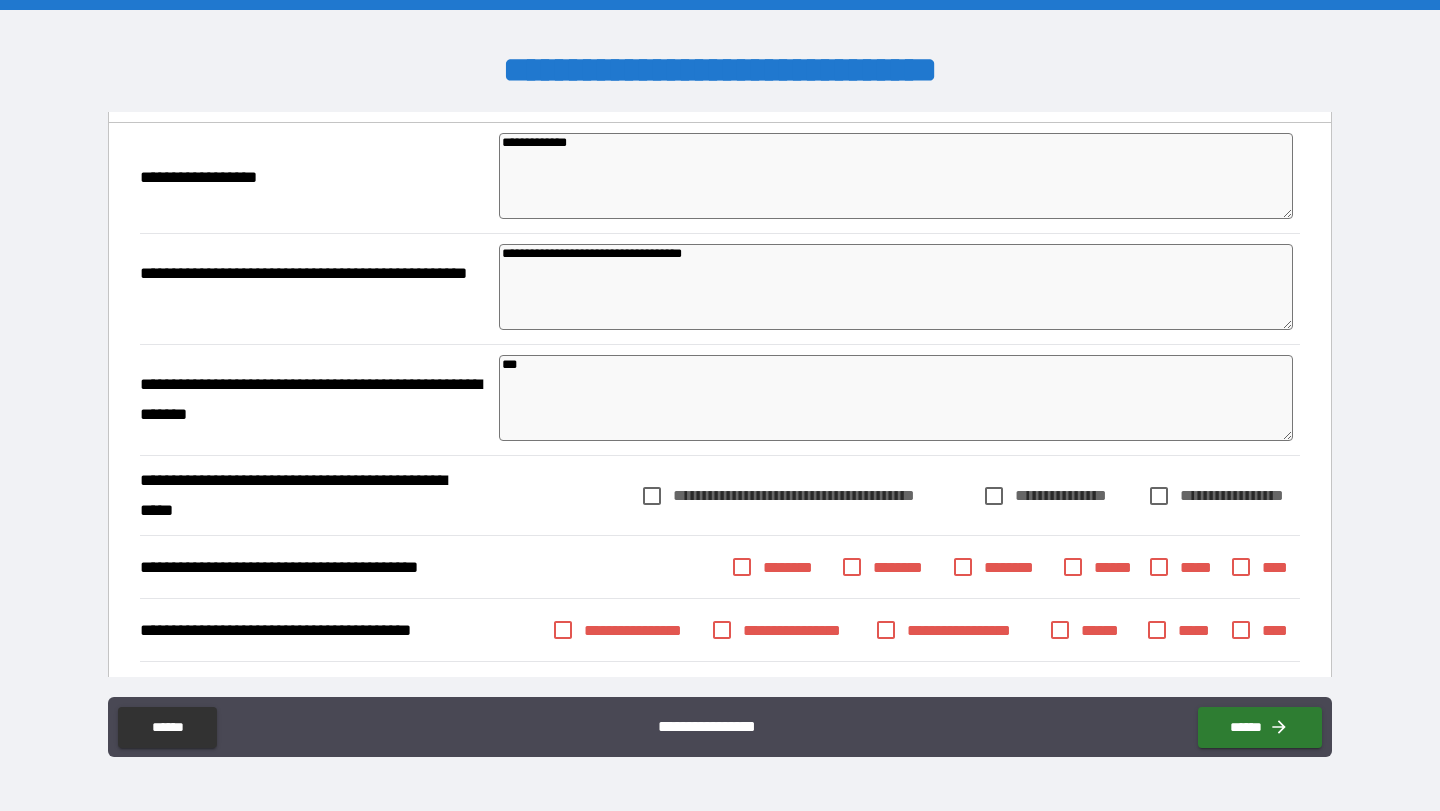scroll, scrollTop: 7894, scrollLeft: 0, axis: vertical 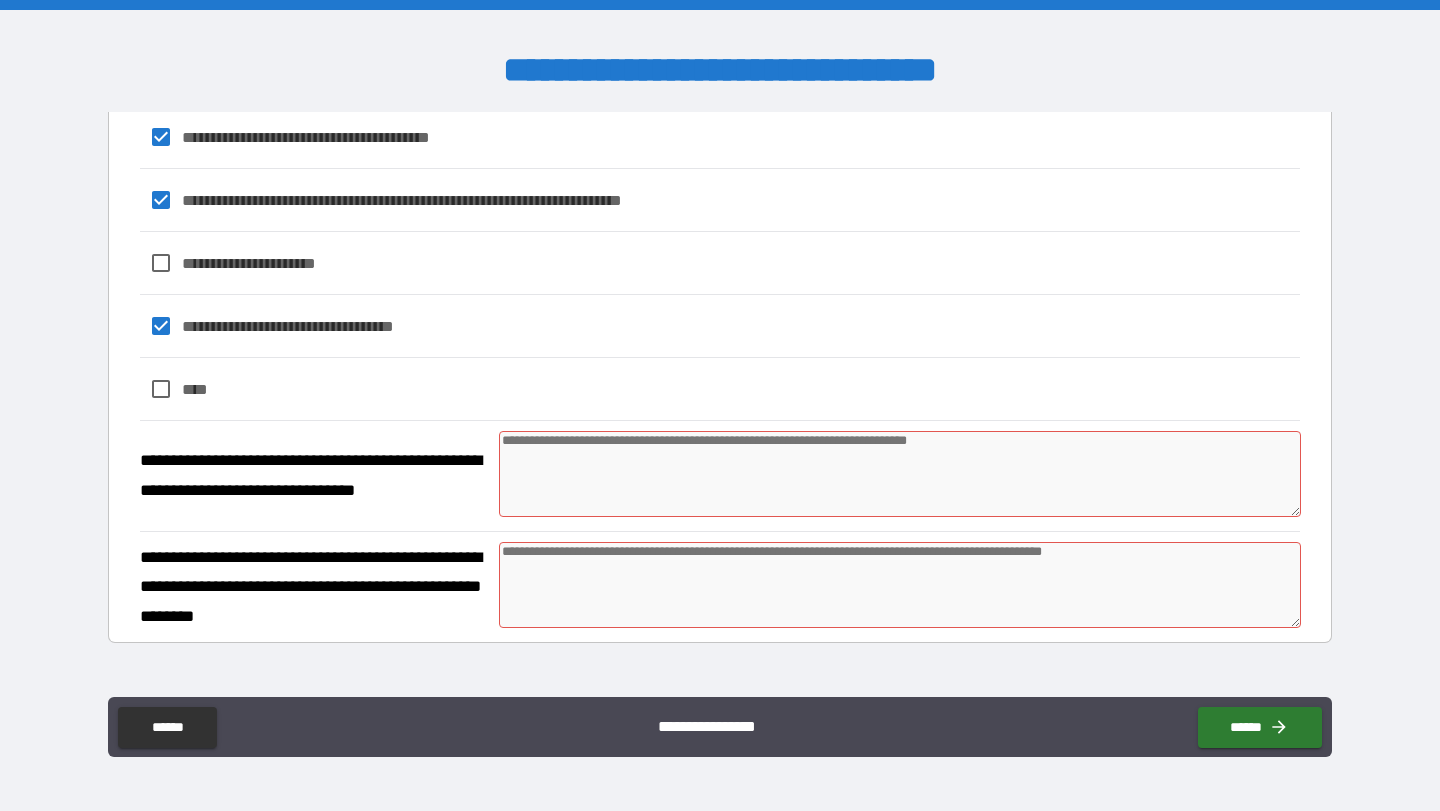 click at bounding box center [900, 474] 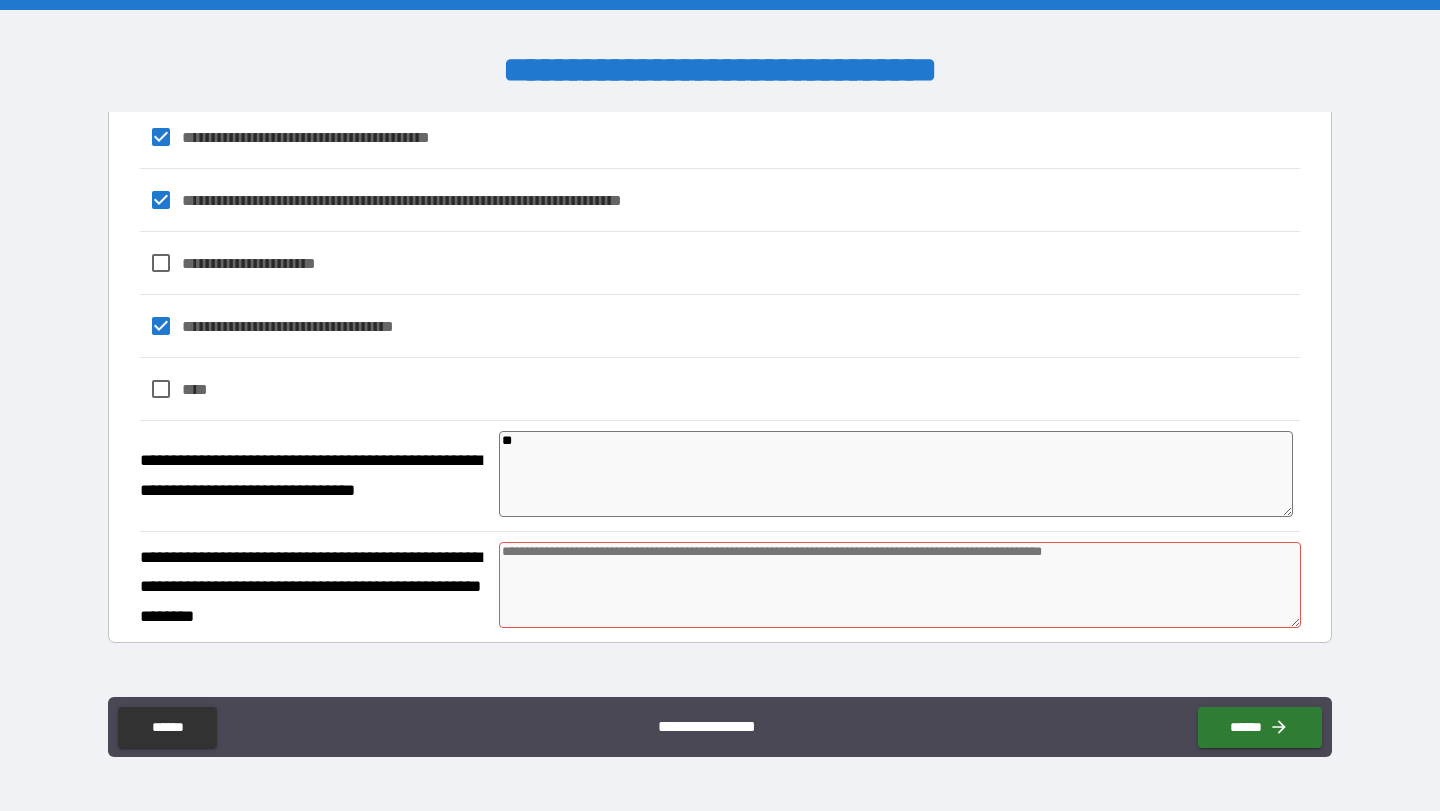 click at bounding box center (900, 585) 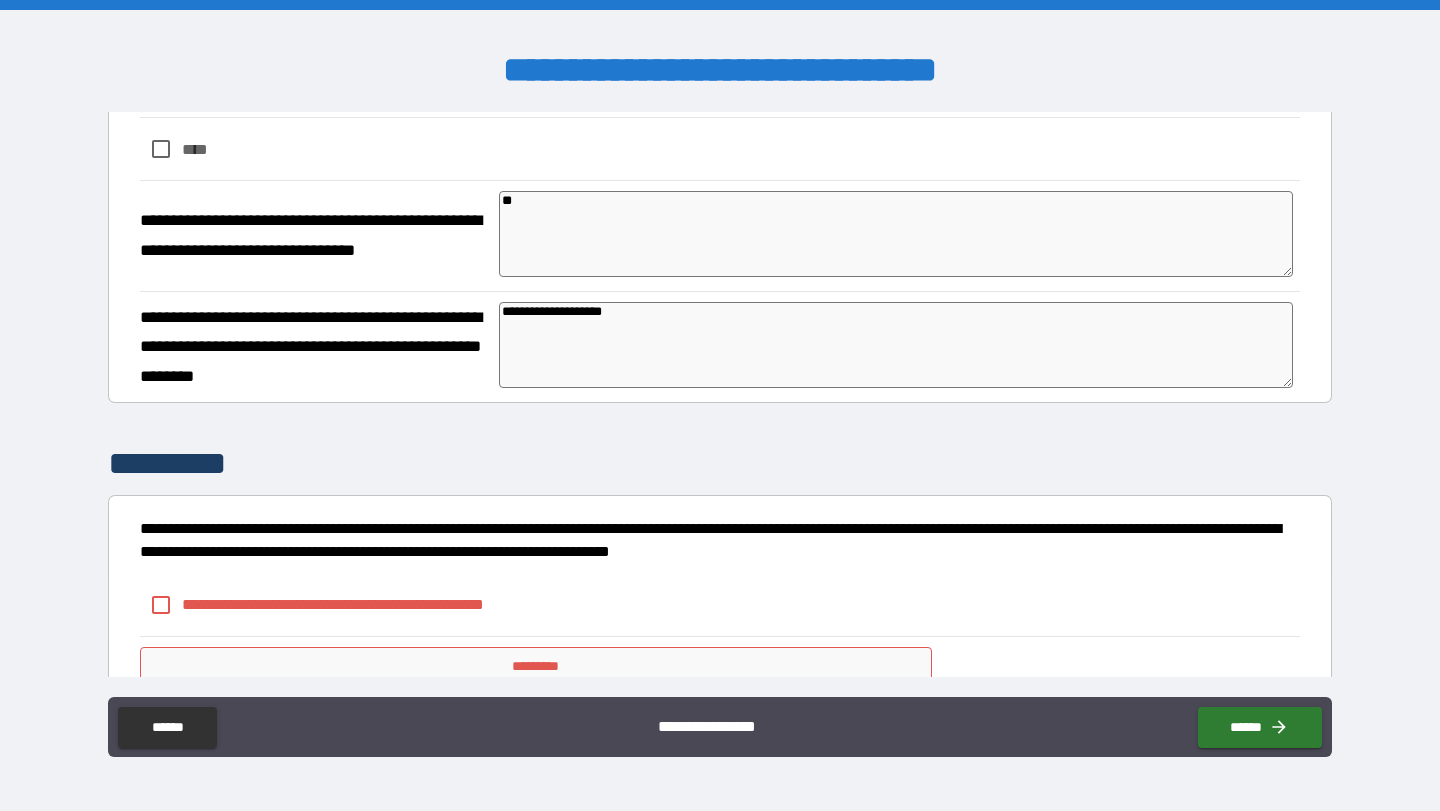 scroll, scrollTop: 9591, scrollLeft: 0, axis: vertical 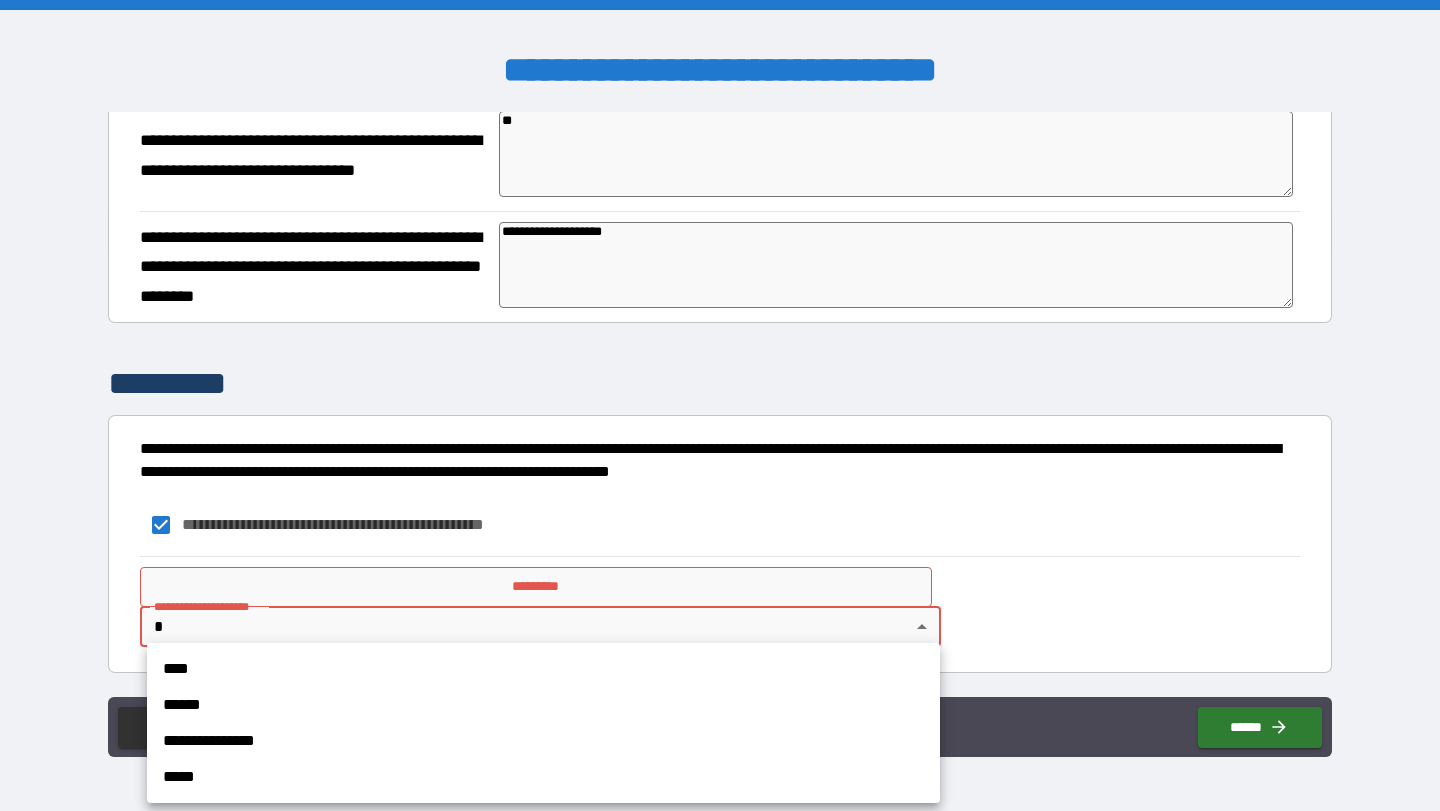 click on "**********" at bounding box center [720, 405] 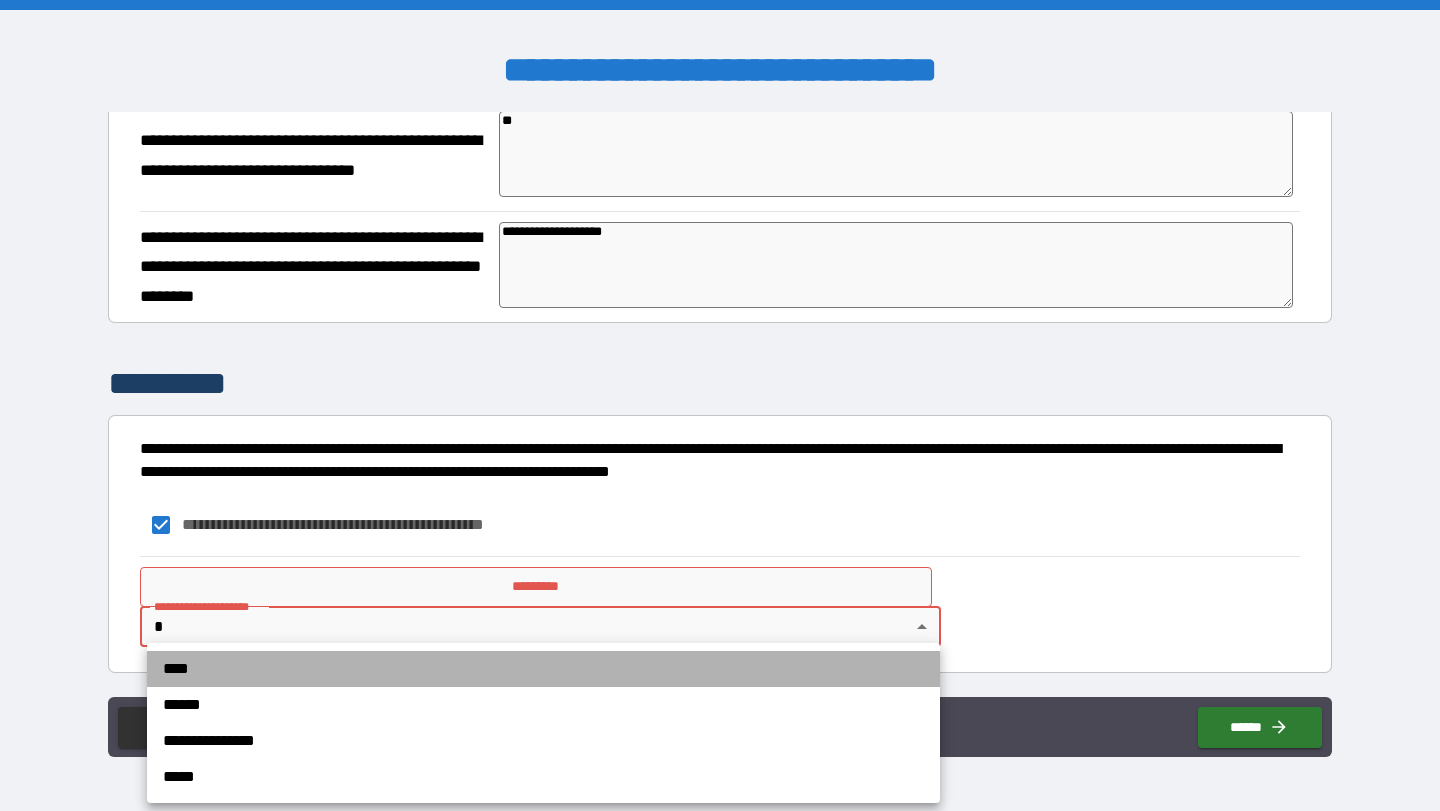 click on "****" at bounding box center [543, 669] 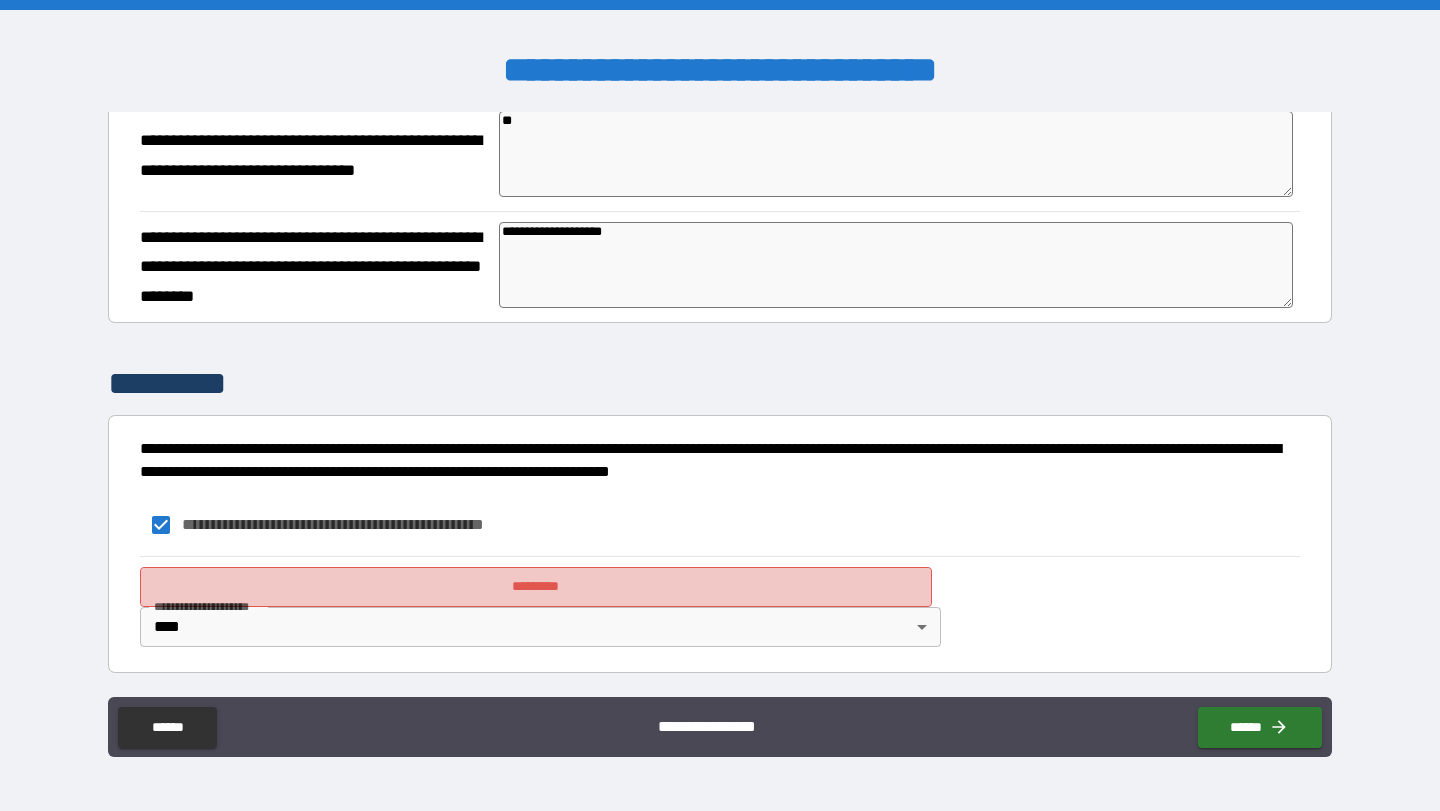 click on "*********" at bounding box center (536, 587) 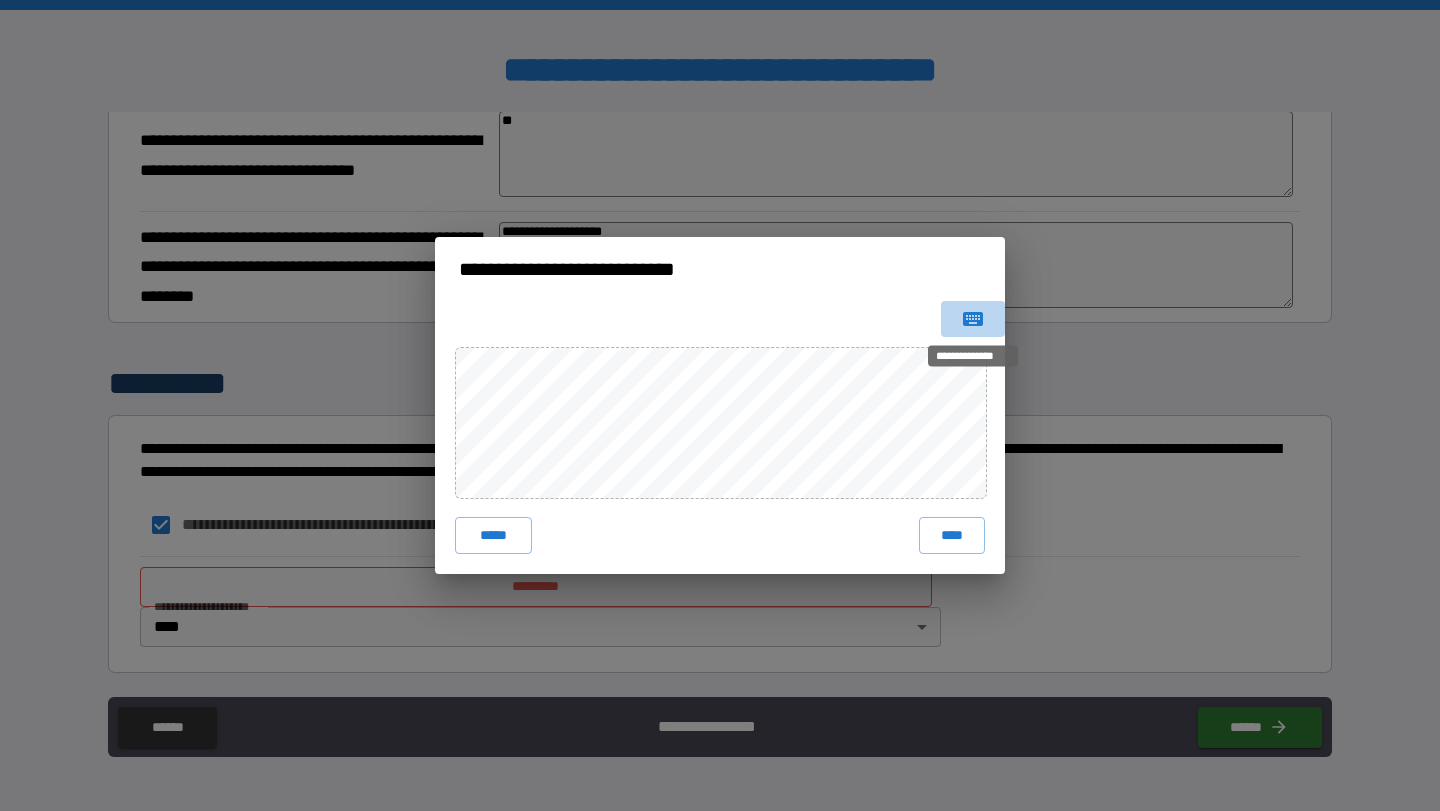 click 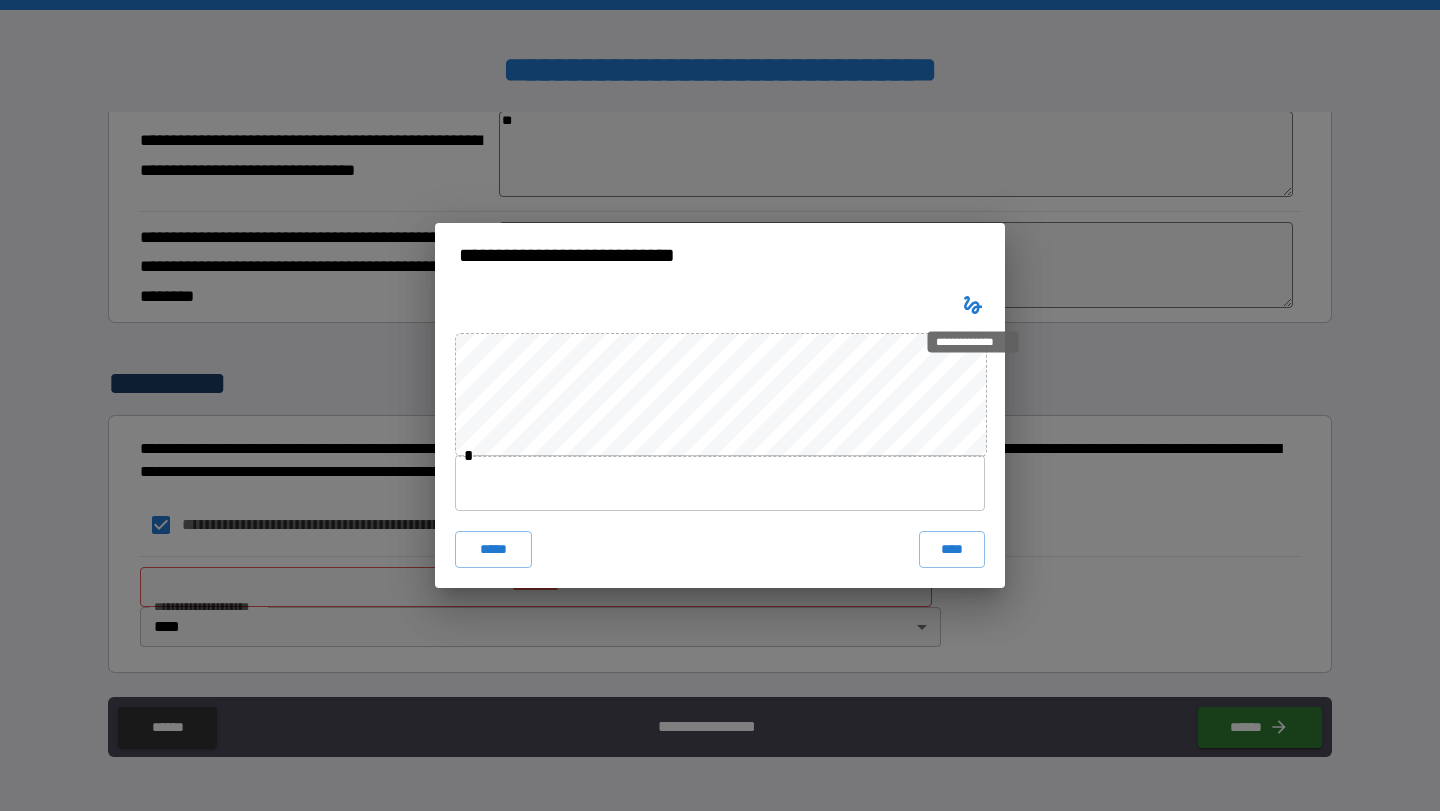 click 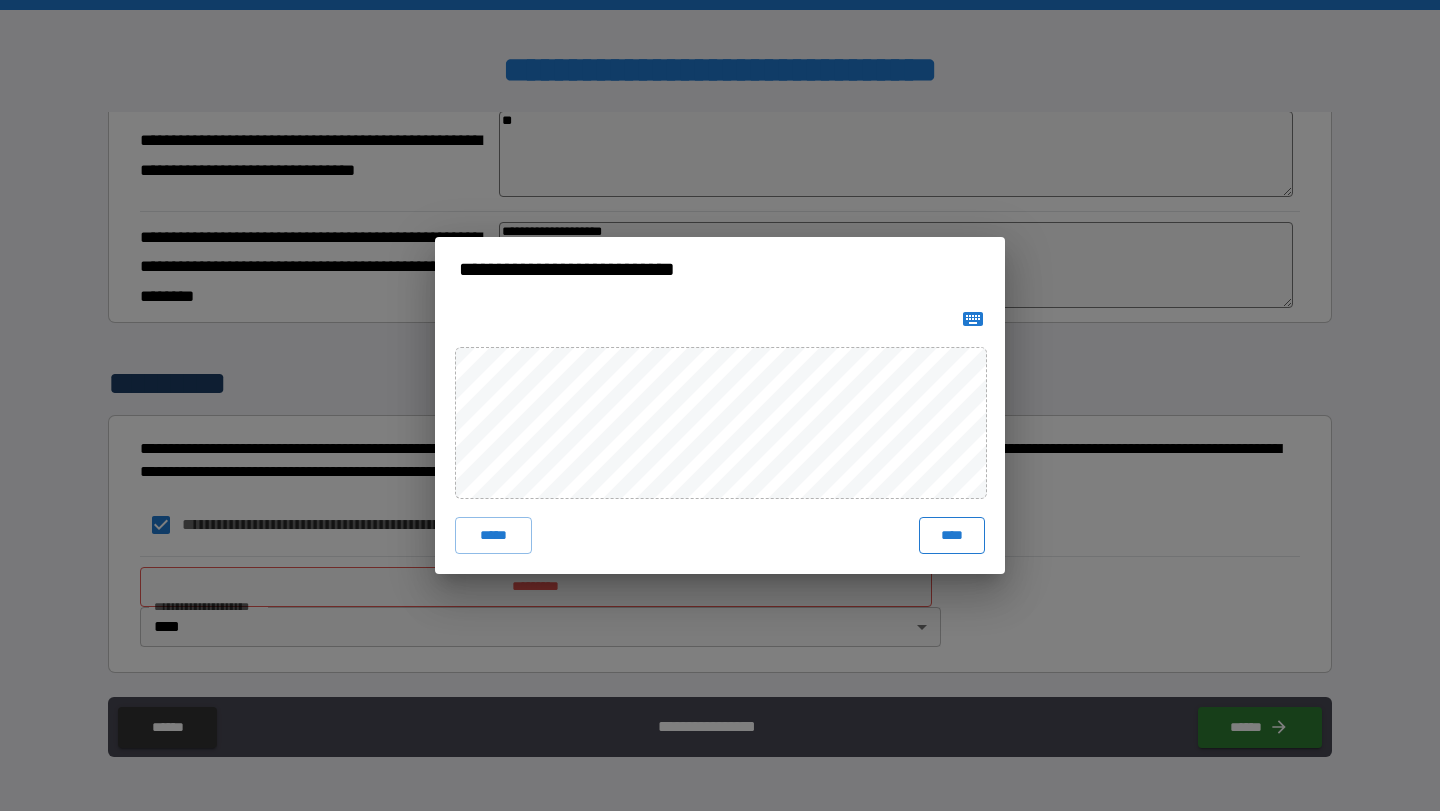 click on "****" at bounding box center (952, 535) 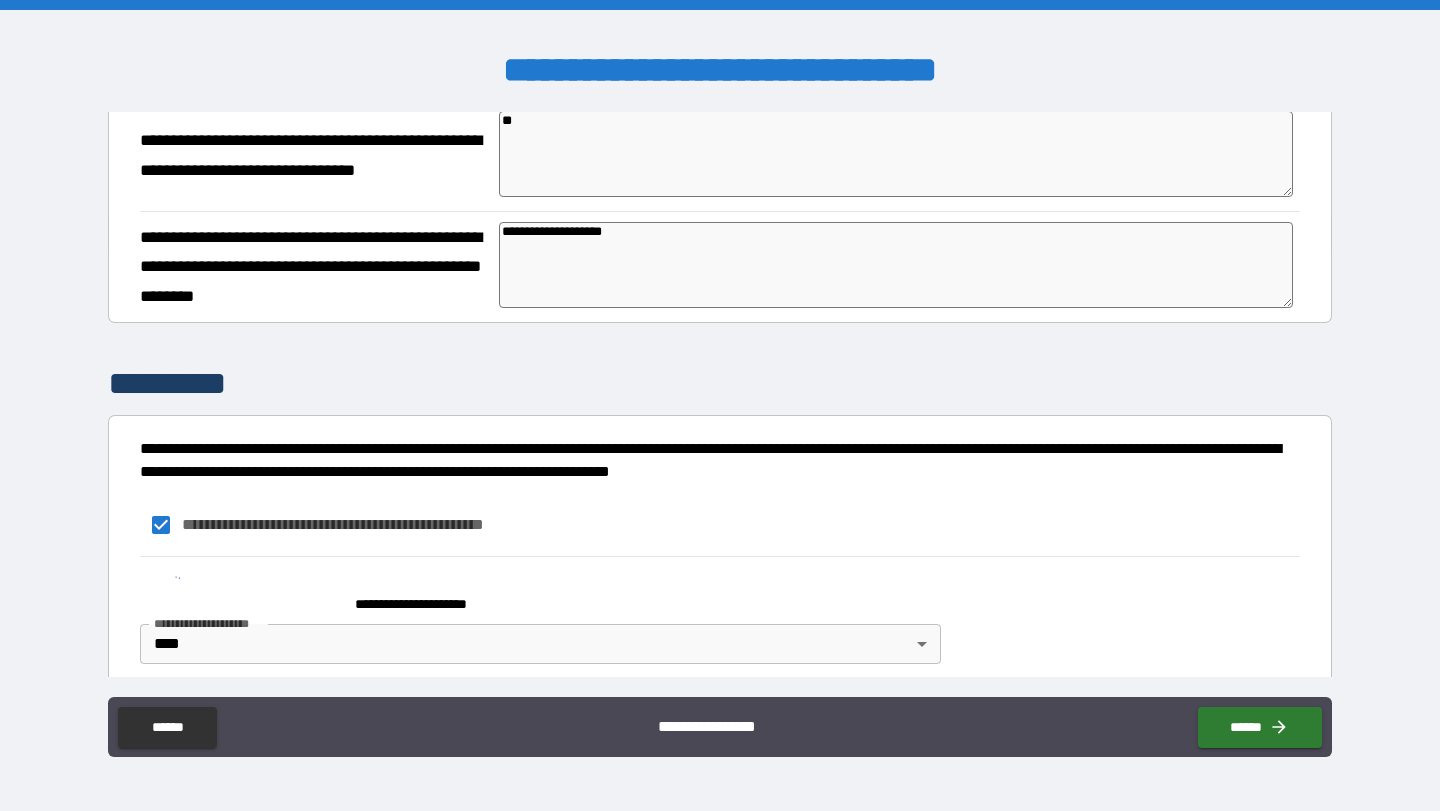click on "**********" at bounding box center [536, 595] 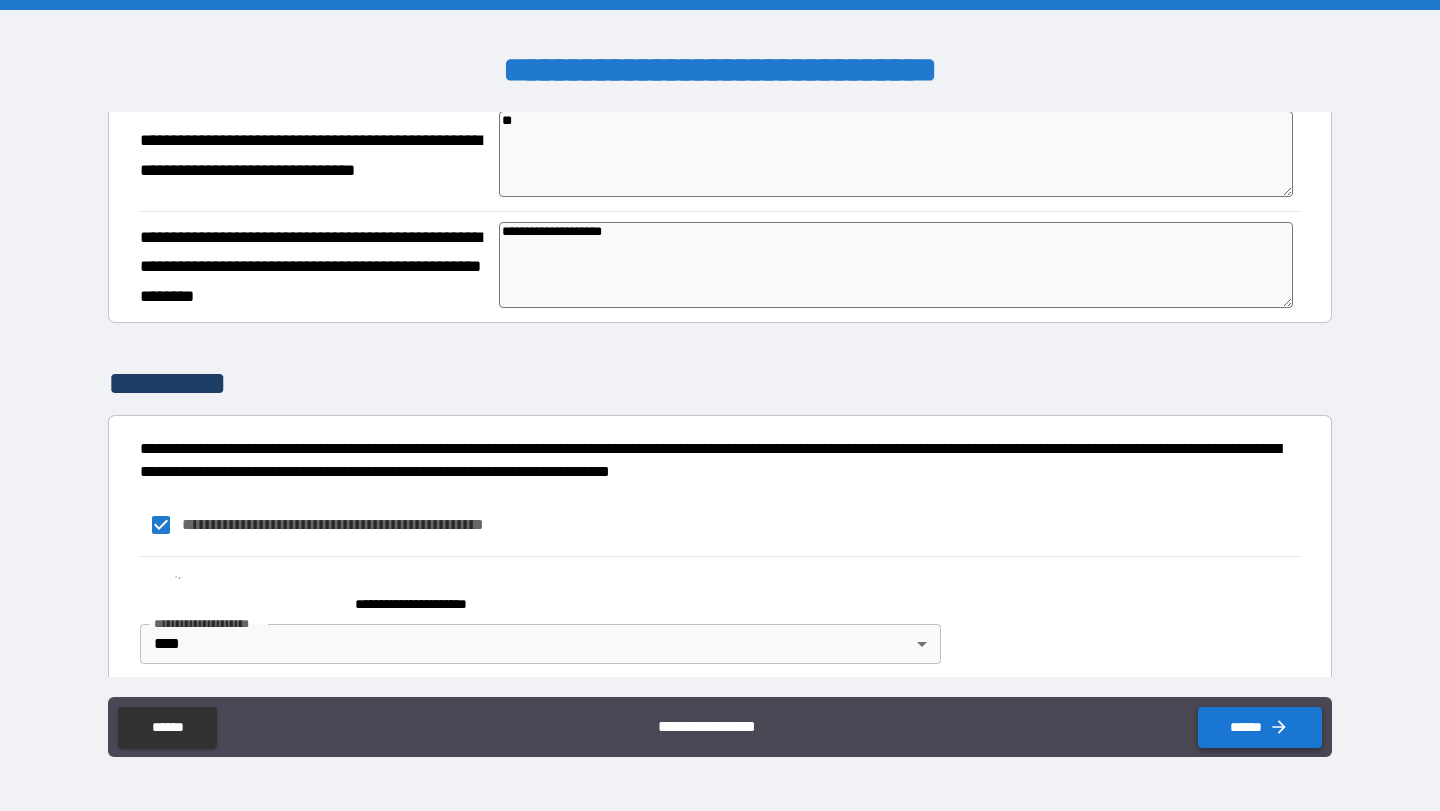 click on "******" at bounding box center [1260, 727] 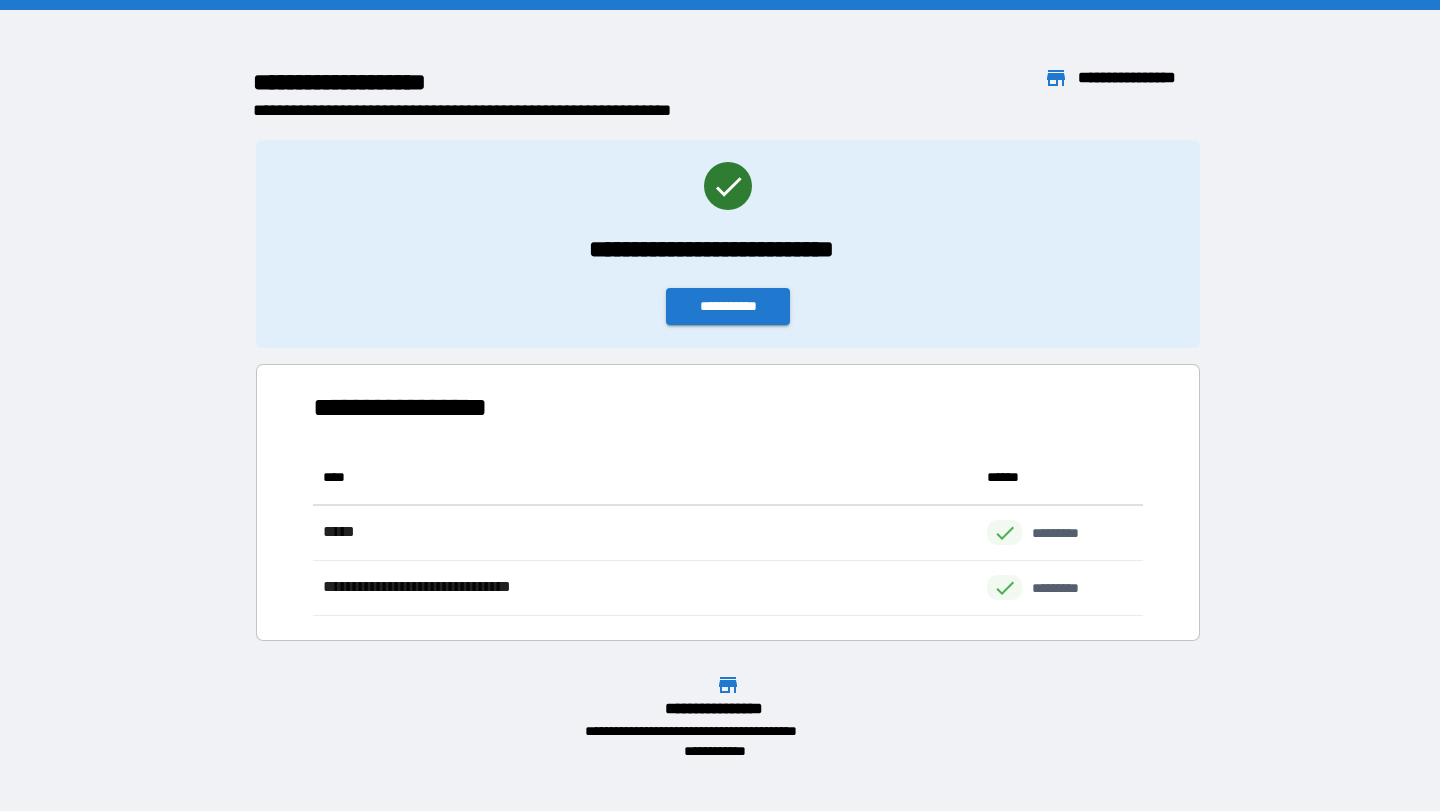scroll, scrollTop: 1, scrollLeft: 1, axis: both 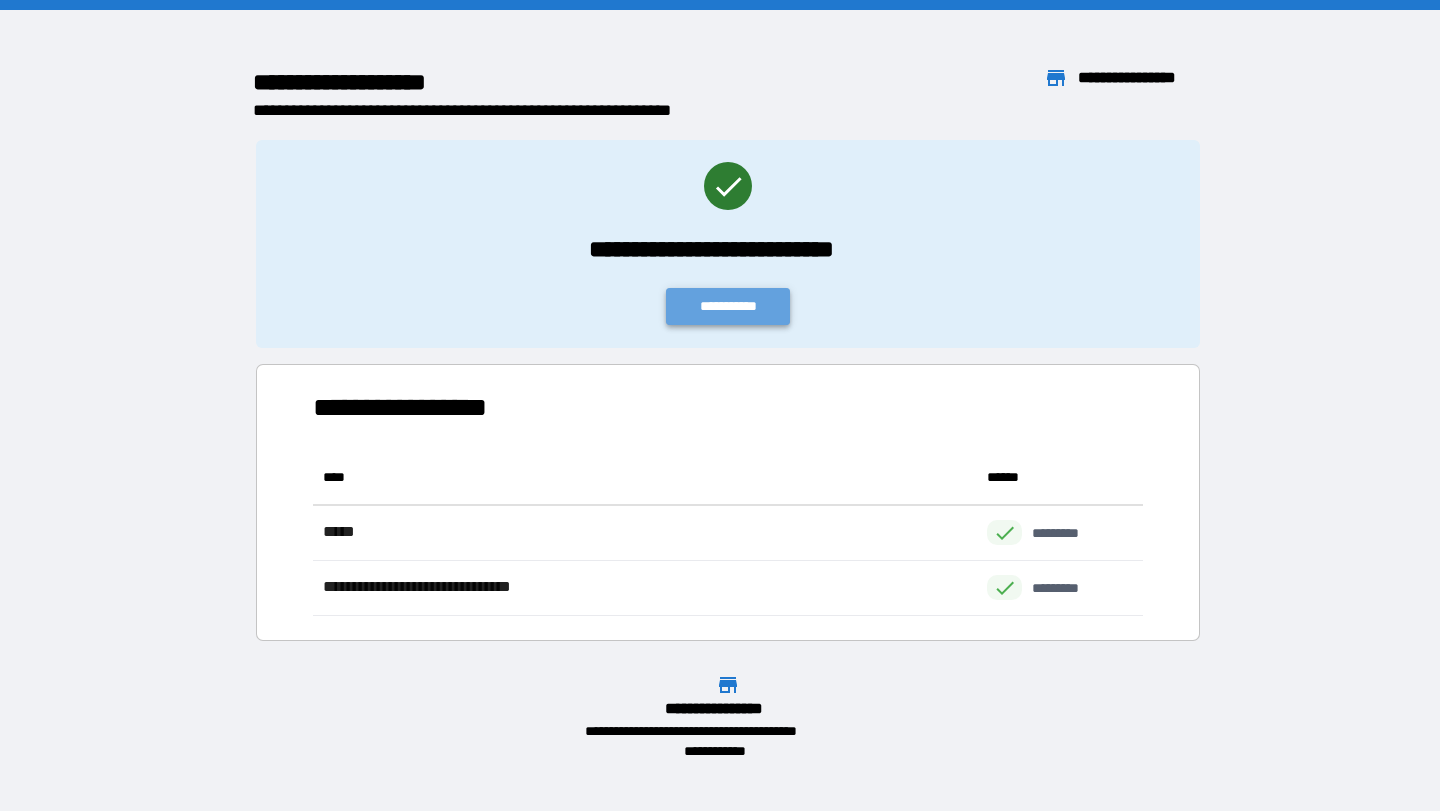 click on "**********" at bounding box center (728, 306) 